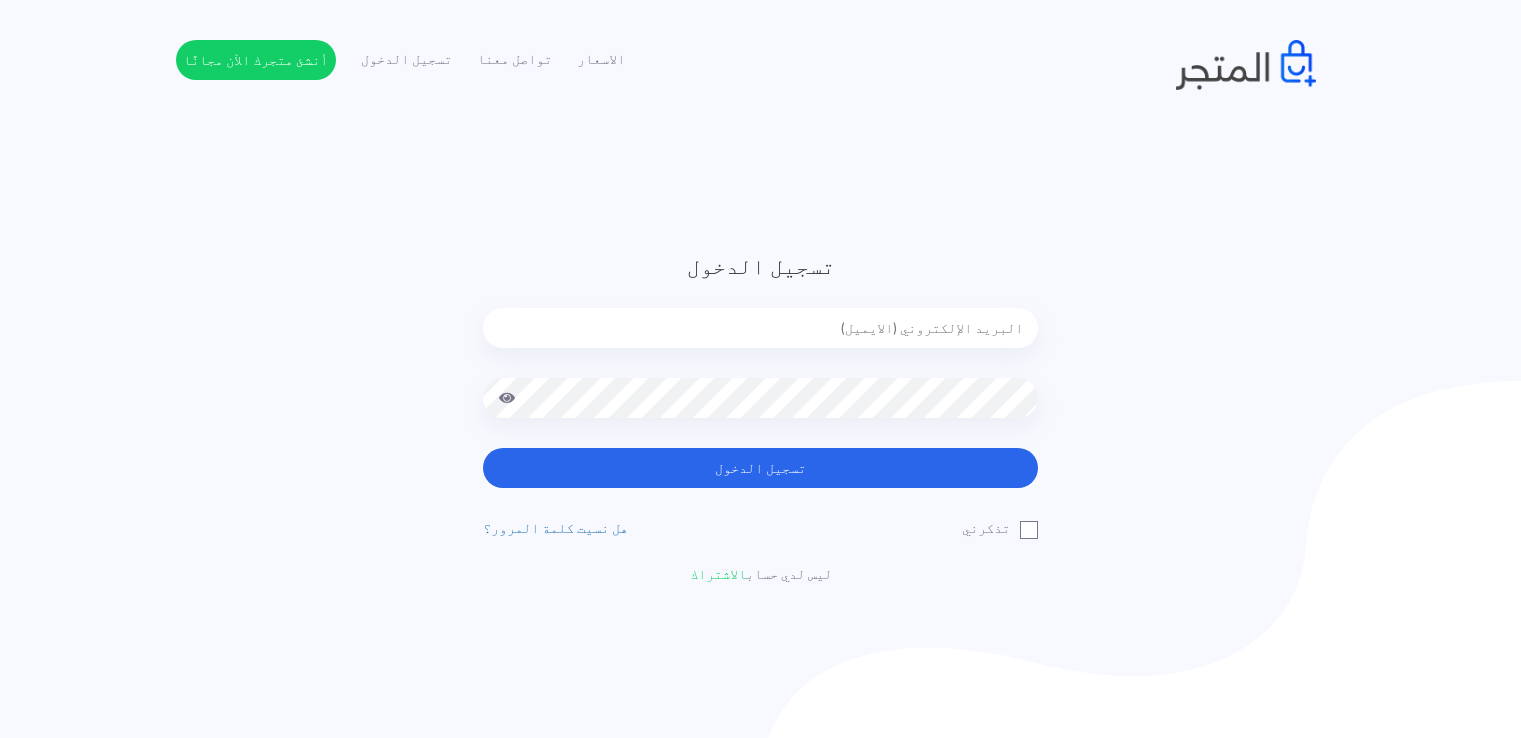 scroll, scrollTop: 0, scrollLeft: 0, axis: both 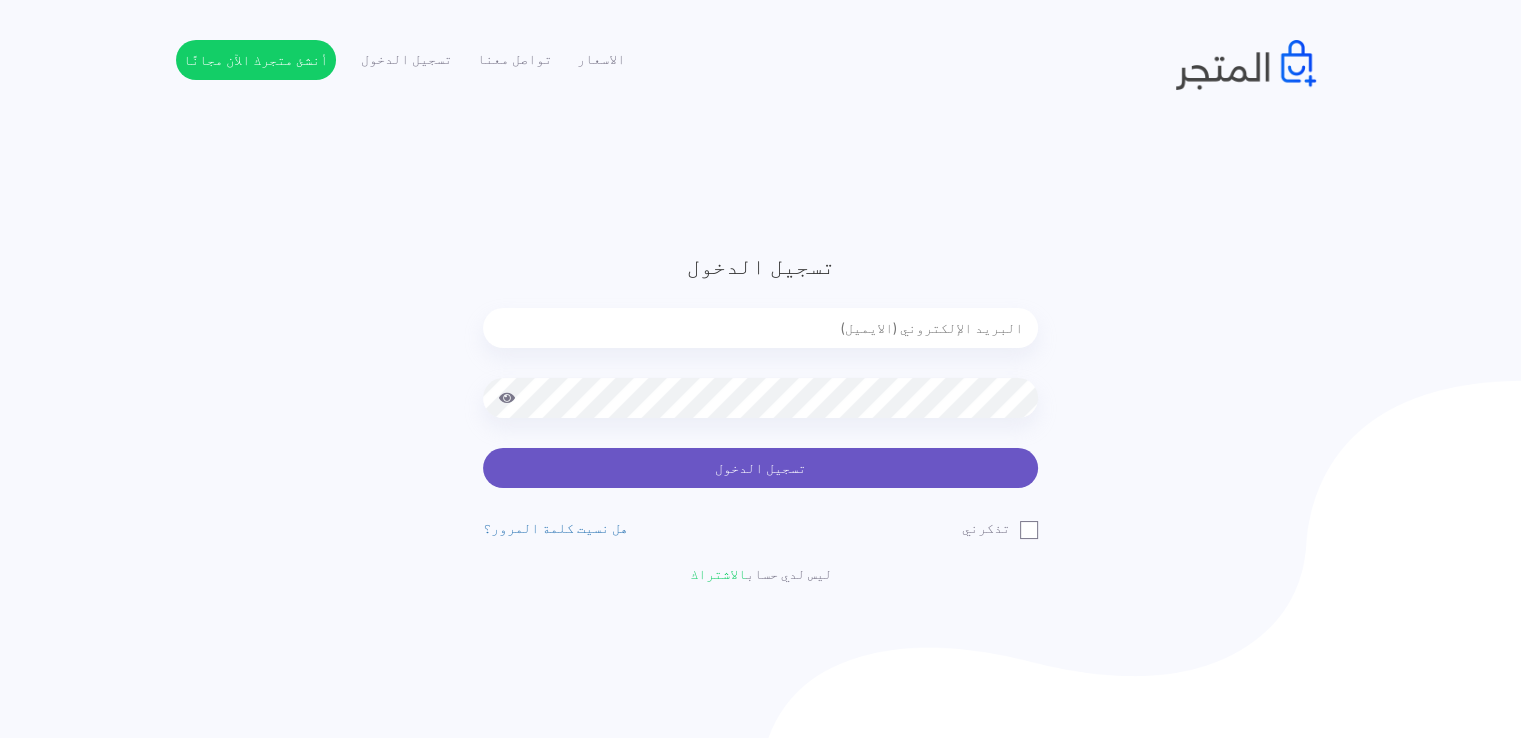 type on "[USERNAME]@[DOMAIN].com" 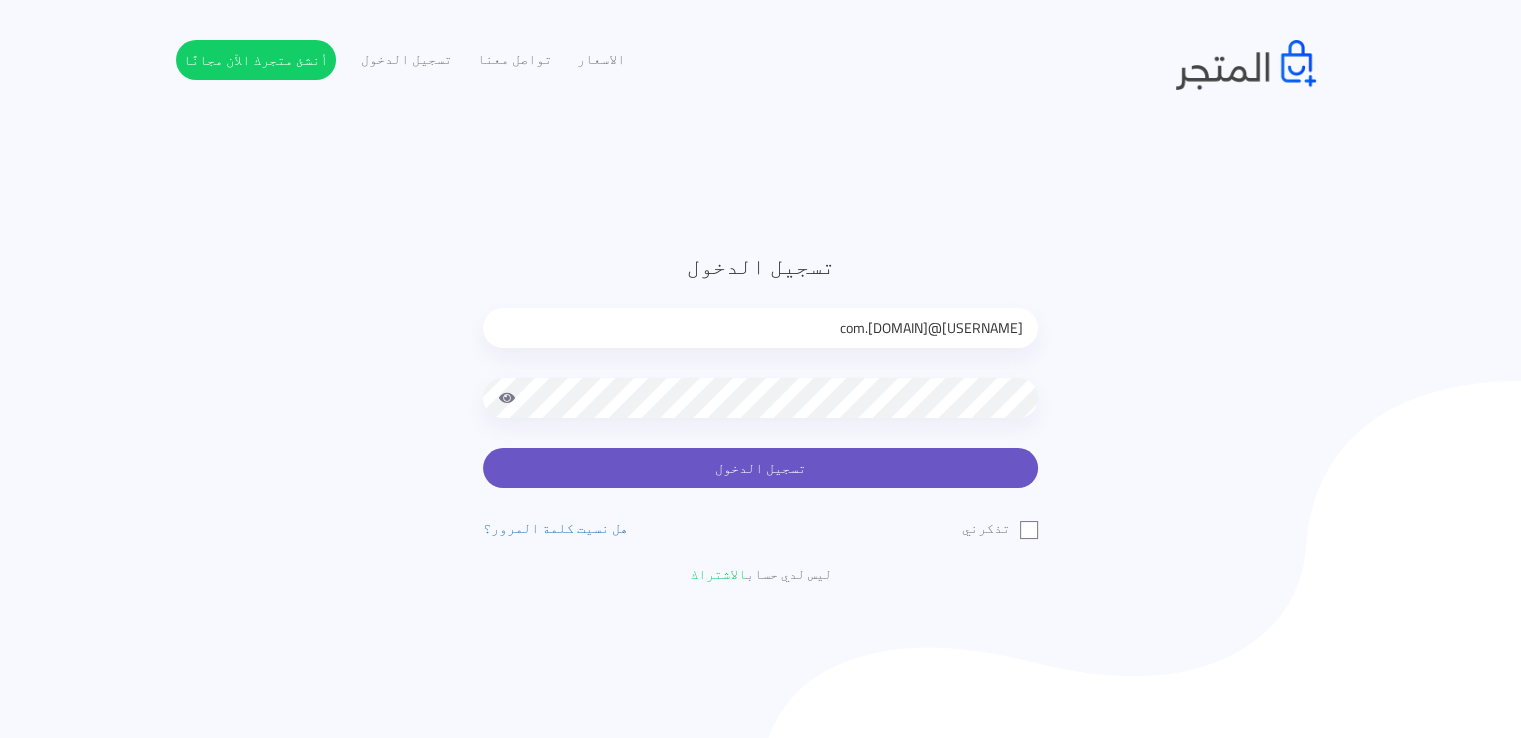 click on "تسجيل الدخول" at bounding box center (760, 468) 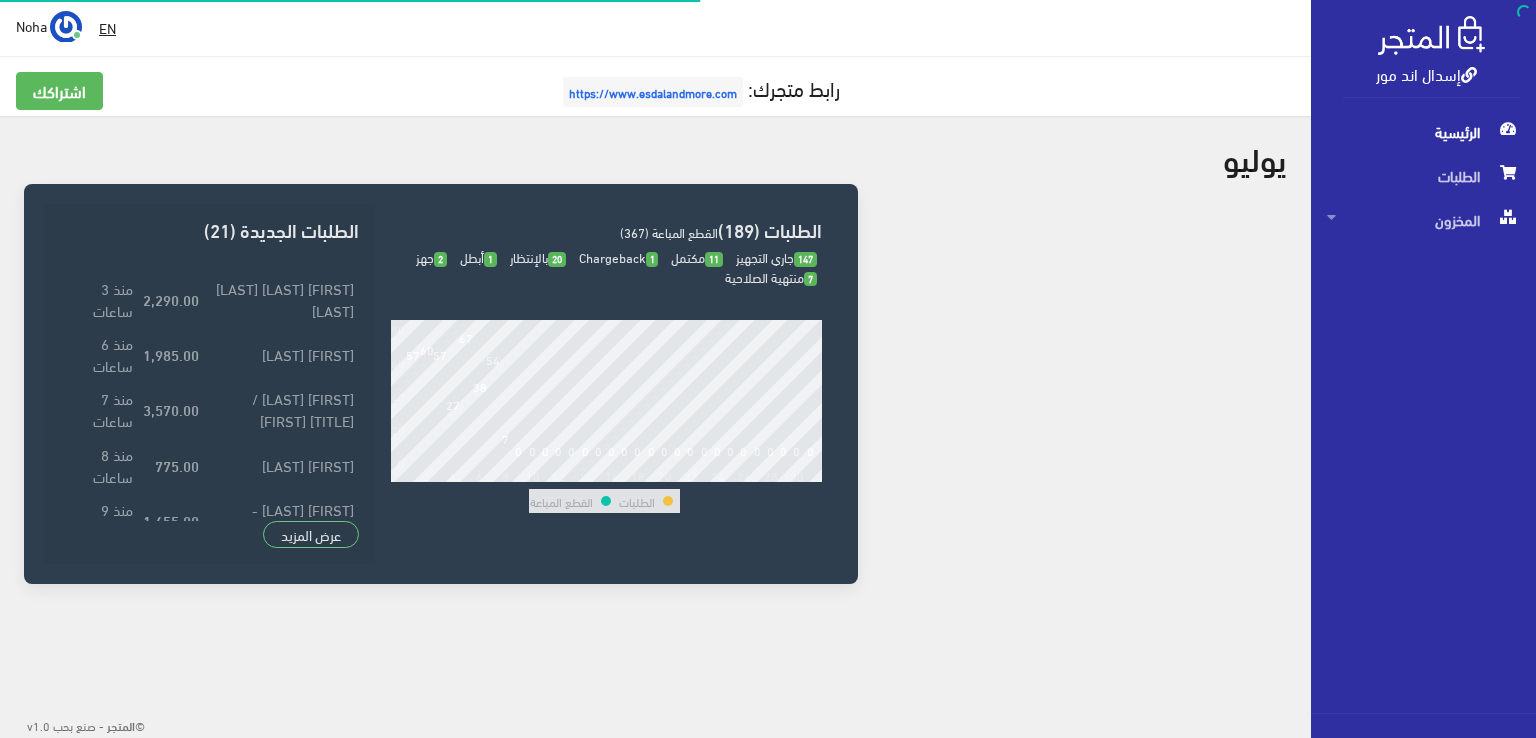 scroll, scrollTop: 0, scrollLeft: 0, axis: both 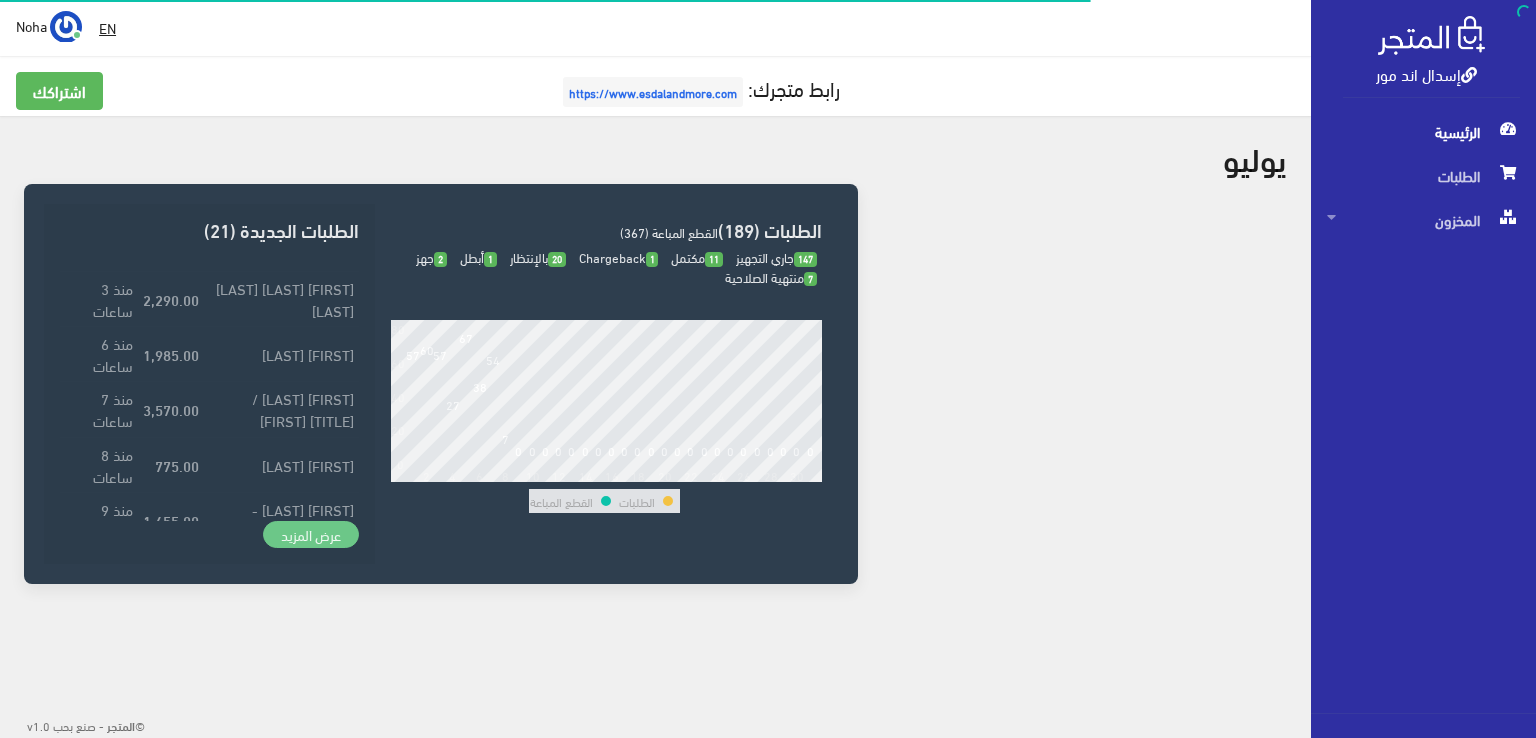 click on "عرض المزيد" at bounding box center [311, 535] 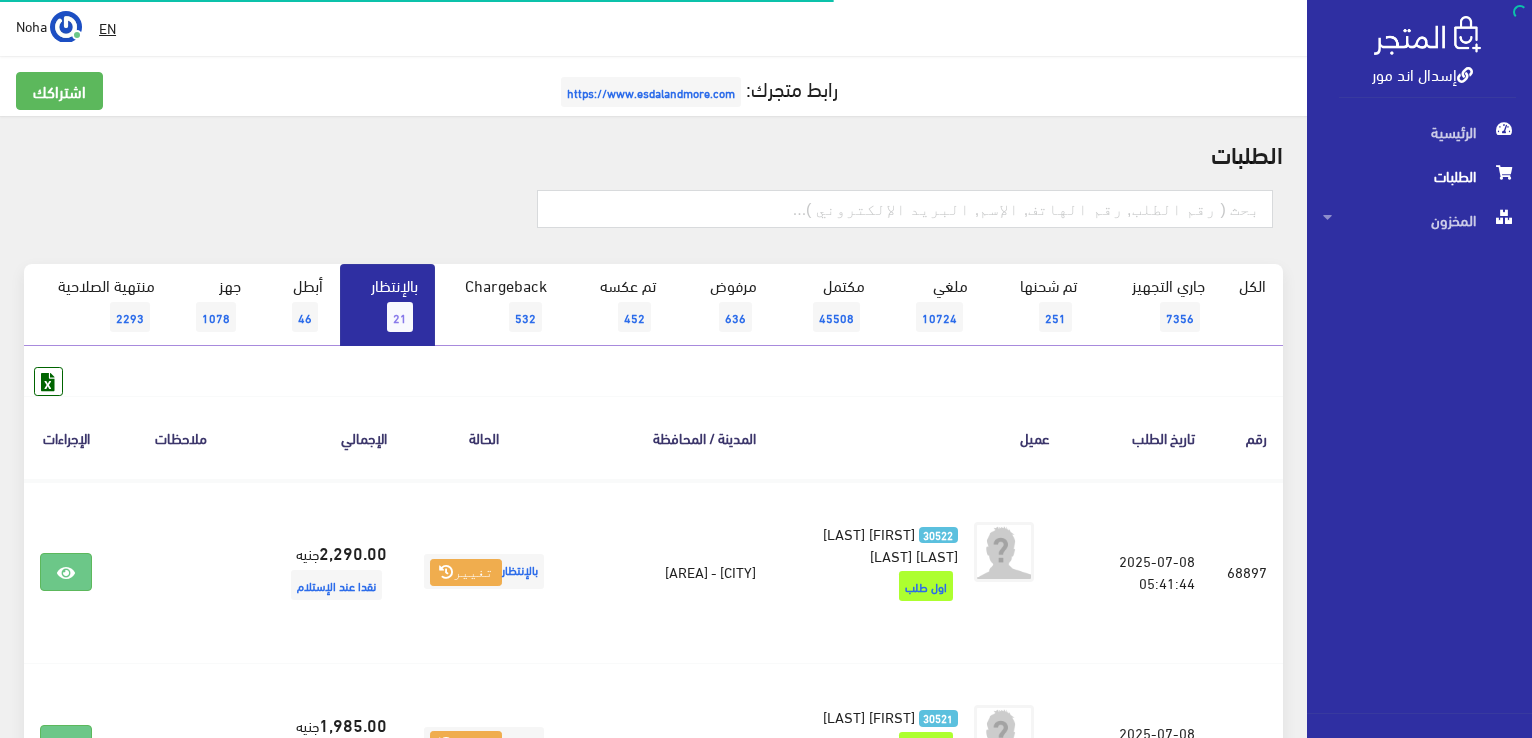 scroll, scrollTop: 0, scrollLeft: 0, axis: both 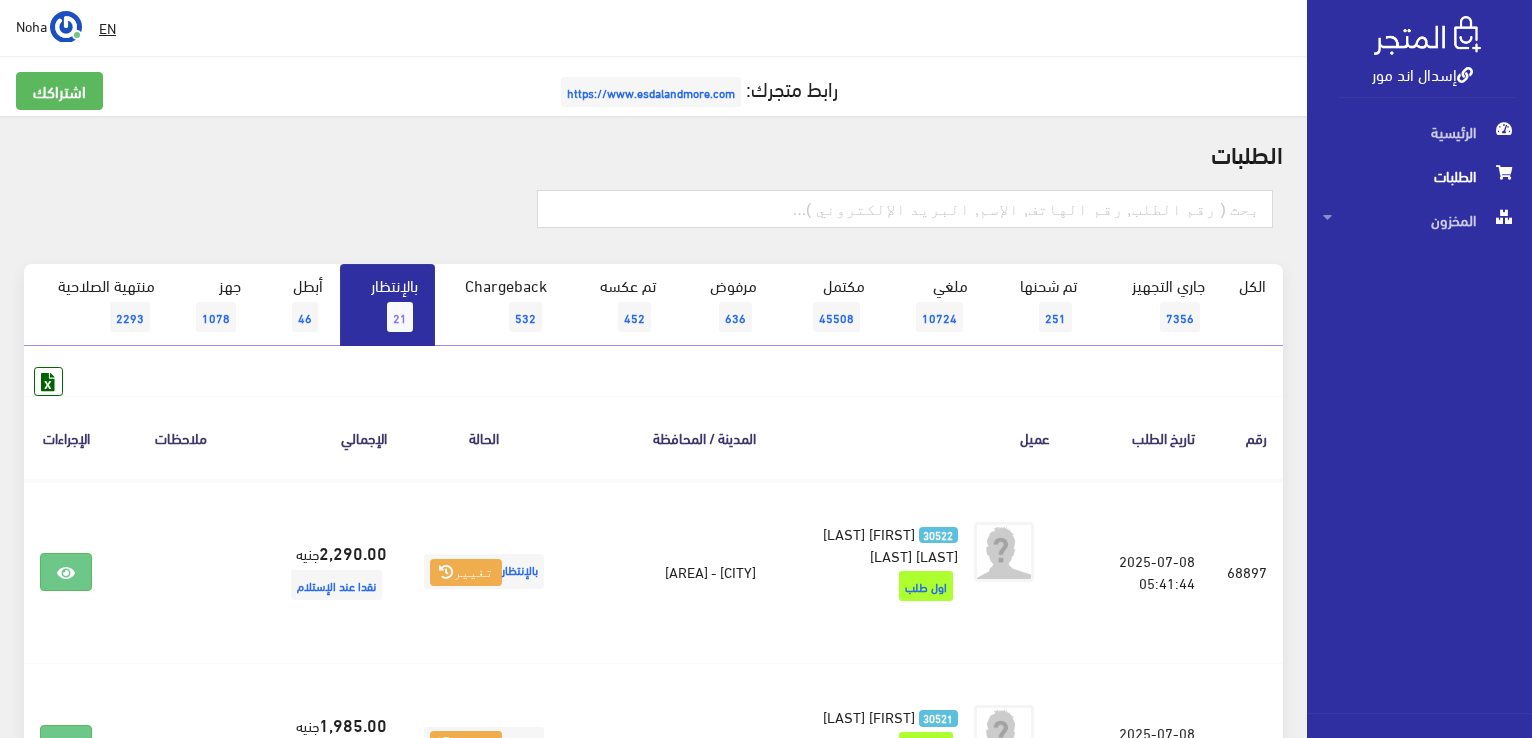 click at bounding box center (232, 217) 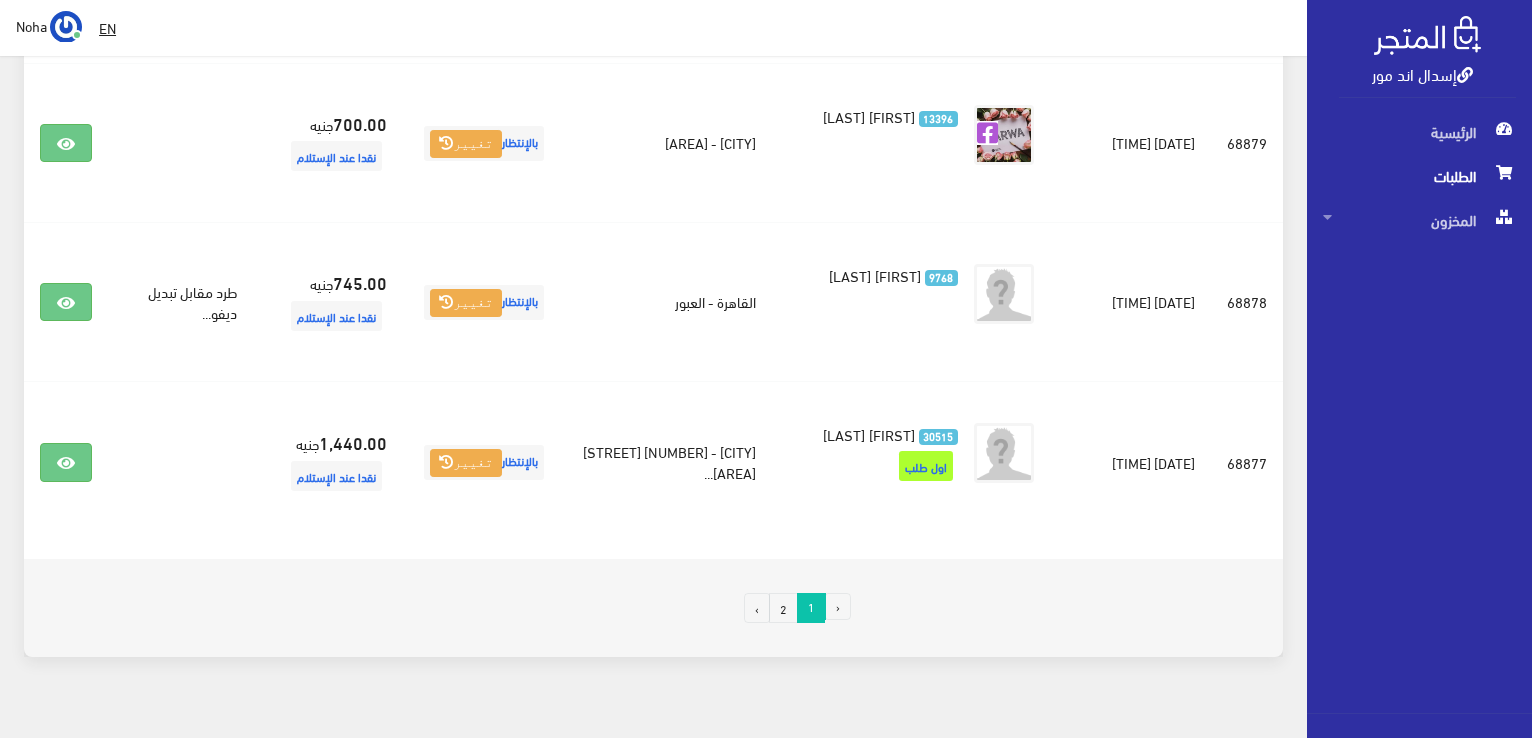 scroll, scrollTop: 3224, scrollLeft: 0, axis: vertical 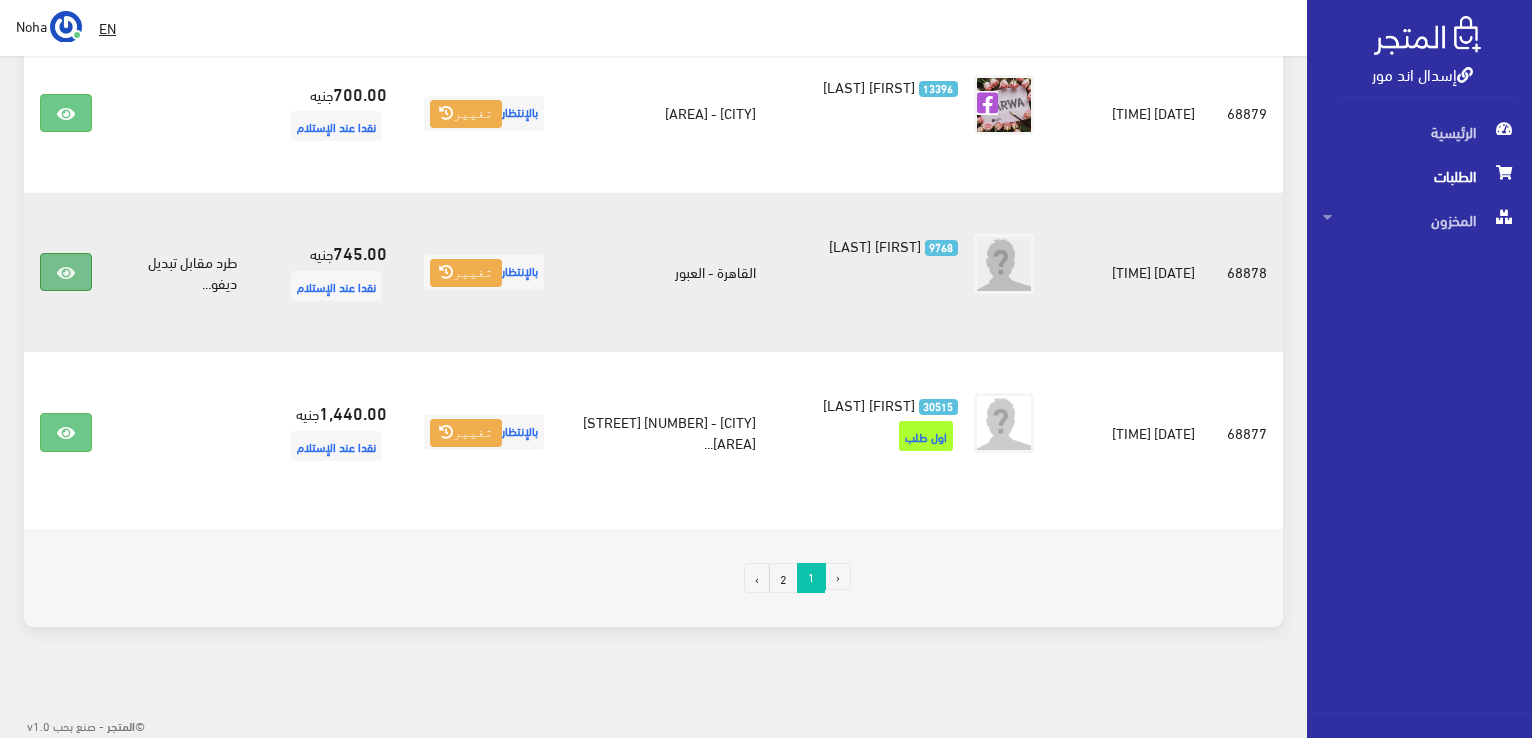 click at bounding box center (66, 272) 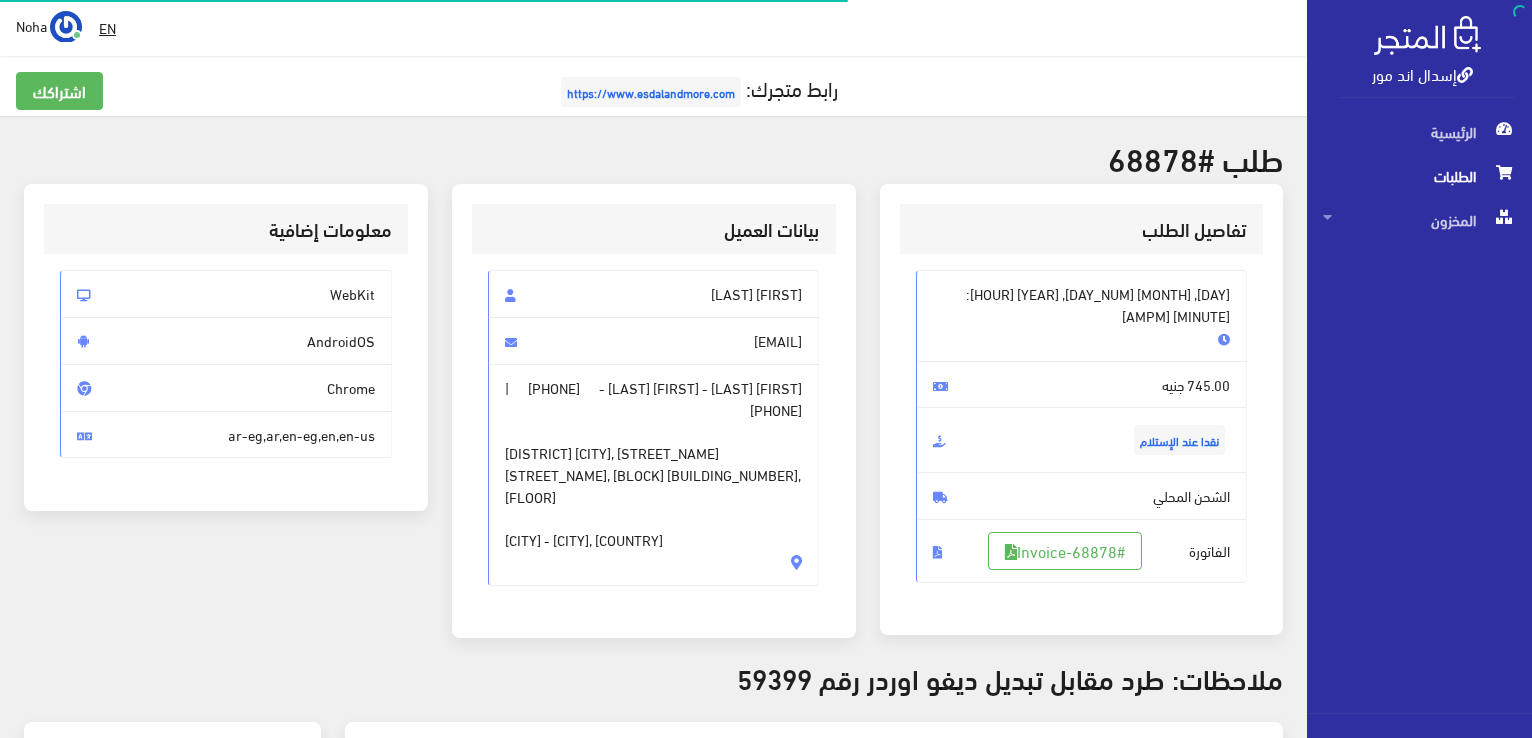 scroll, scrollTop: 0, scrollLeft: 0, axis: both 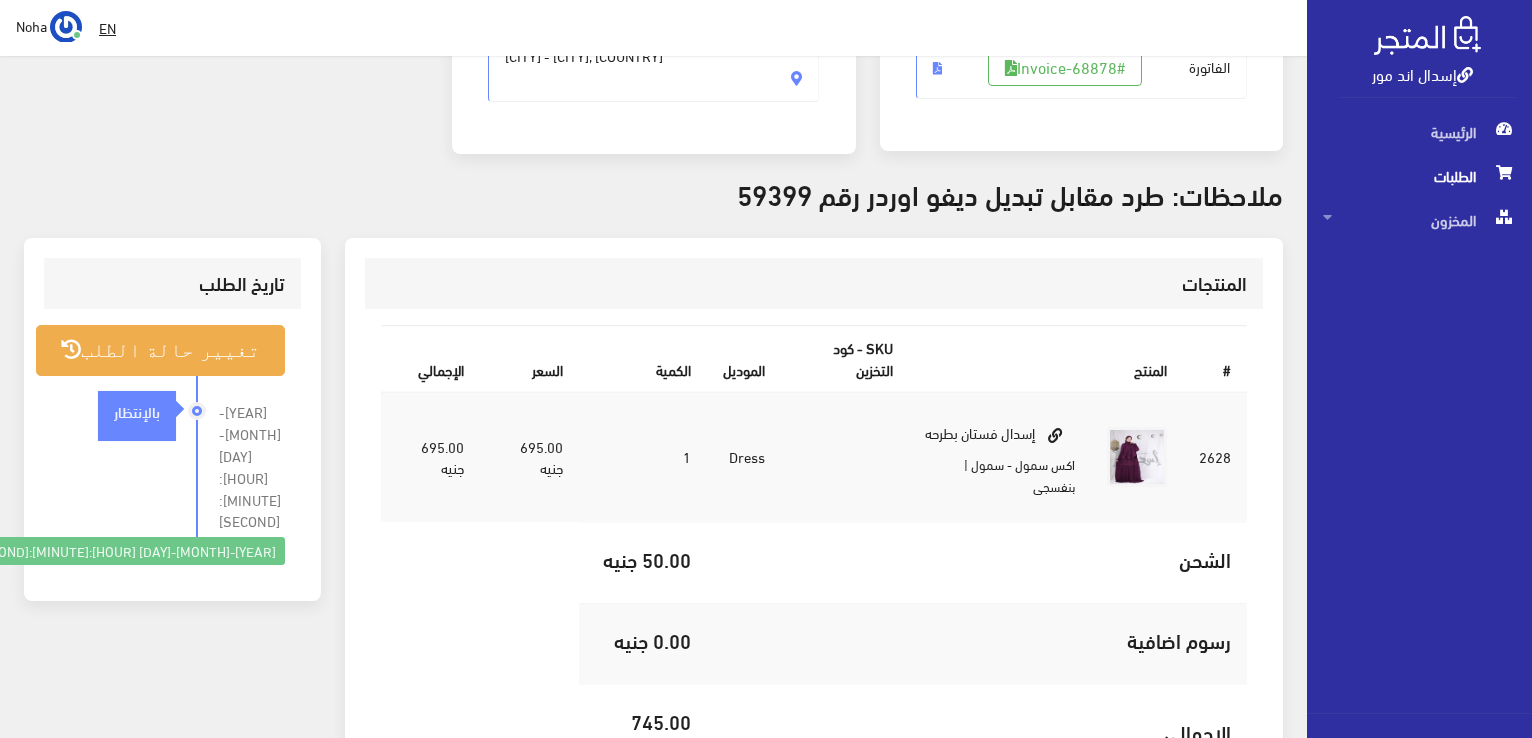 drag, startPoint x: 246, startPoint y: 8, endPoint x: 413, endPoint y: 143, distance: 214.7417 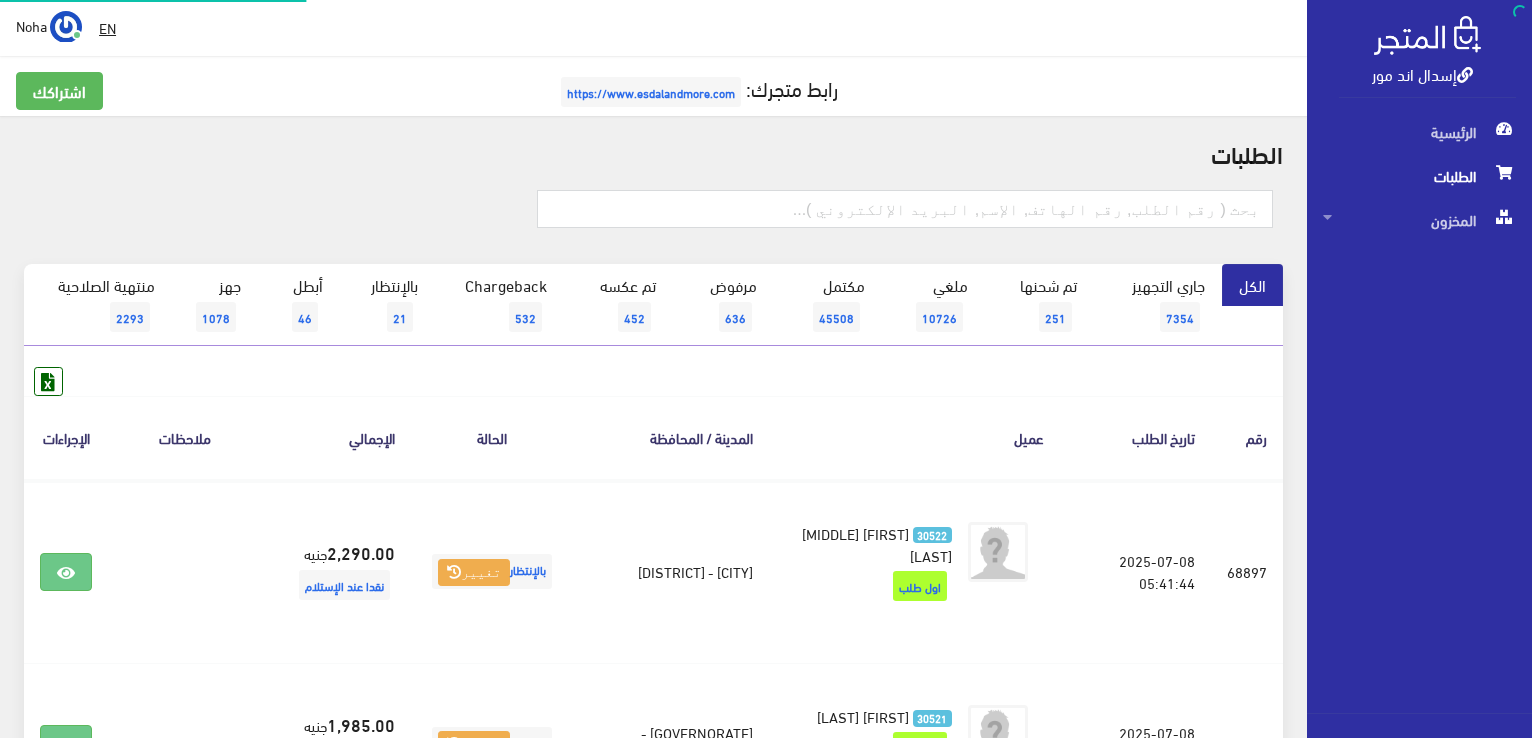 scroll, scrollTop: 0, scrollLeft: 0, axis: both 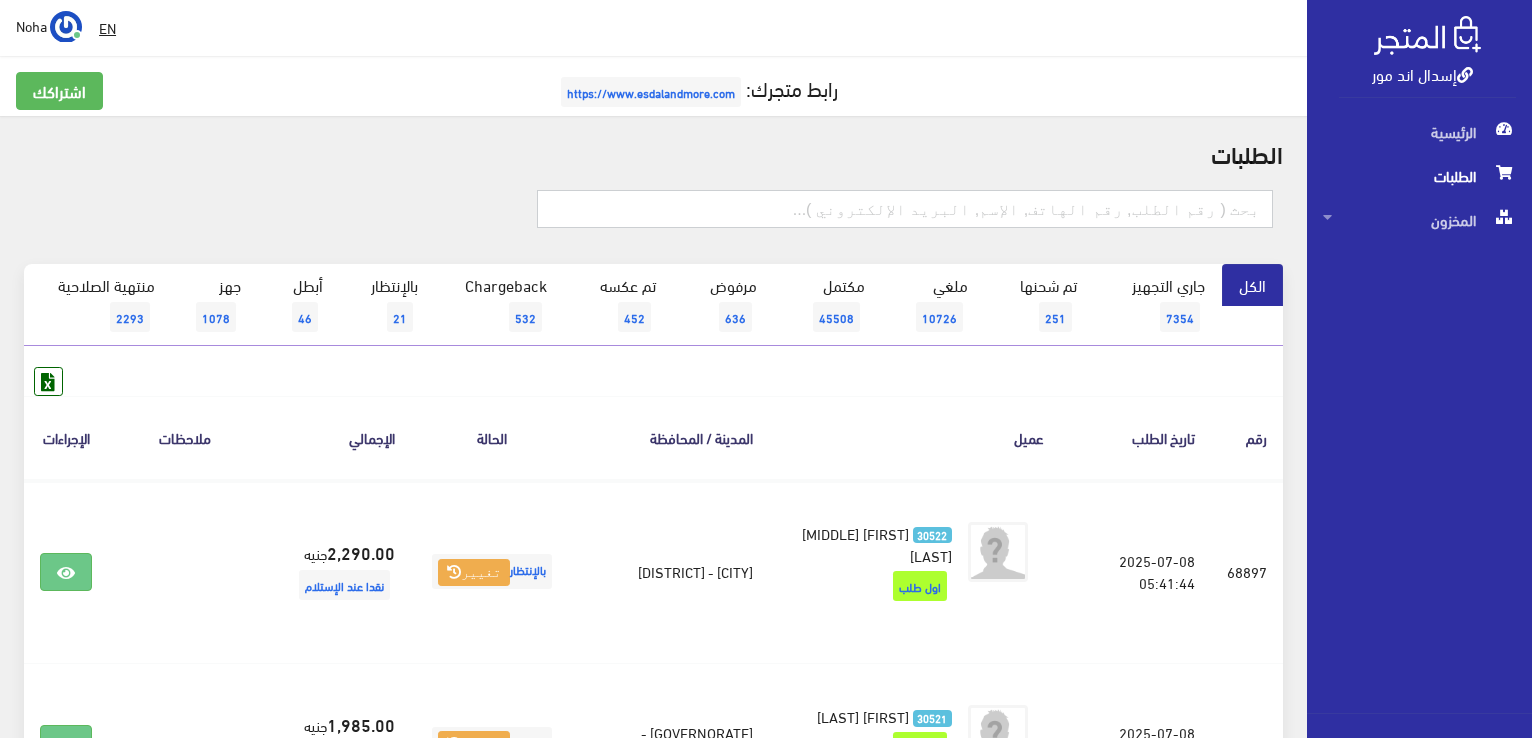 click at bounding box center (905, 209) 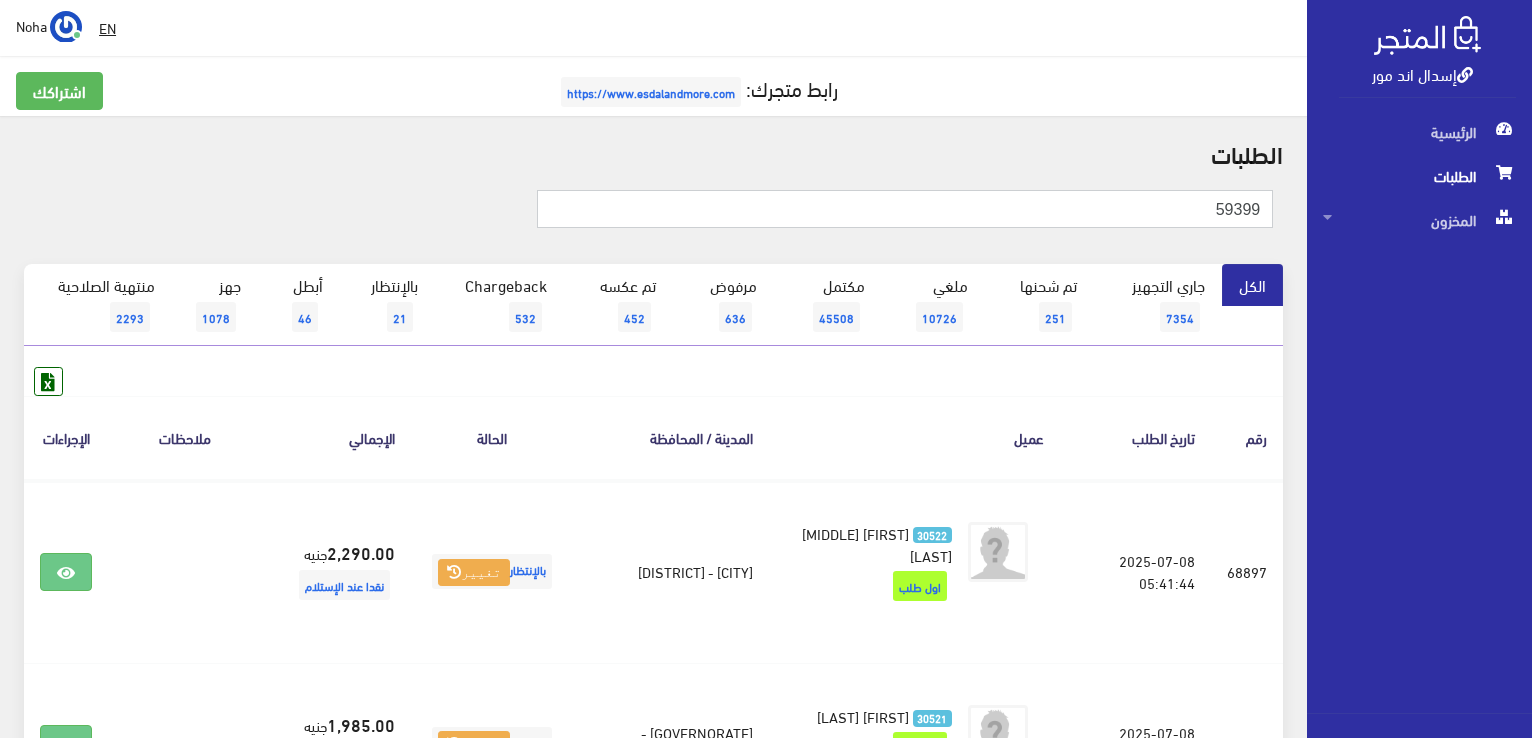 type on "59399" 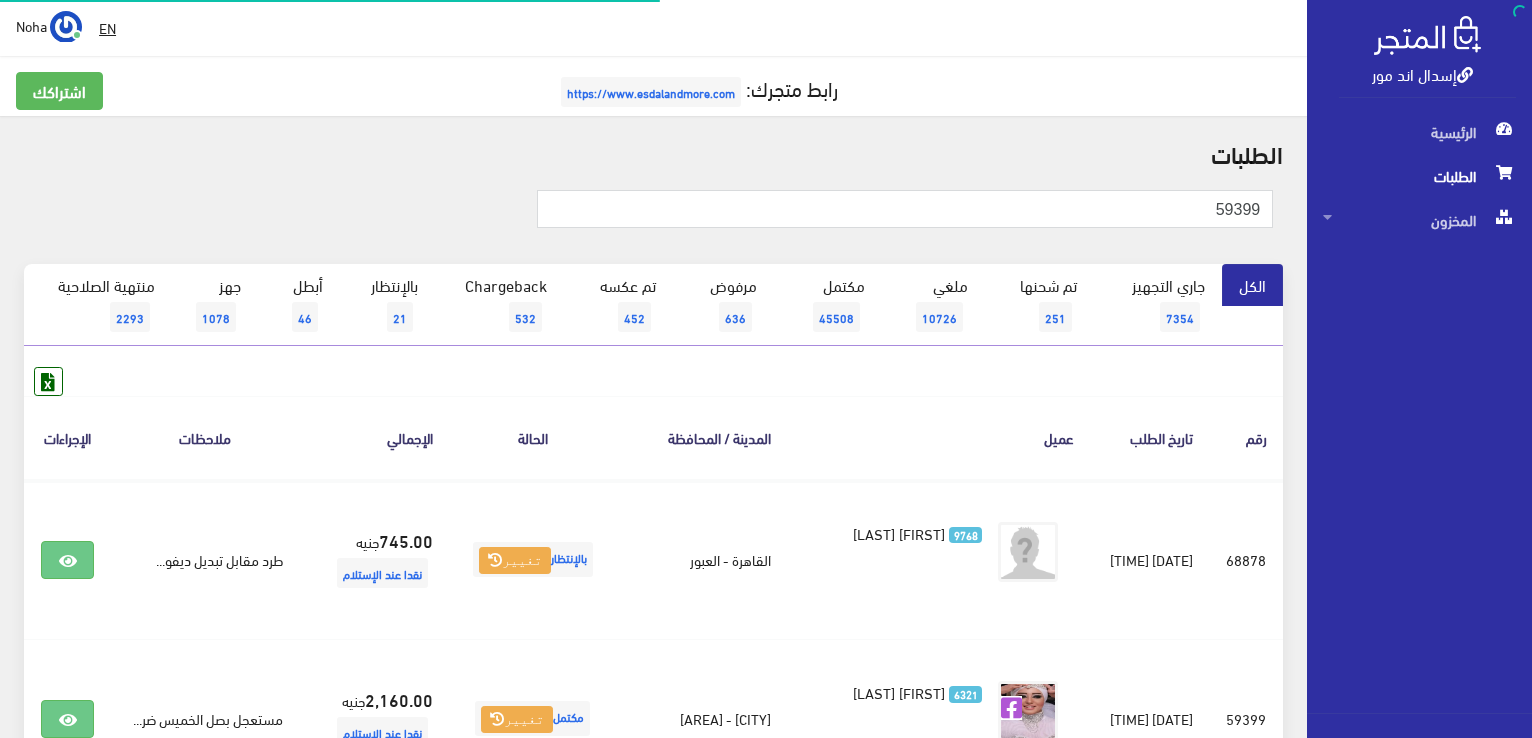 scroll, scrollTop: 0, scrollLeft: 0, axis: both 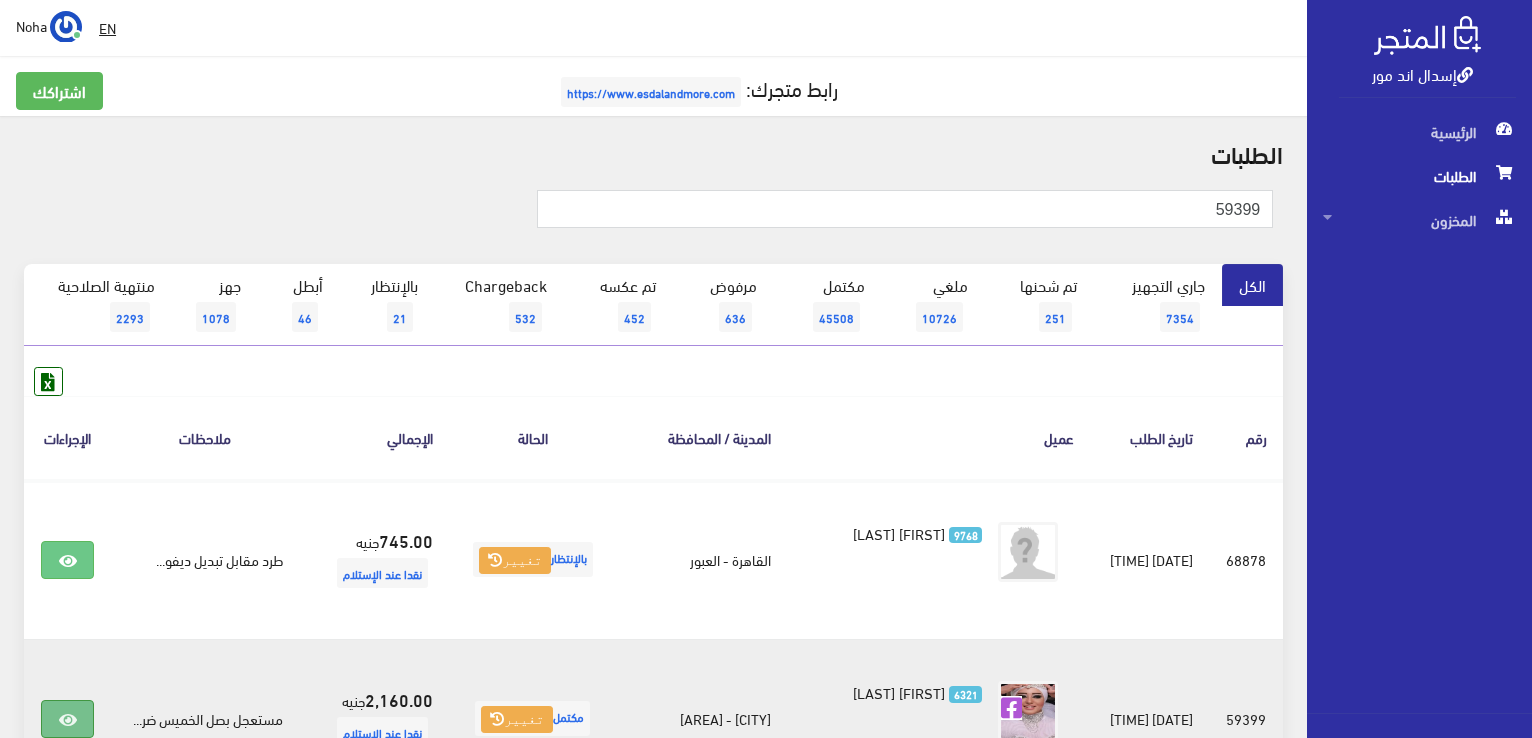 click at bounding box center (67, 719) 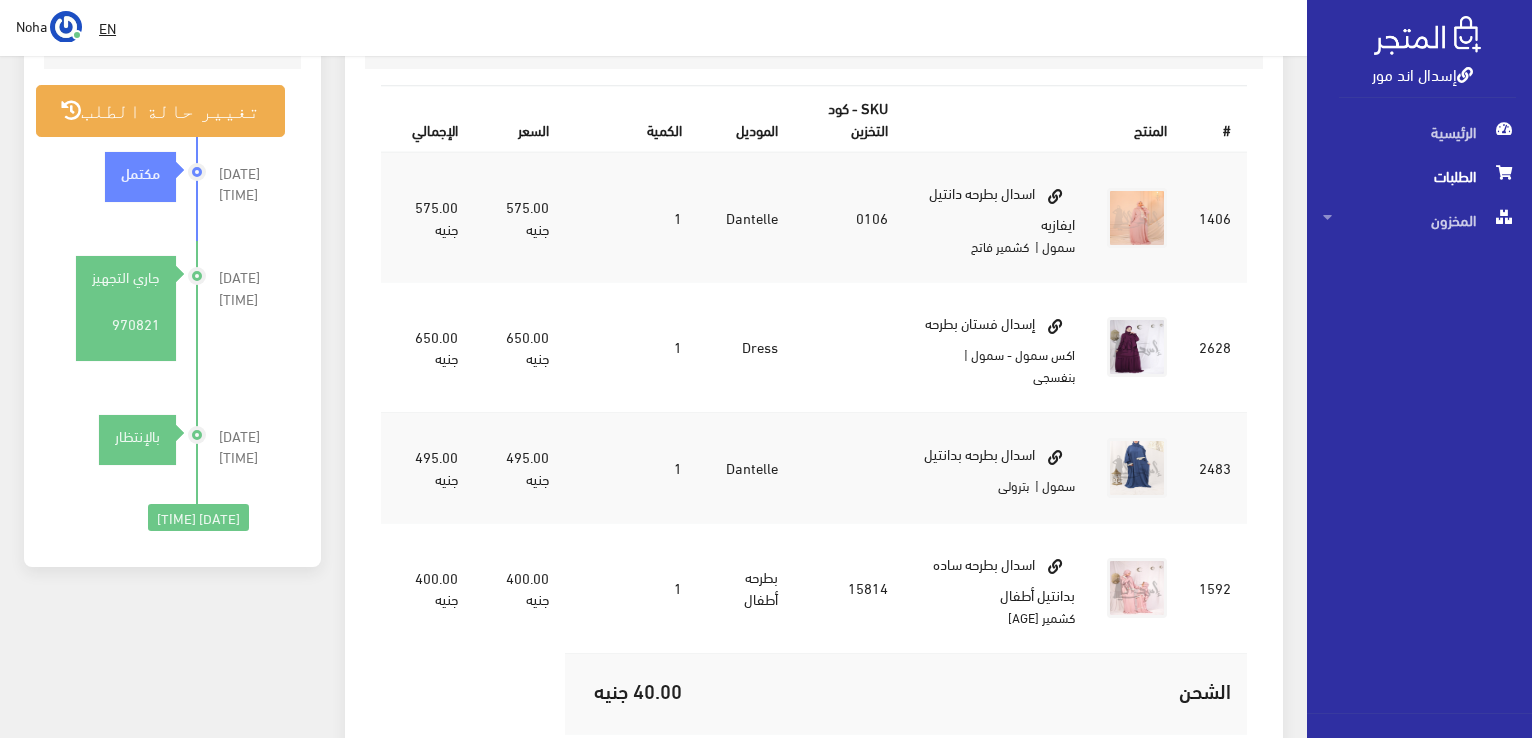 scroll, scrollTop: 720, scrollLeft: 0, axis: vertical 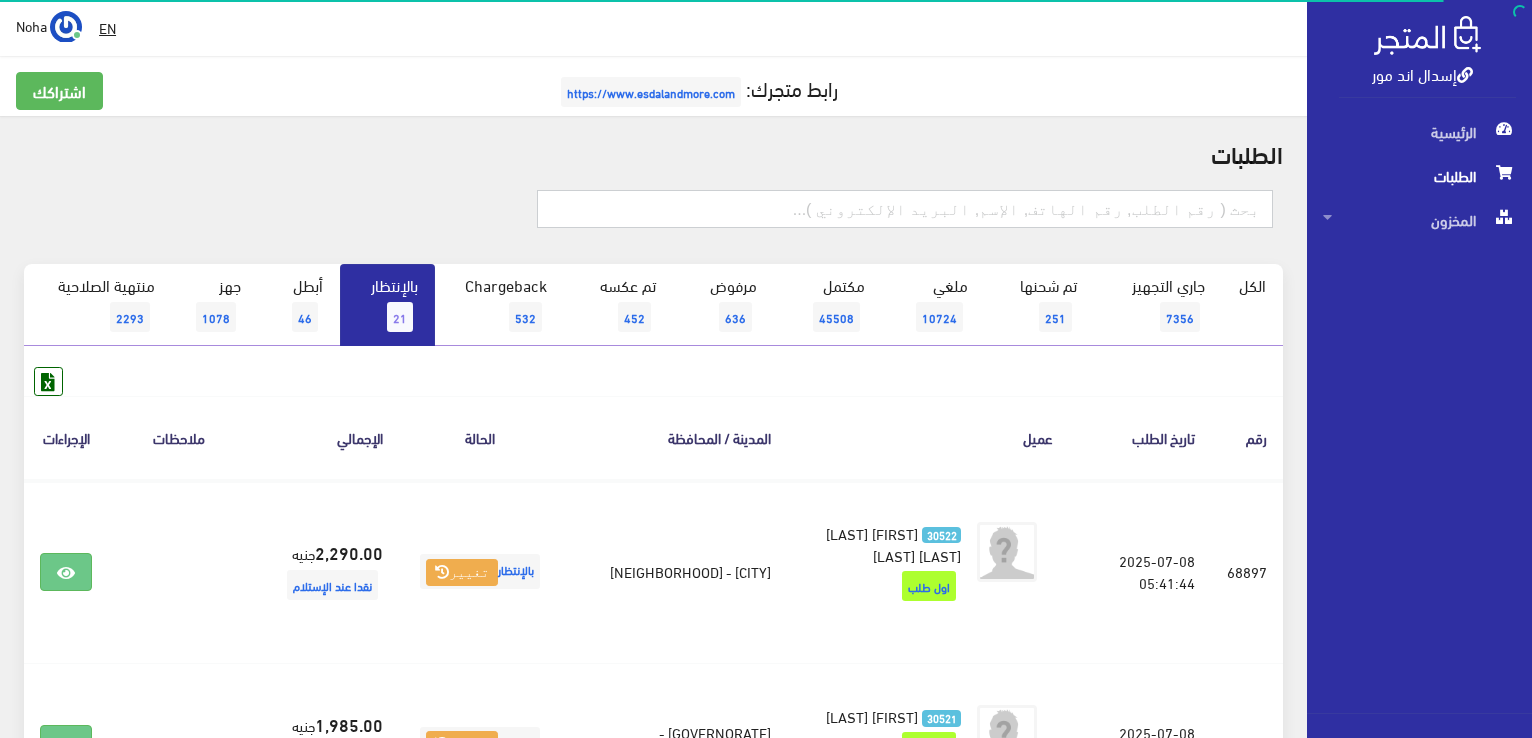 click at bounding box center (905, 209) 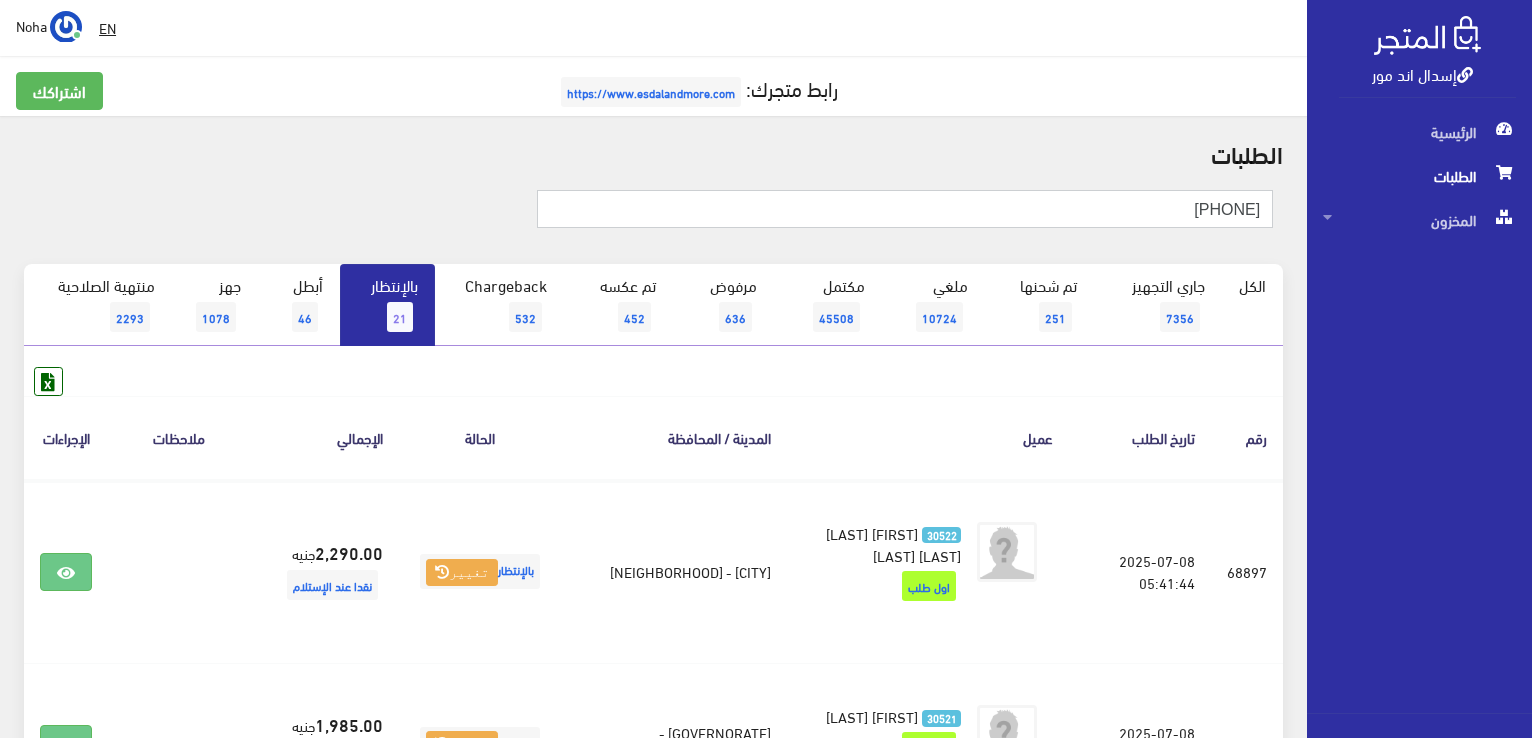 type on "[PHONE]" 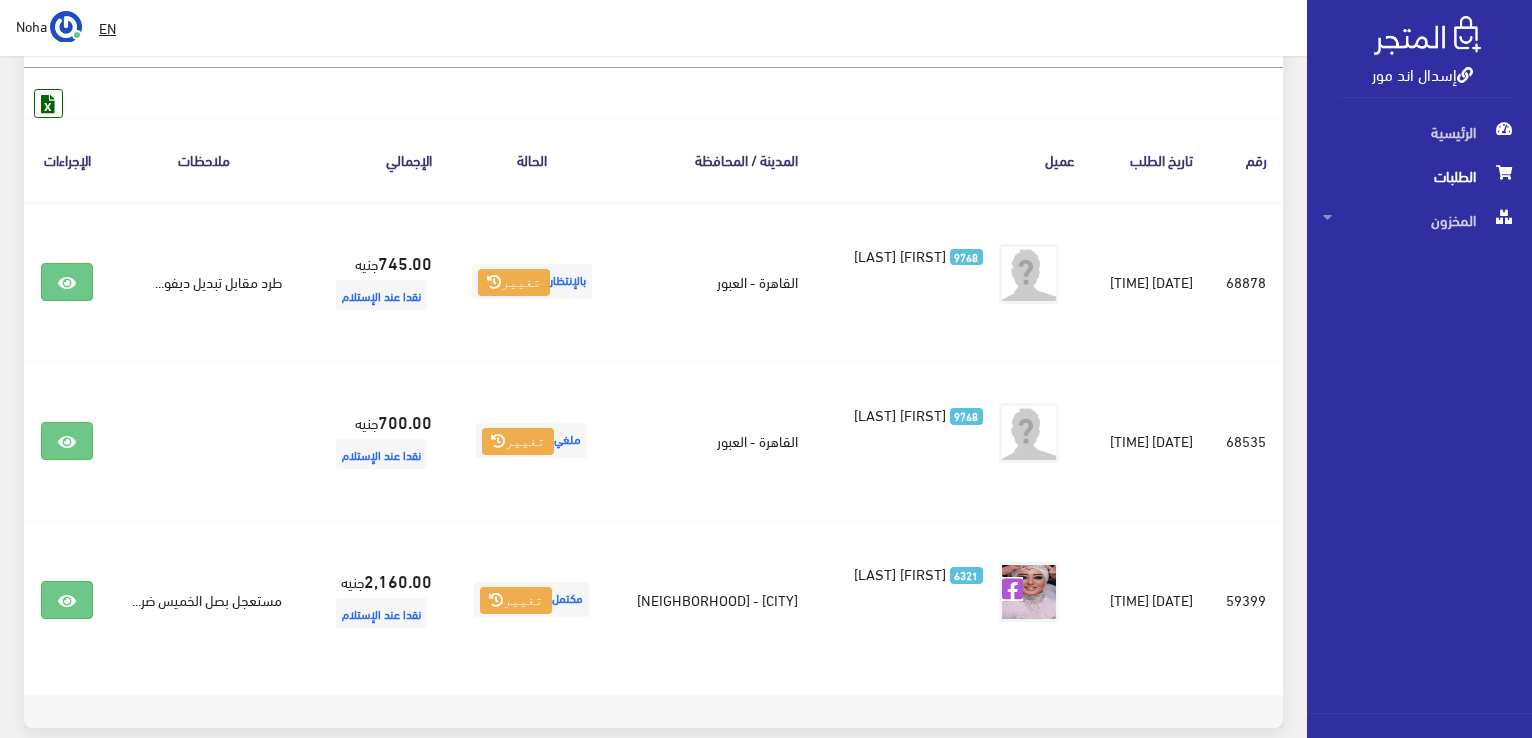 scroll, scrollTop: 280, scrollLeft: 0, axis: vertical 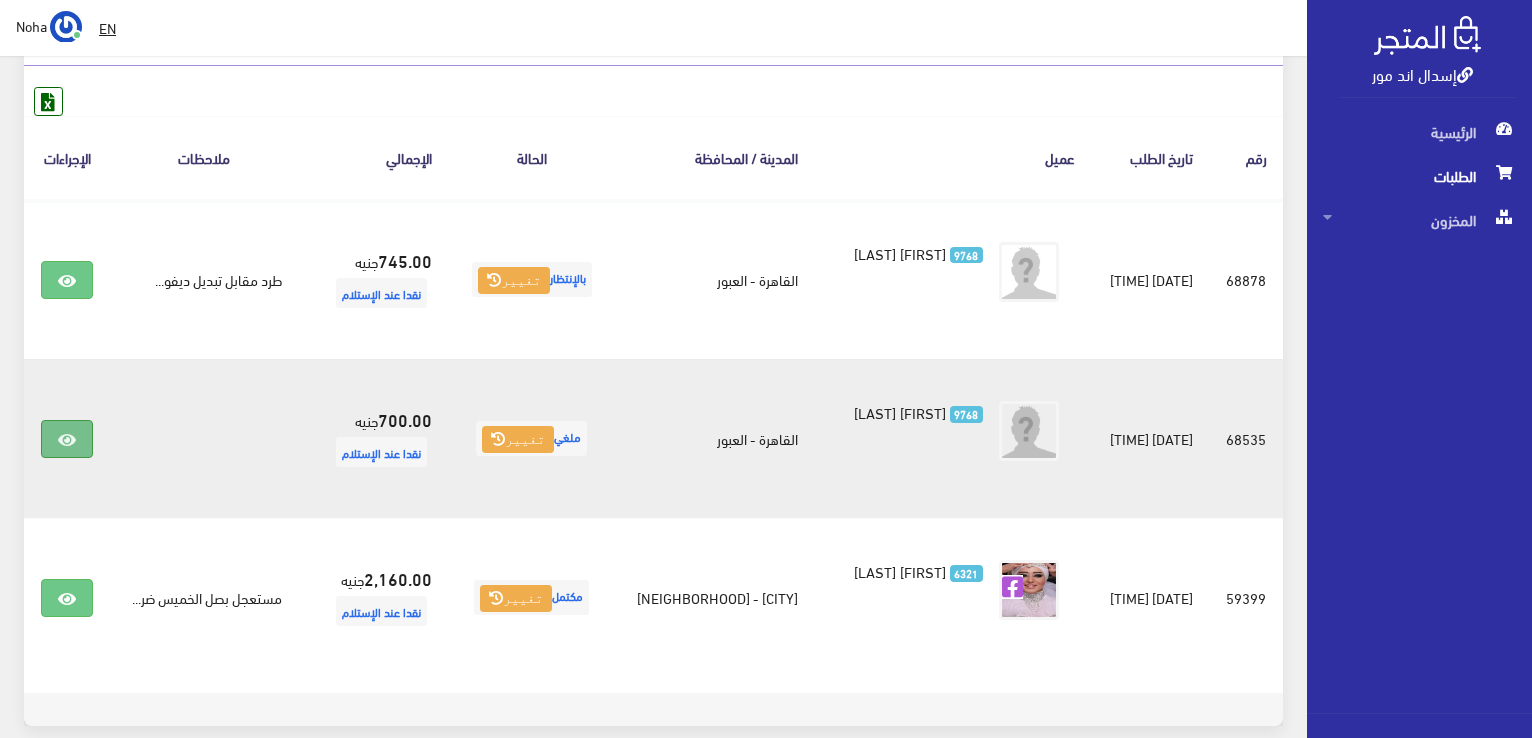 click at bounding box center (67, 439) 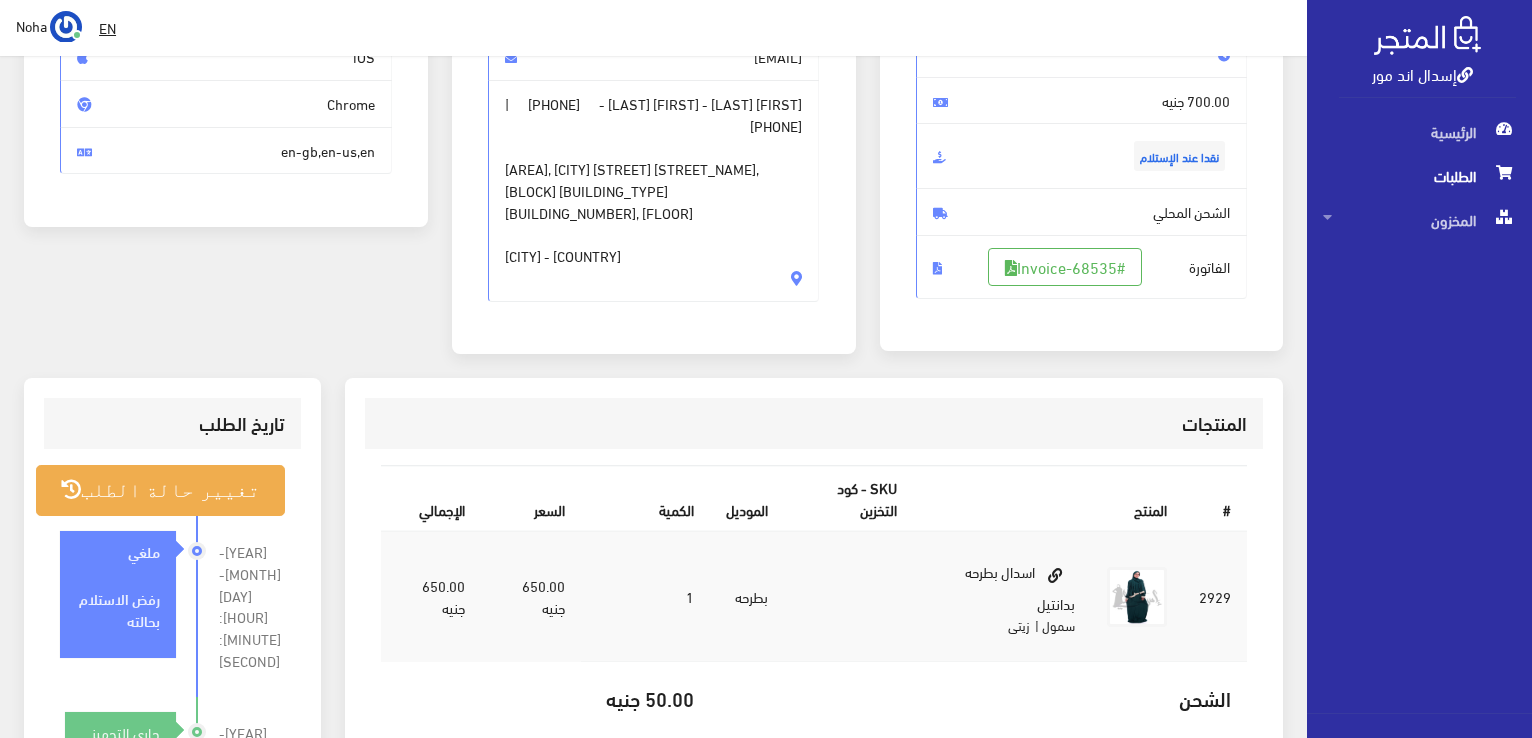 scroll, scrollTop: 244, scrollLeft: 0, axis: vertical 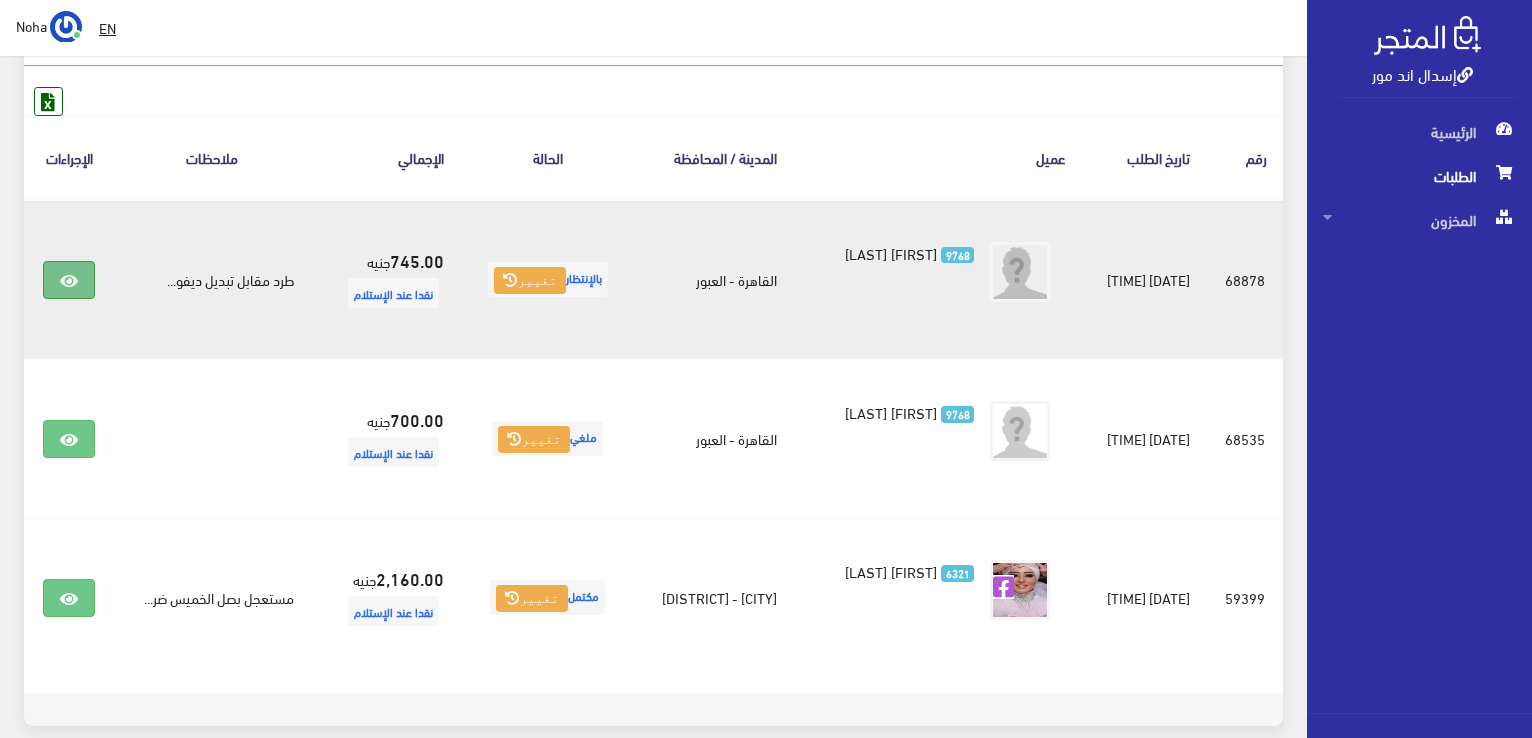 click at bounding box center [69, 280] 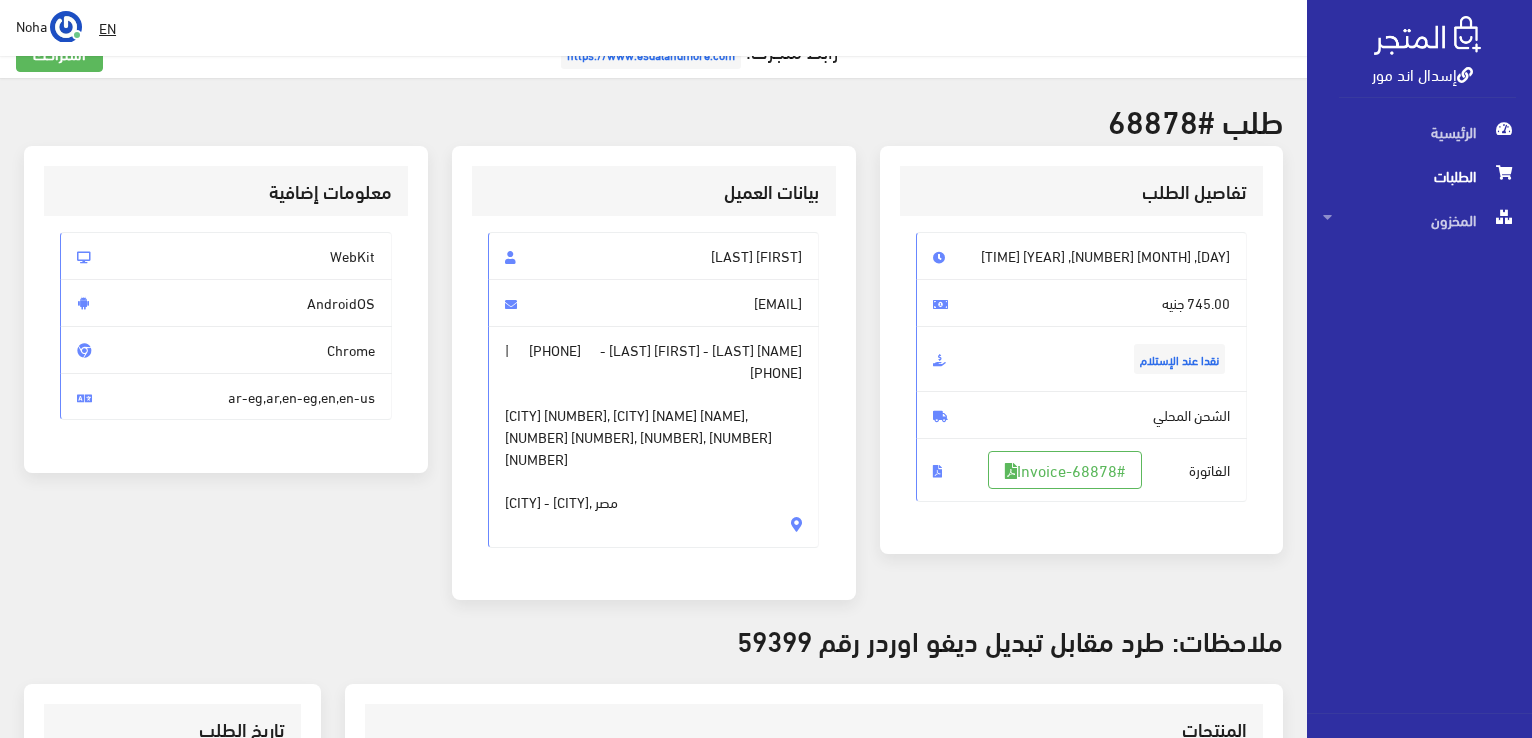scroll, scrollTop: 0, scrollLeft: 0, axis: both 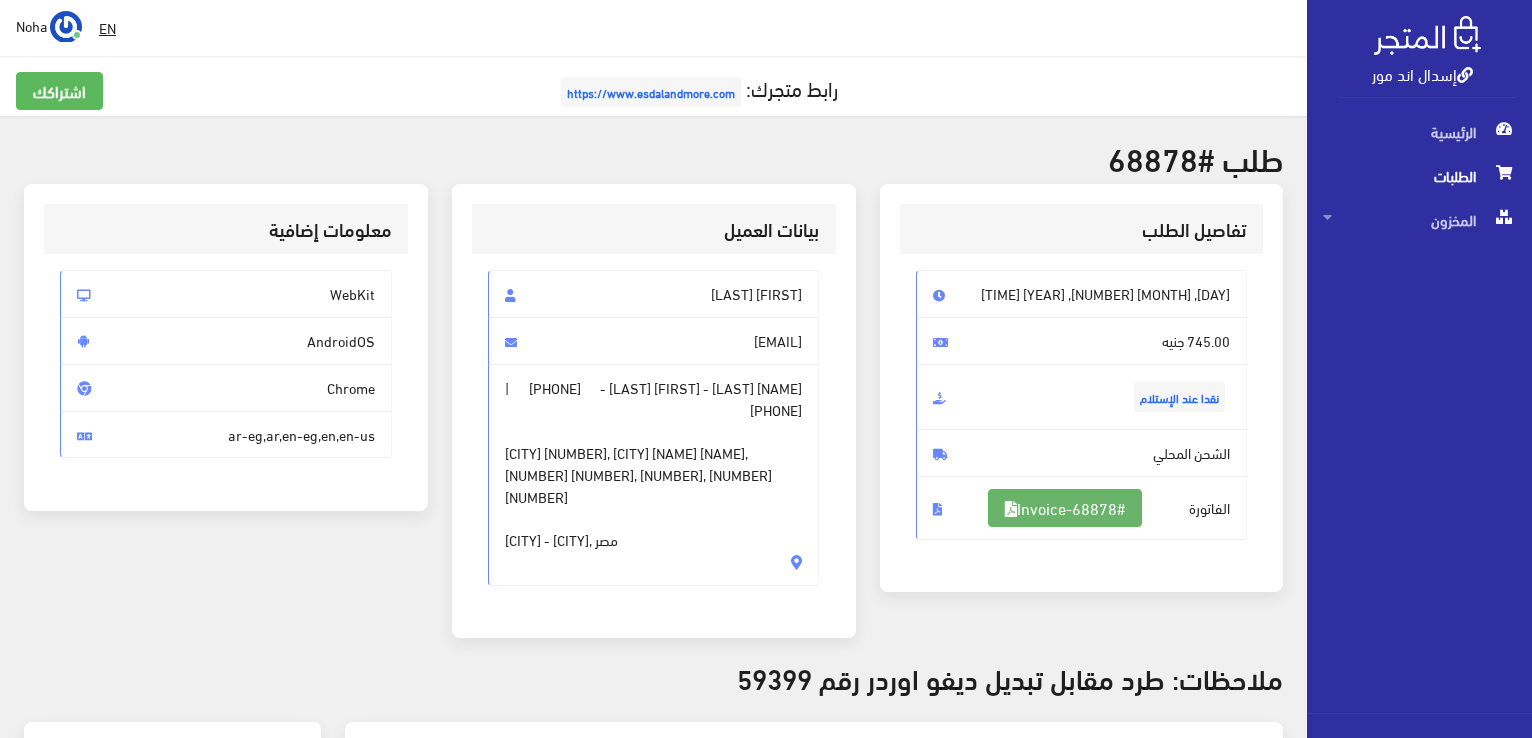 click on "#Invoice-68878" at bounding box center [1065, 508] 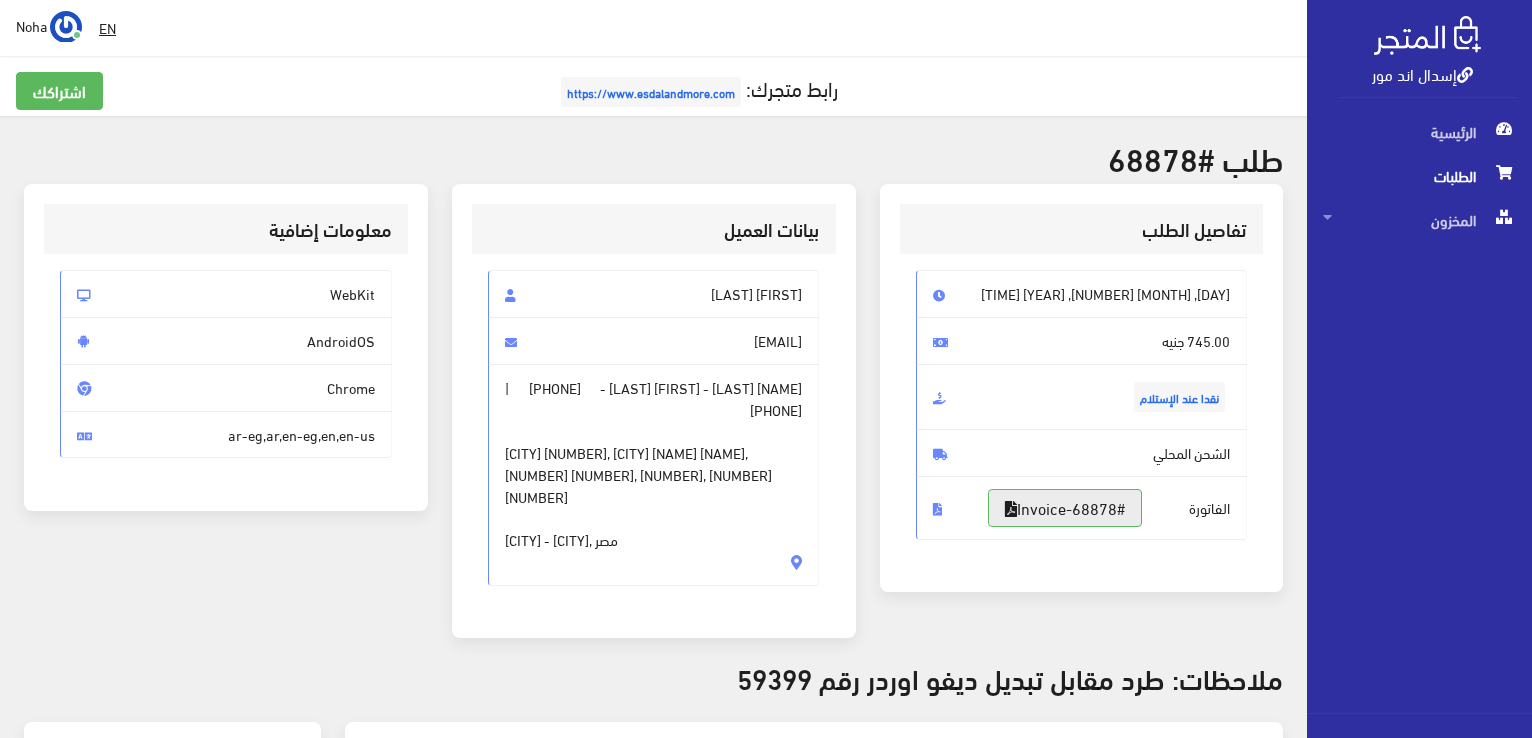 scroll, scrollTop: 644, scrollLeft: 0, axis: vertical 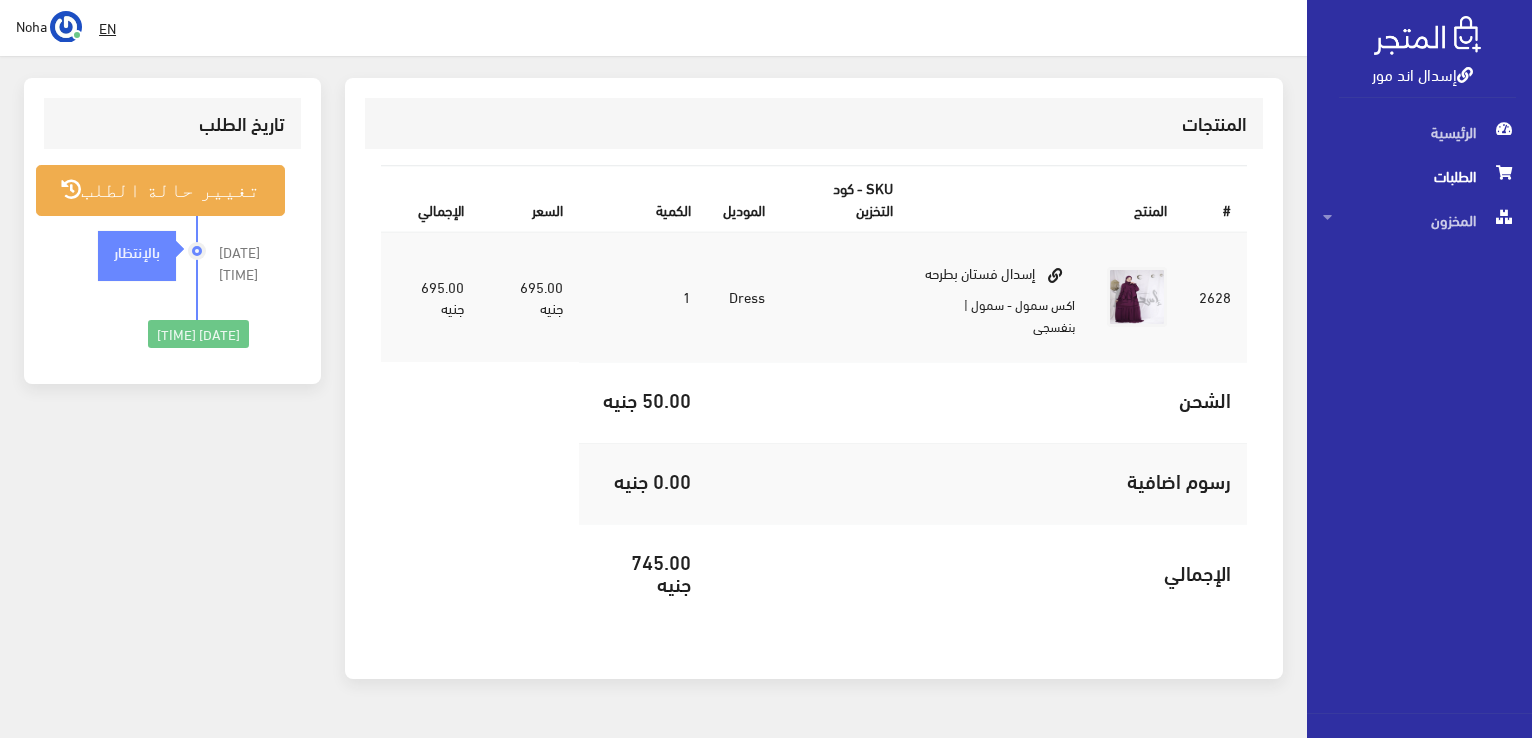 drag, startPoint x: 1424, startPoint y: 182, endPoint x: 1479, endPoint y: 177, distance: 55.226807 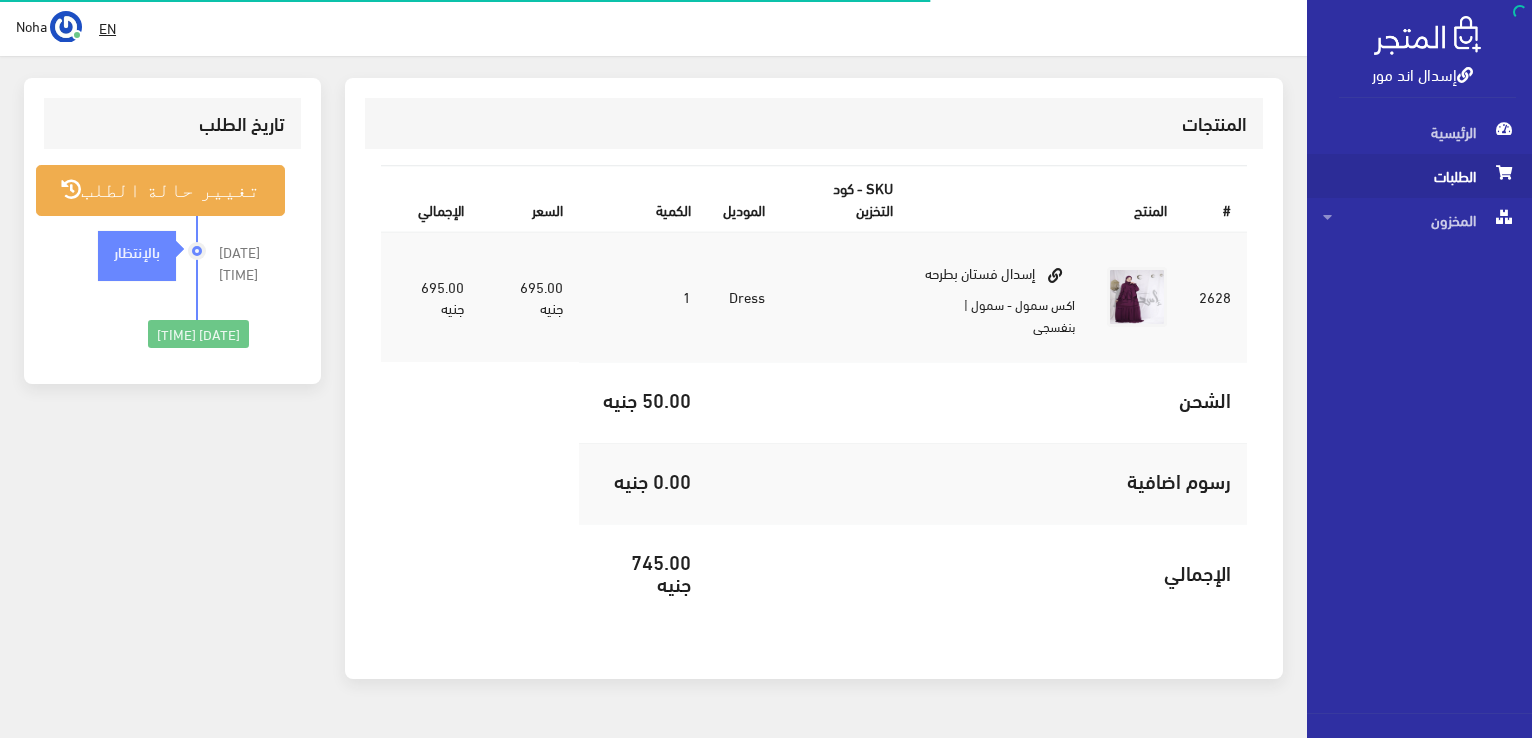 click on "الطلبات" at bounding box center [1419, 176] 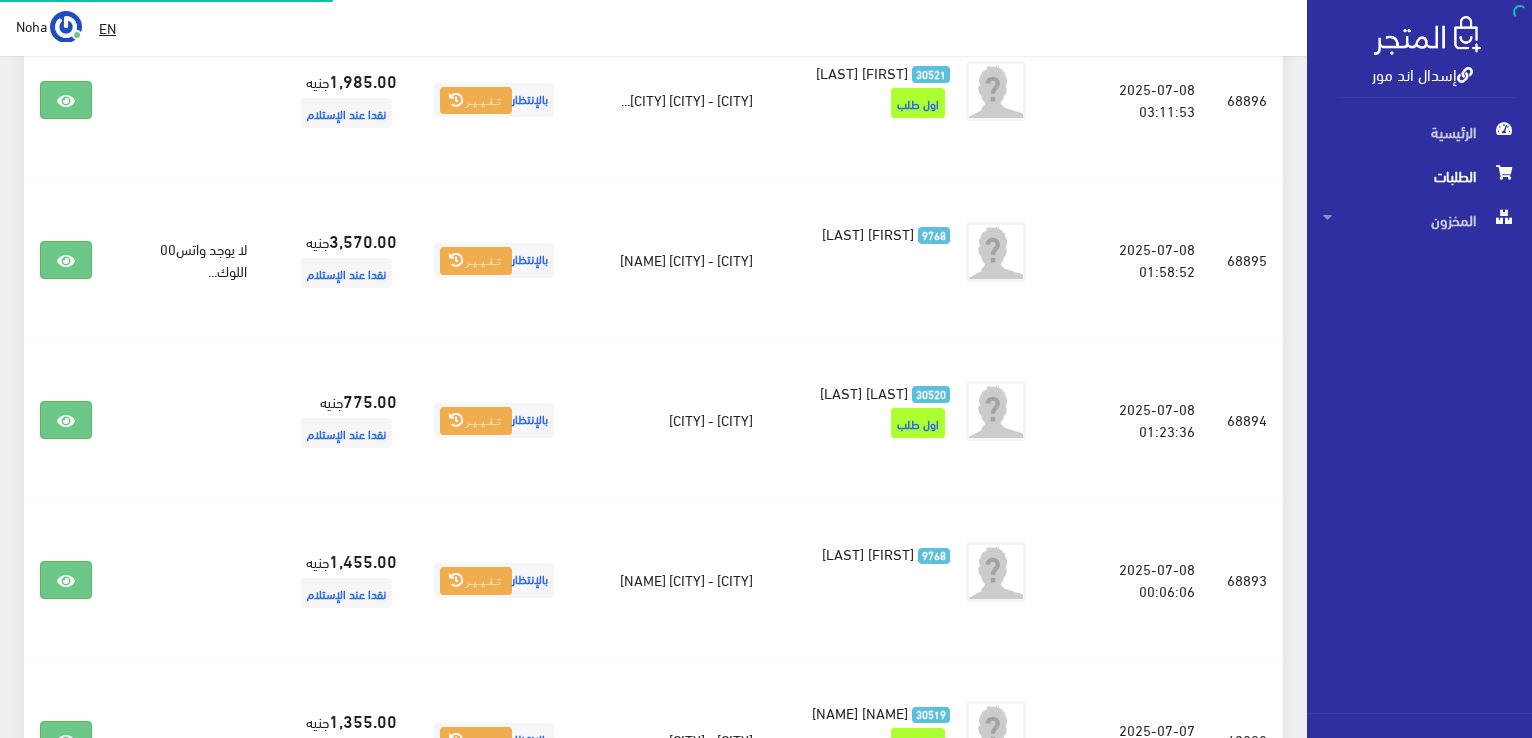 scroll, scrollTop: 0, scrollLeft: 0, axis: both 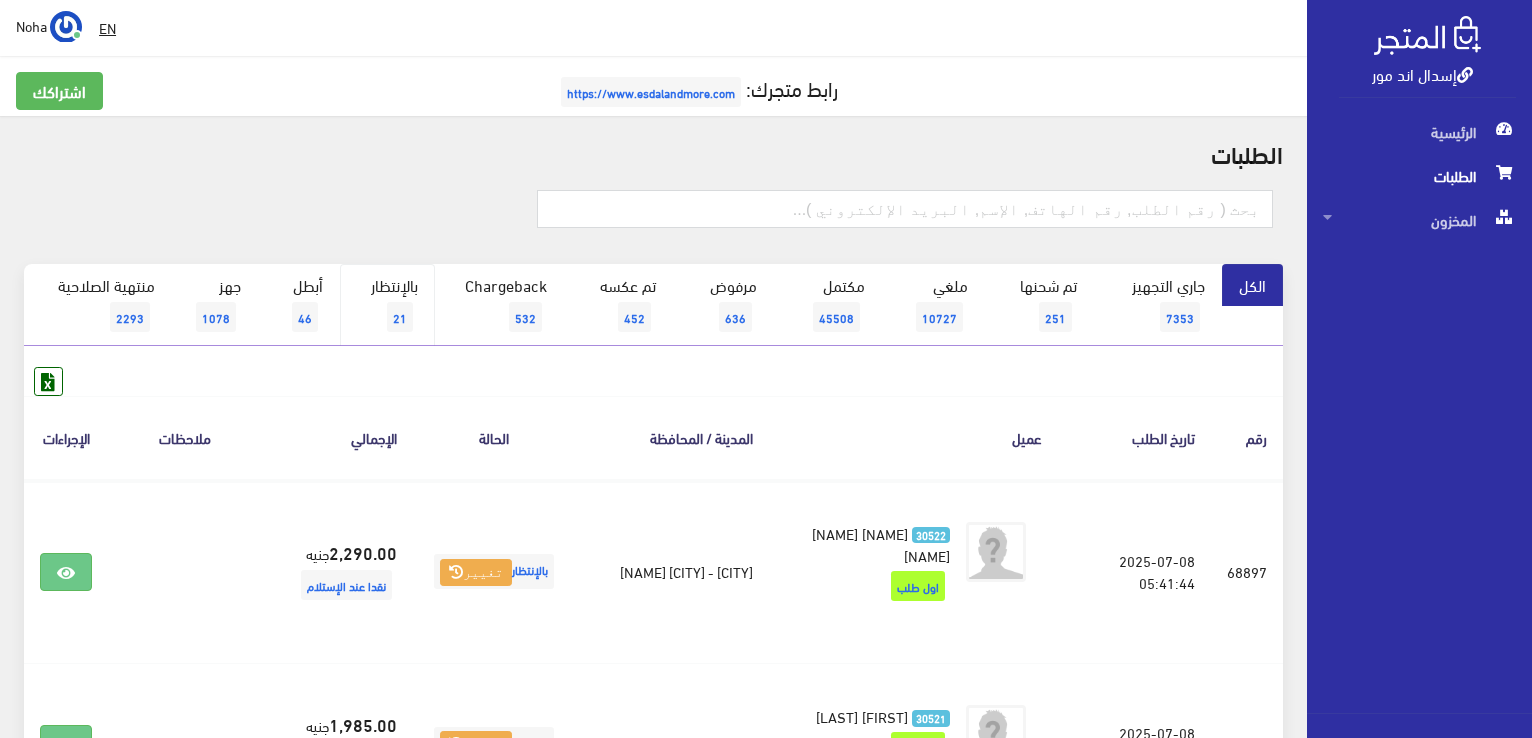 click on "بالإنتظار
21" at bounding box center [387, 305] 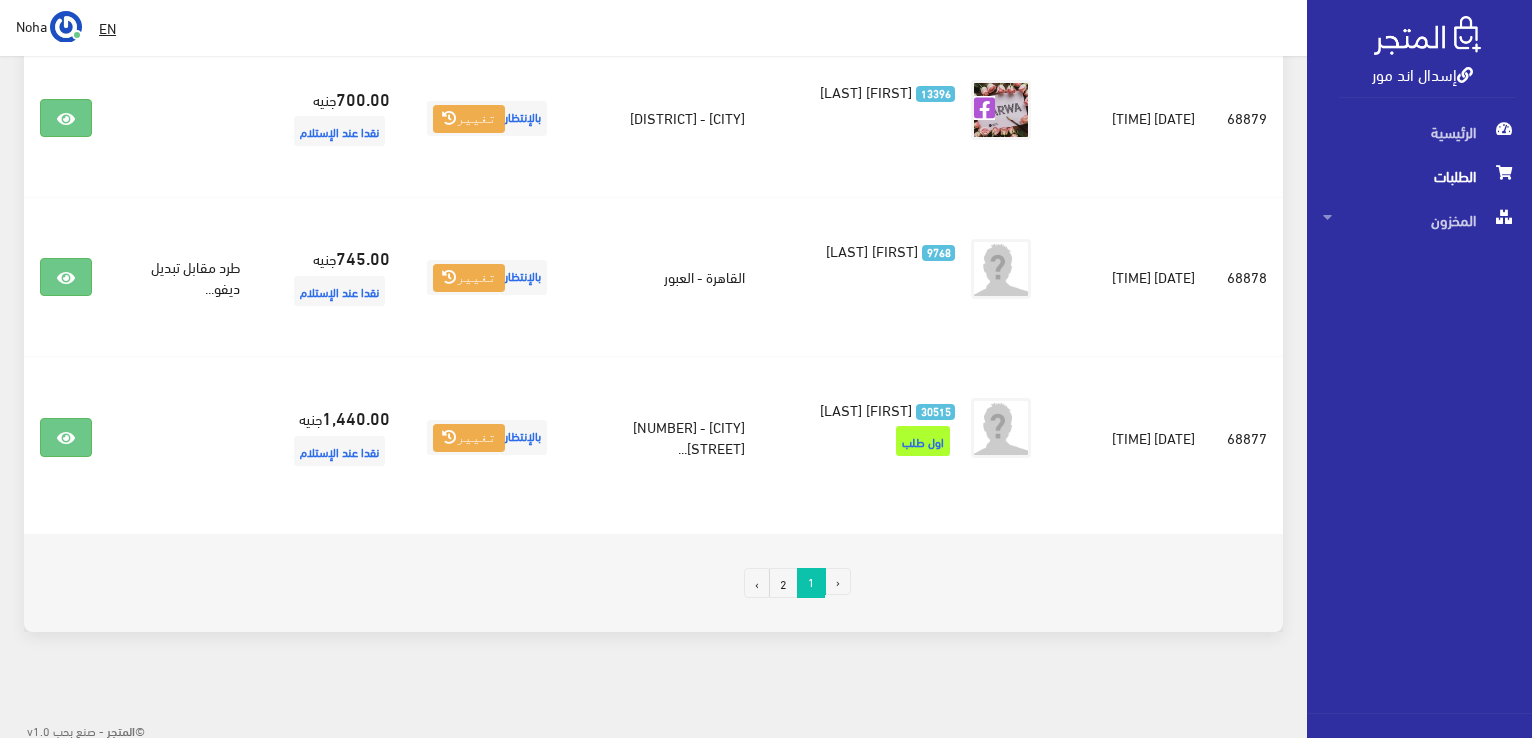scroll, scrollTop: 3225, scrollLeft: 0, axis: vertical 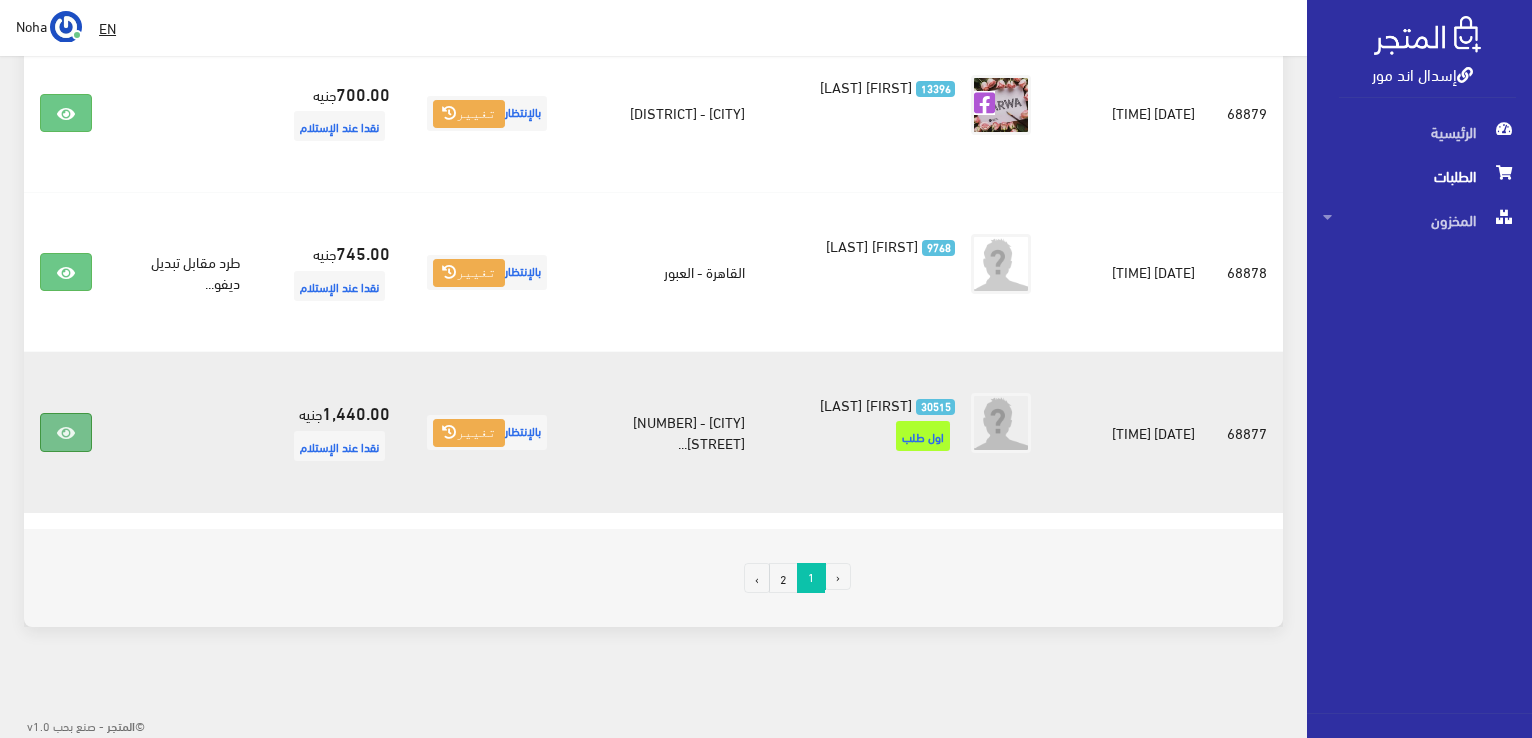 click at bounding box center (66, 432) 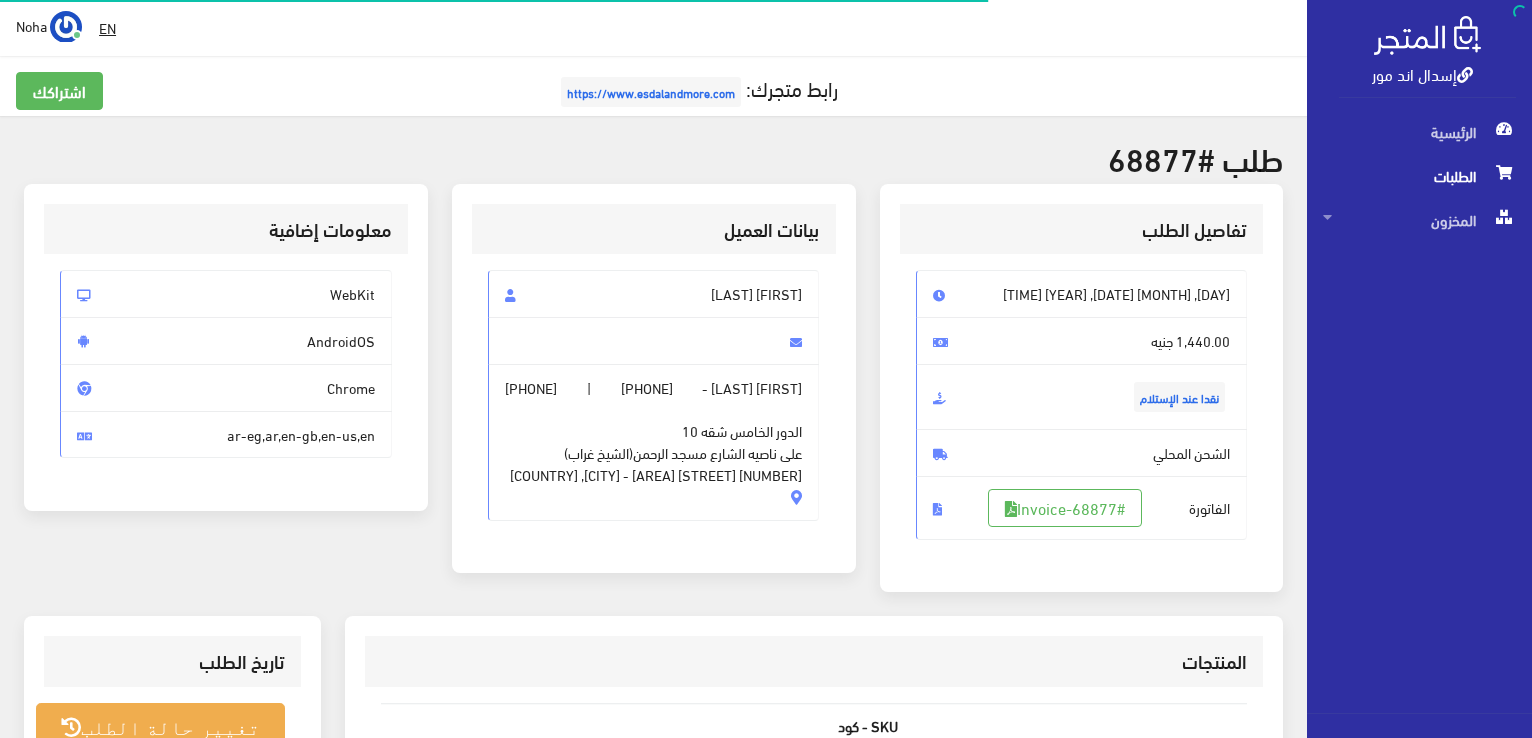 scroll, scrollTop: 0, scrollLeft: 0, axis: both 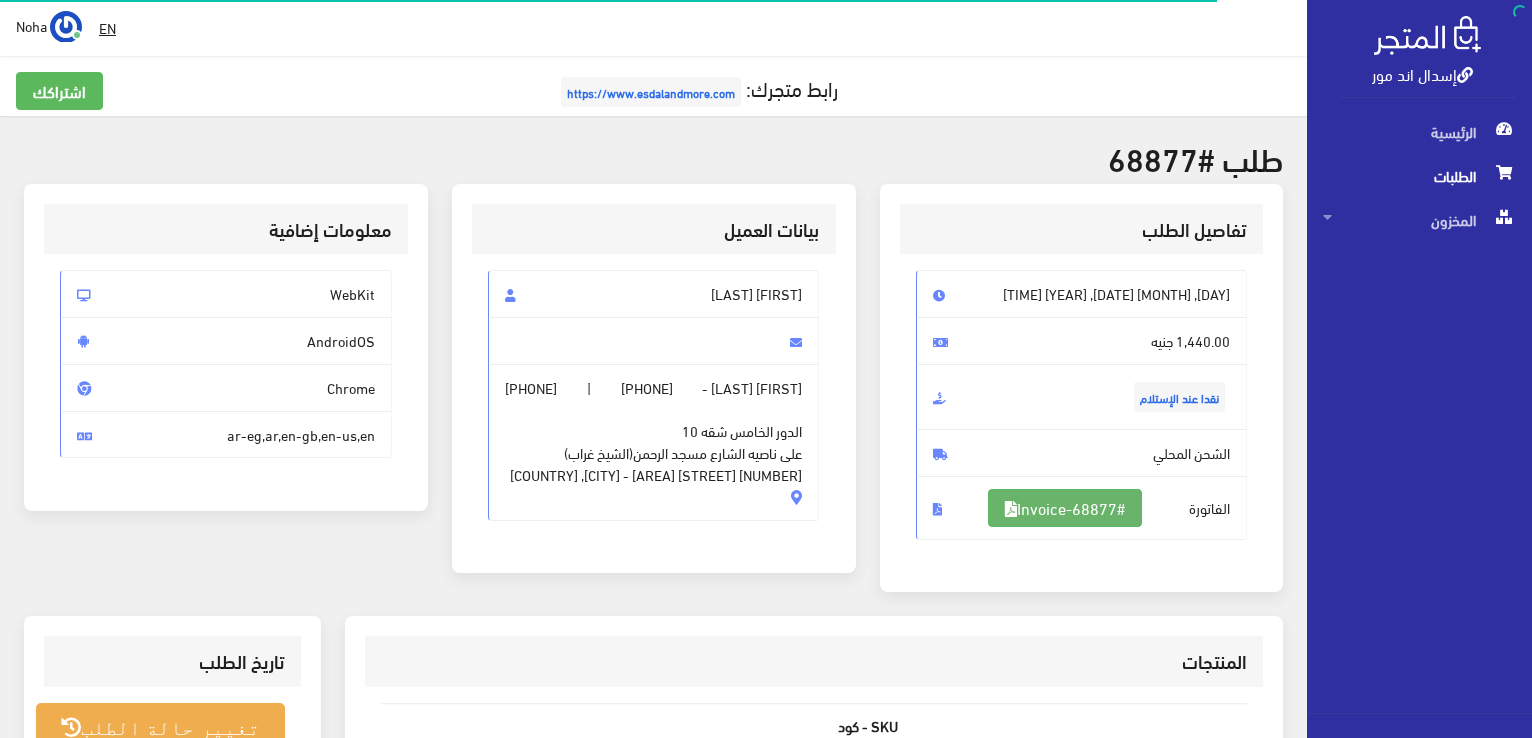 click on "#Invoice-68877" at bounding box center (1065, 508) 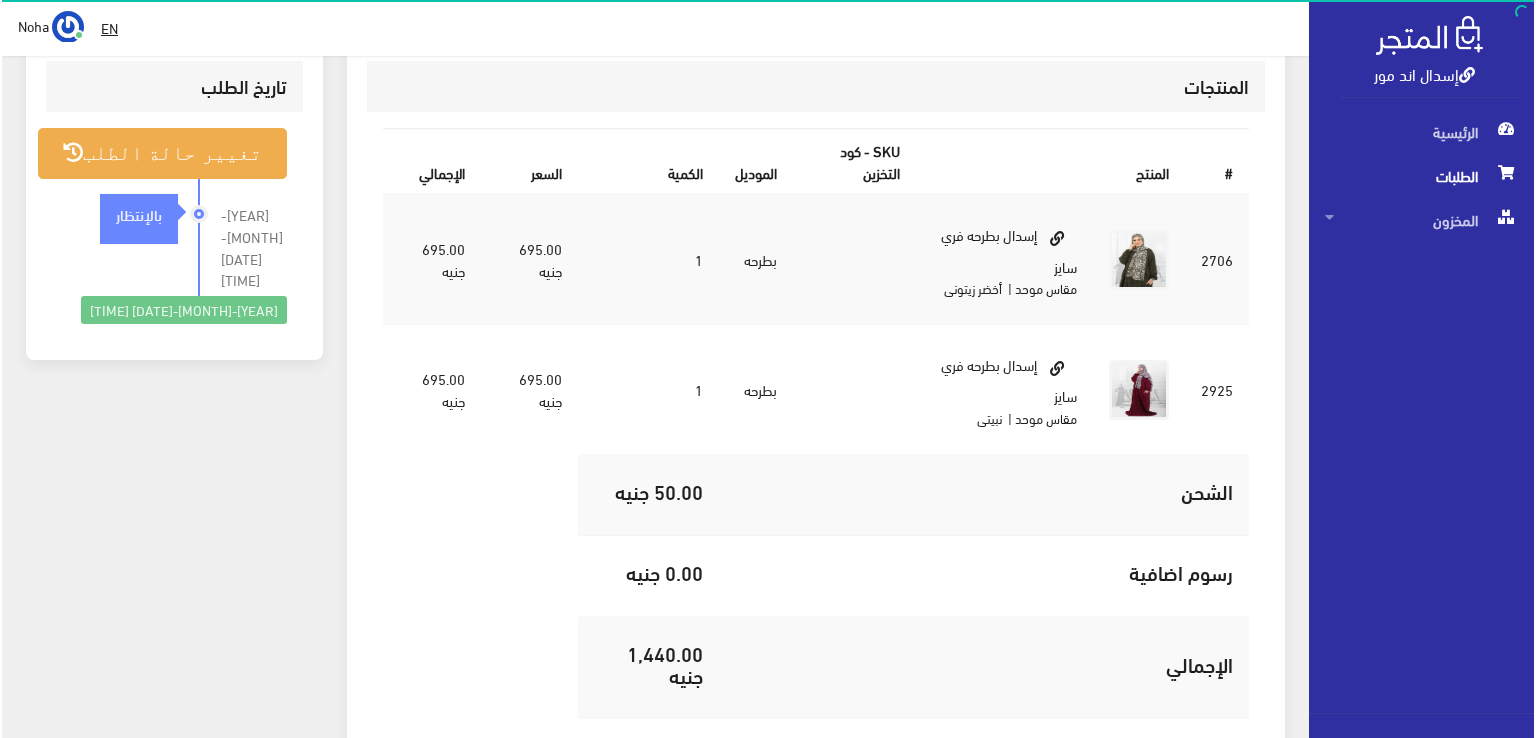 scroll, scrollTop: 644, scrollLeft: 0, axis: vertical 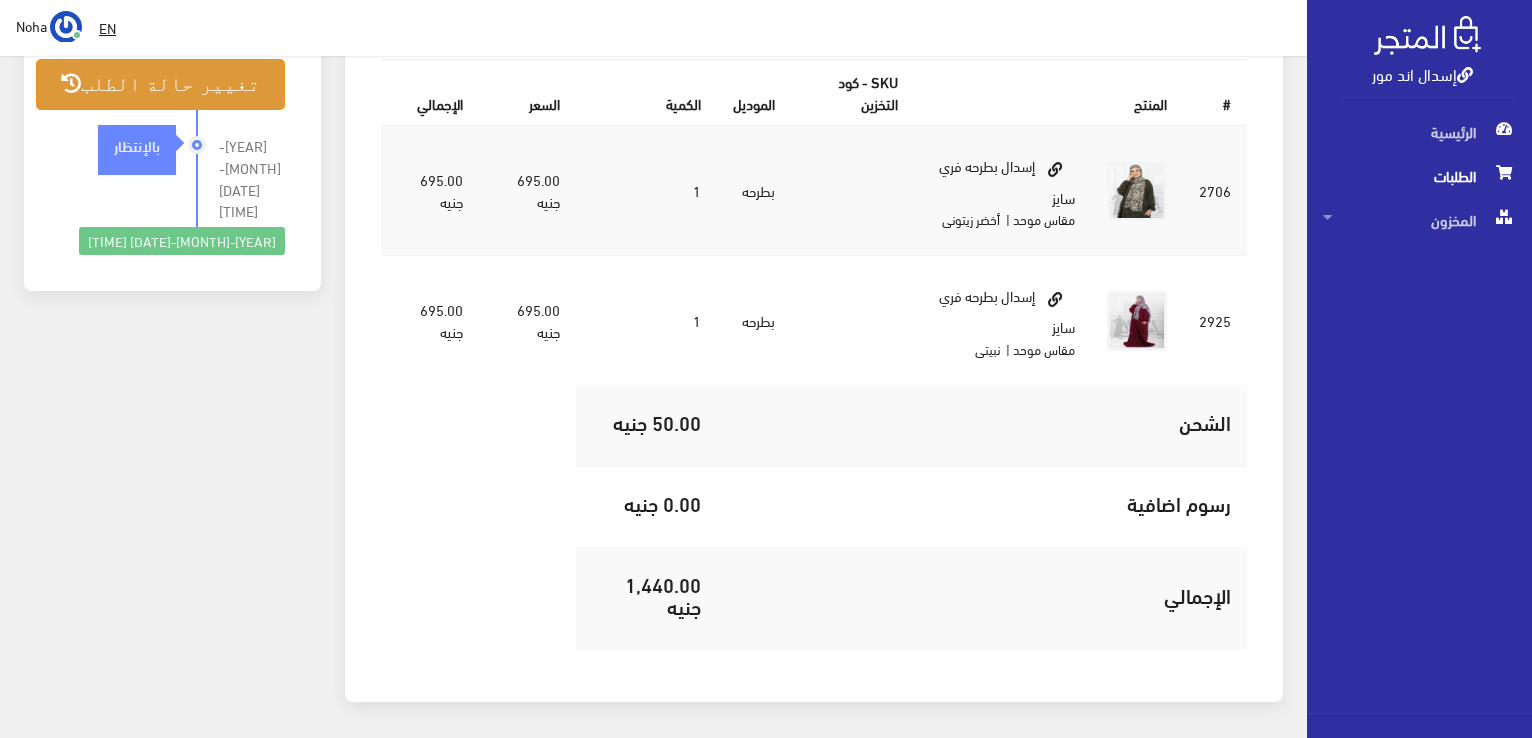 click on "تغيير حالة الطلب" at bounding box center [160, 84] 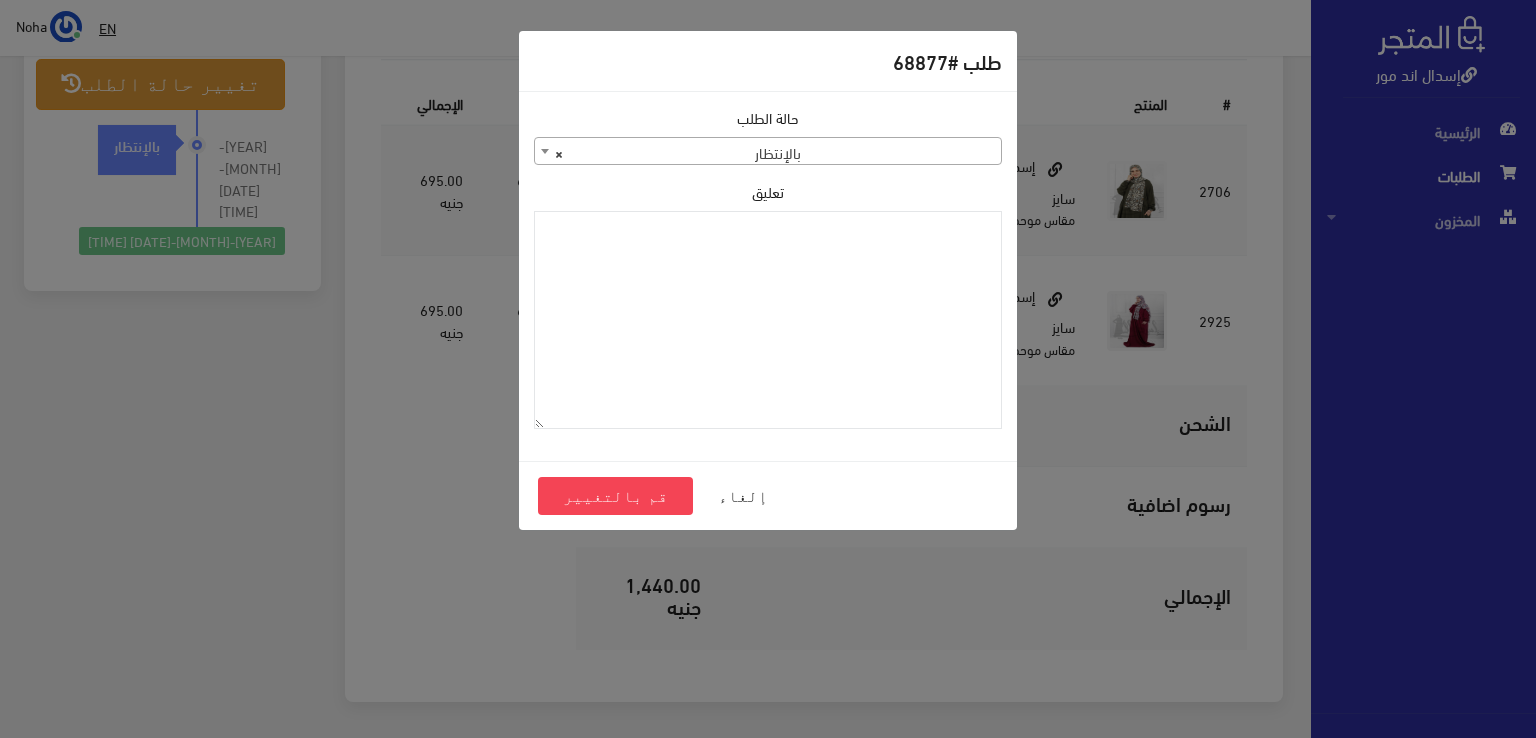 click on "× بالإنتظار" at bounding box center (768, 152) 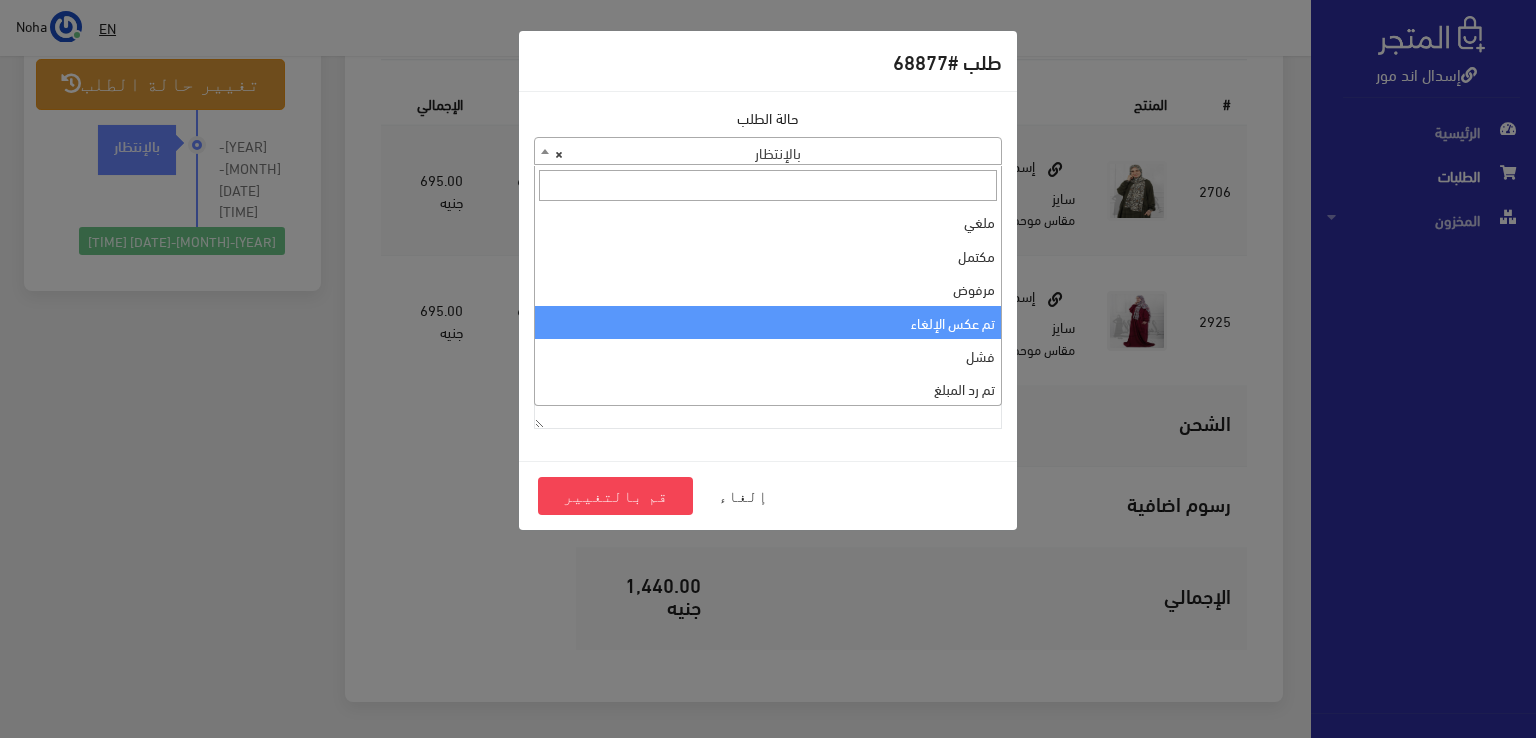 scroll, scrollTop: 0, scrollLeft: 0, axis: both 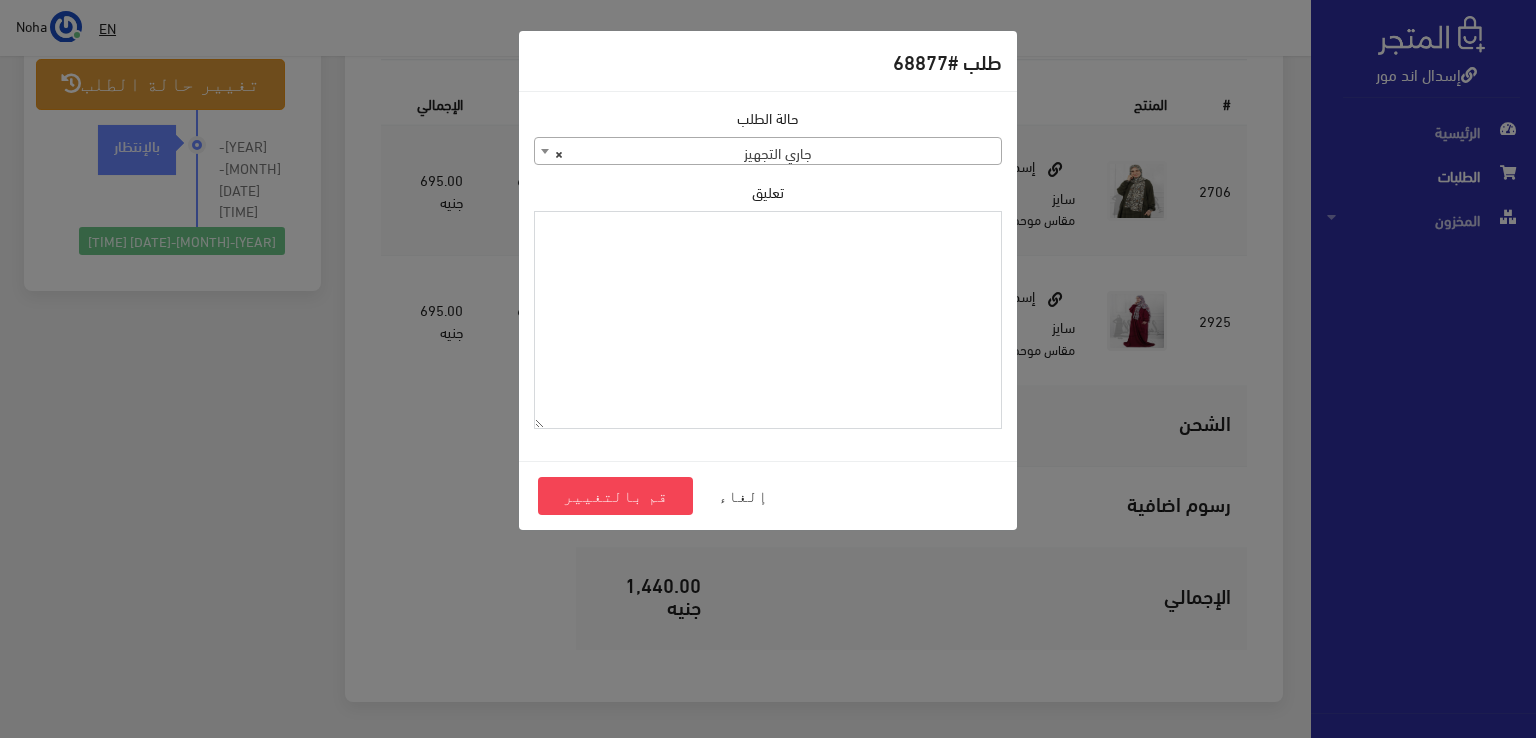 click on "تعليق" at bounding box center [768, 320] 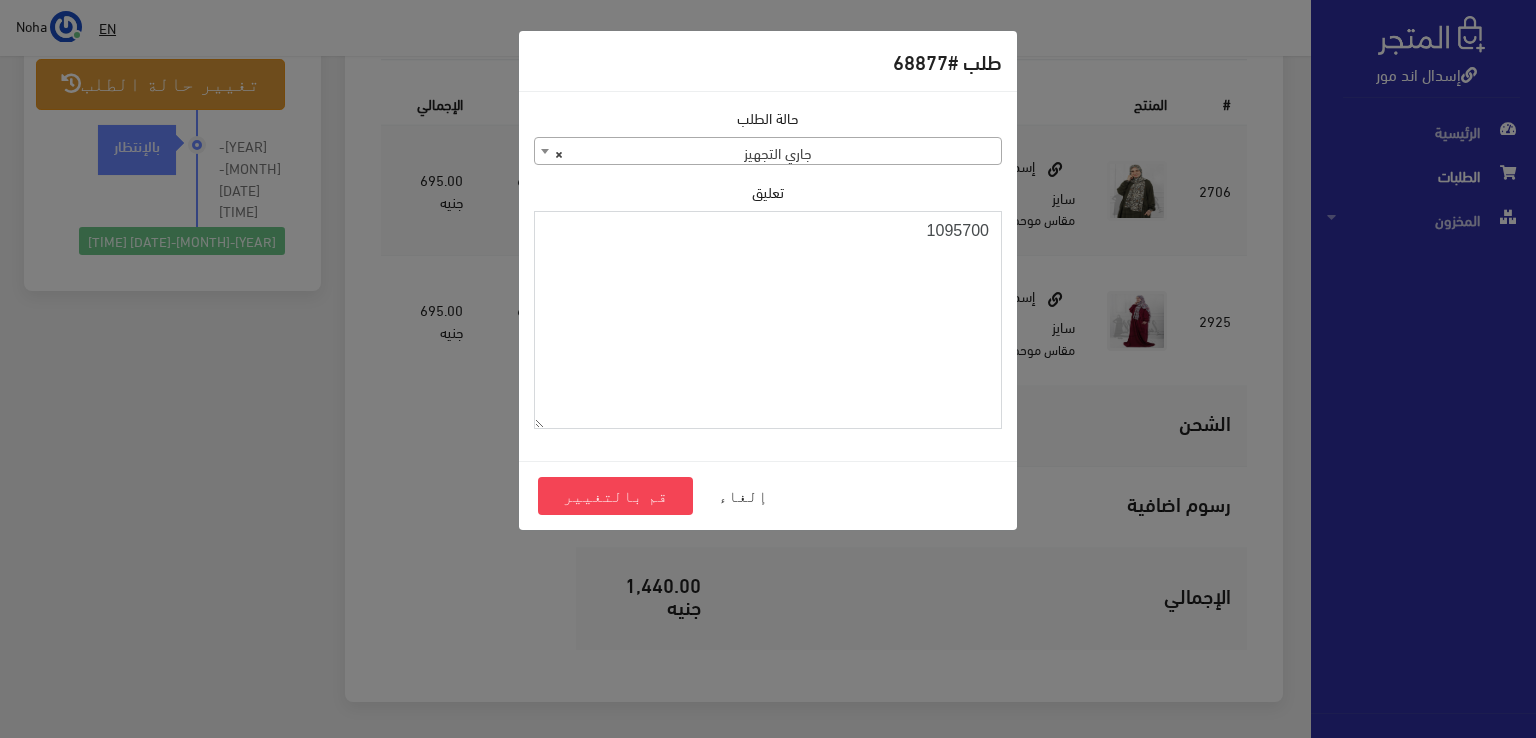 click on "1095700" at bounding box center (768, 320) 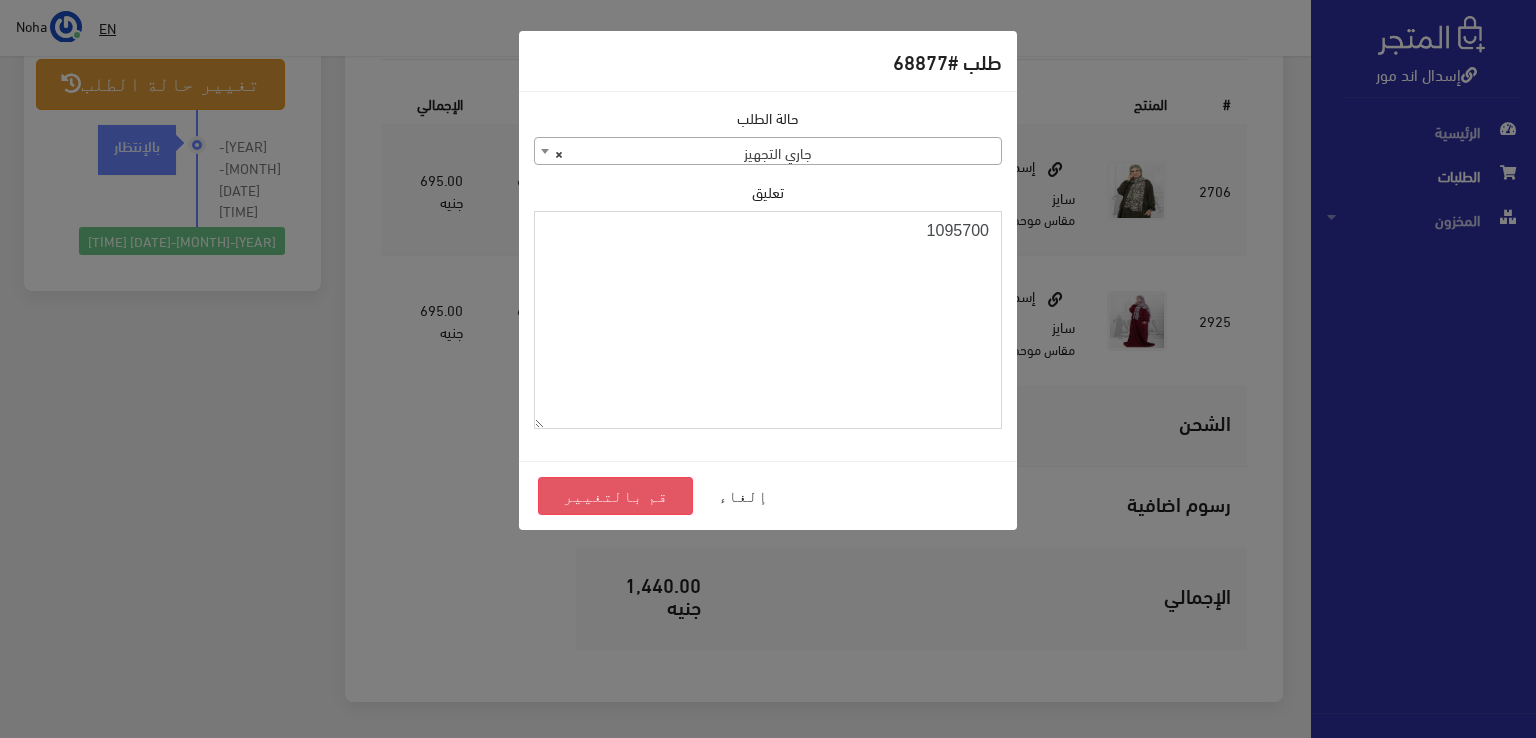type on "1095700" 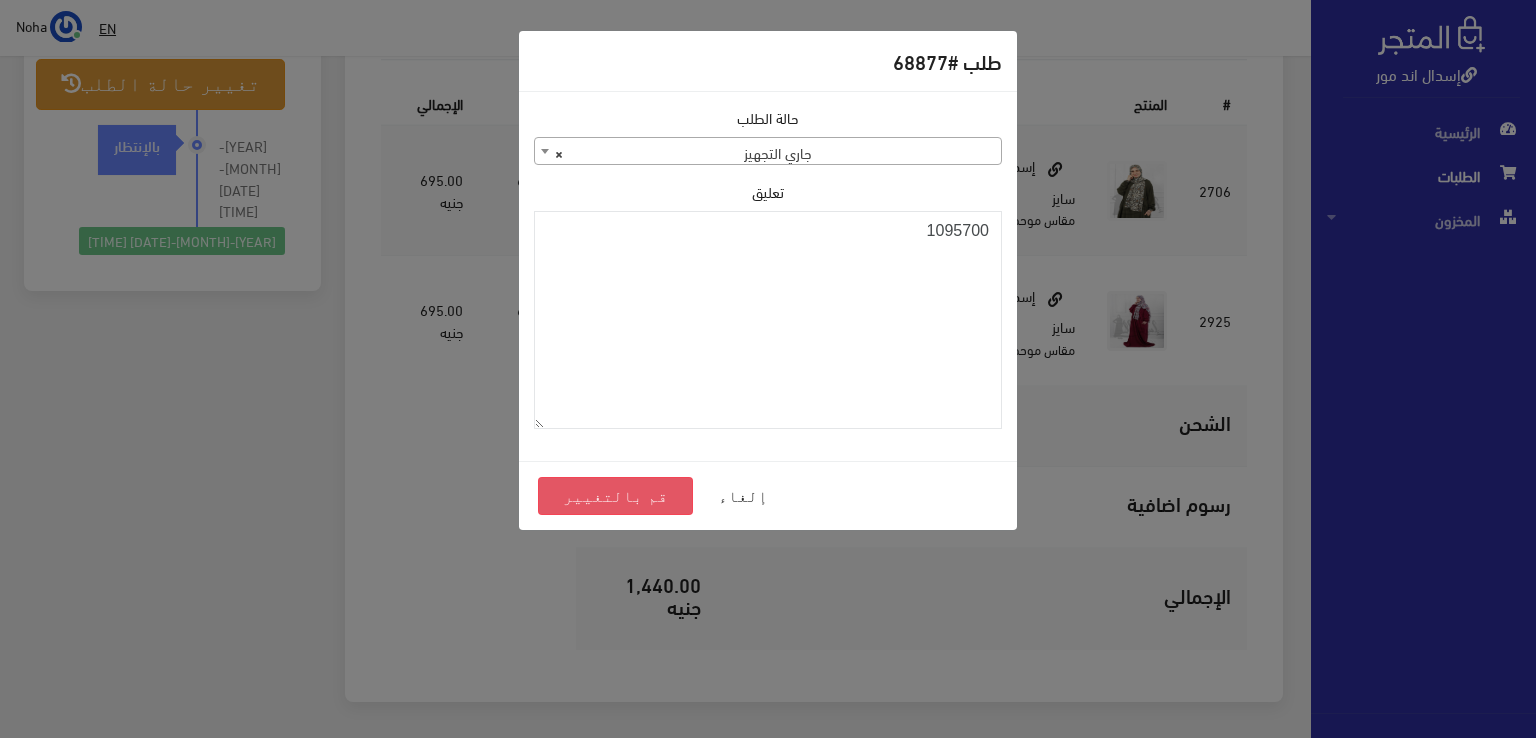 click on "قم بالتغيير" at bounding box center (615, 496) 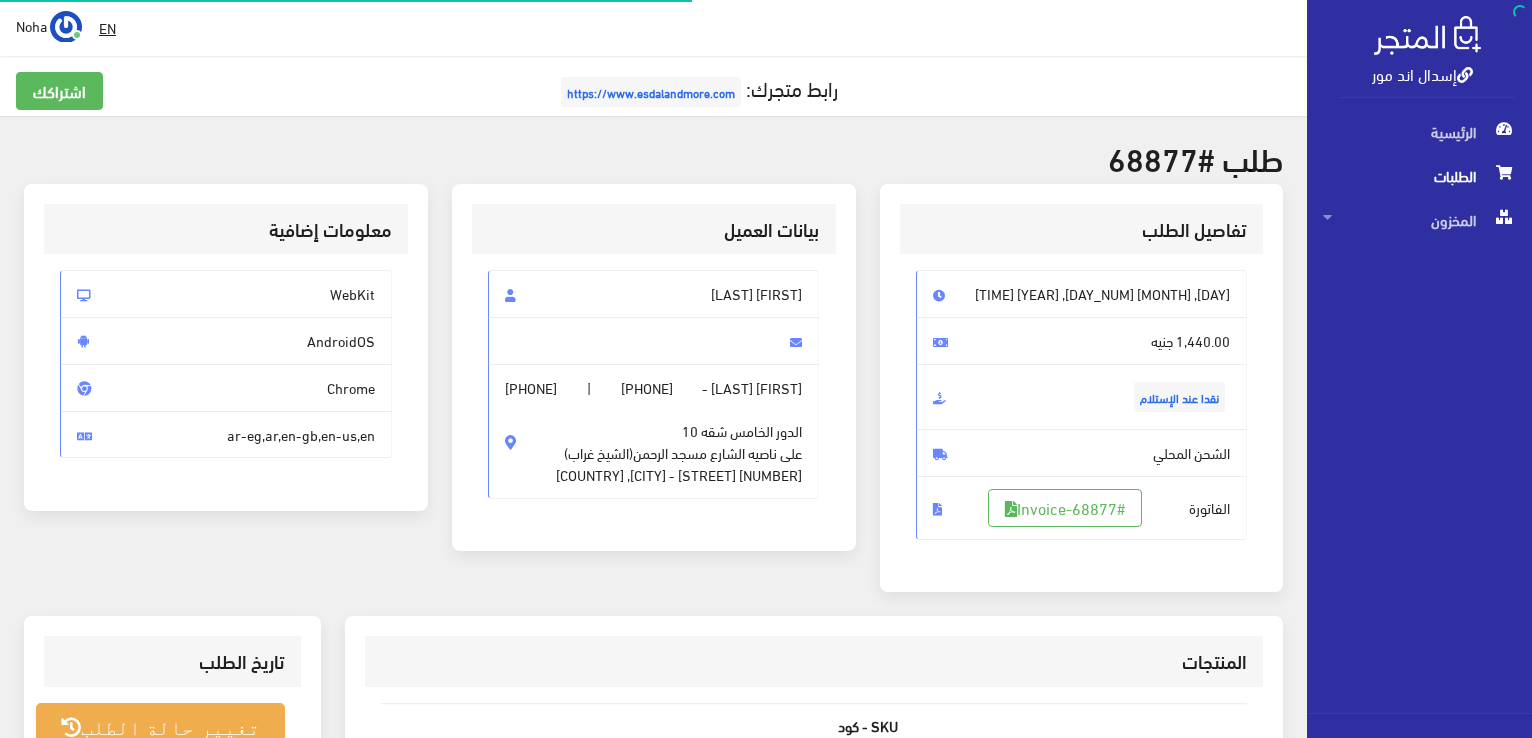 scroll, scrollTop: 0, scrollLeft: 0, axis: both 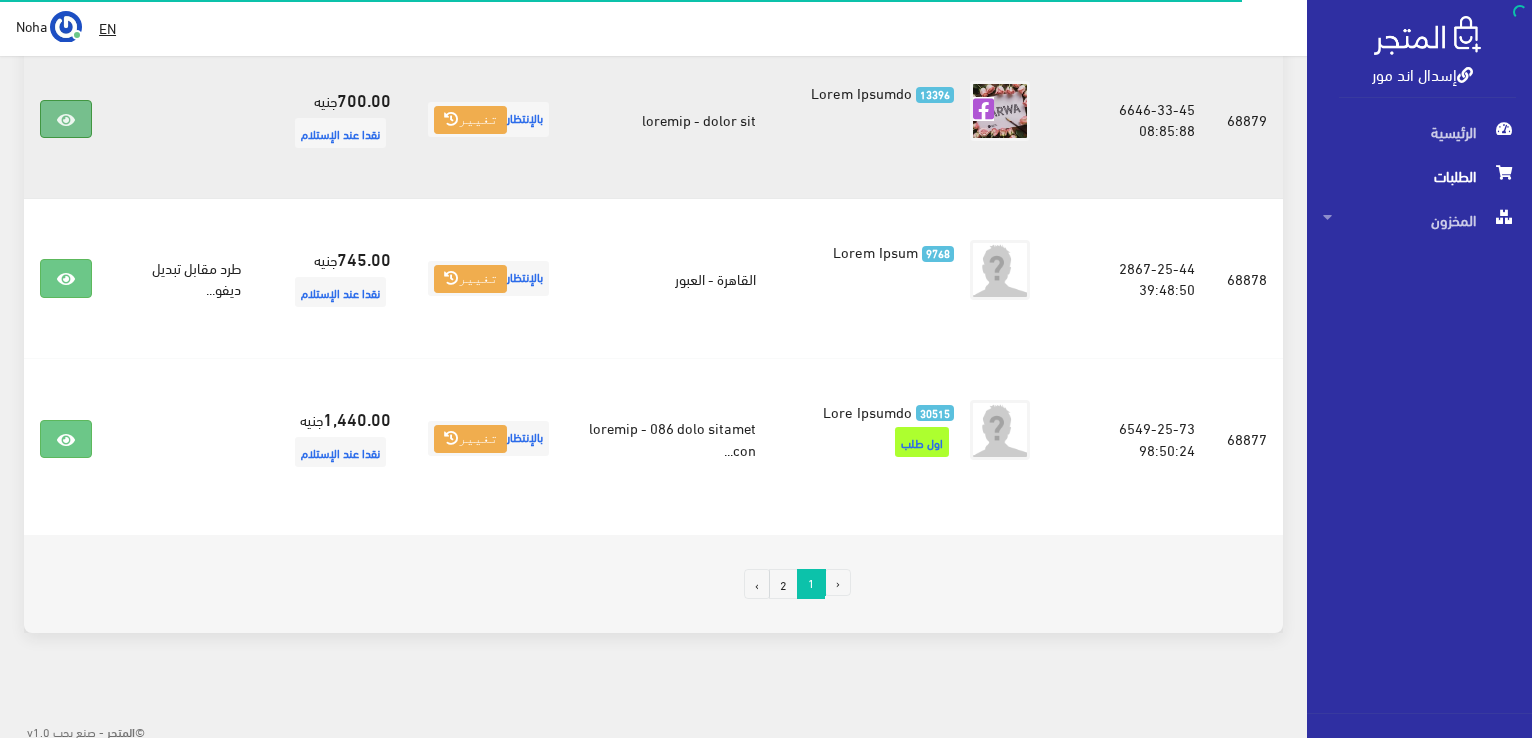 click at bounding box center [66, 119] 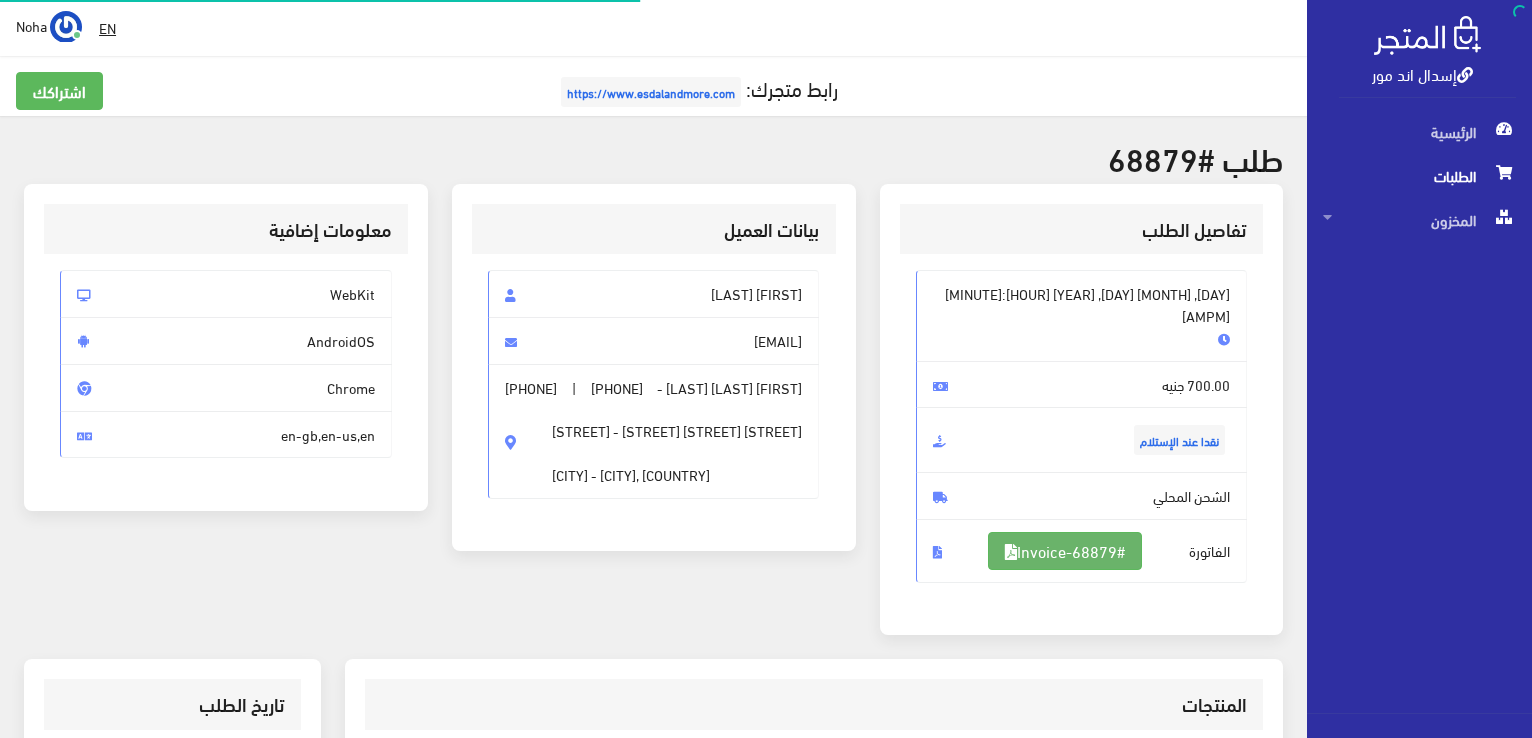 scroll, scrollTop: 0, scrollLeft: 0, axis: both 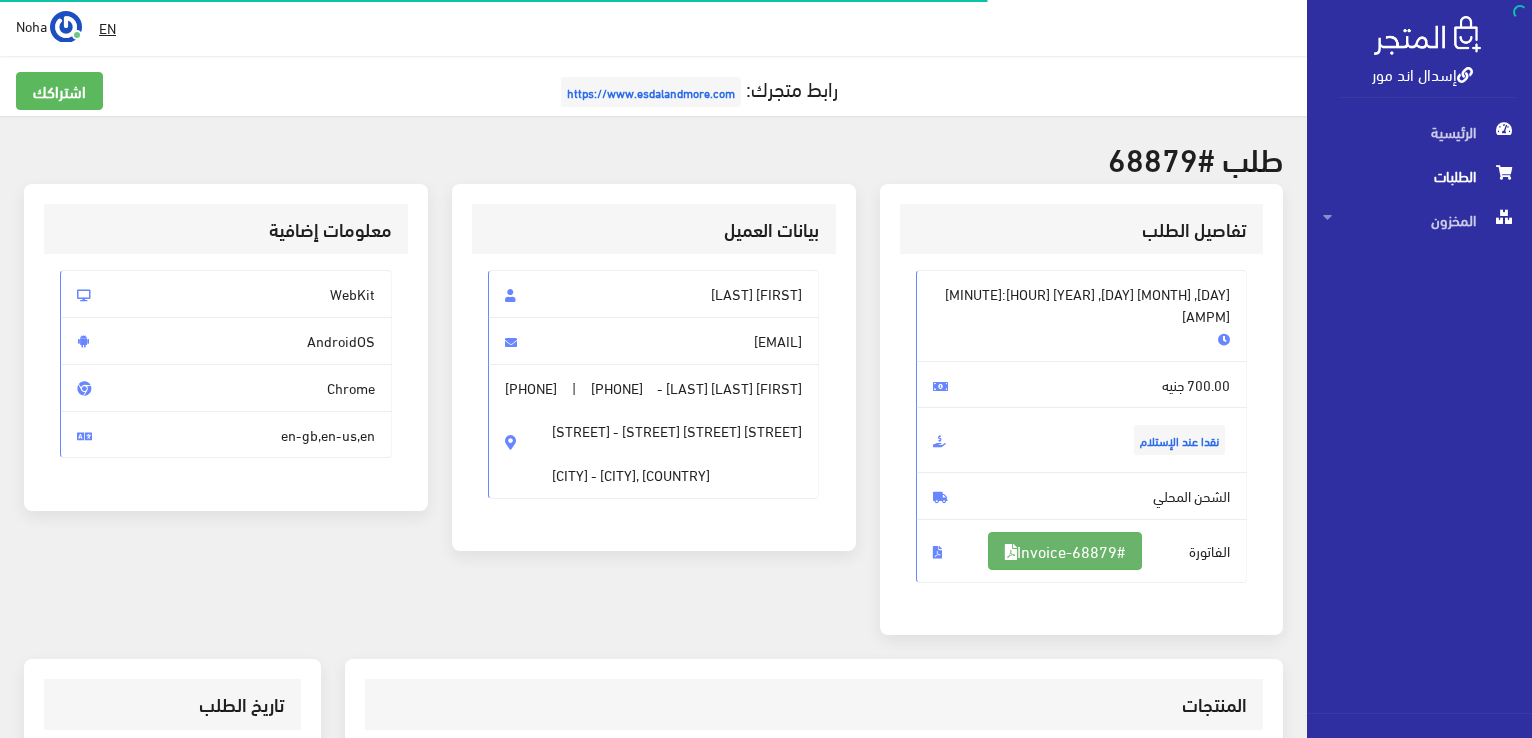 click on "#Invoice-68879" at bounding box center [1065, 551] 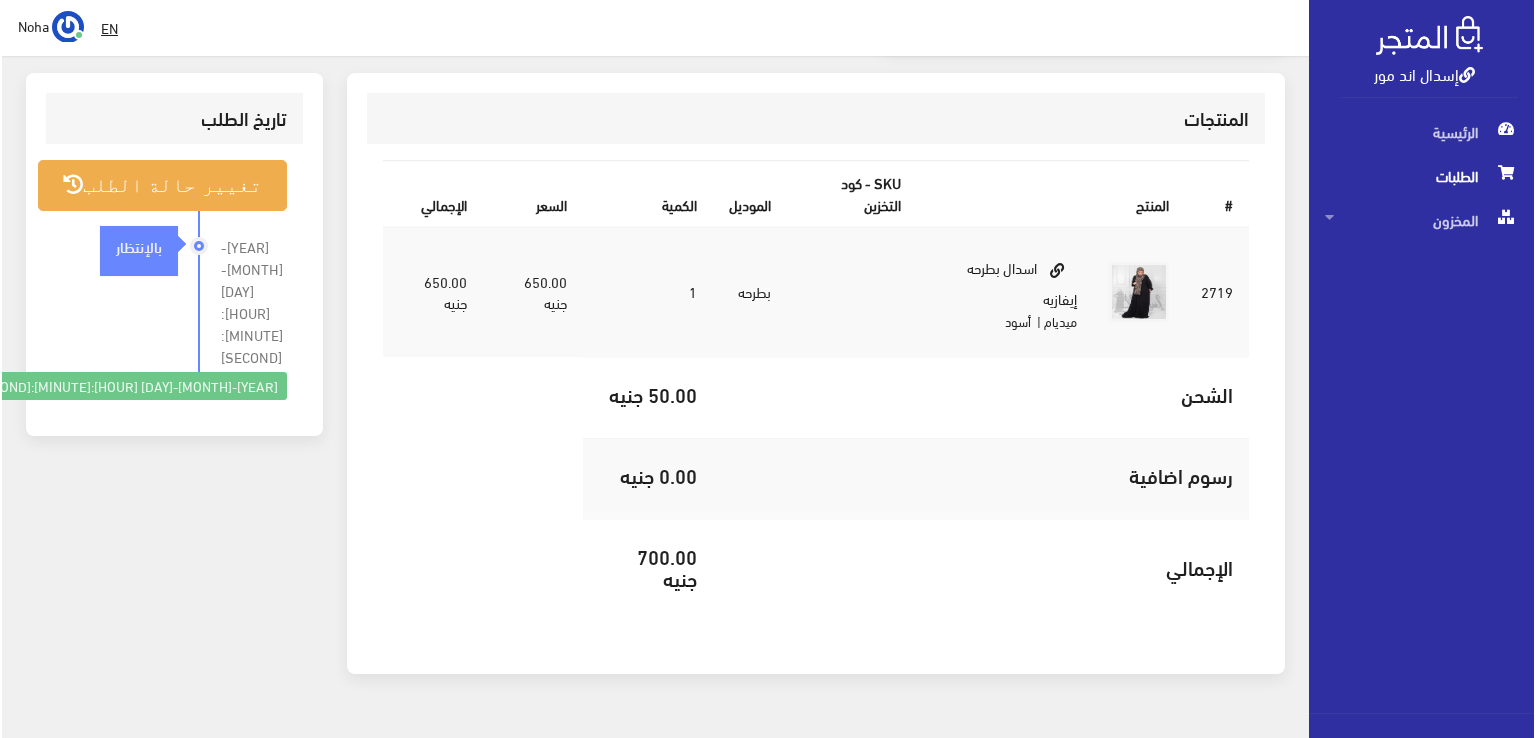 scroll, scrollTop: 612, scrollLeft: 0, axis: vertical 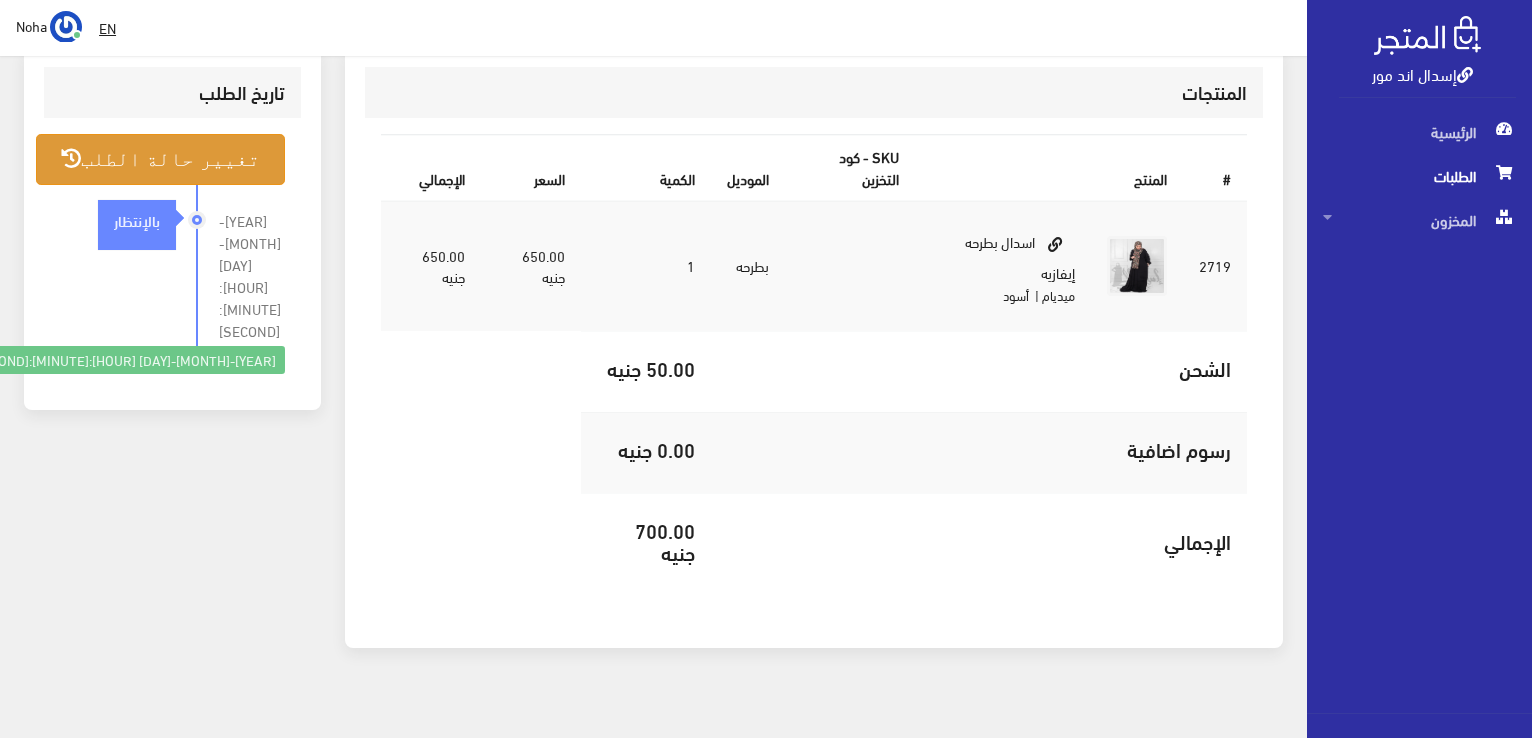 click on "تغيير حالة الطلب" at bounding box center [160, 159] 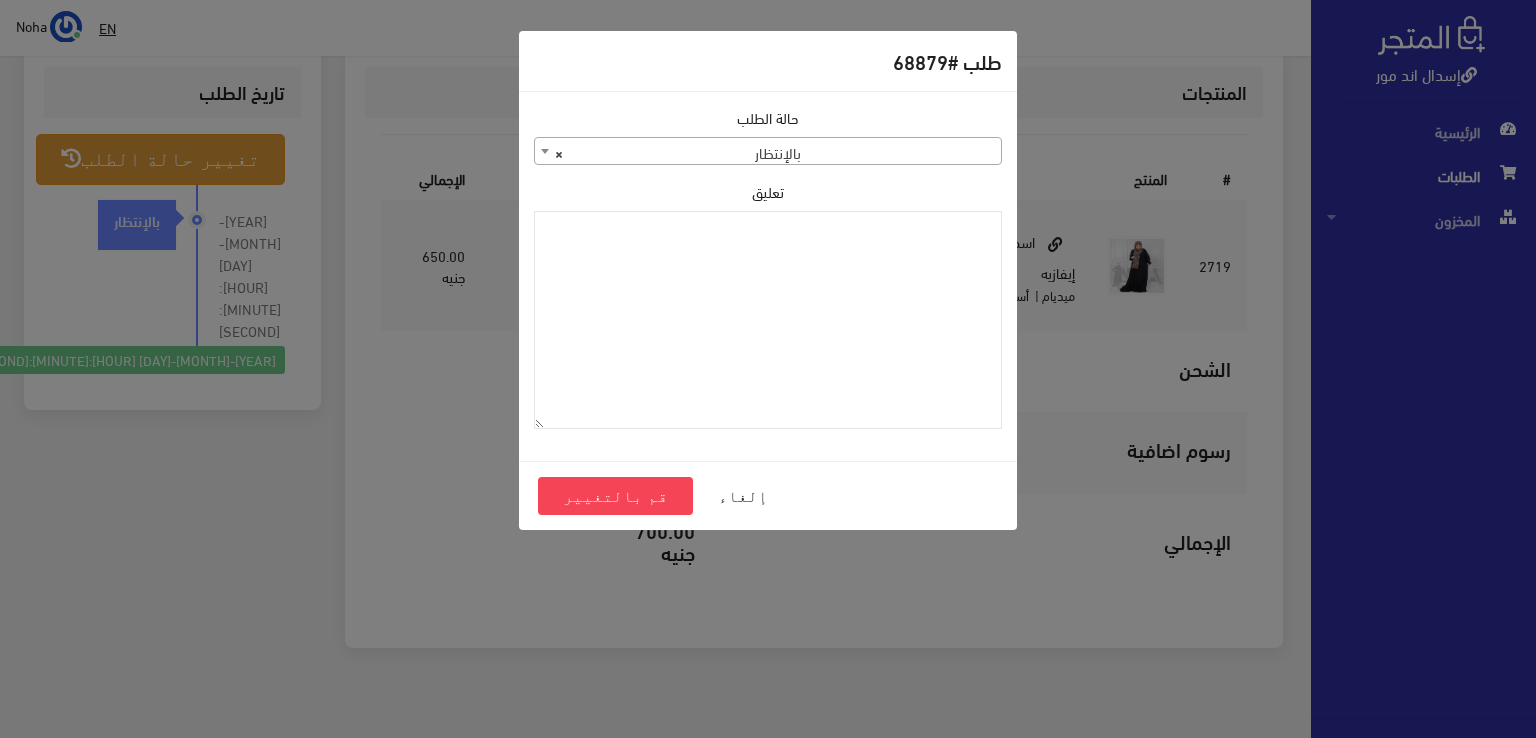 click on "إسدال اند مور
الرئيسية
الطلبات
EN" at bounding box center [768, 74] 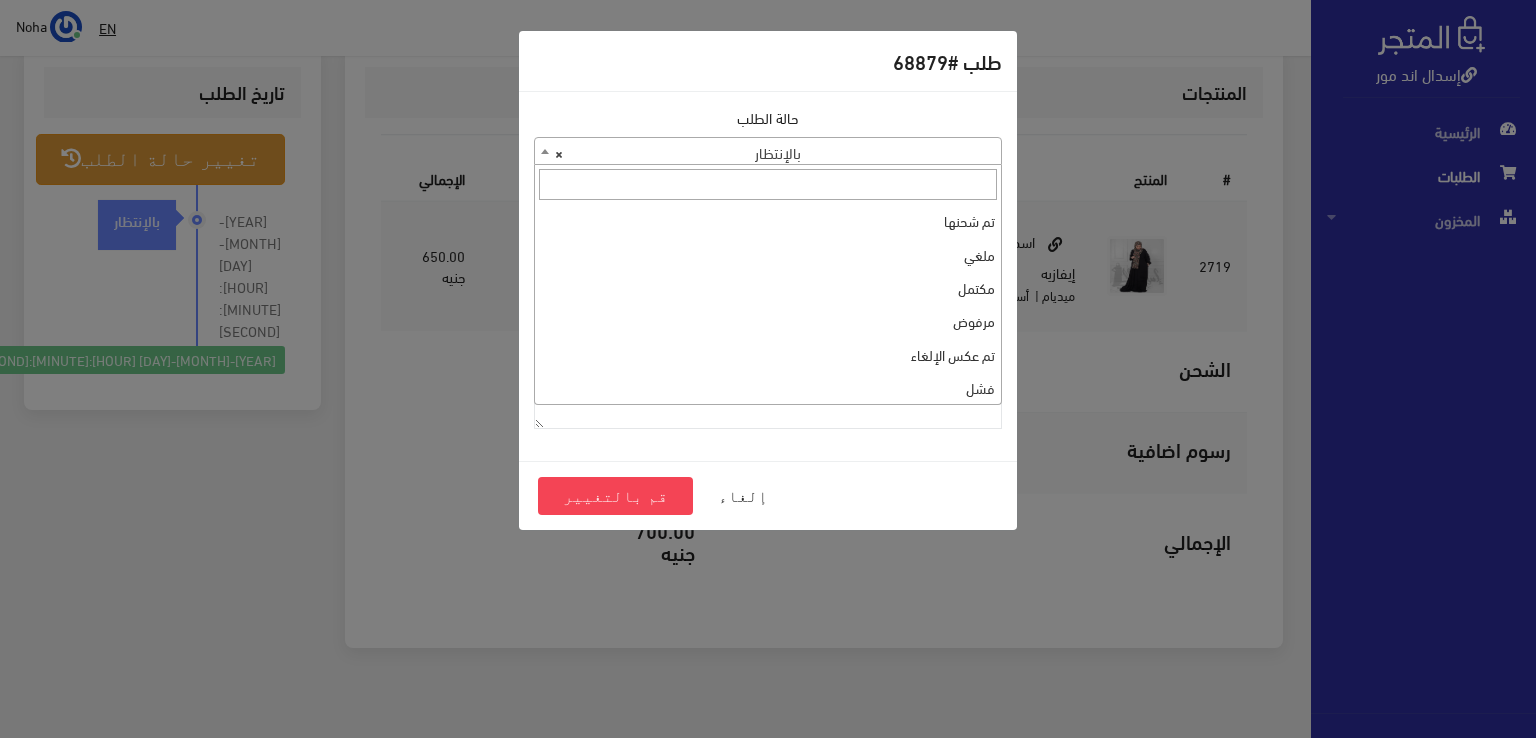 scroll, scrollTop: 0, scrollLeft: 0, axis: both 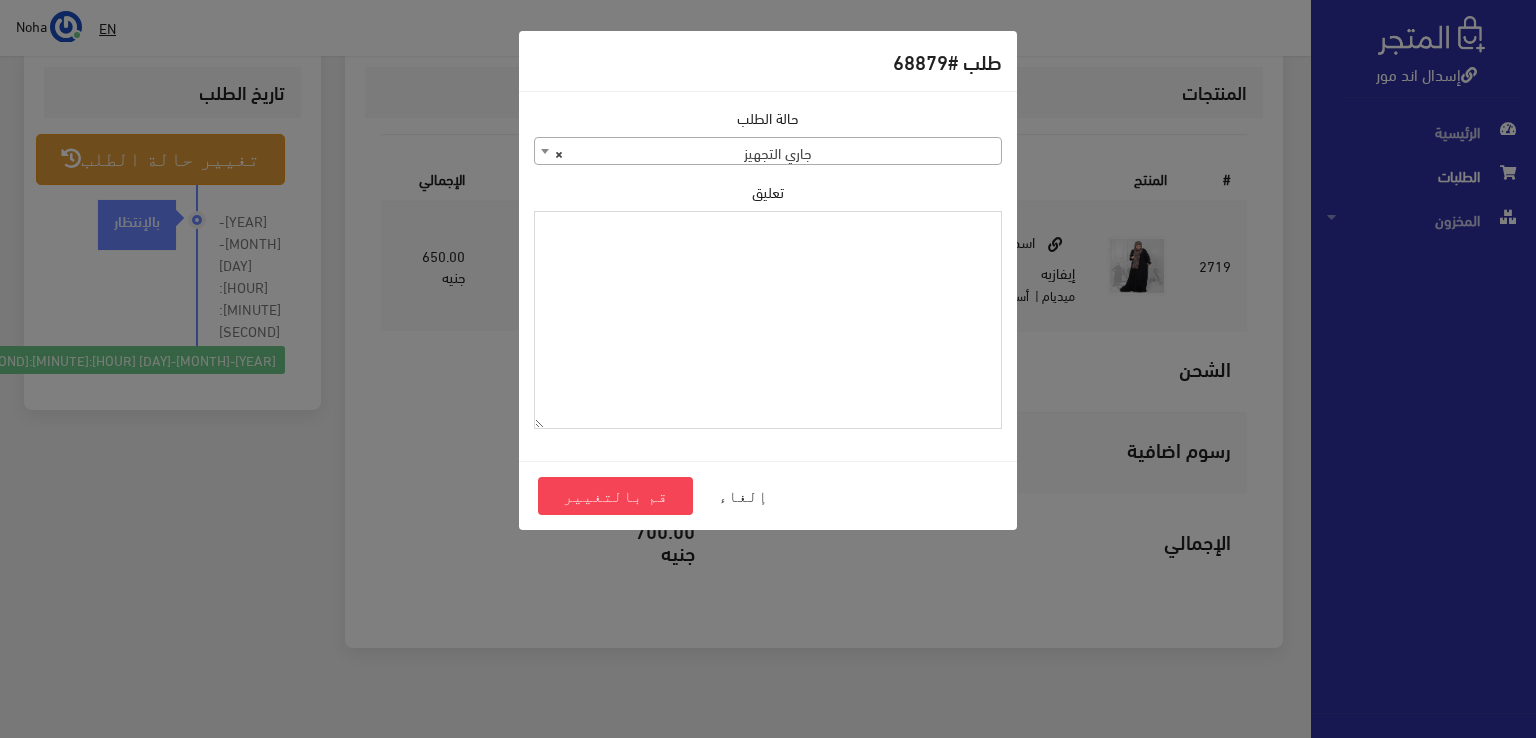 paste on "1095700" 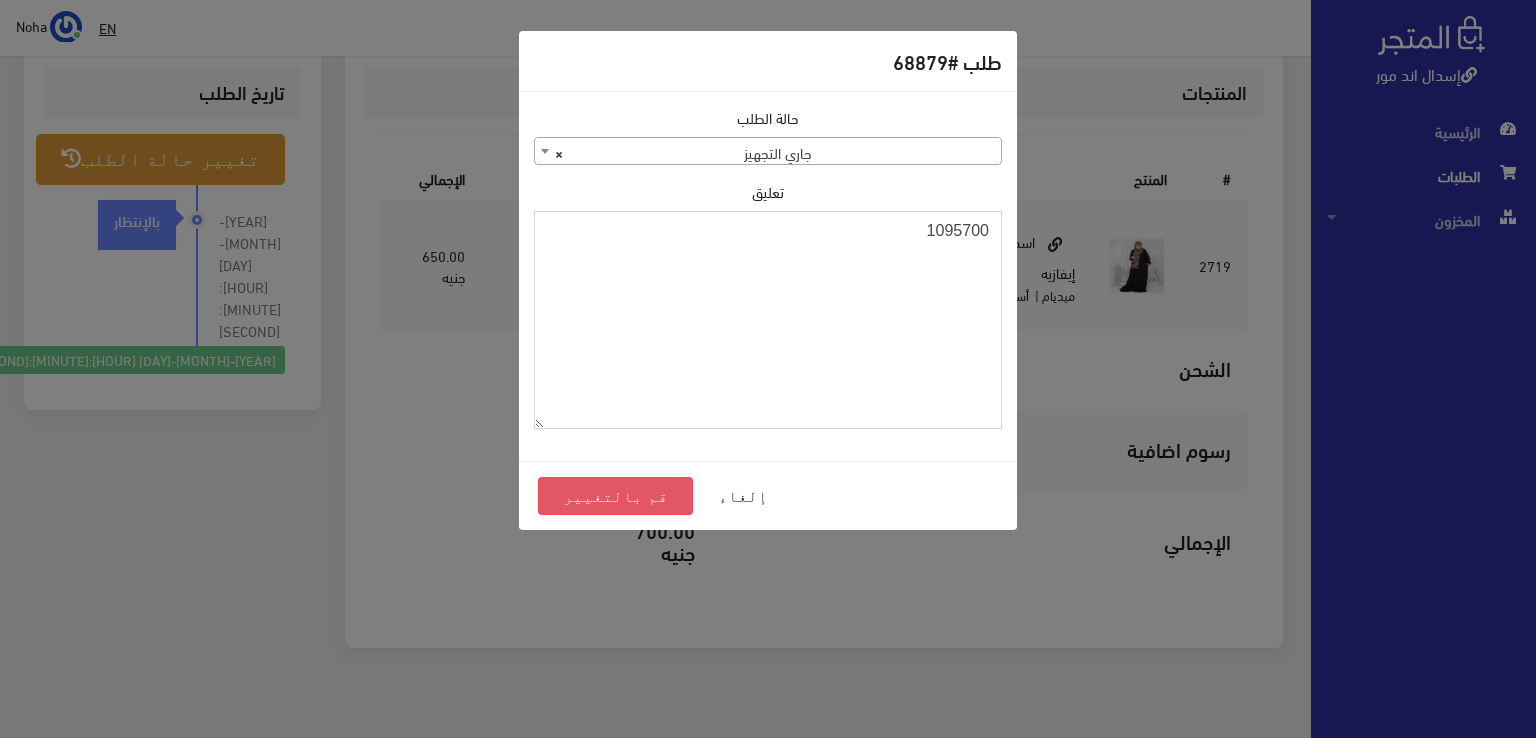 type on "1095700" 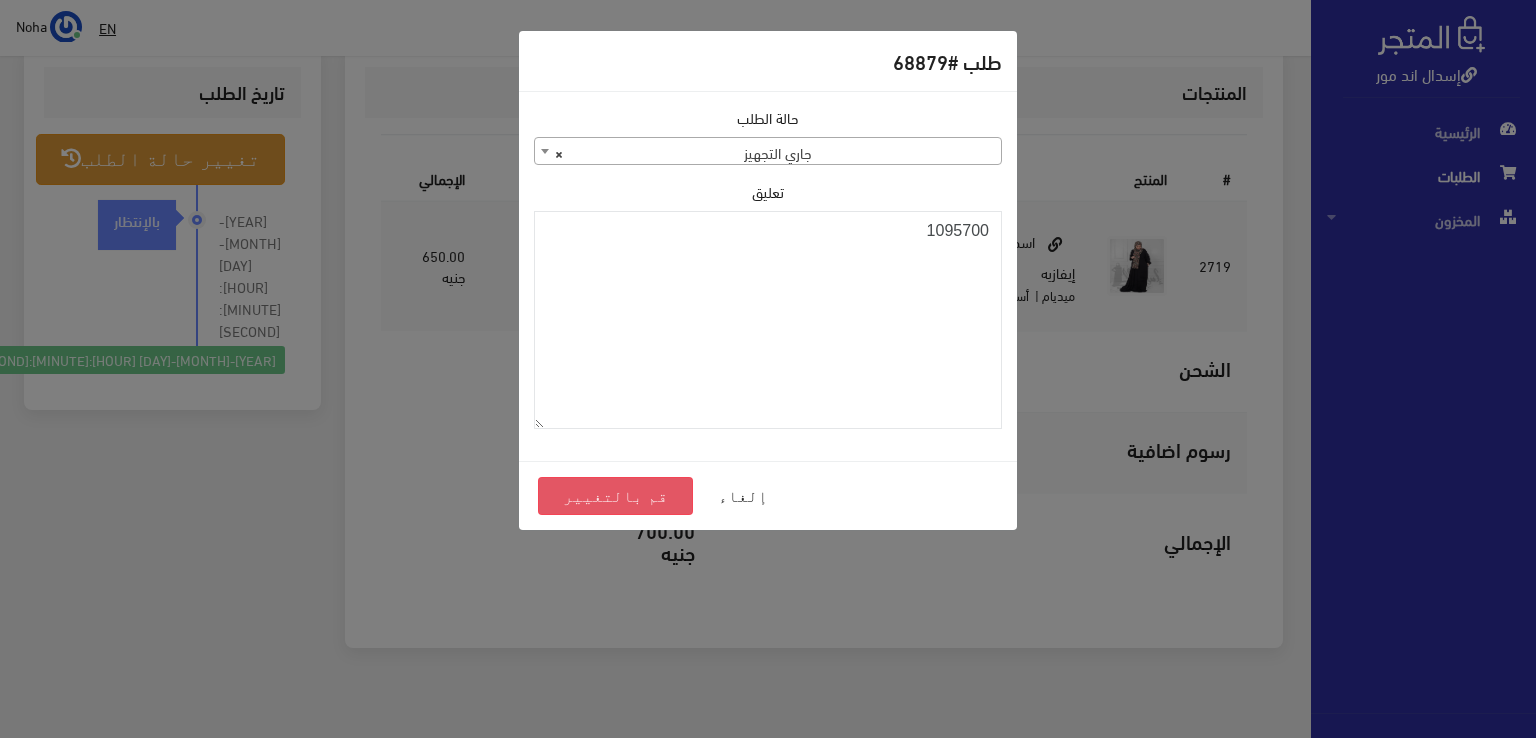 click on "قم بالتغيير" at bounding box center [615, 496] 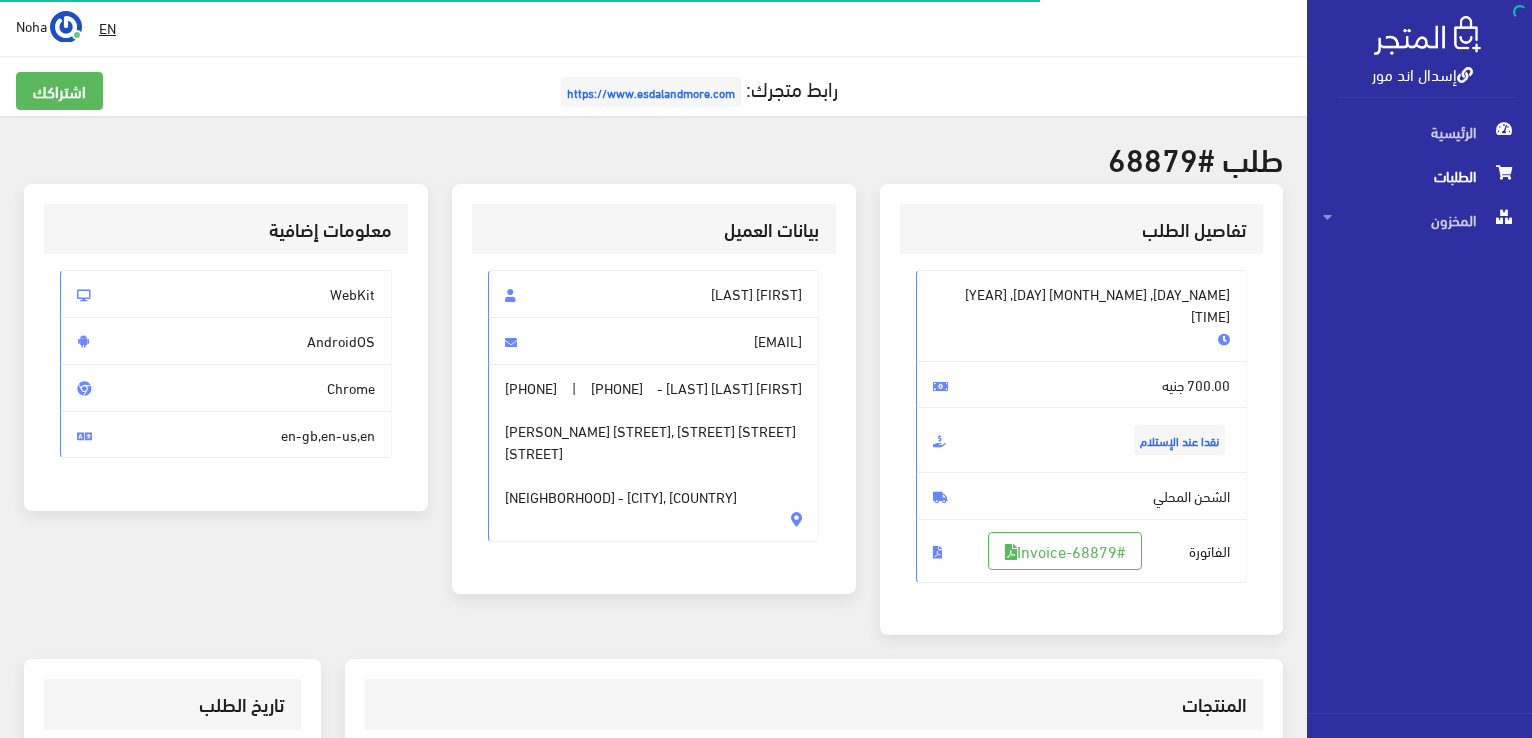 scroll, scrollTop: 612, scrollLeft: 0, axis: vertical 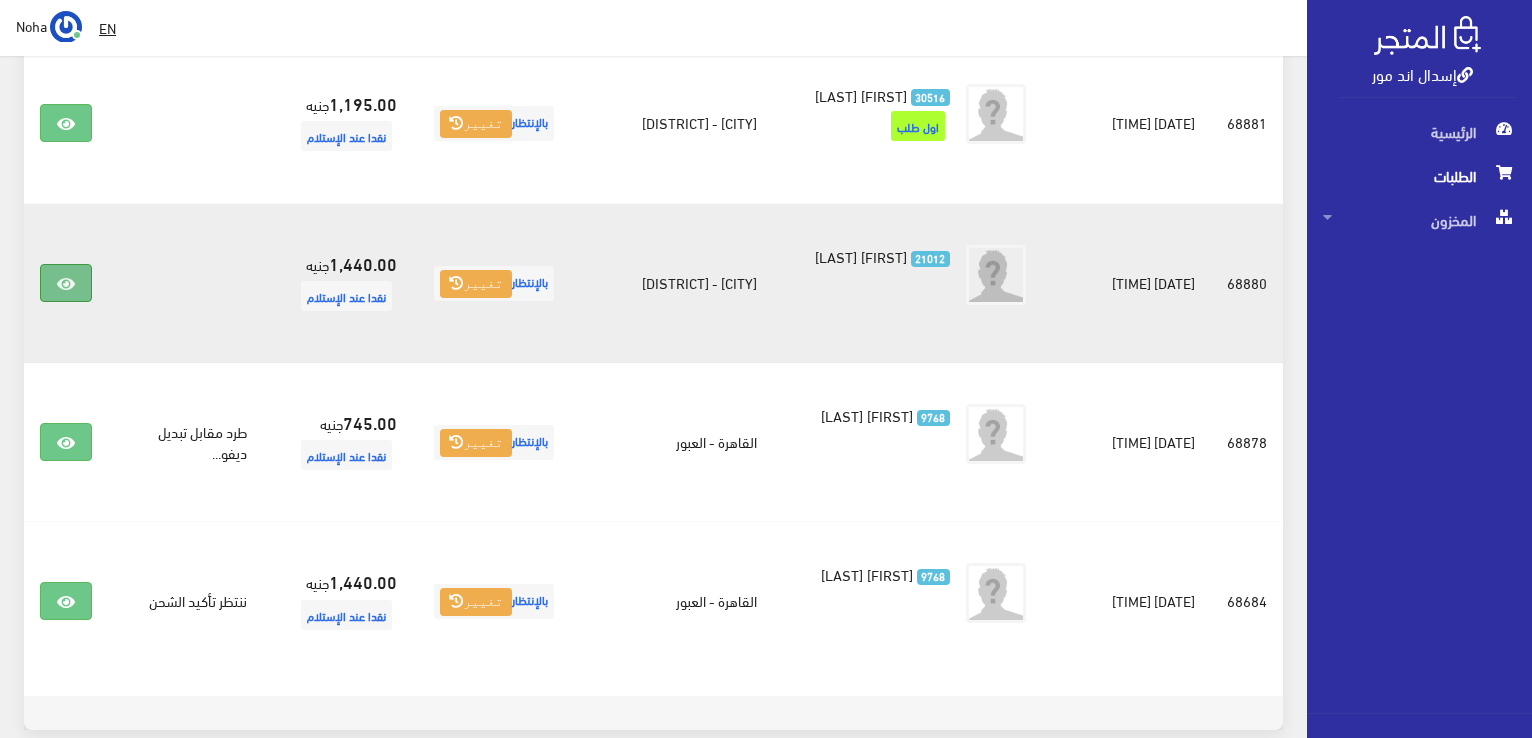 click at bounding box center (66, 283) 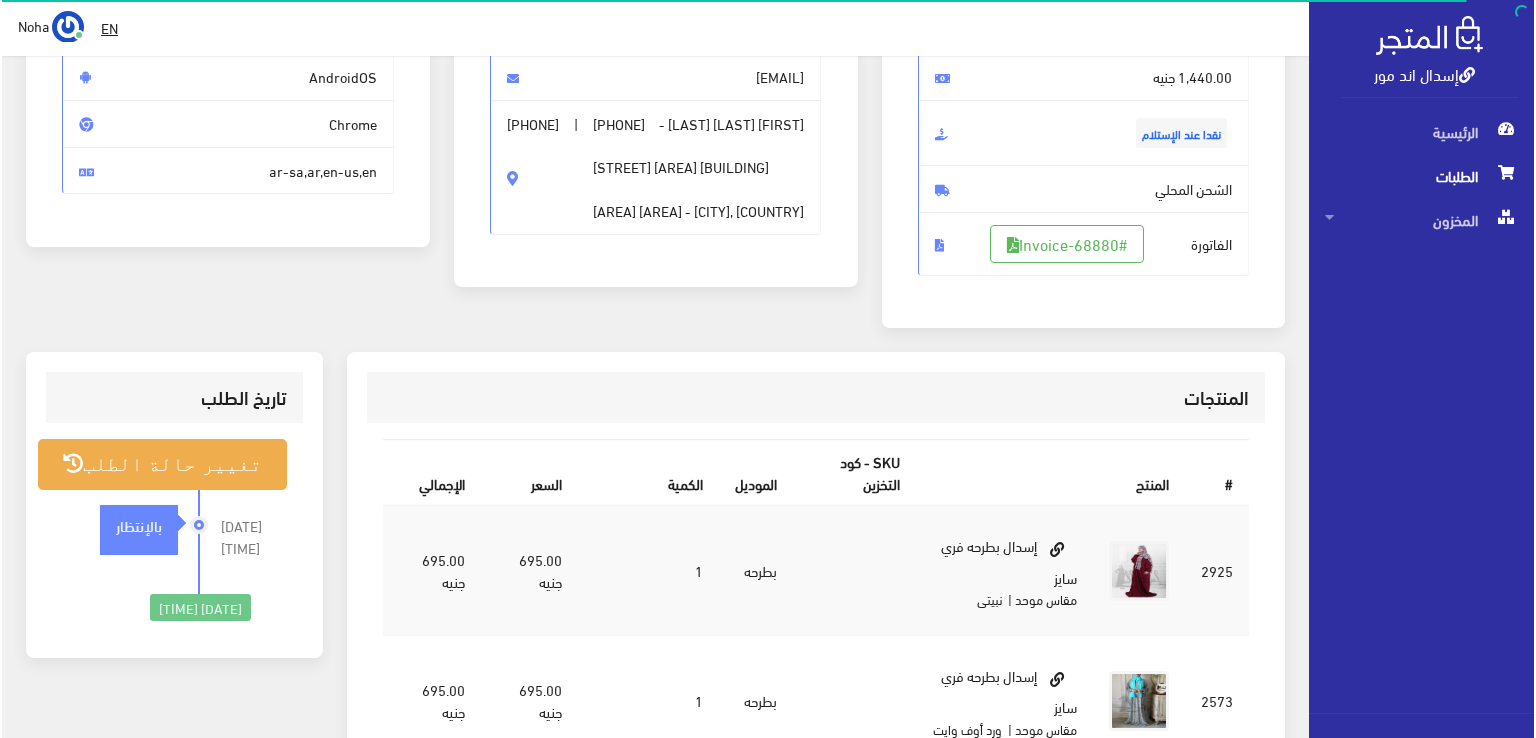 scroll, scrollTop: 244, scrollLeft: 0, axis: vertical 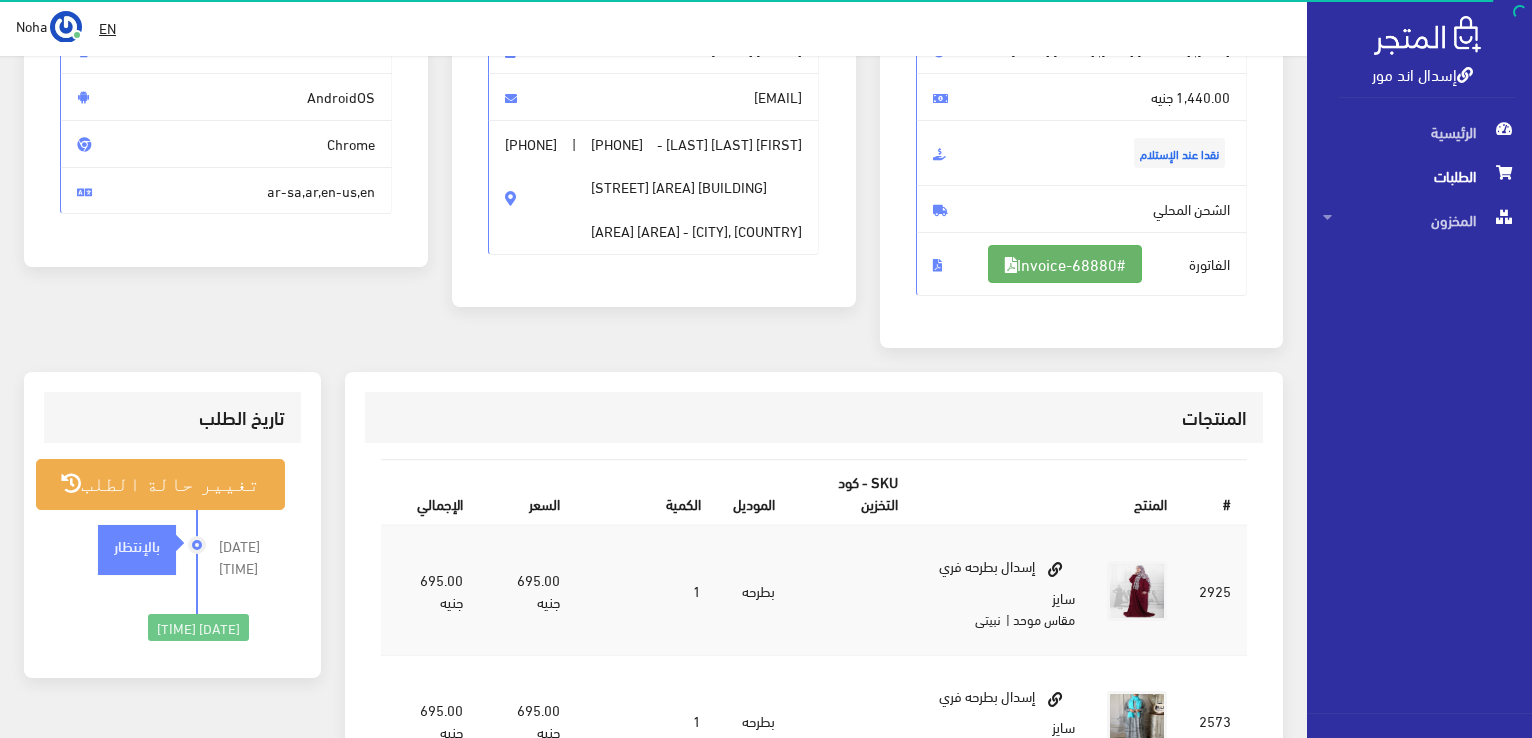 click on "#Invoice-68880" at bounding box center (1065, 264) 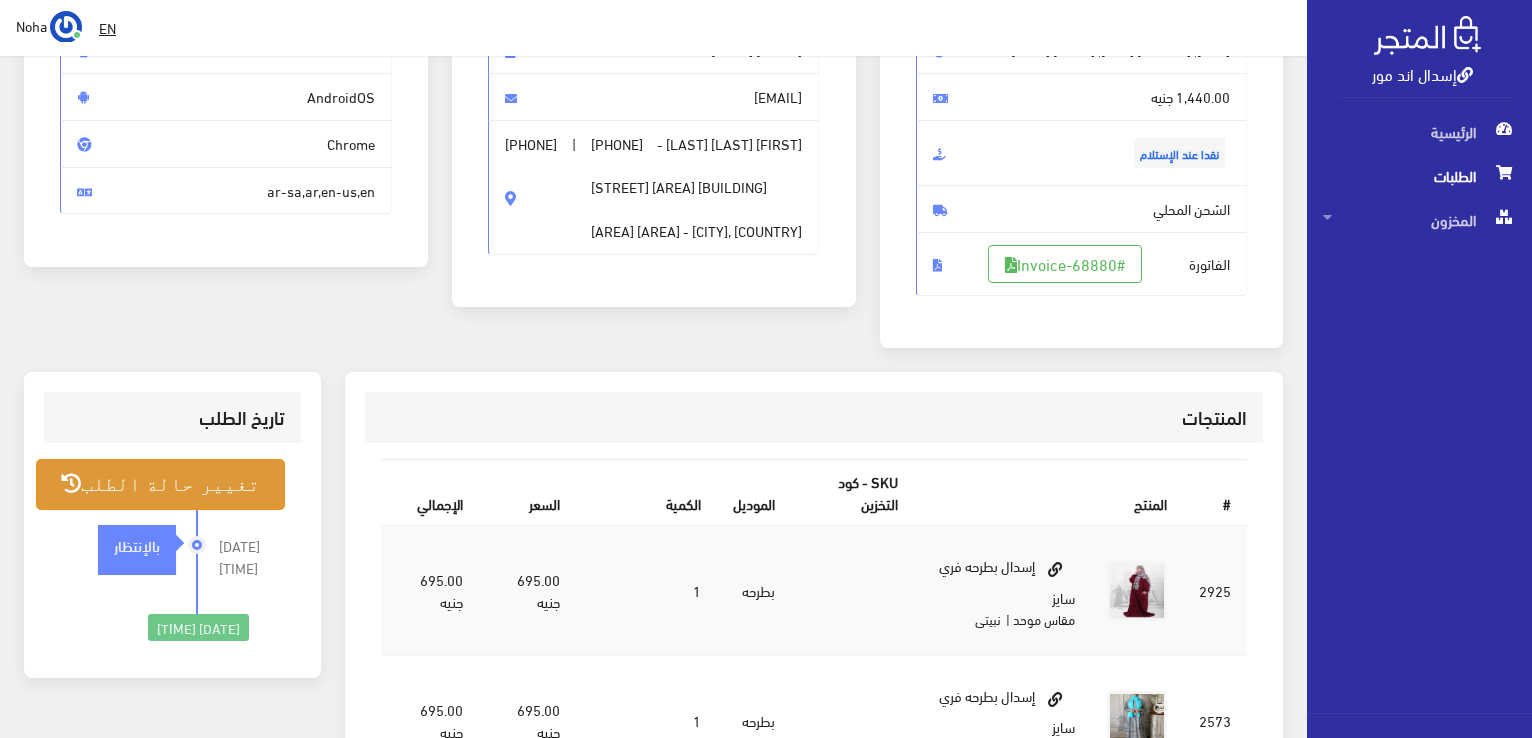click on "تغيير حالة الطلب" at bounding box center (160, 484) 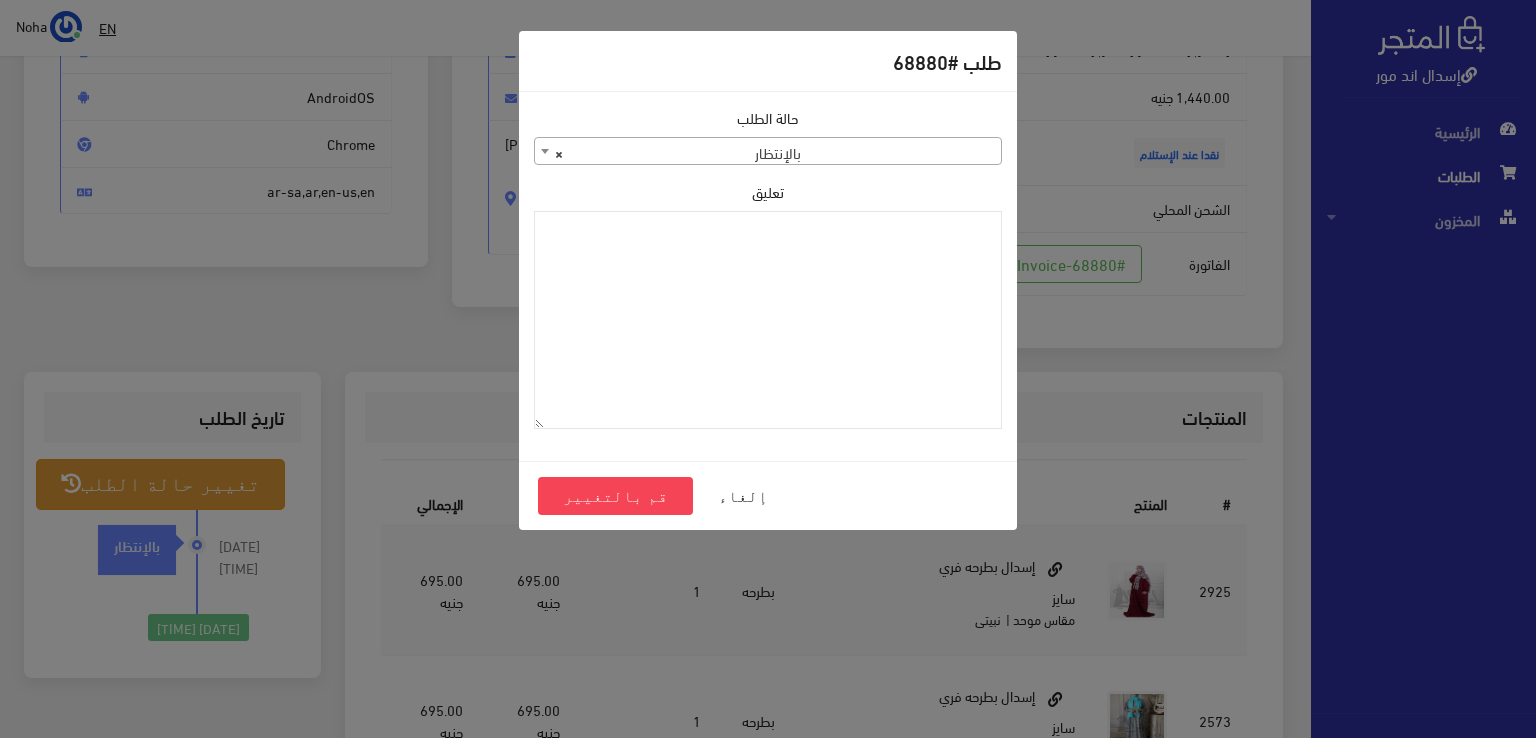 click on "× بالإنتظار" at bounding box center (768, 152) 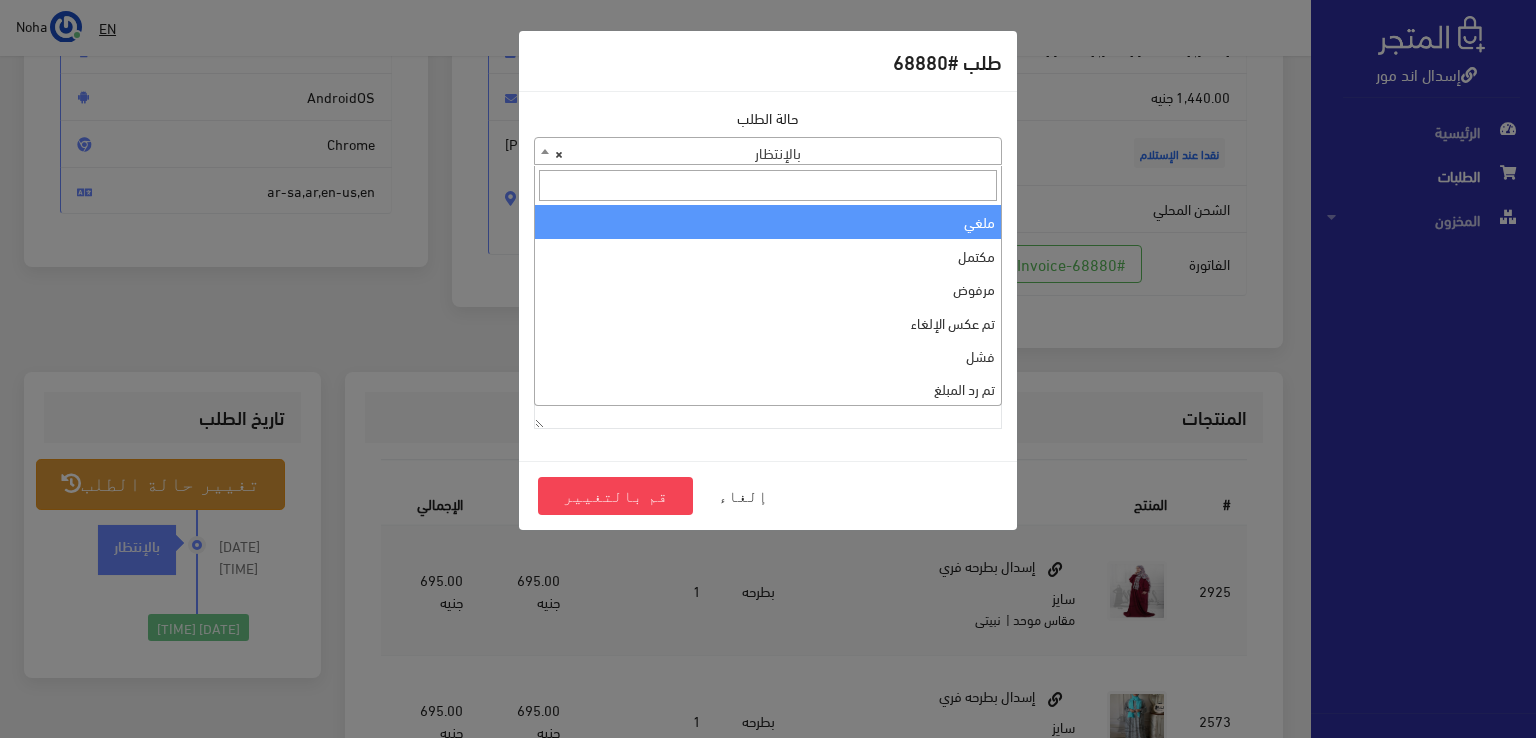 scroll, scrollTop: 0, scrollLeft: 0, axis: both 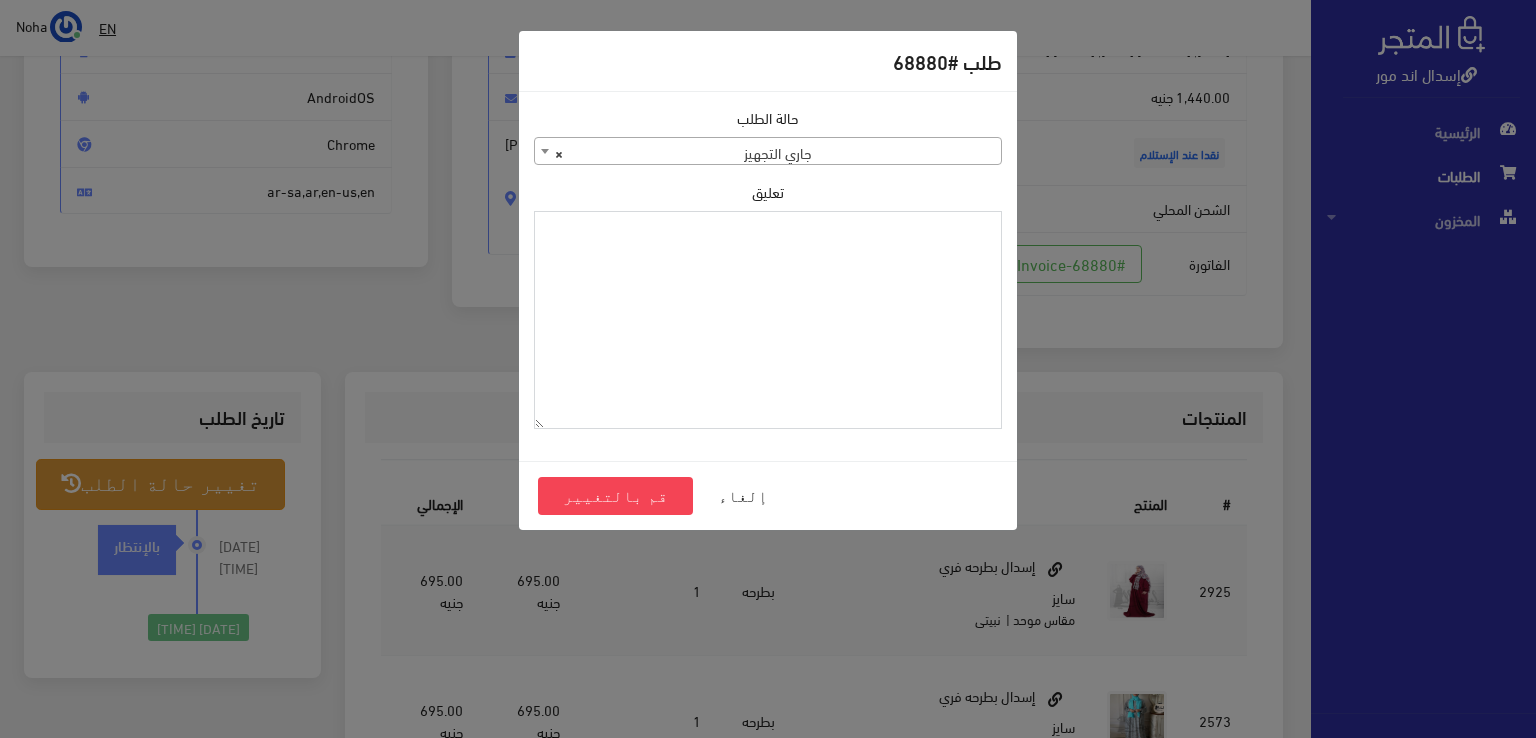 paste on "1095700" 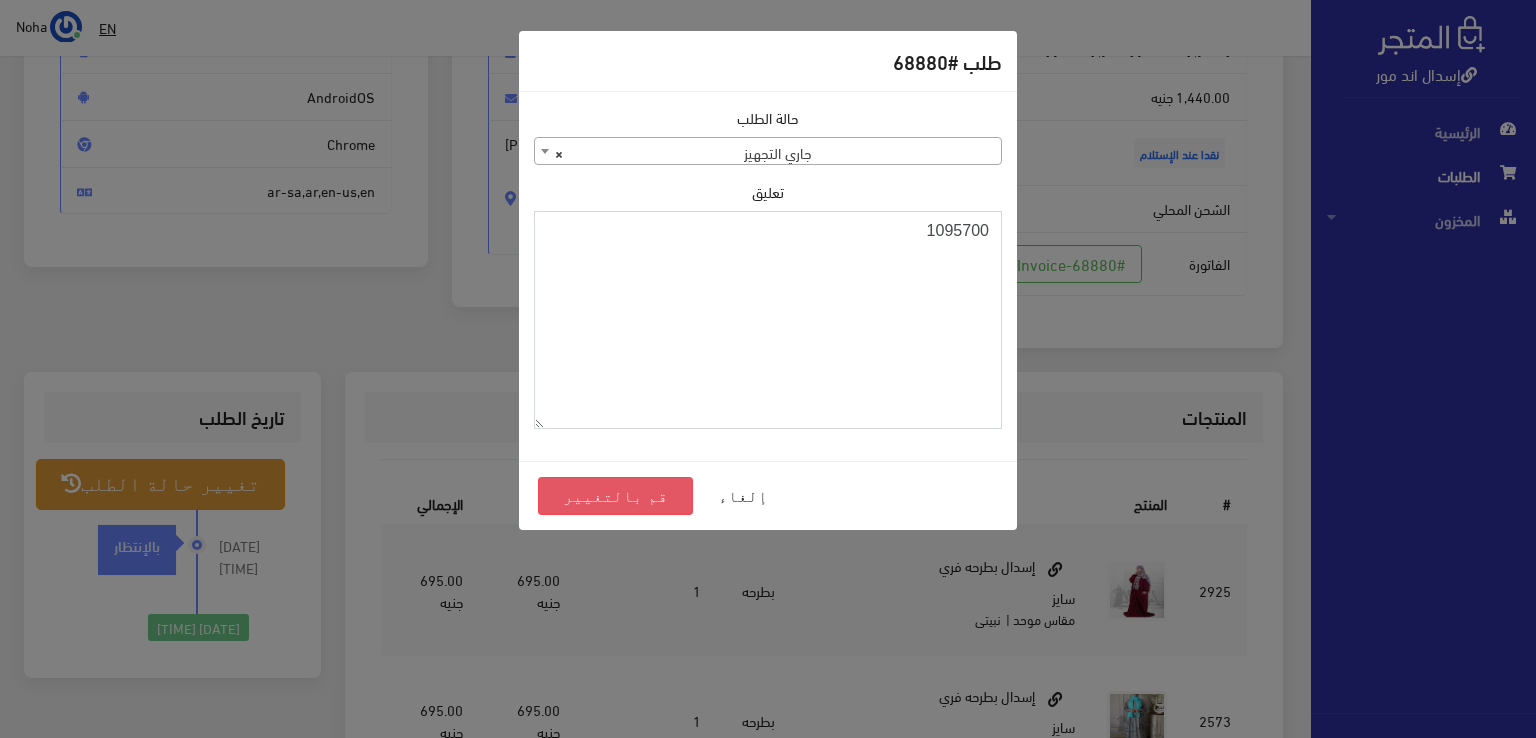 type on "1095700" 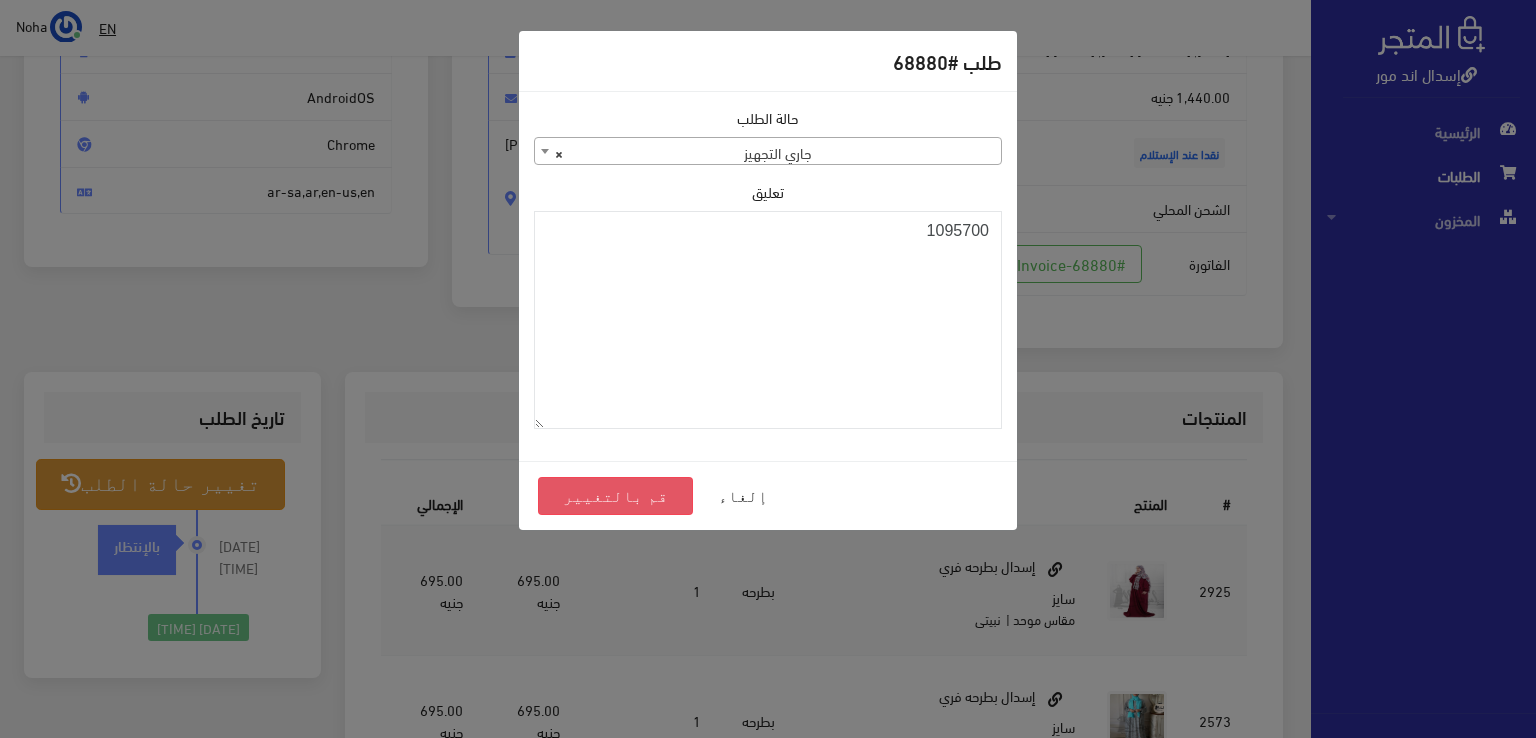click on "قم بالتغيير" at bounding box center [615, 496] 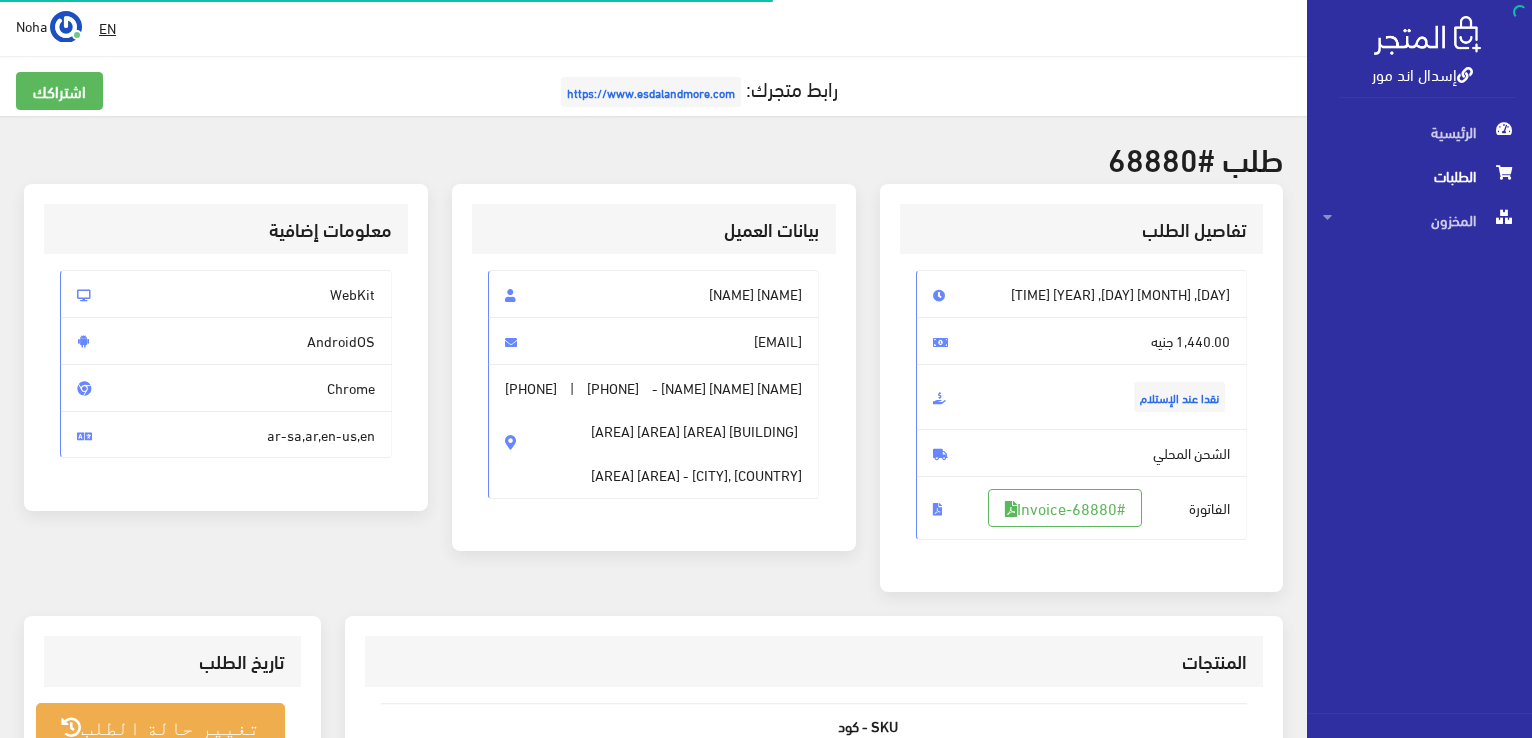 scroll, scrollTop: 0, scrollLeft: 0, axis: both 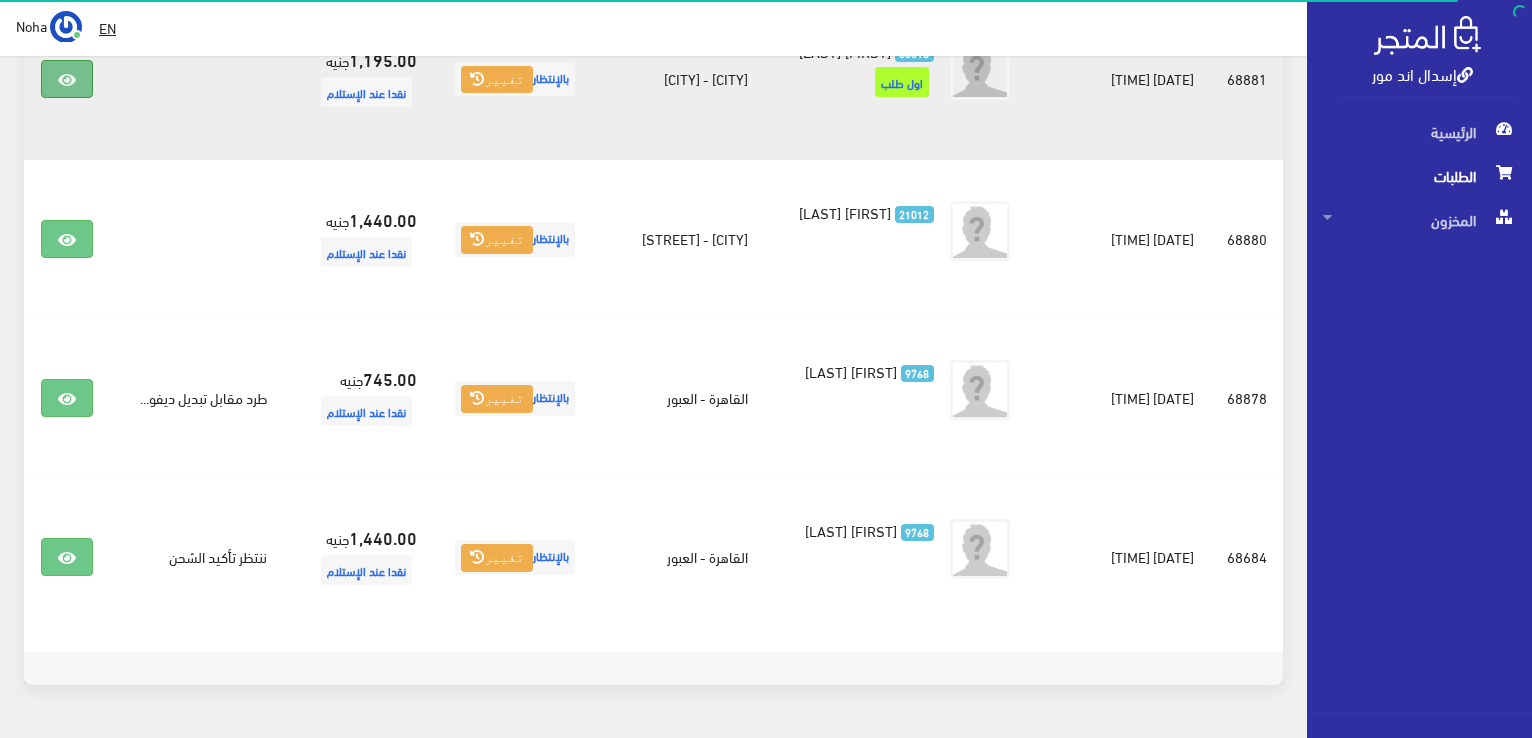 click at bounding box center [67, 80] 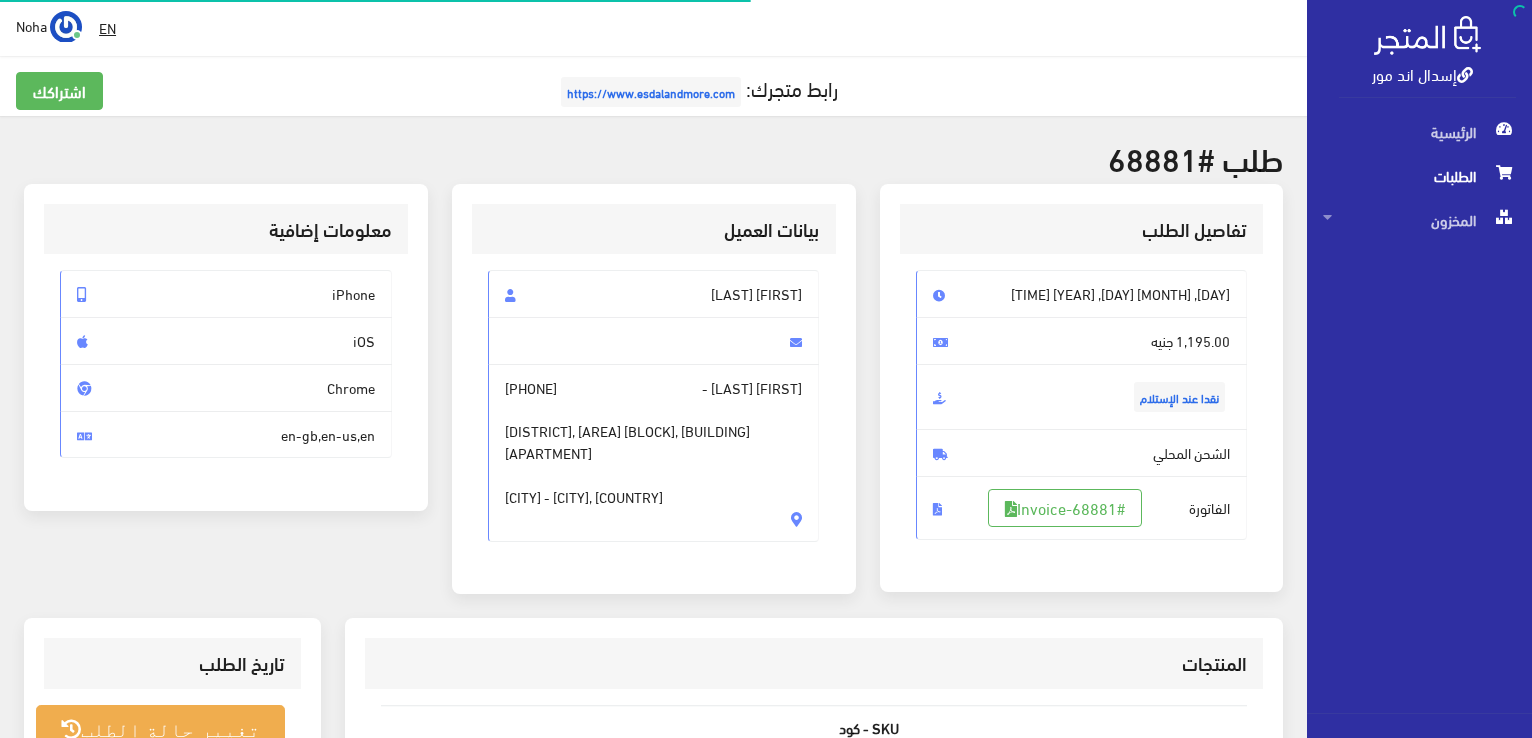 scroll, scrollTop: 0, scrollLeft: 0, axis: both 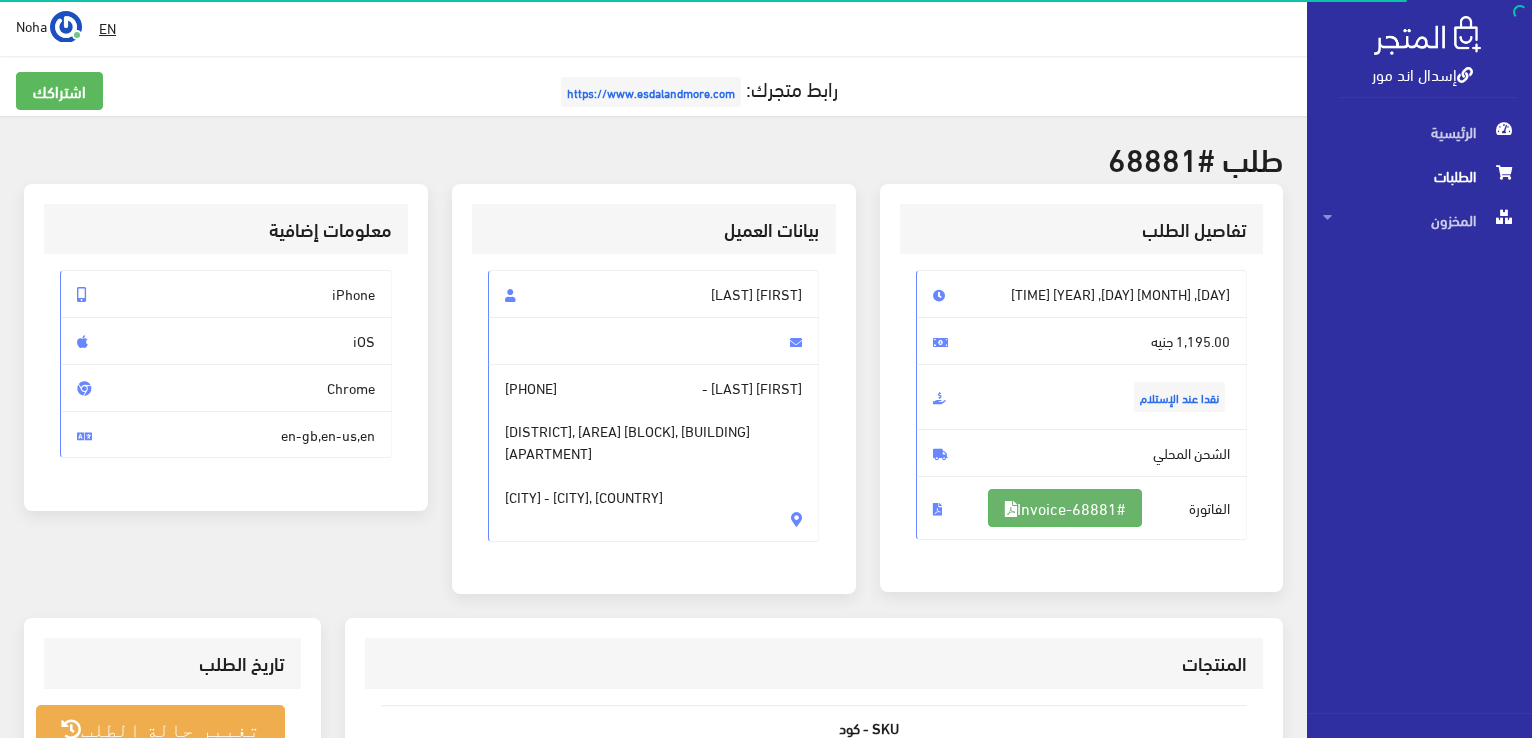 click on "#Invoice-68881" at bounding box center [1065, 508] 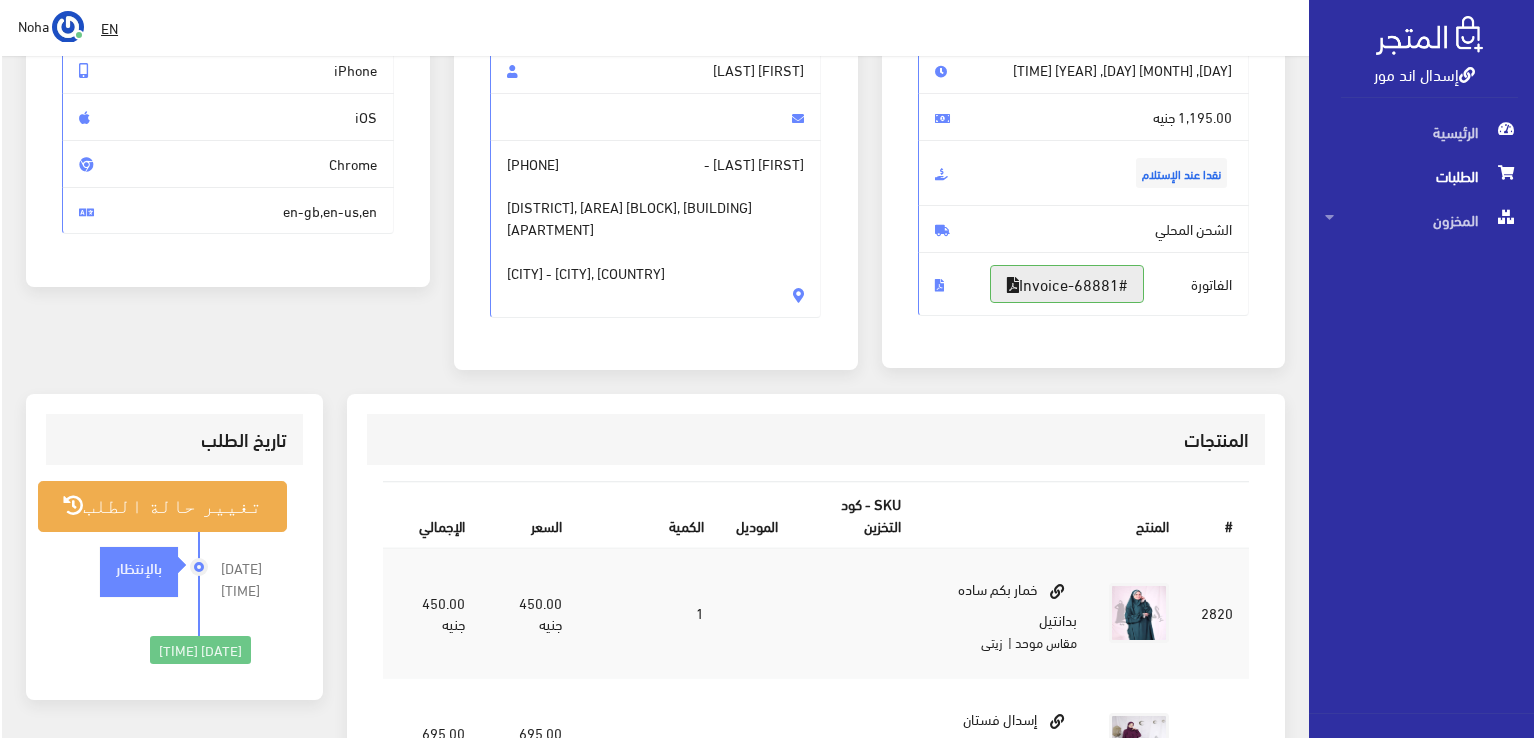 scroll, scrollTop: 280, scrollLeft: 0, axis: vertical 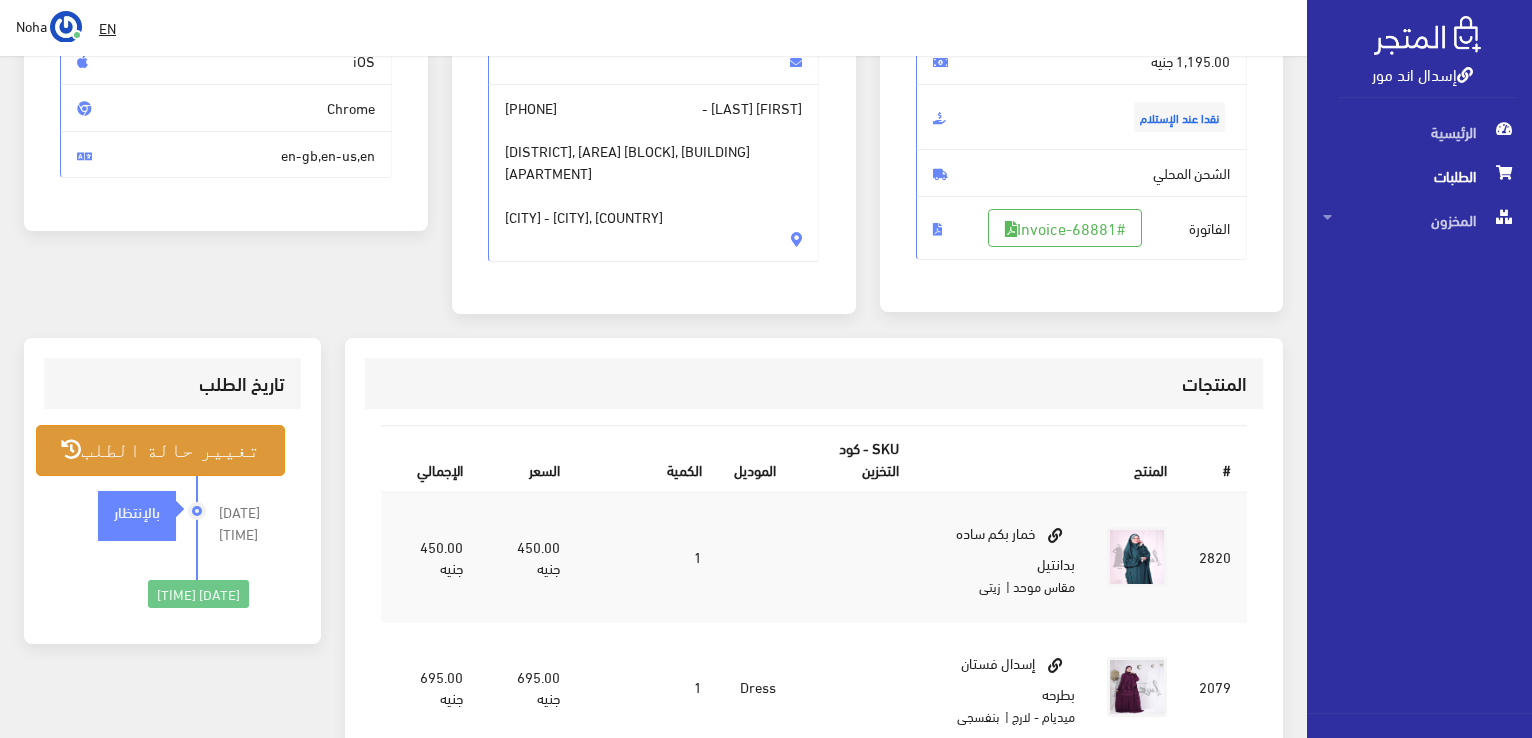 click on "تغيير حالة الطلب" at bounding box center [160, 450] 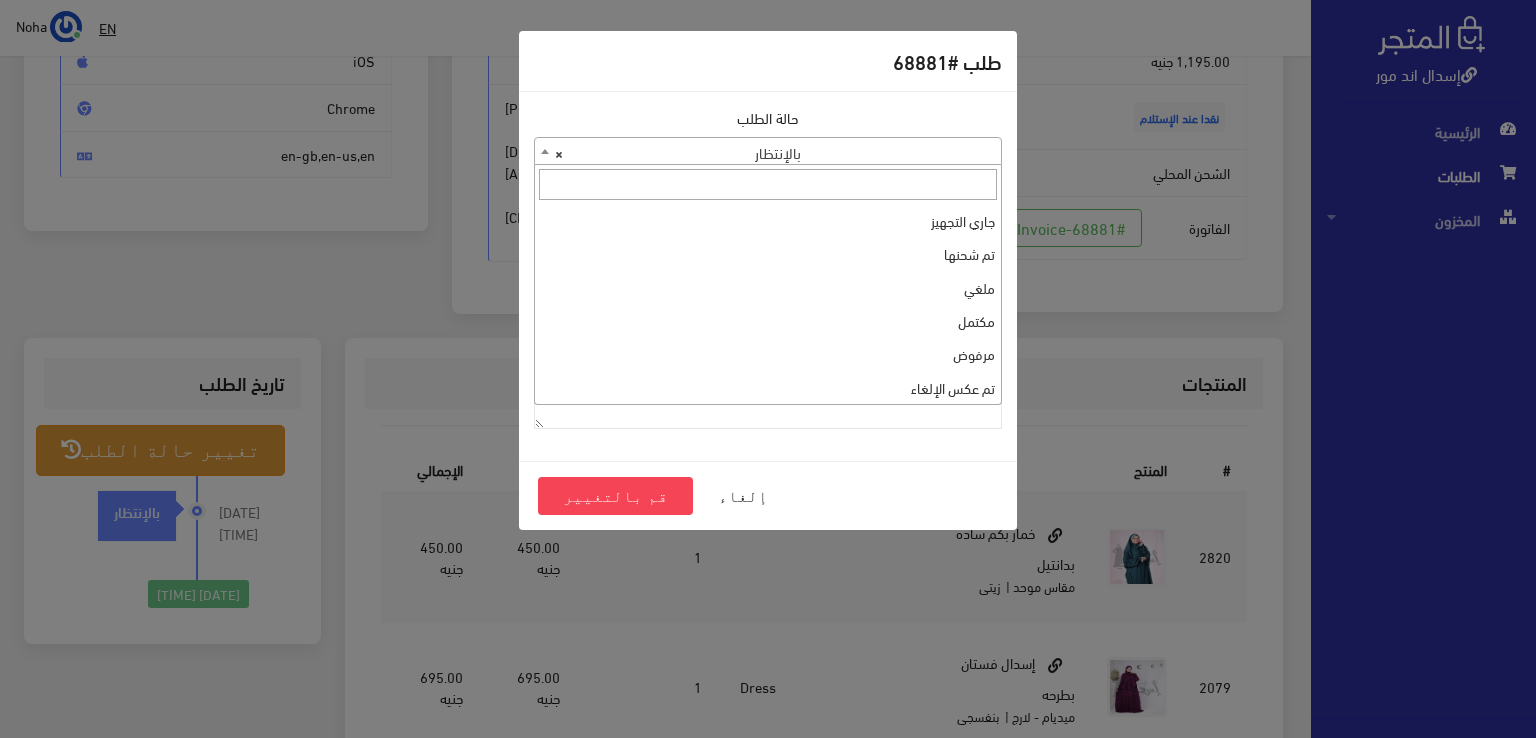 click on "× بالإنتظار" at bounding box center (768, 152) 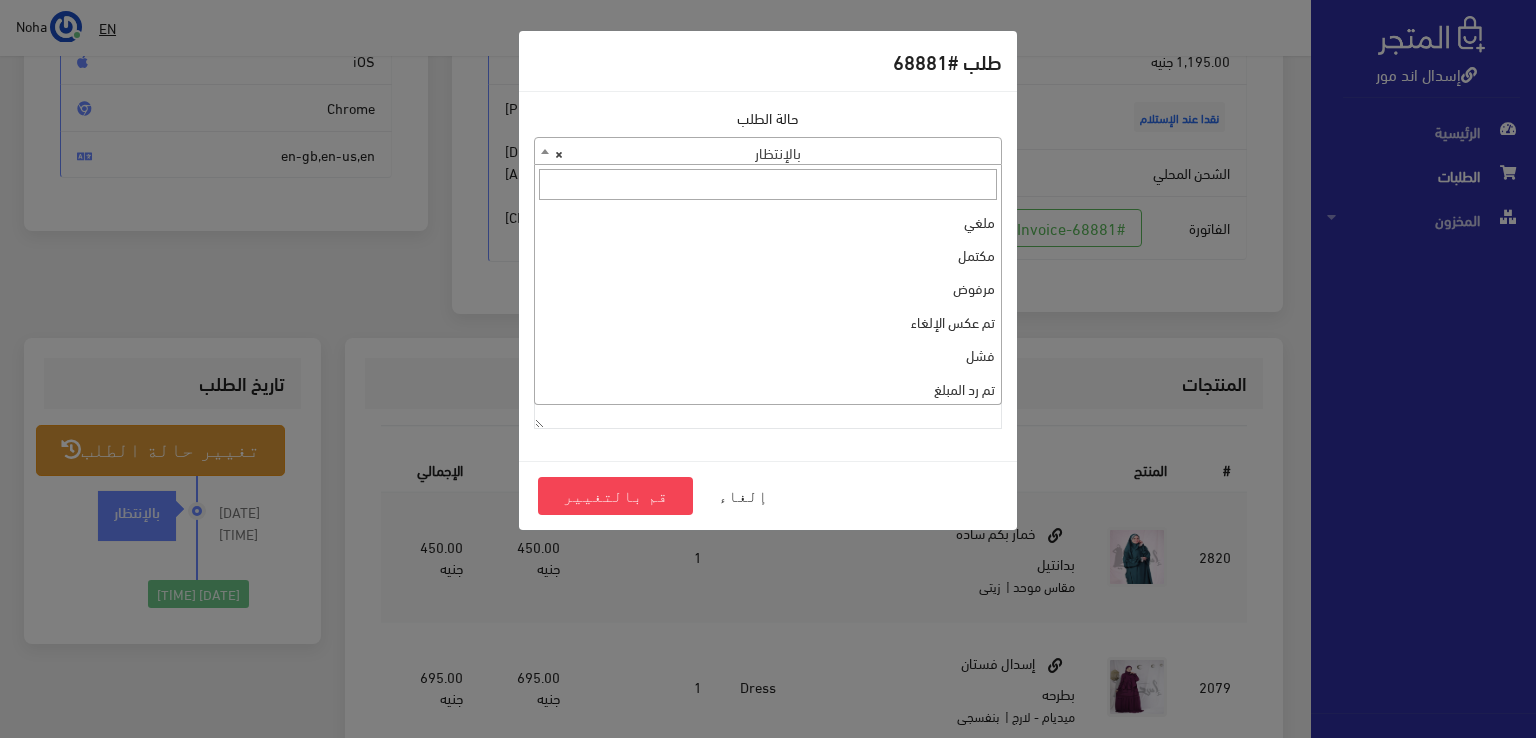 scroll, scrollTop: 0, scrollLeft: 0, axis: both 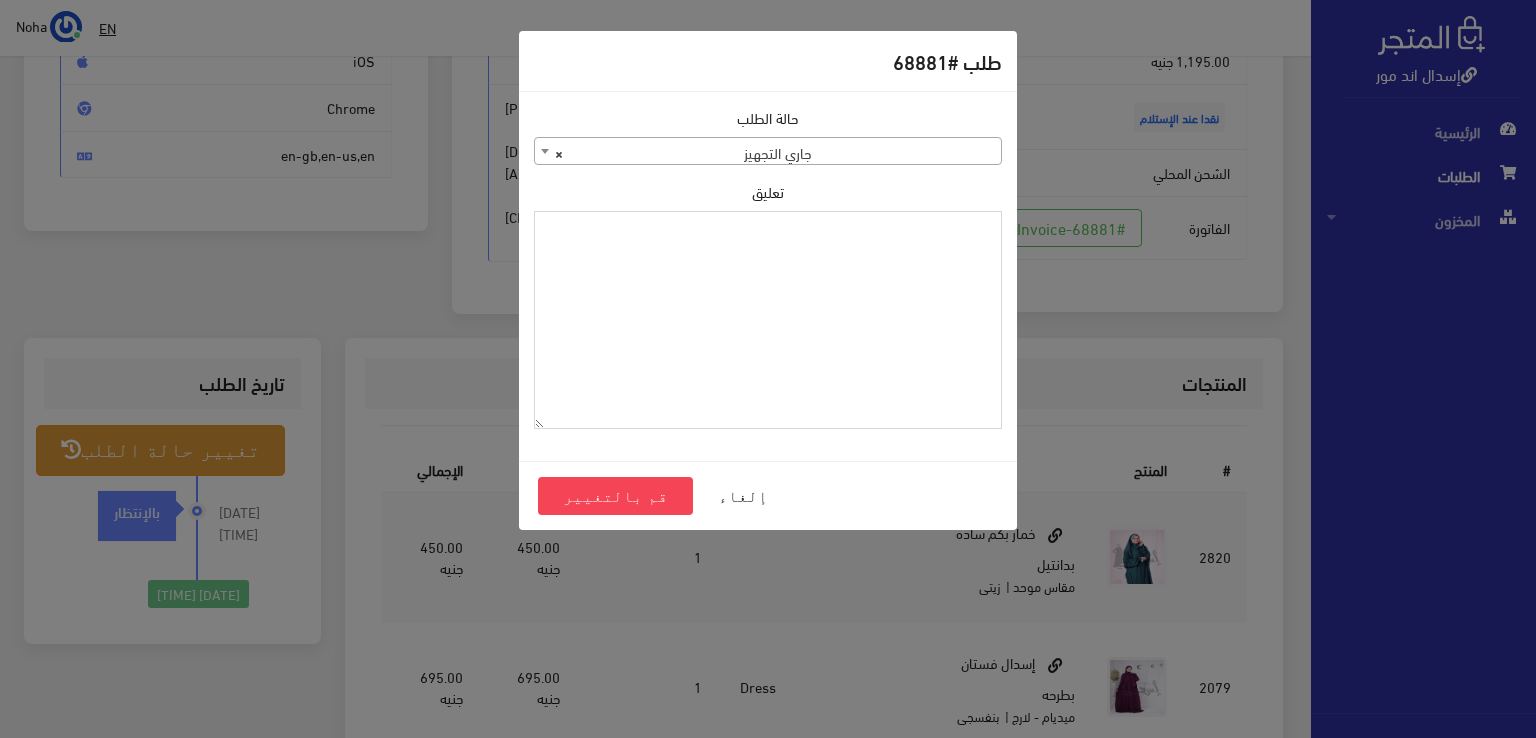 paste on "1095700" 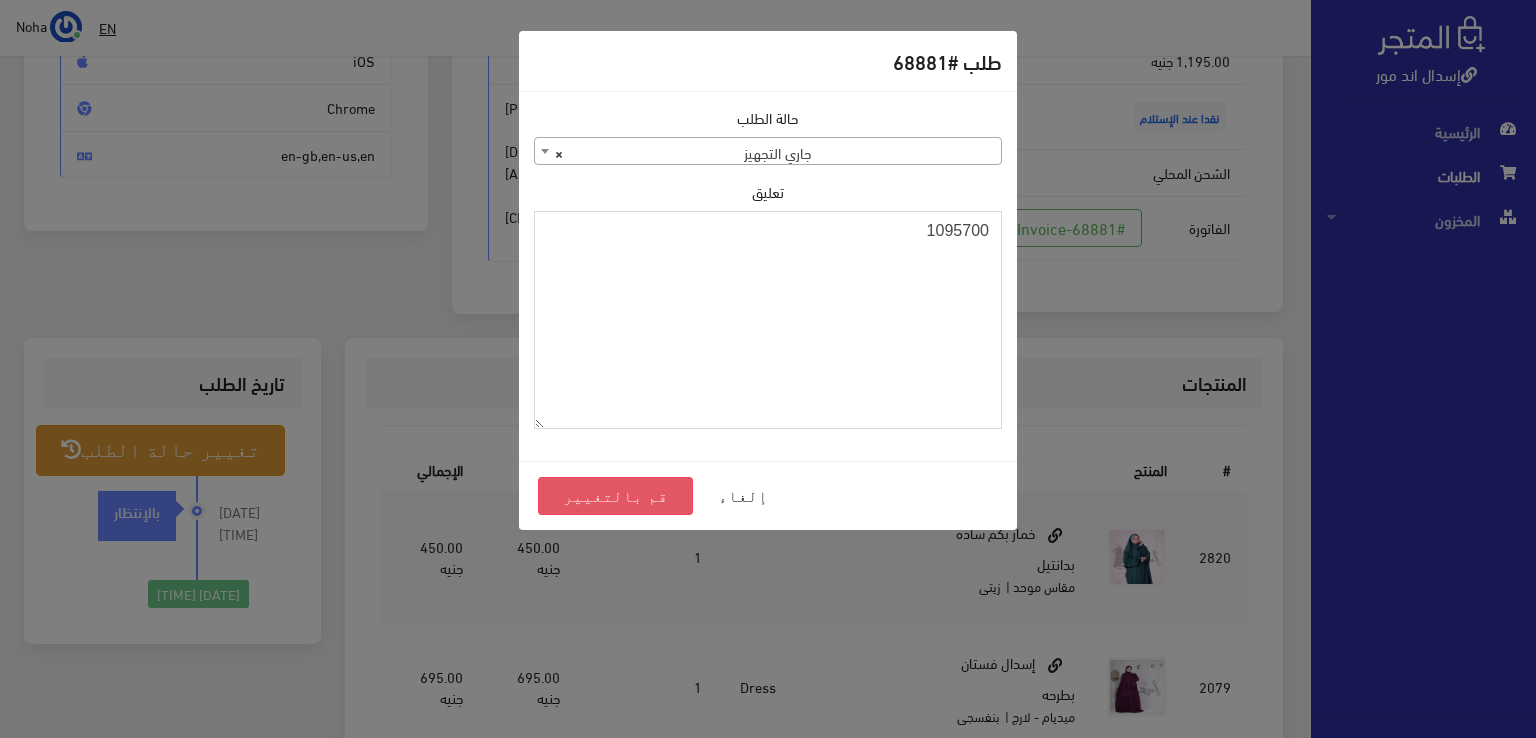 type on "1095700" 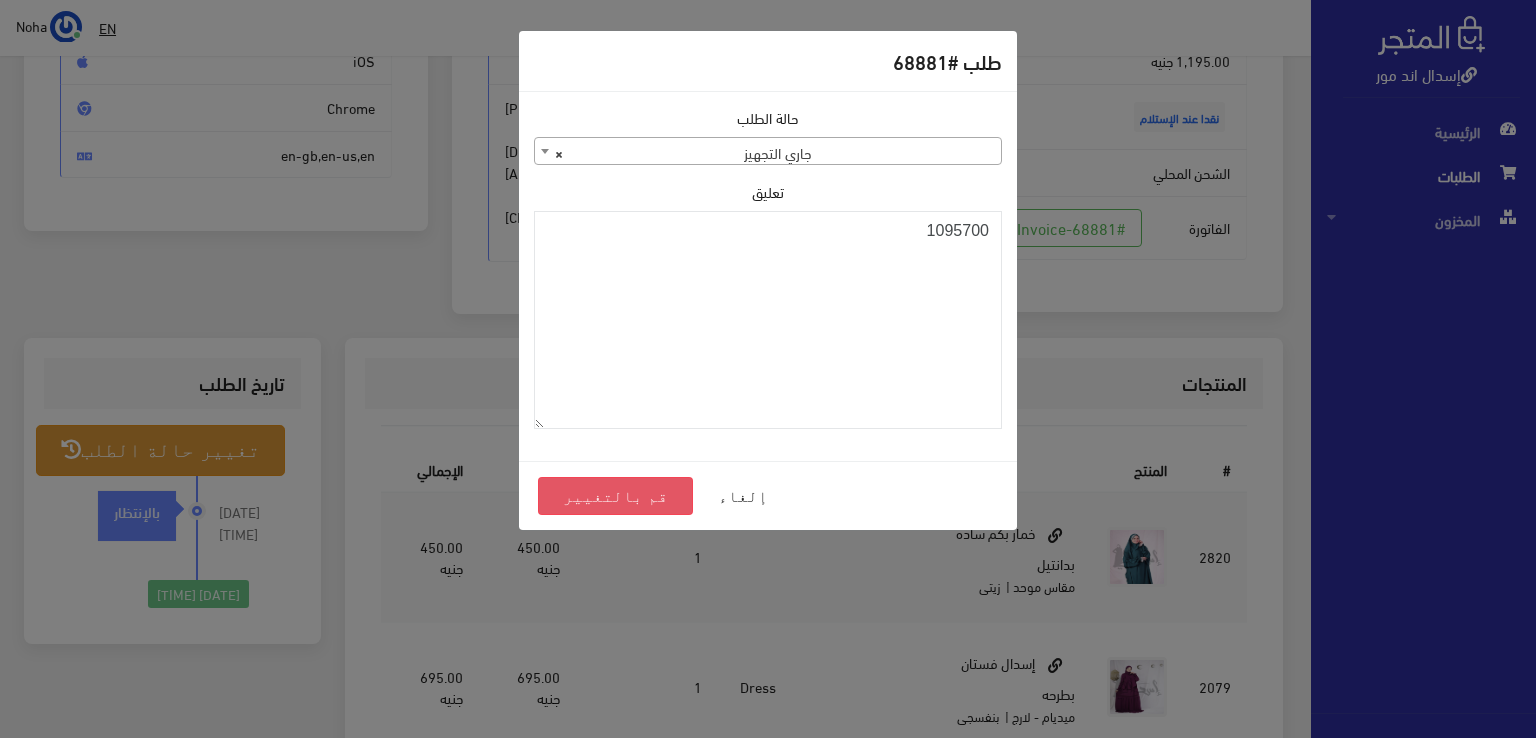 click on "قم بالتغيير" at bounding box center [615, 496] 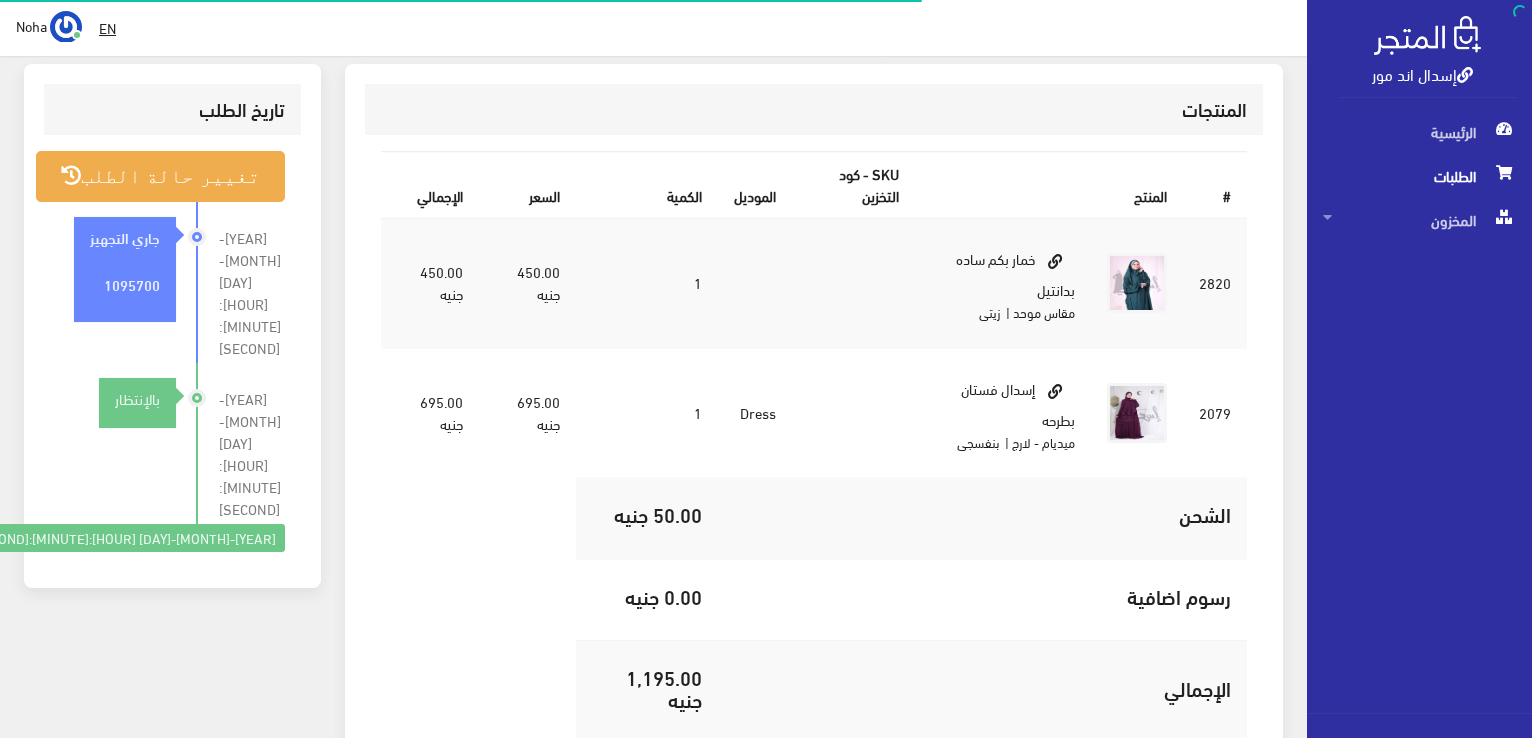 scroll, scrollTop: 644, scrollLeft: 0, axis: vertical 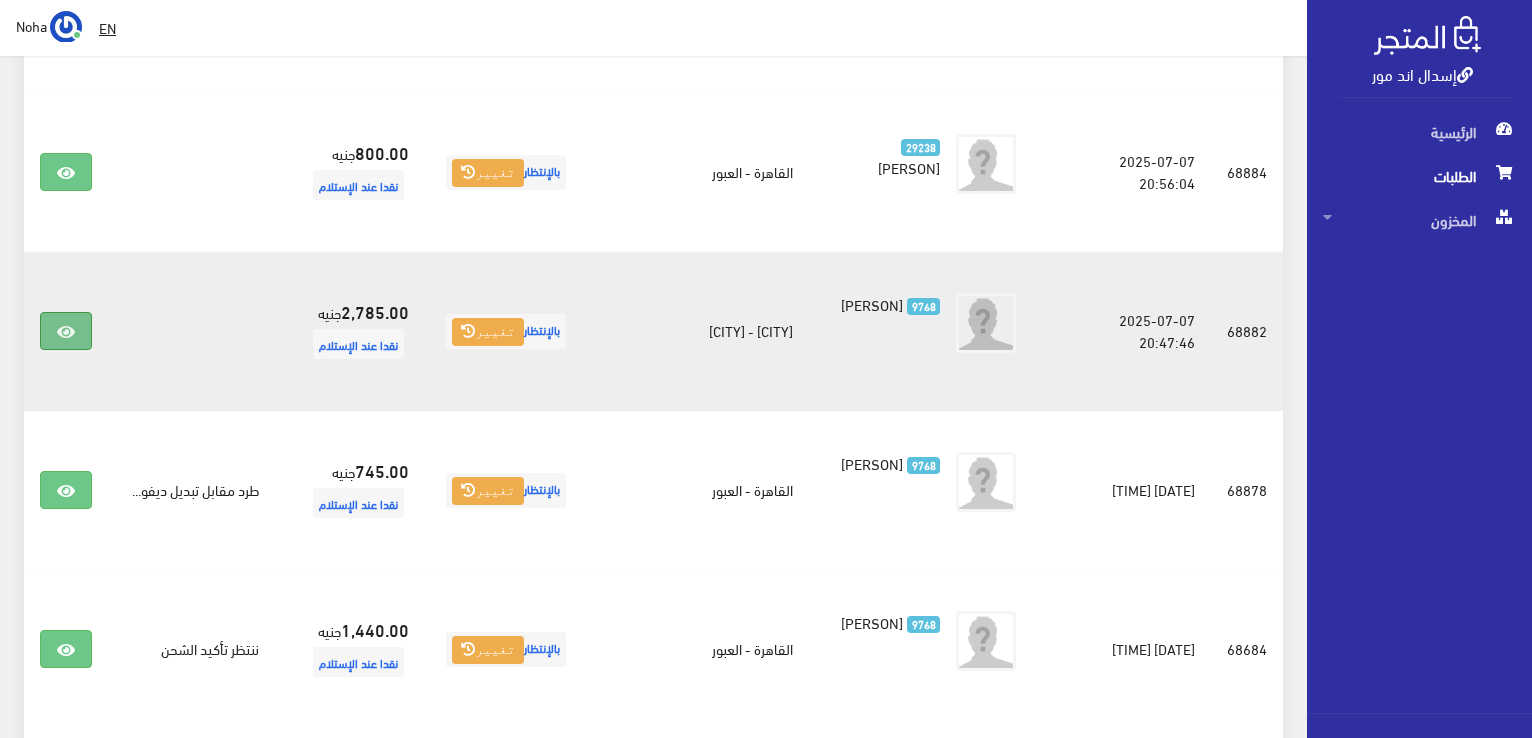 click at bounding box center (66, 331) 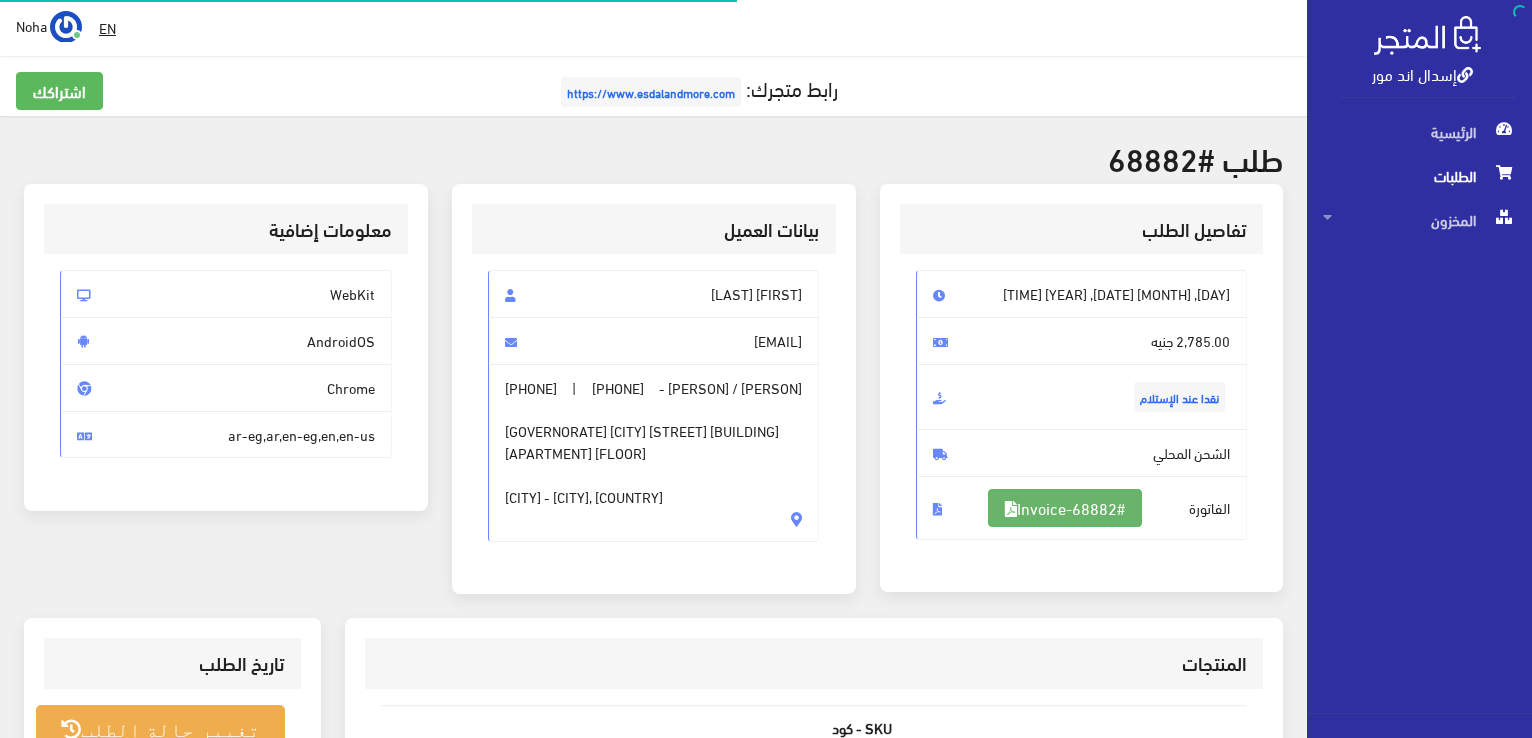 scroll, scrollTop: 0, scrollLeft: 0, axis: both 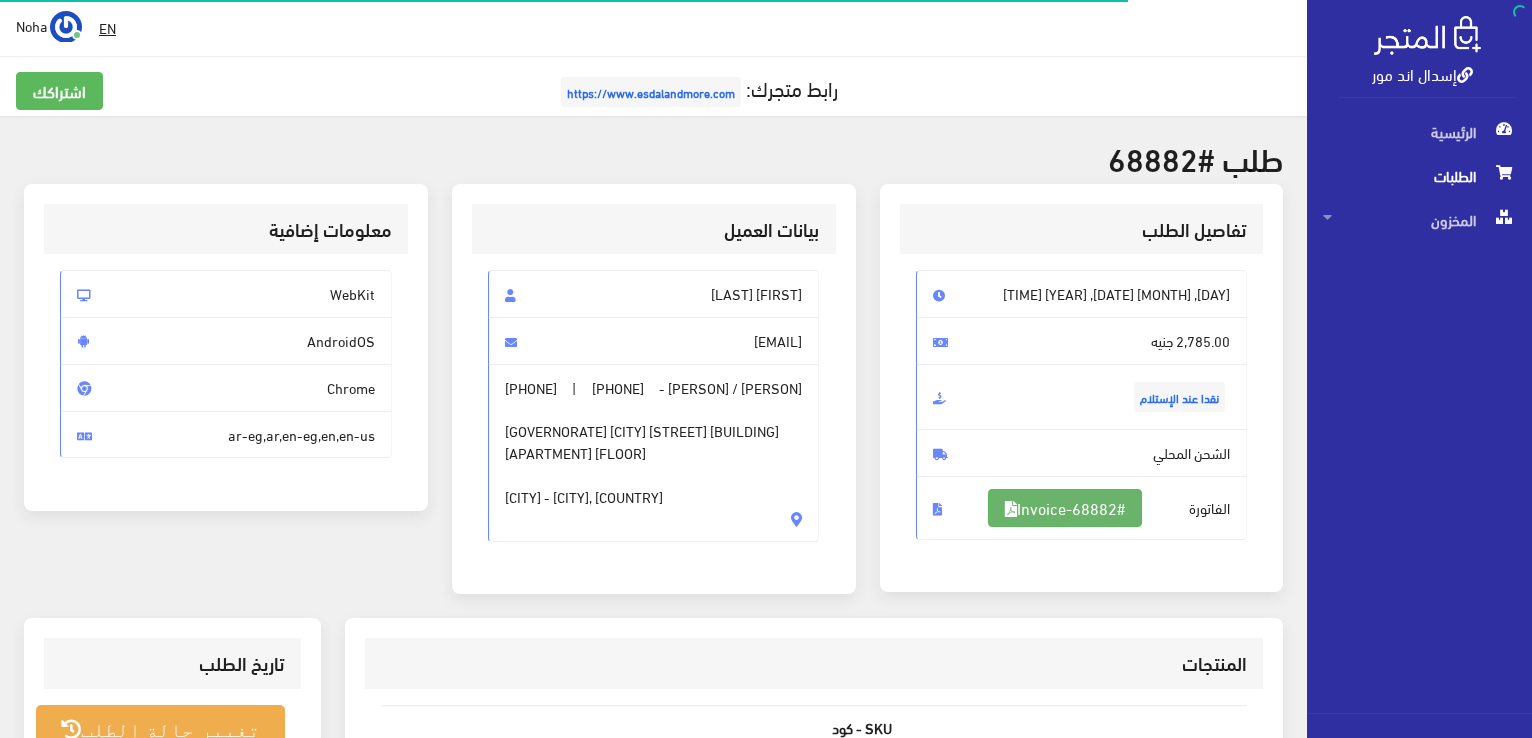click on "#Invoice-68882" at bounding box center (1065, 508) 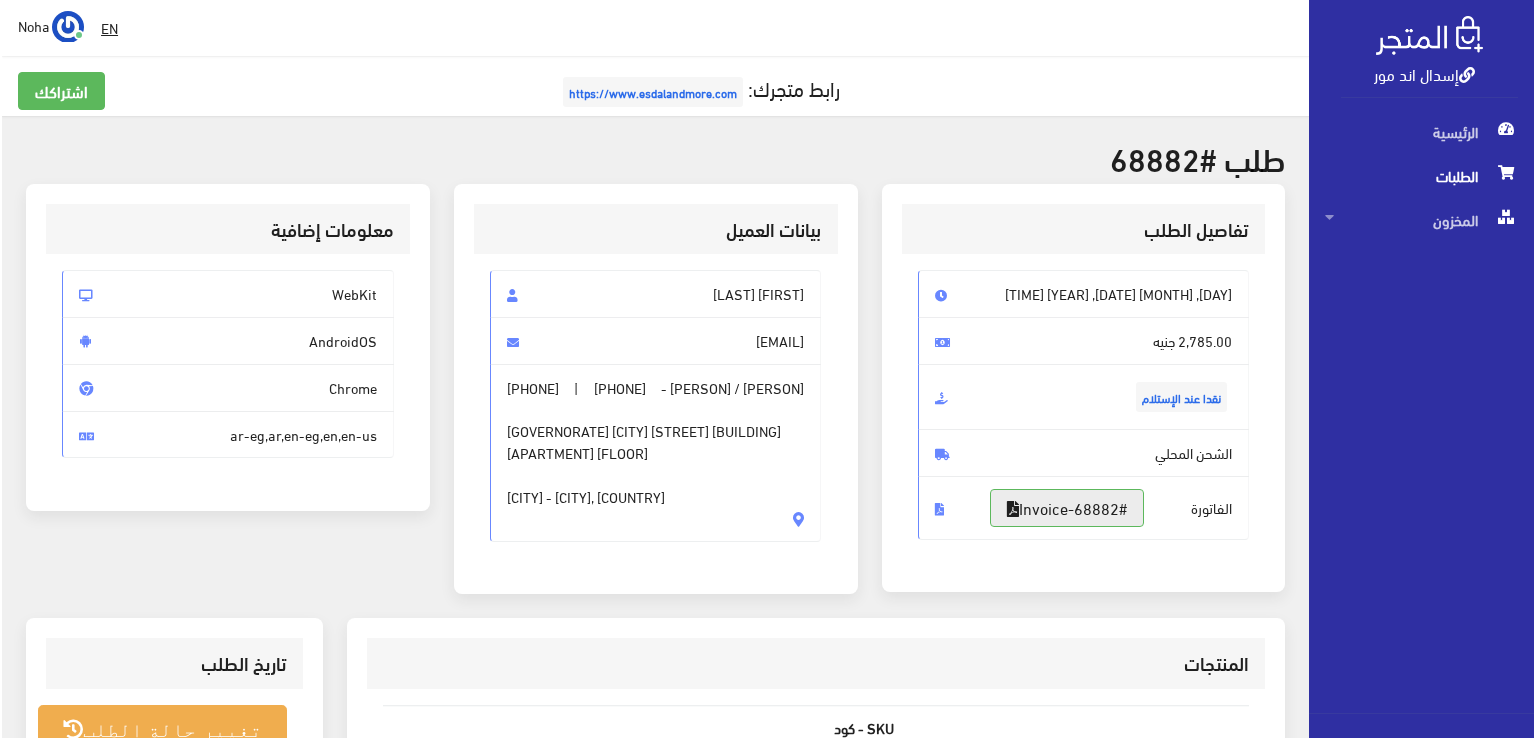 scroll, scrollTop: 644, scrollLeft: 0, axis: vertical 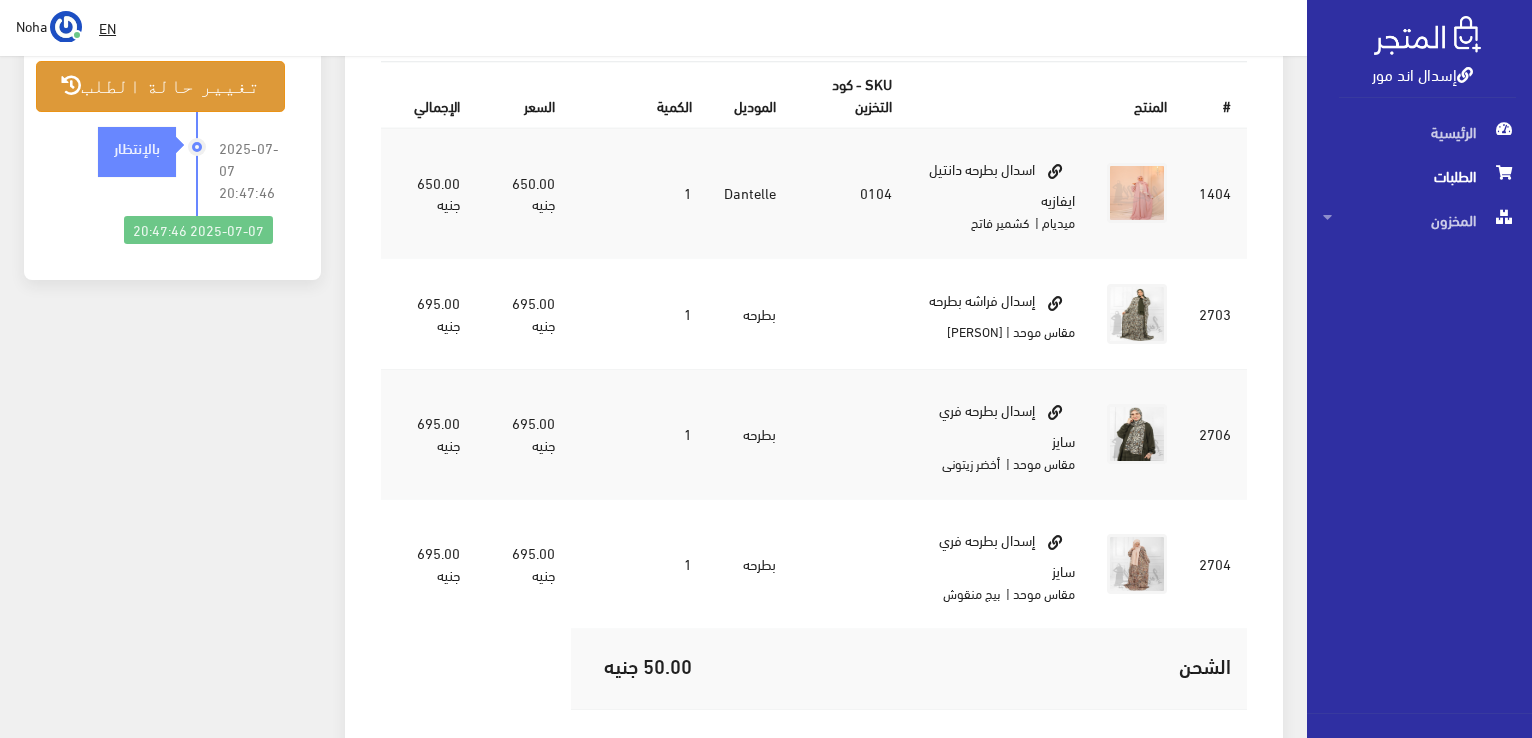 click on "تغيير حالة الطلب" at bounding box center [160, 86] 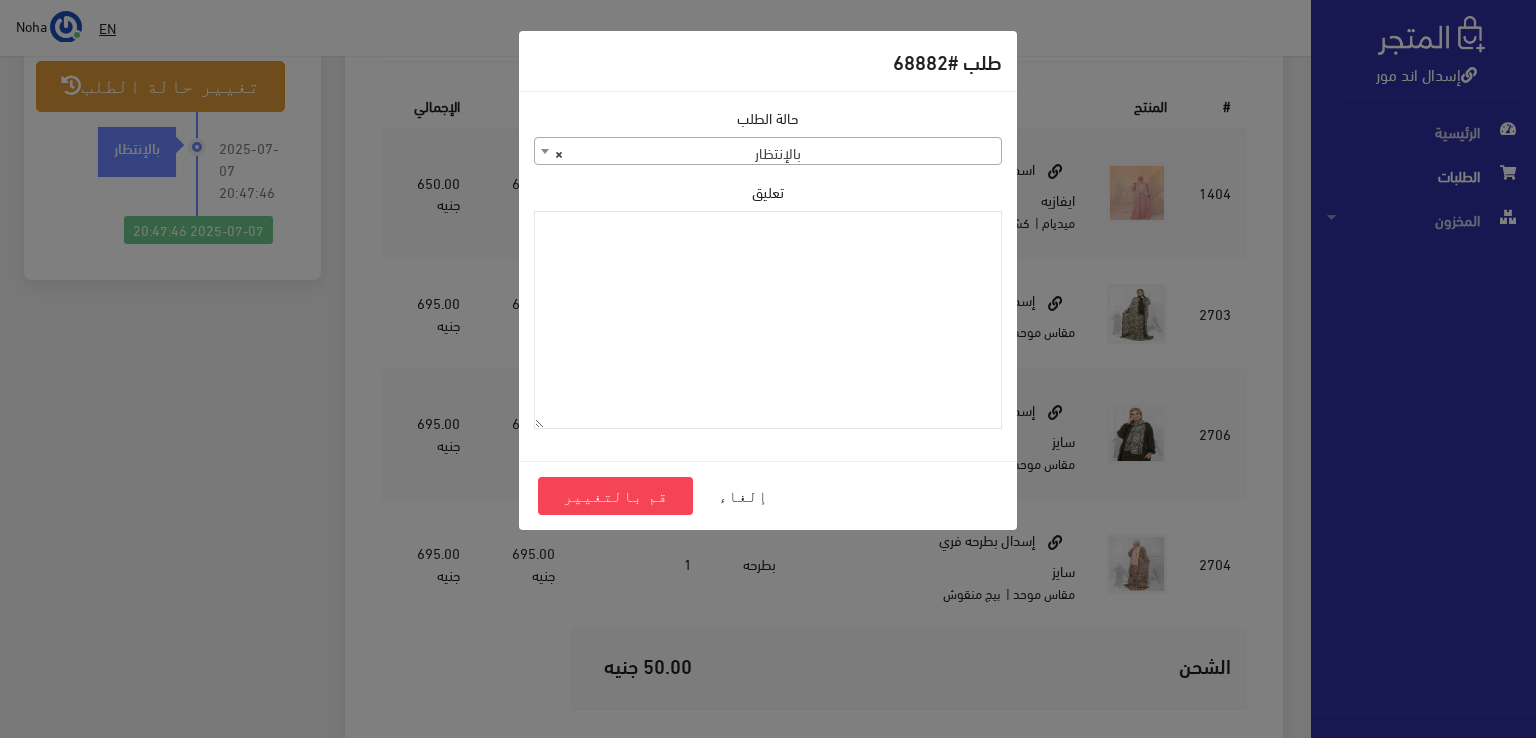 click on "× بالإنتظار" at bounding box center (768, 152) 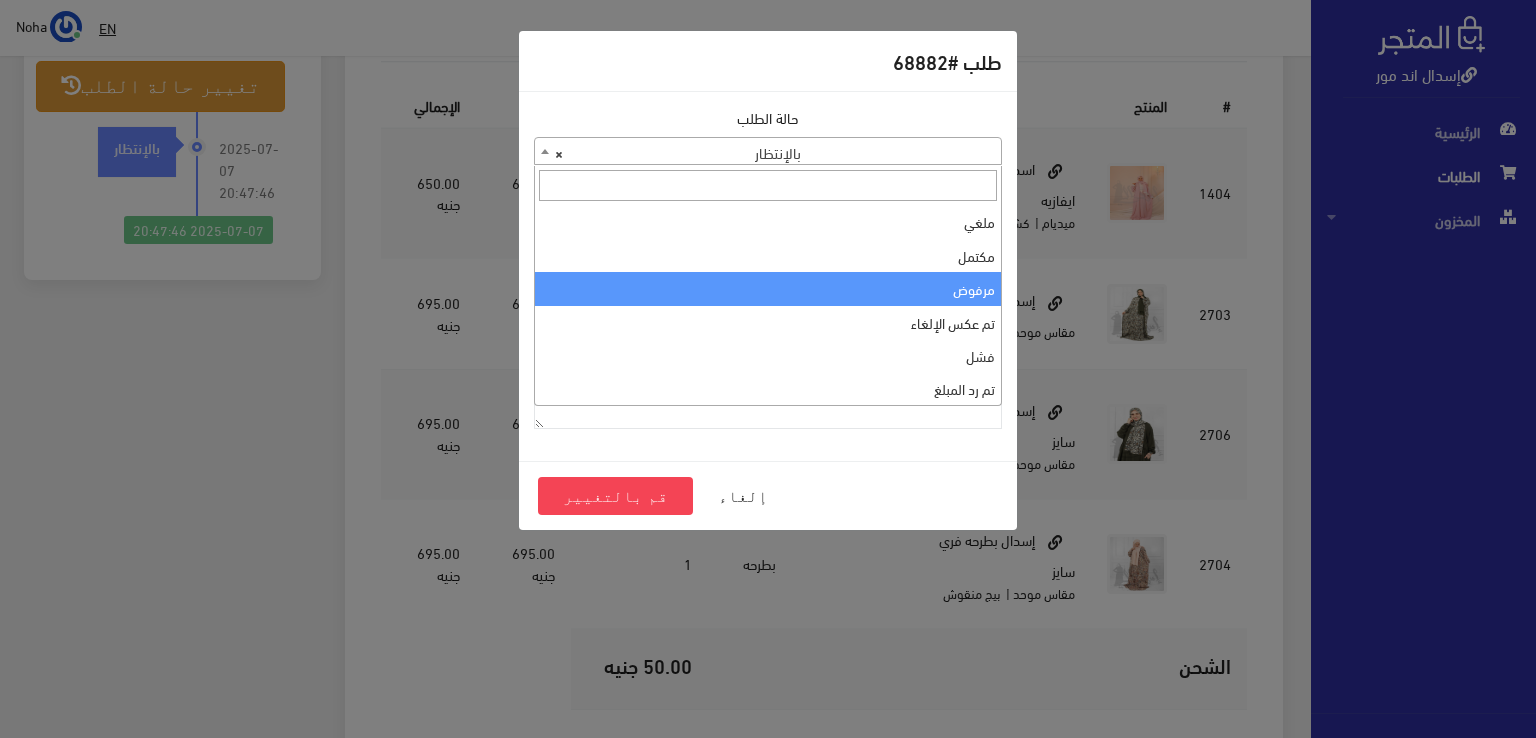 scroll, scrollTop: 0, scrollLeft: 0, axis: both 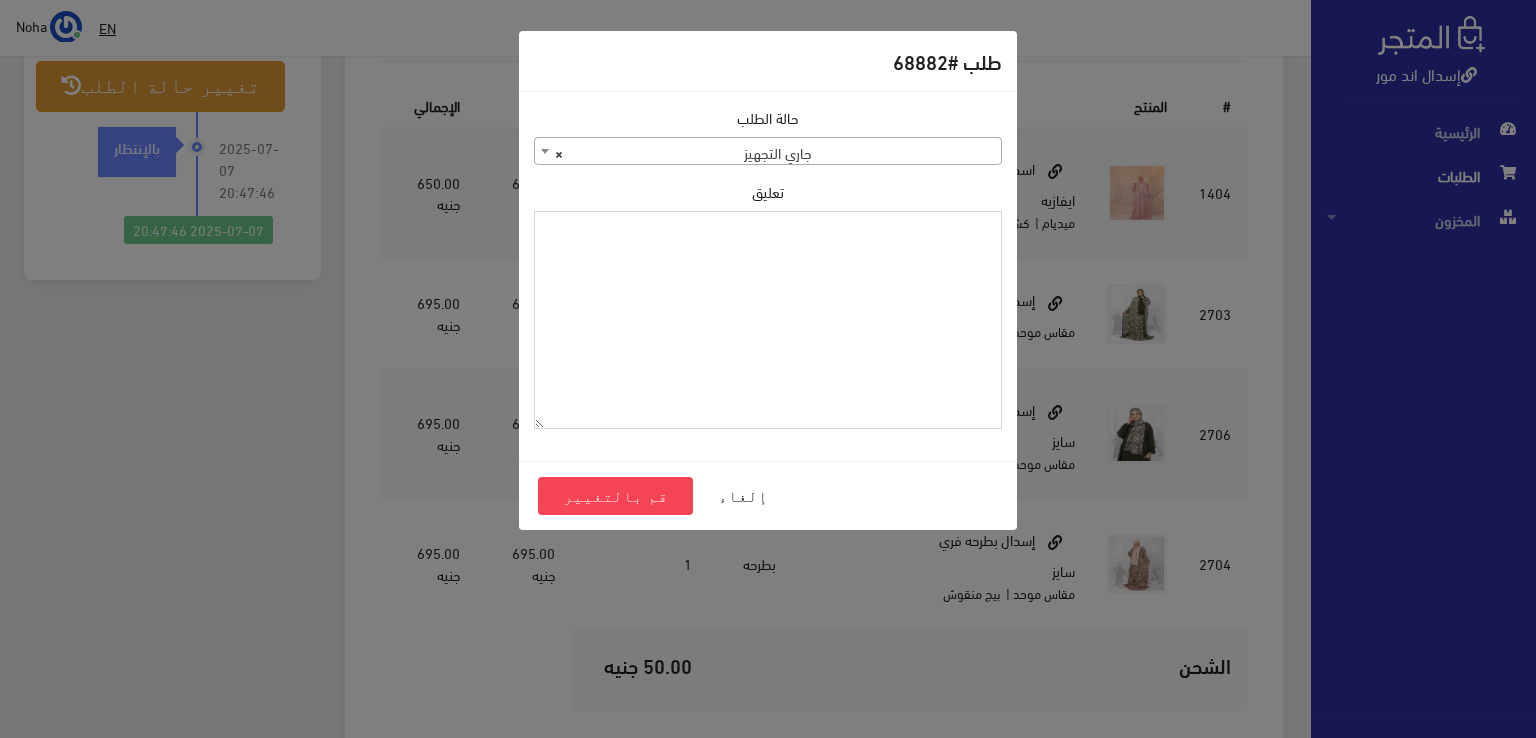 paste on "1095700" 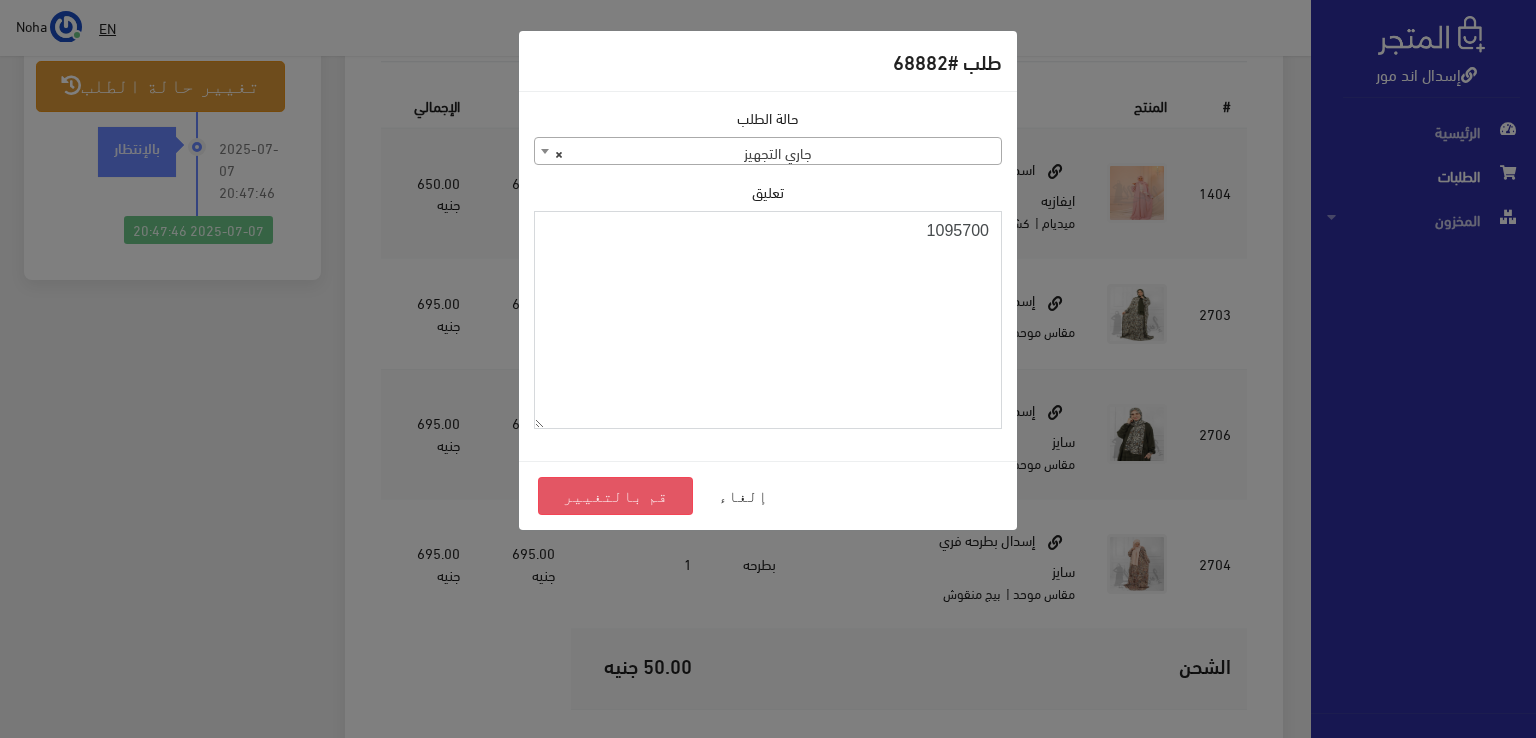 type on "1095700" 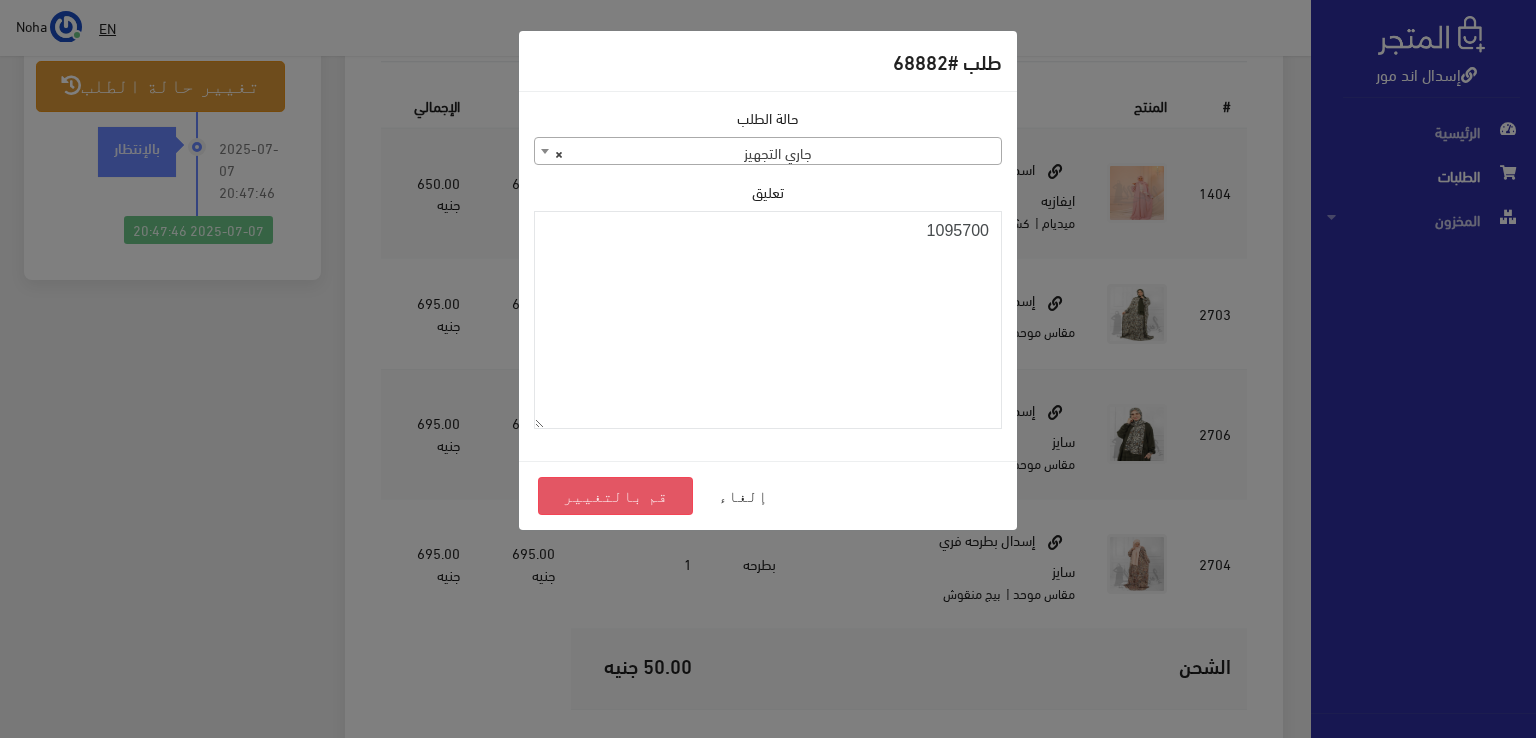 click on "قم بالتغيير" at bounding box center [615, 496] 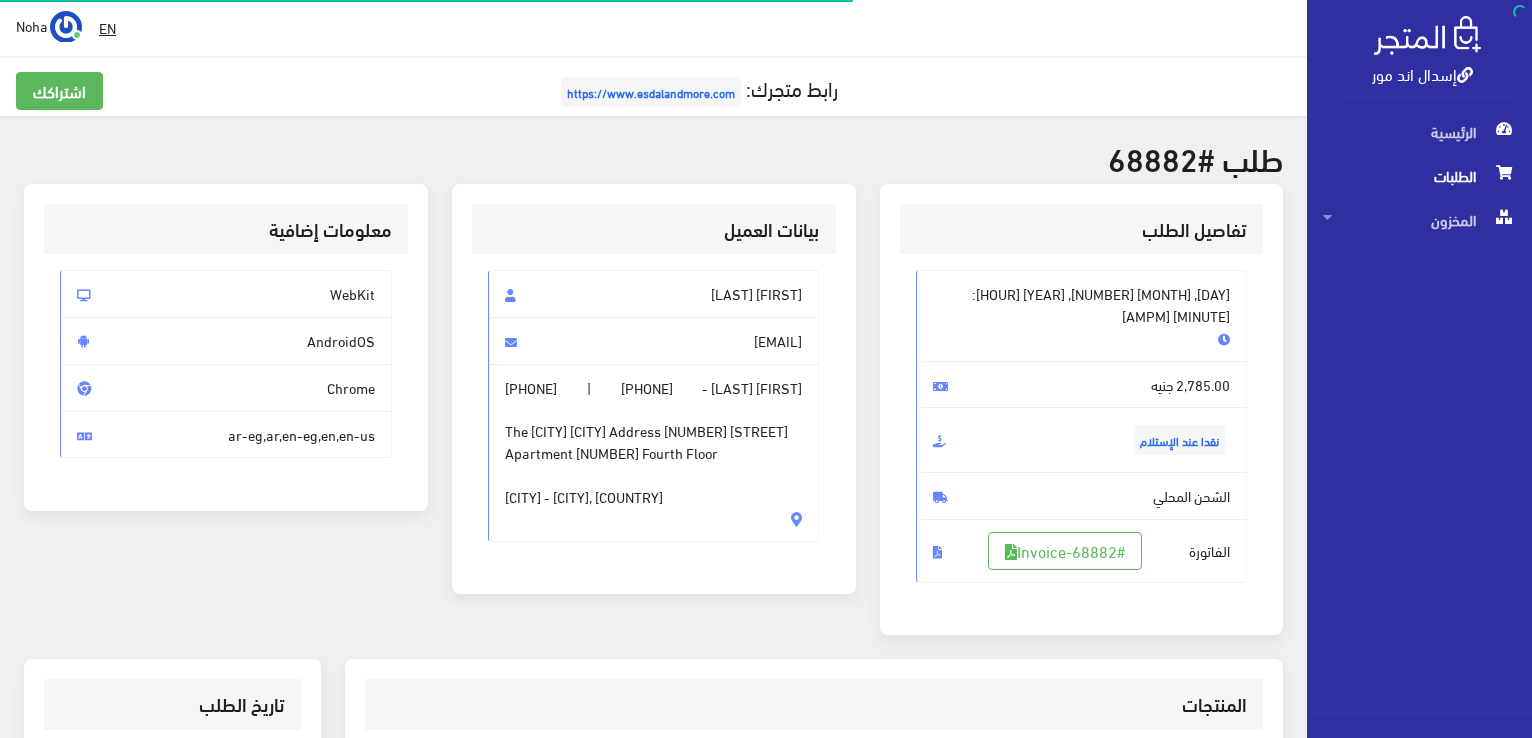 scroll, scrollTop: 0, scrollLeft: 0, axis: both 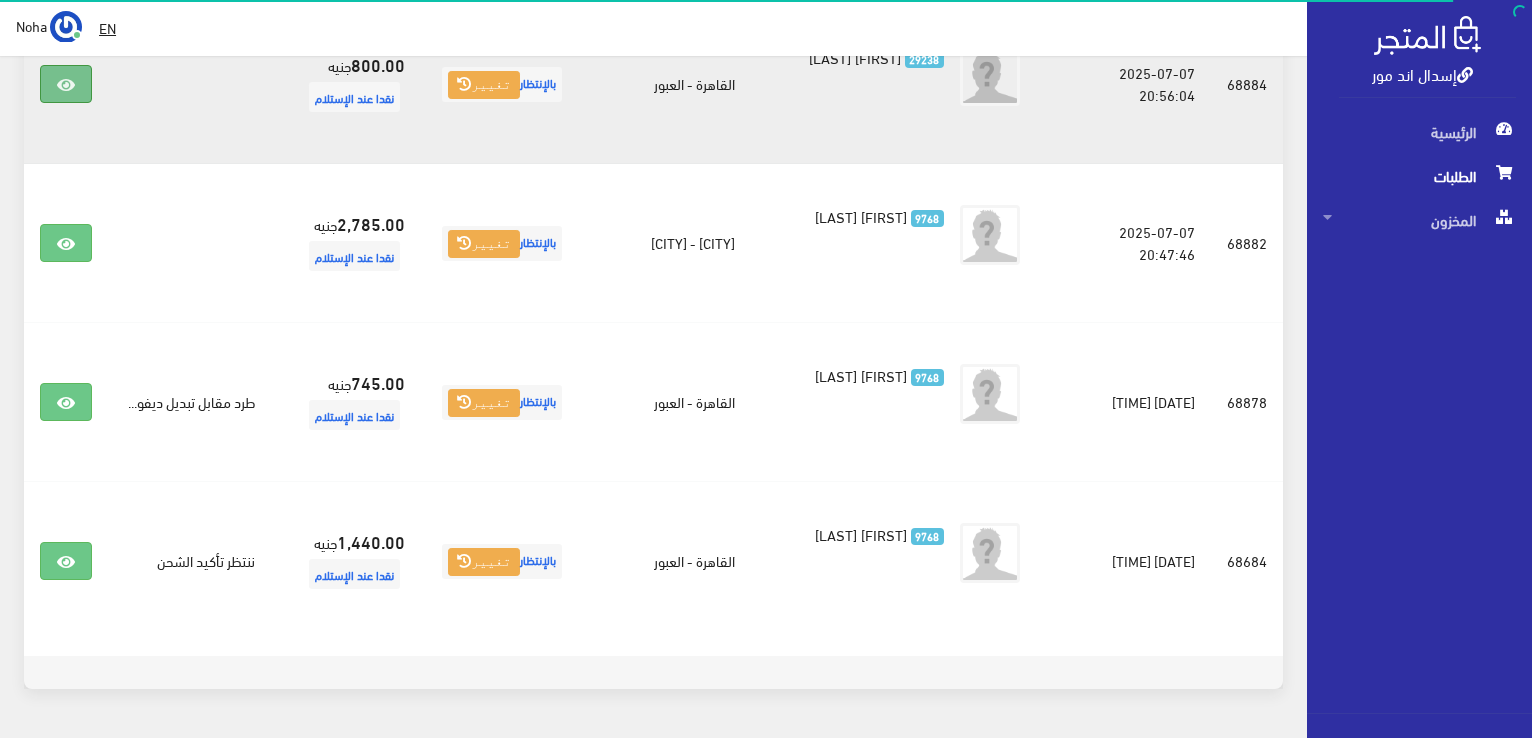 click at bounding box center (66, 85) 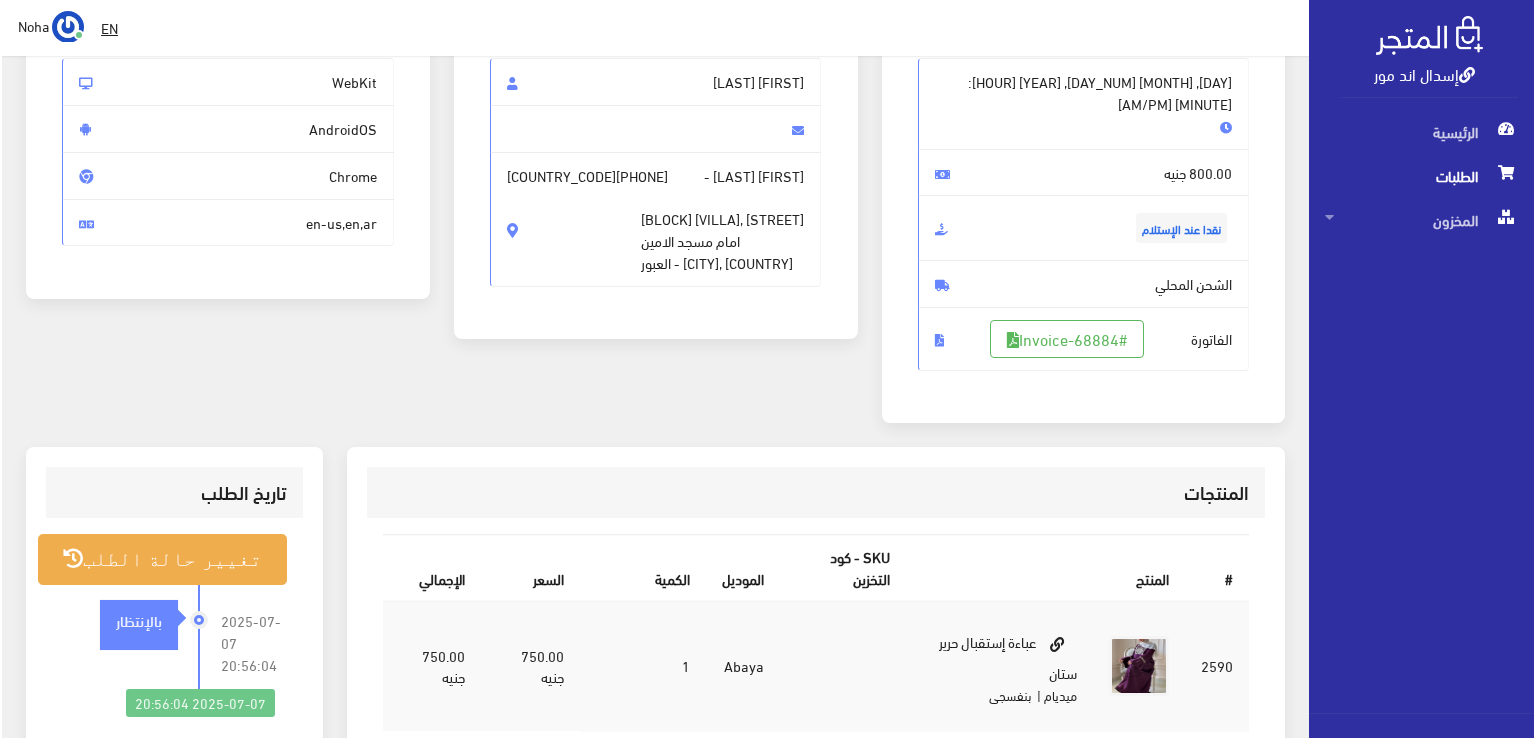 scroll, scrollTop: 240, scrollLeft: 0, axis: vertical 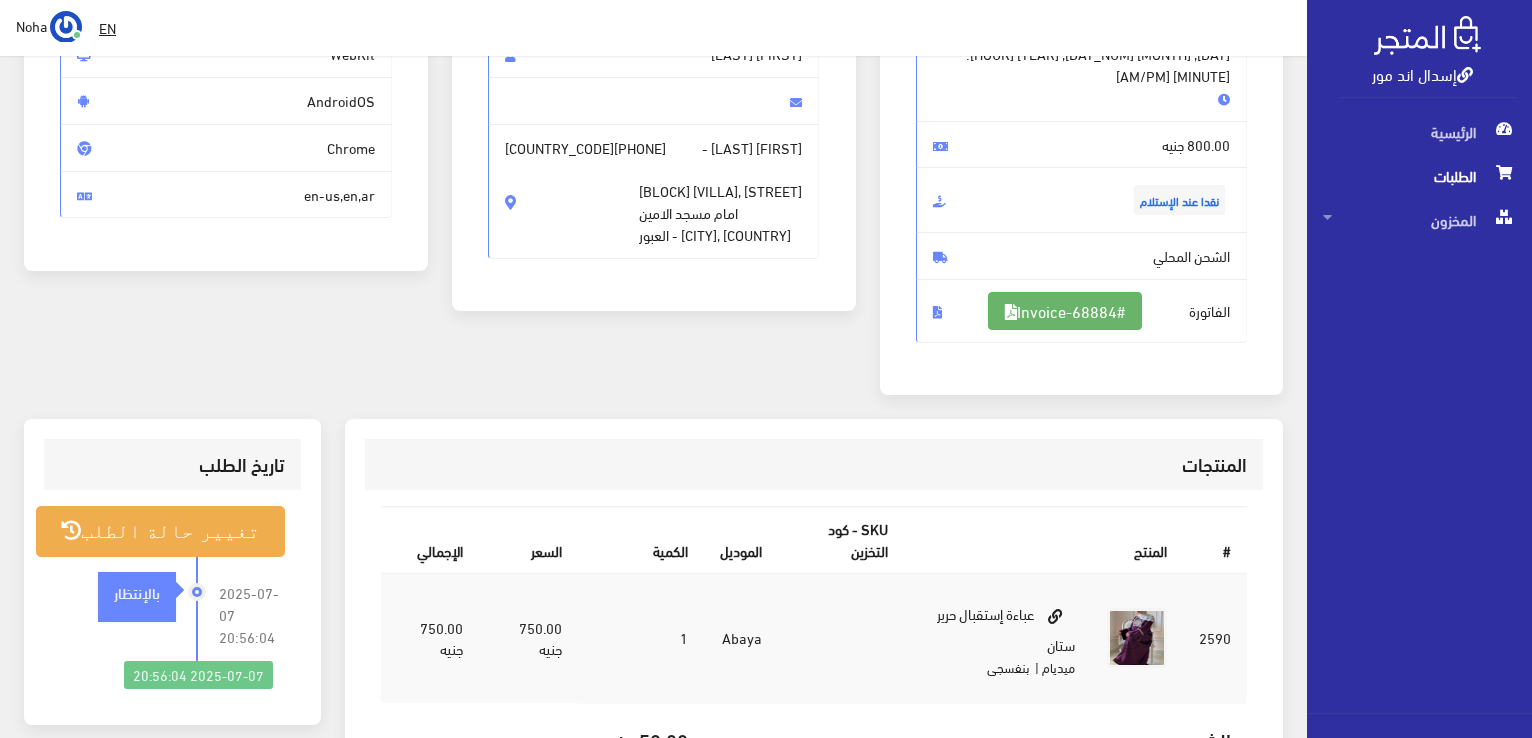 drag, startPoint x: 1033, startPoint y: 261, endPoint x: 1012, endPoint y: 260, distance: 21.023796 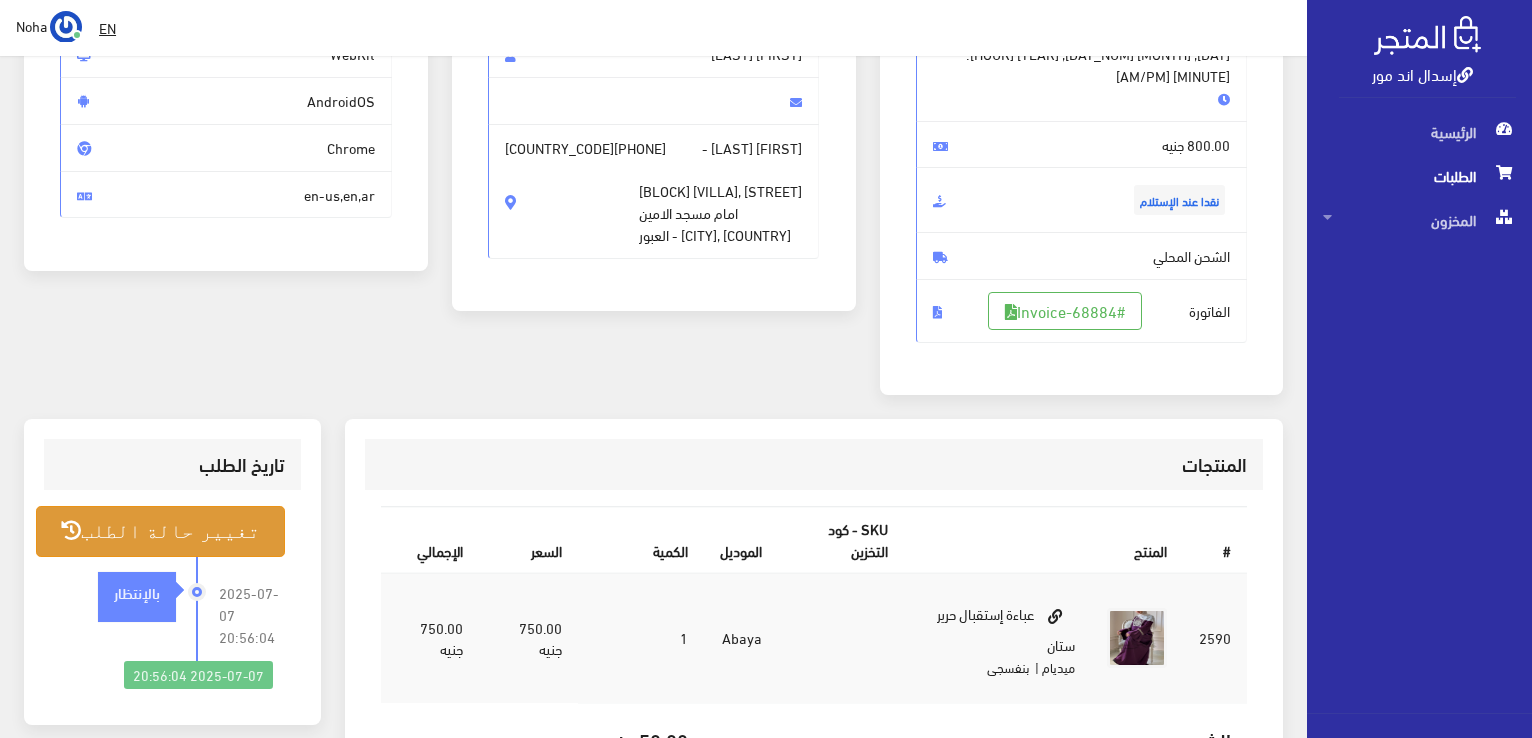click on "تغيير حالة الطلب" at bounding box center [160, 531] 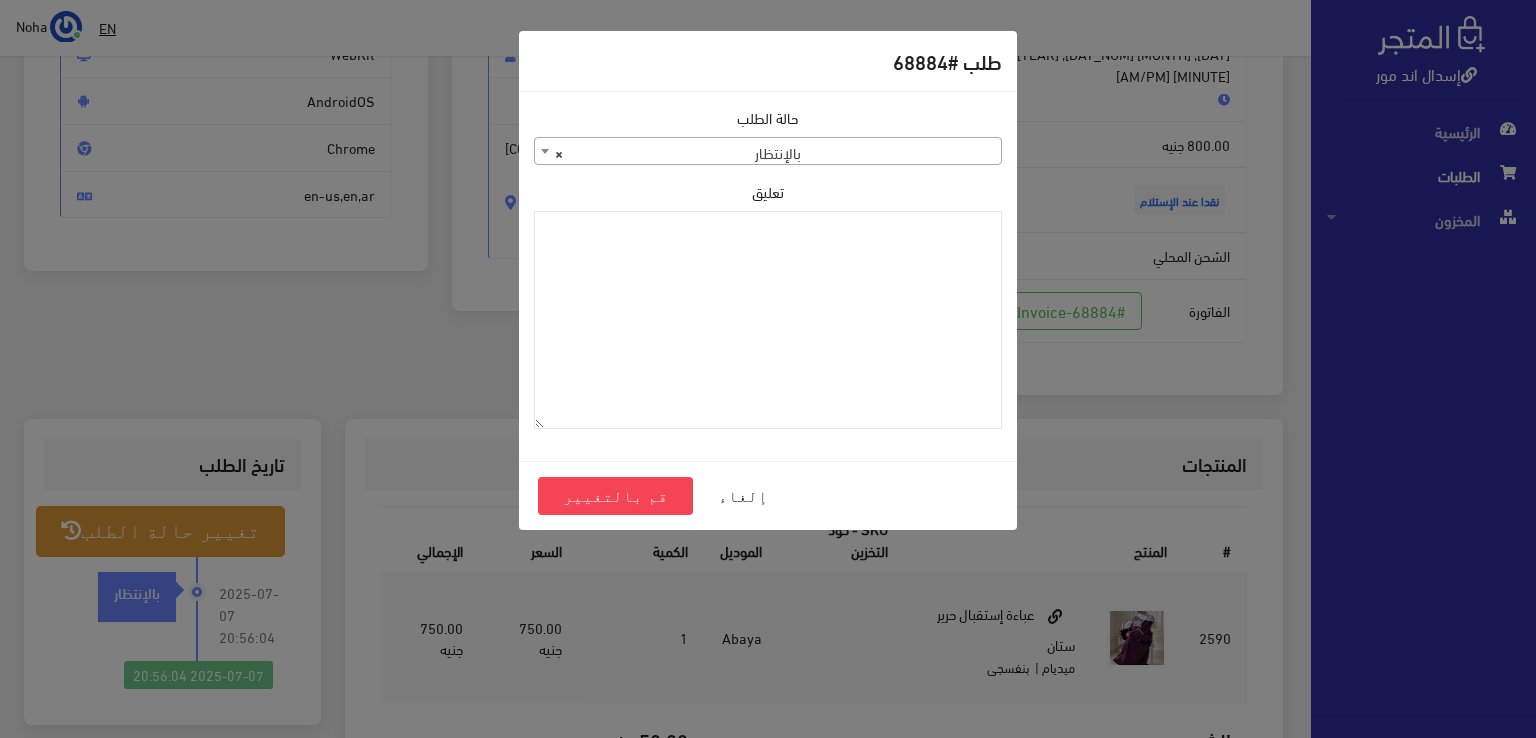 click on "× بالإنتظار" at bounding box center [768, 152] 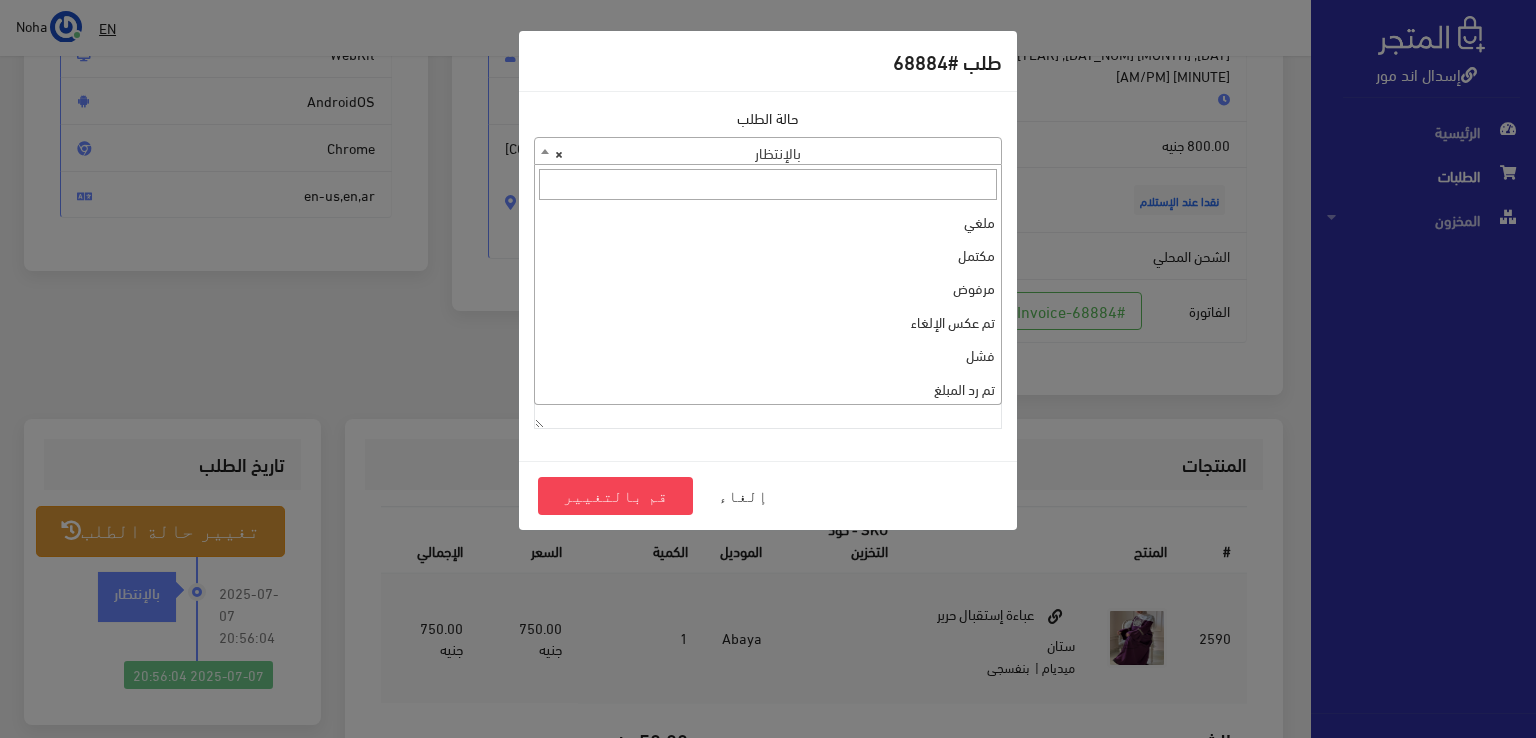 scroll, scrollTop: 0, scrollLeft: 0, axis: both 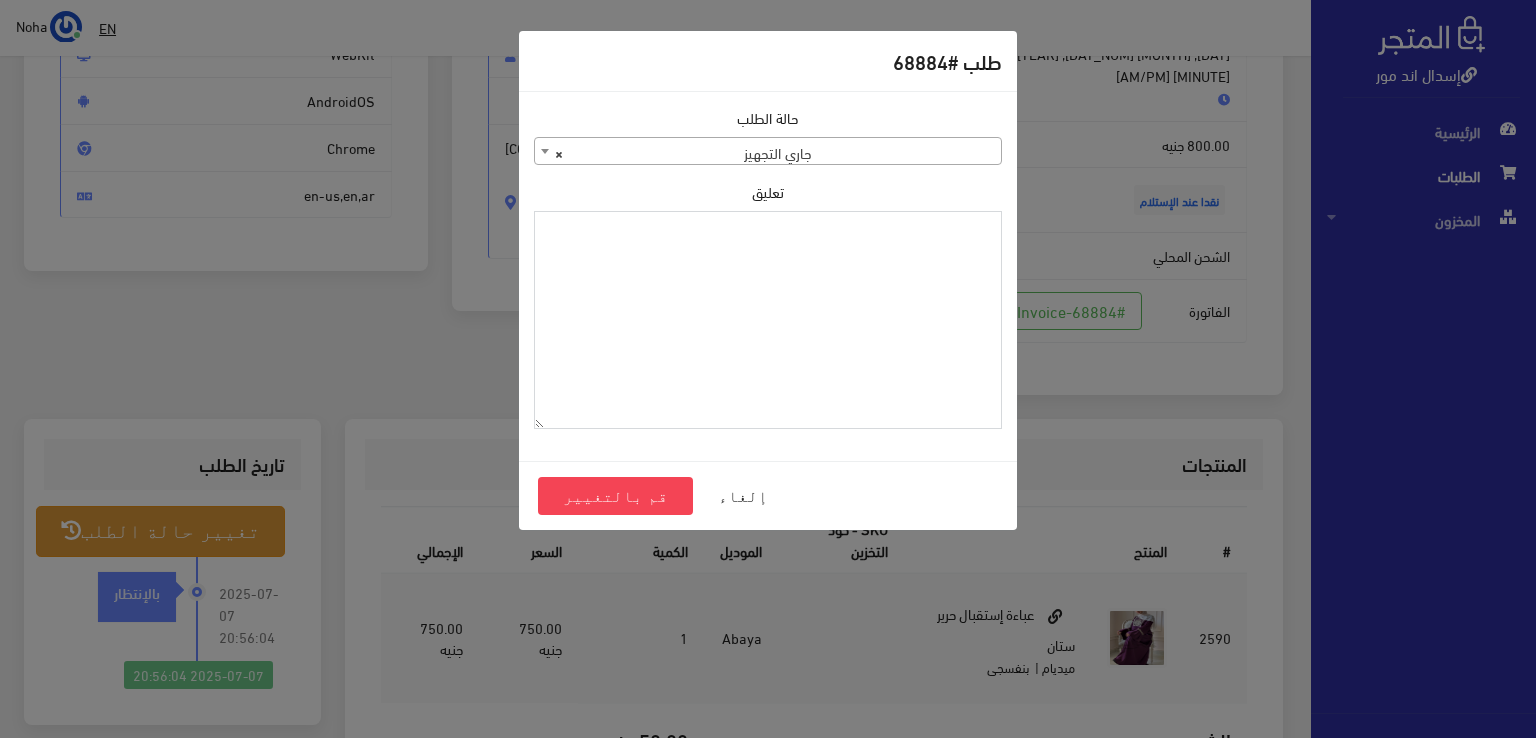 paste on "1095700" 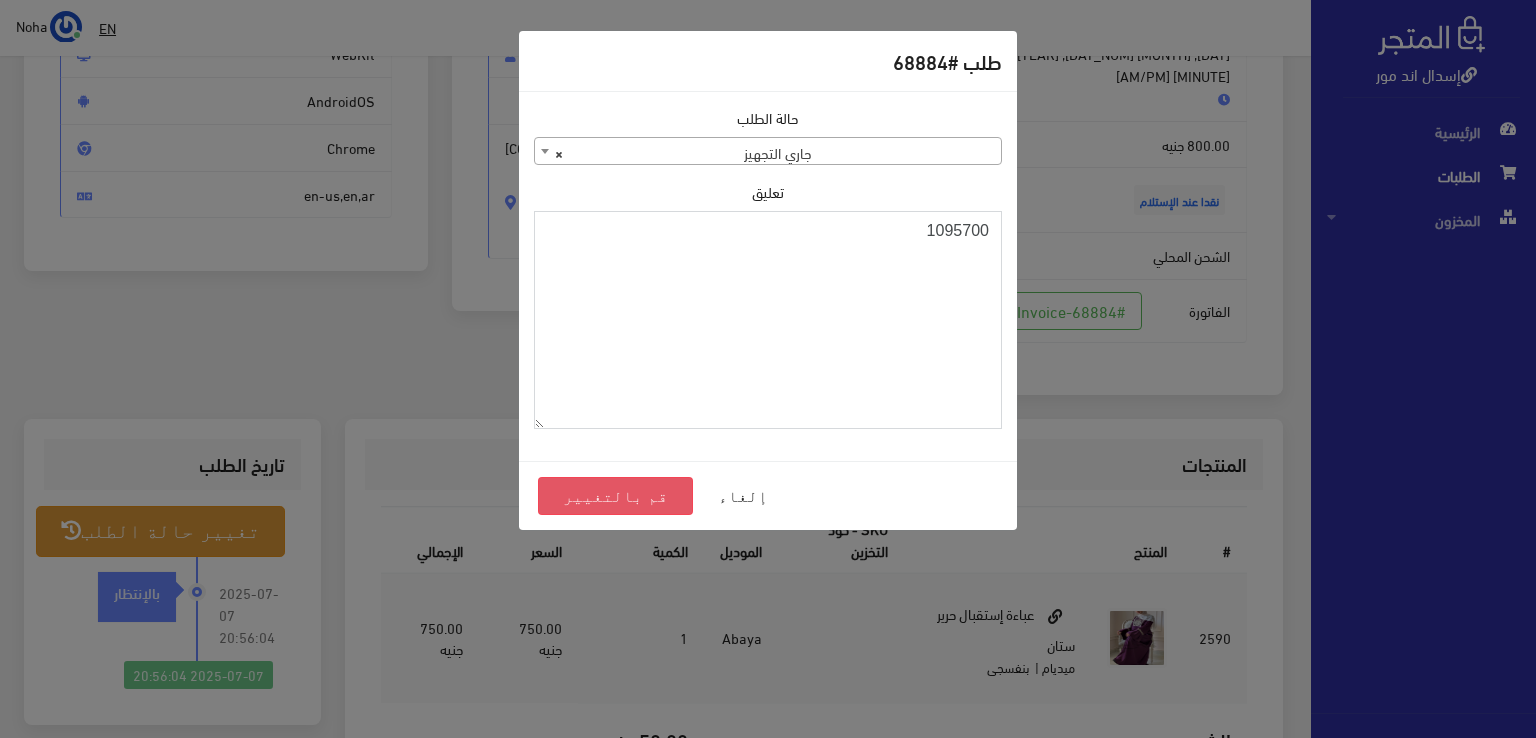 type on "1095700" 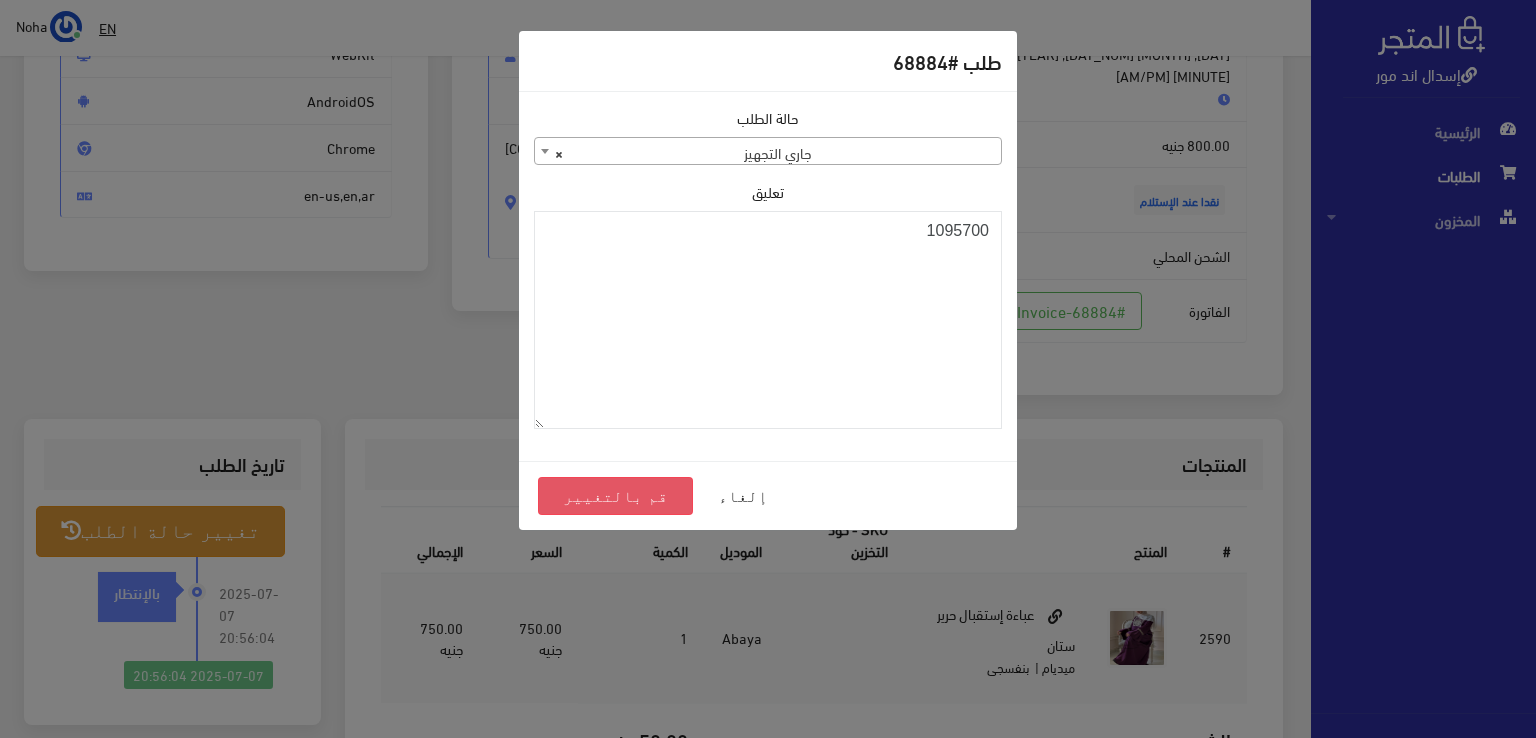 click on "قم بالتغيير" at bounding box center (615, 496) 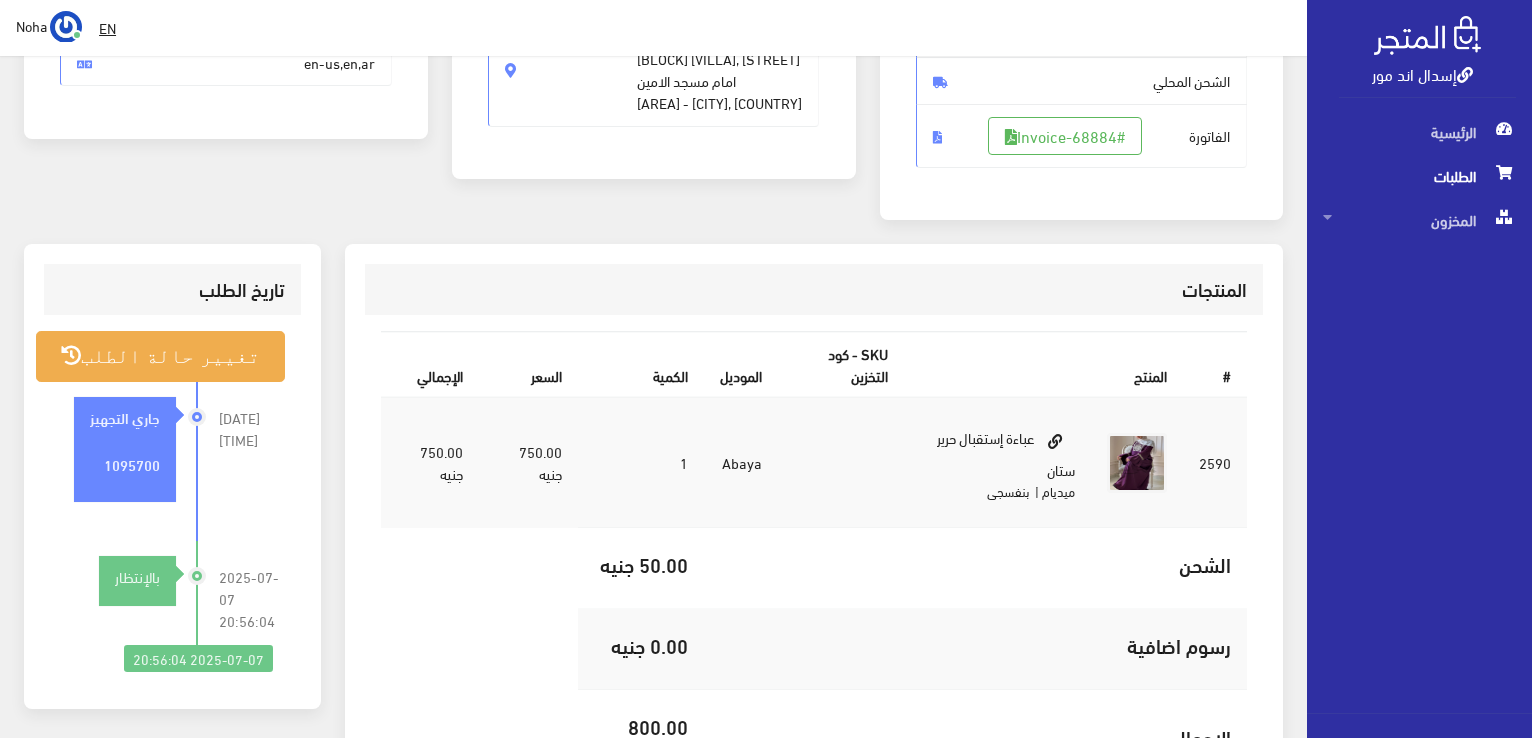 scroll, scrollTop: 346, scrollLeft: 0, axis: vertical 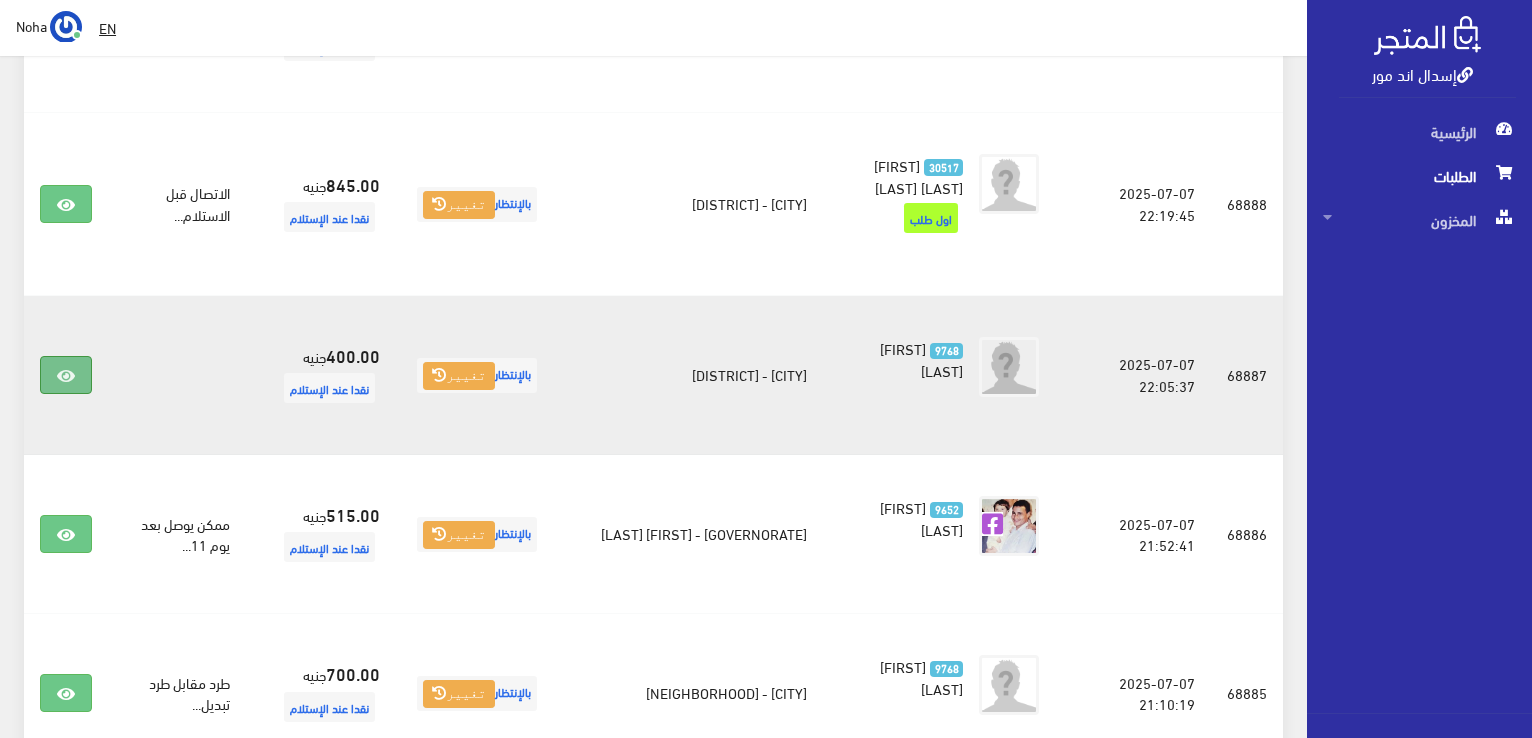click at bounding box center (66, 375) 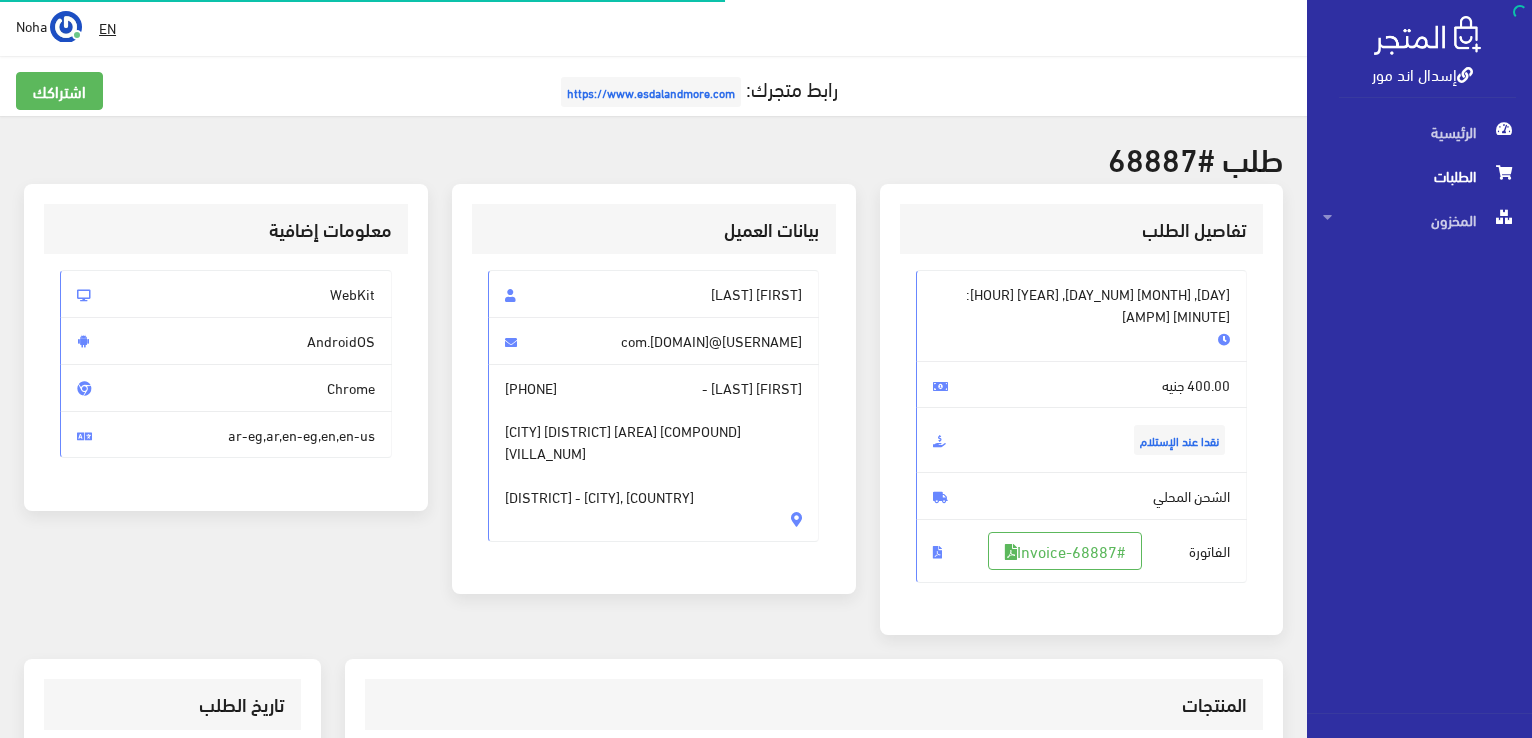 scroll, scrollTop: 0, scrollLeft: 0, axis: both 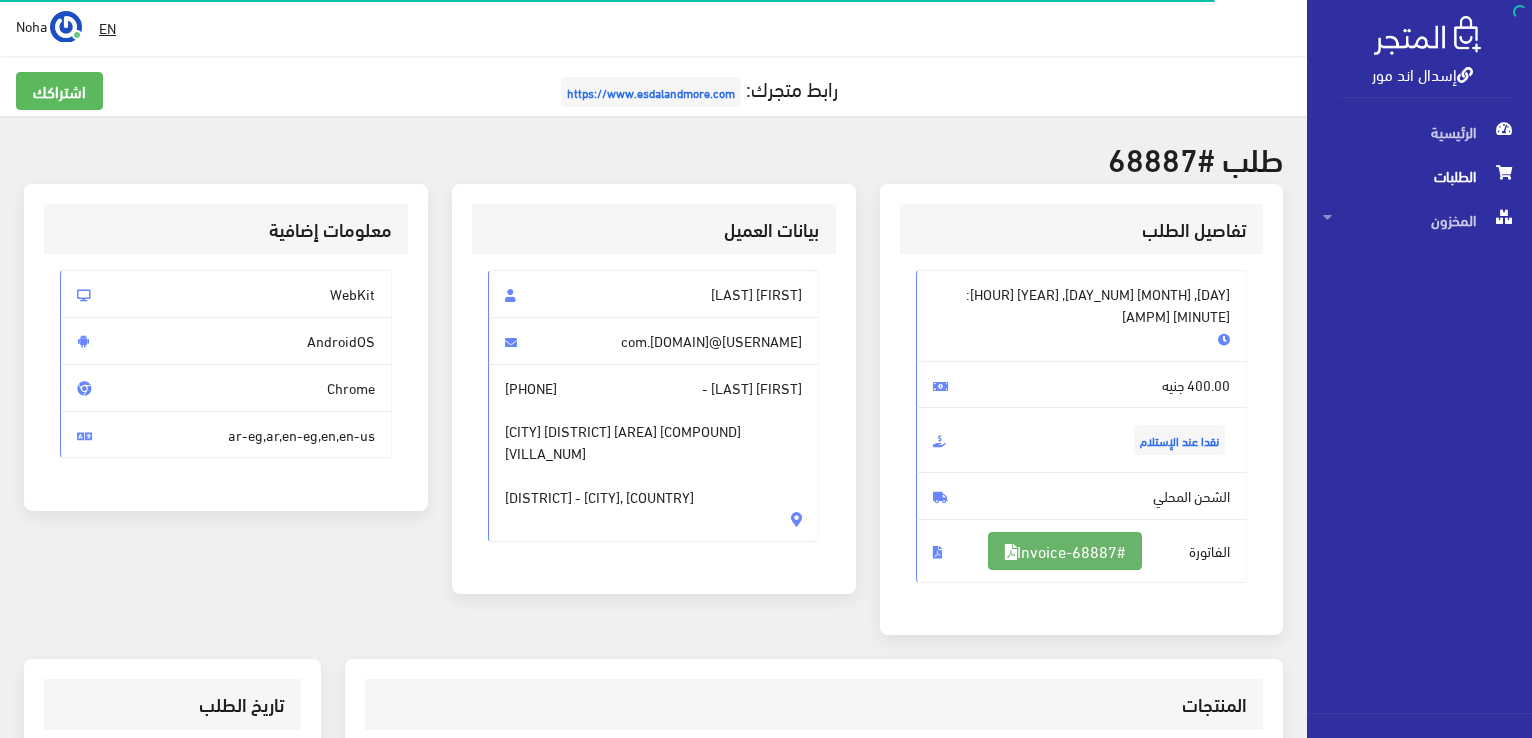click on "#Invoice-68887" at bounding box center (1065, 551) 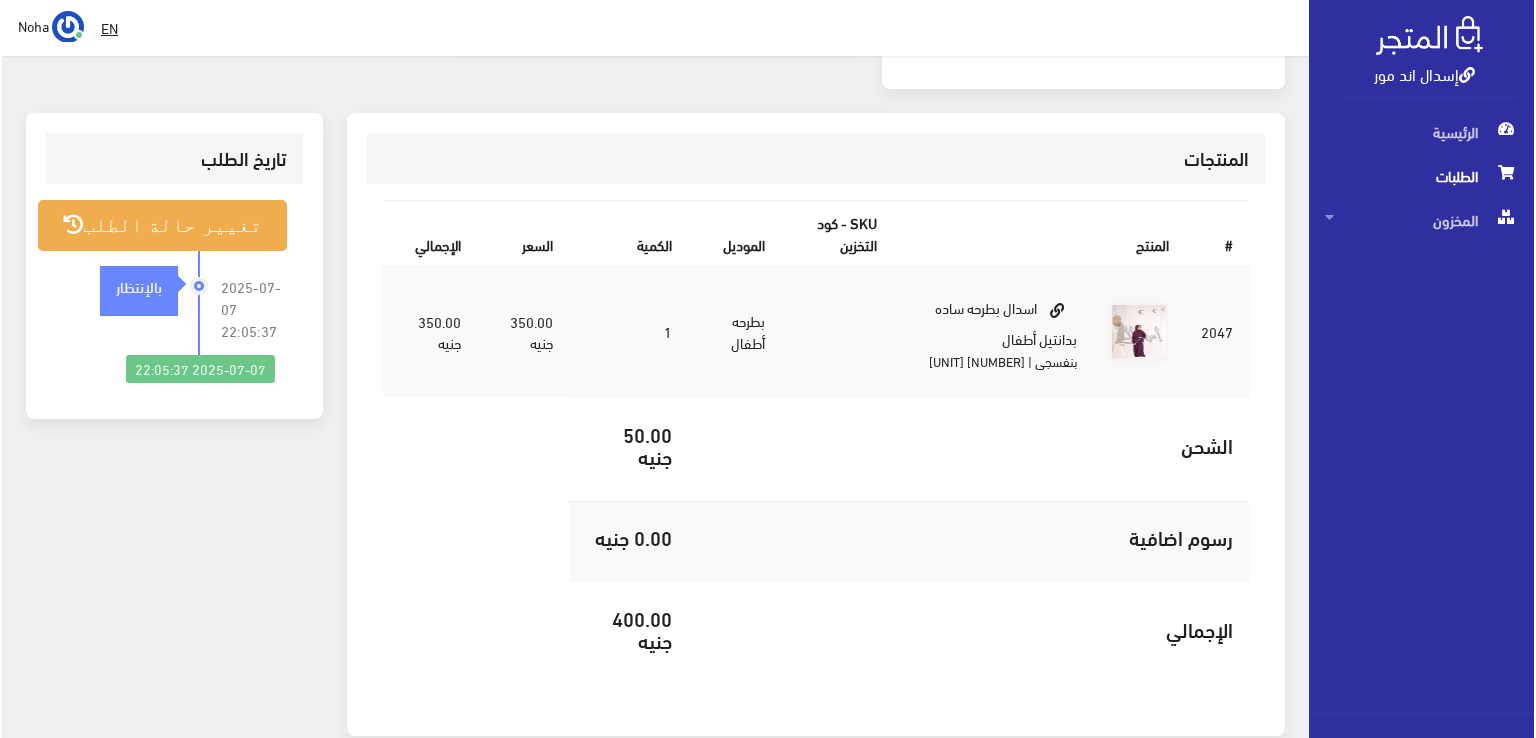 scroll, scrollTop: 612, scrollLeft: 0, axis: vertical 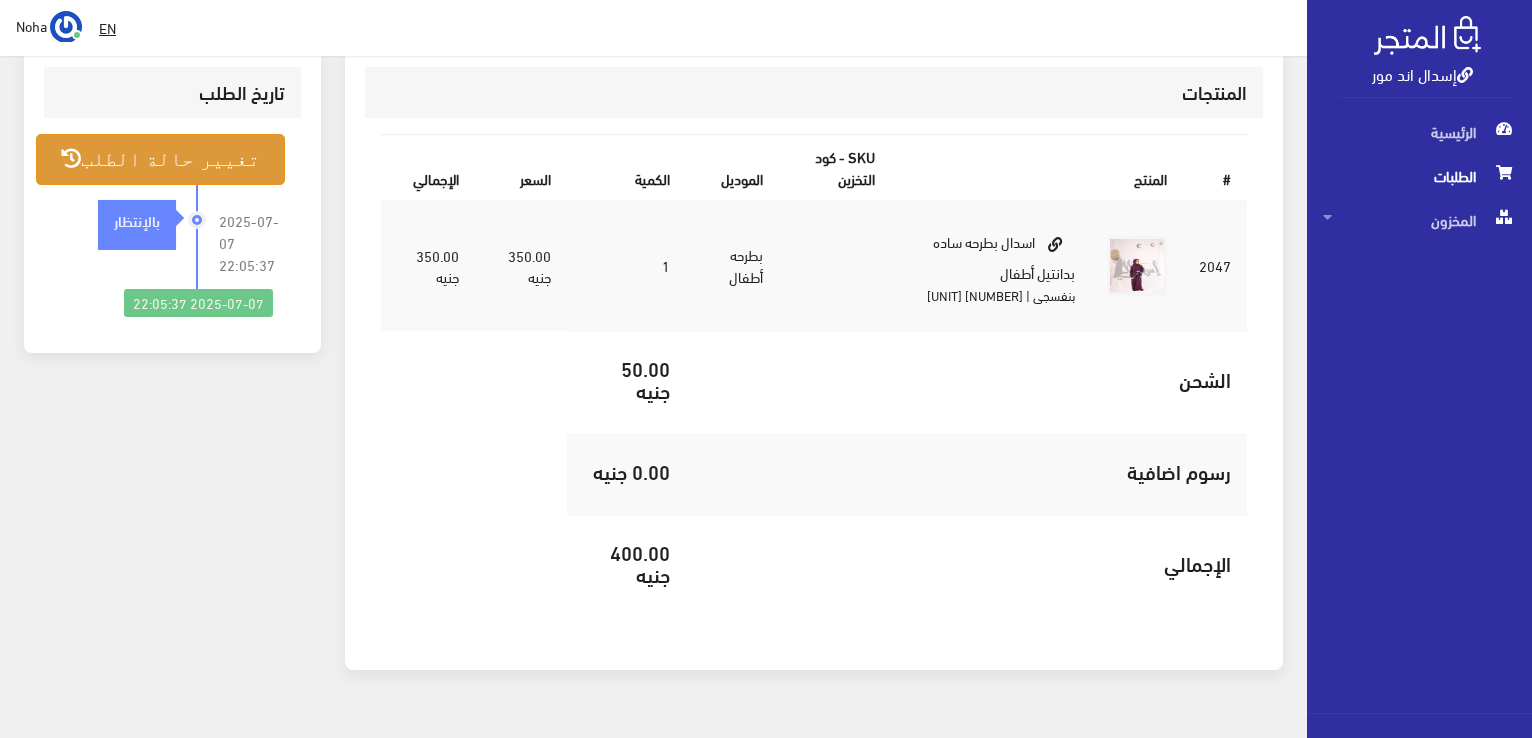 click on "تغيير حالة الطلب" at bounding box center [160, 159] 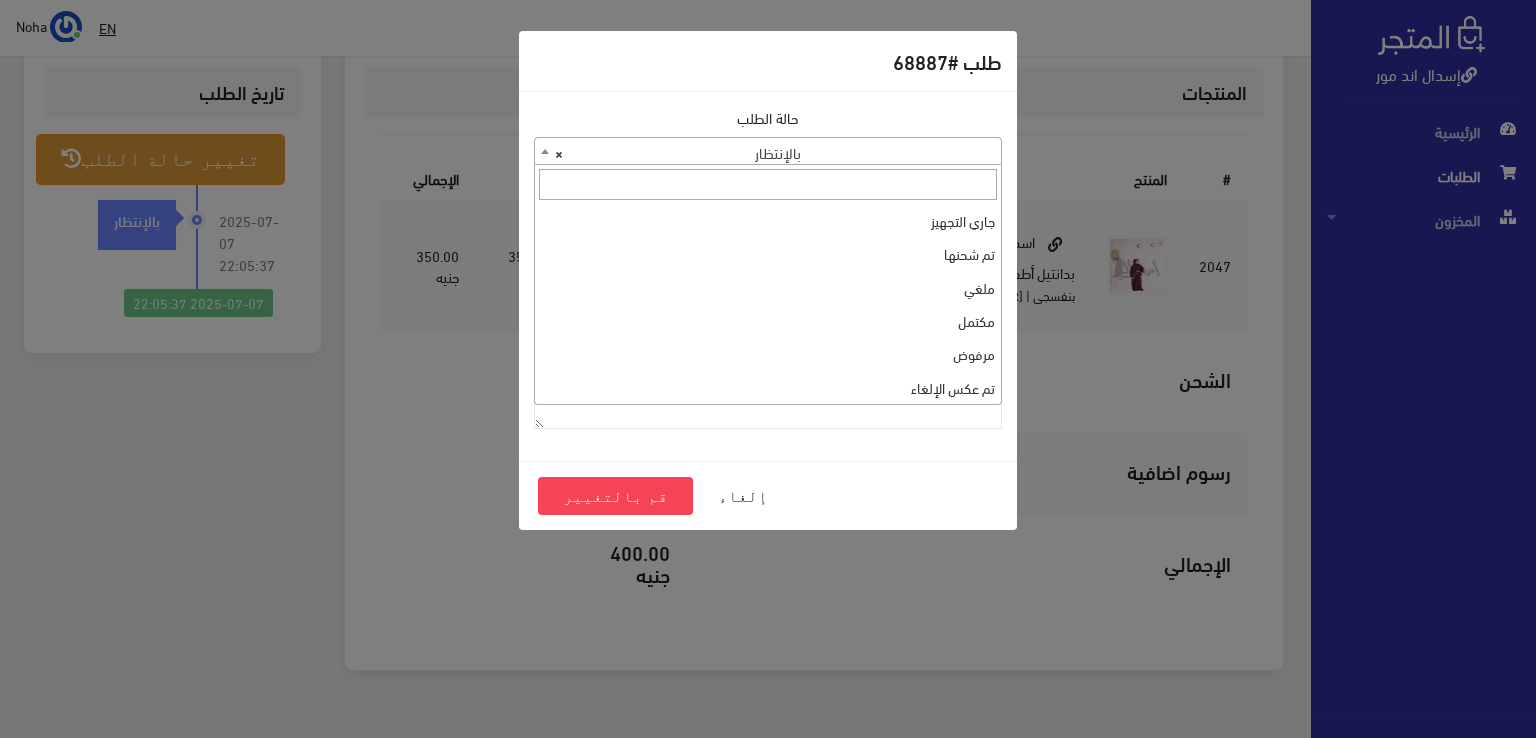 click on "× بالإنتظار" at bounding box center [768, 152] 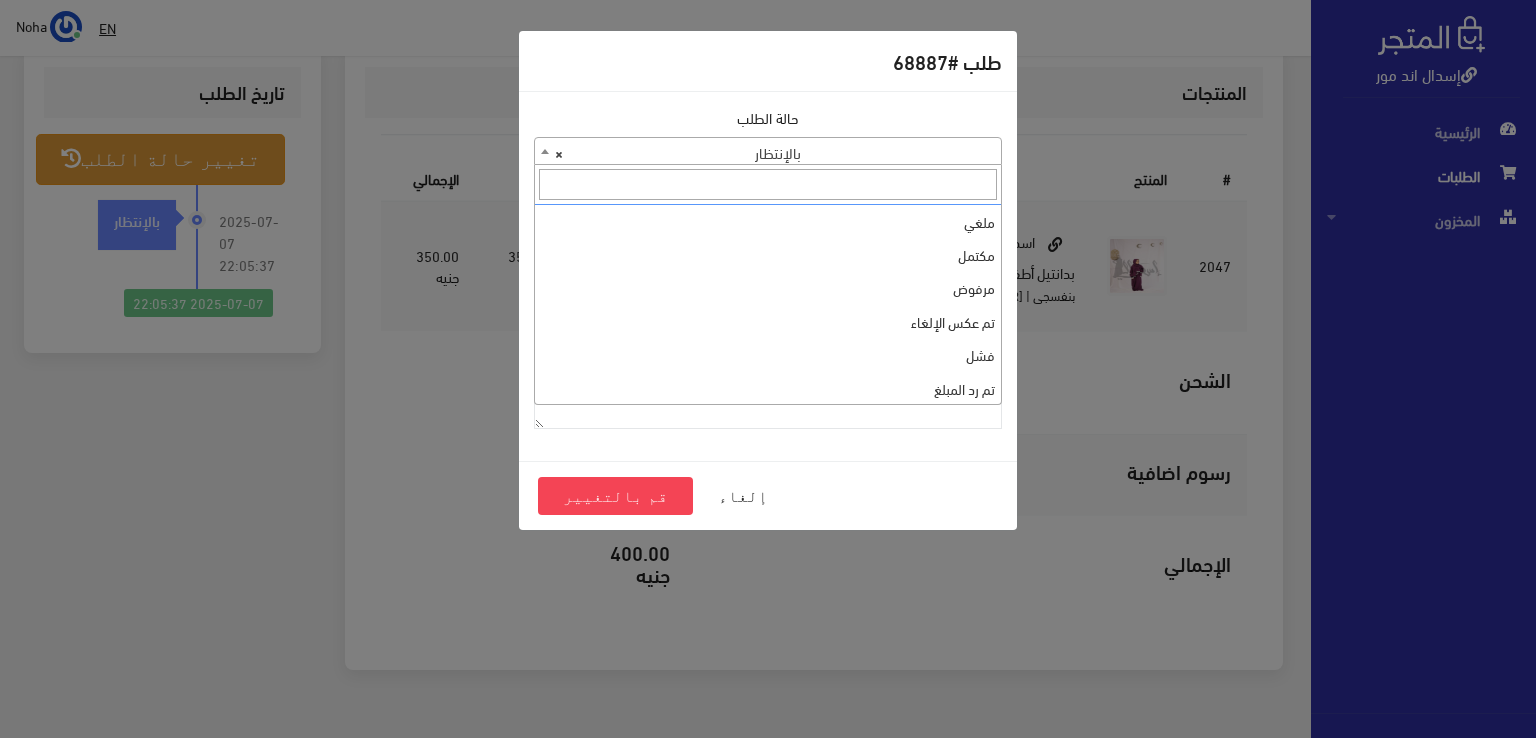 scroll, scrollTop: 0, scrollLeft: 0, axis: both 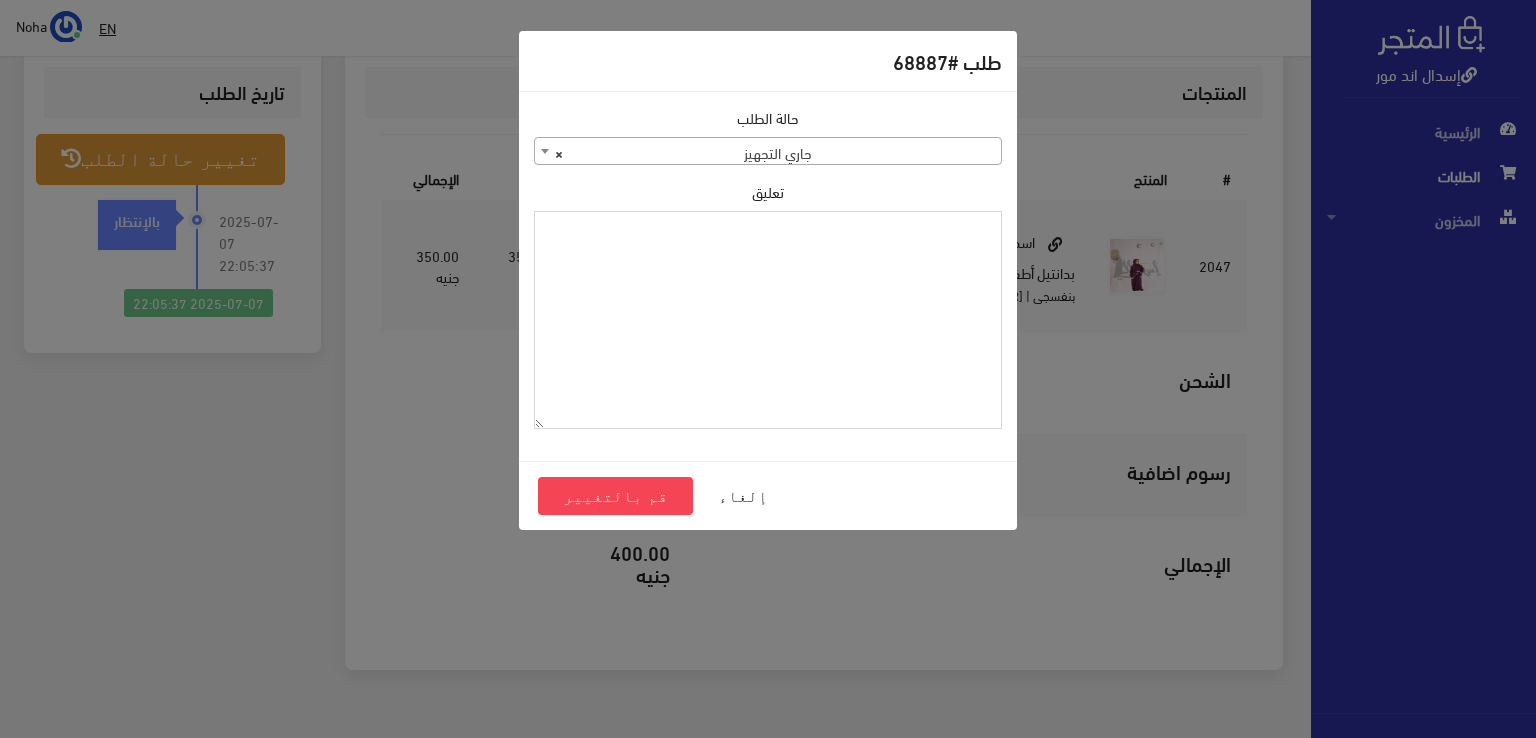 paste on "1095700" 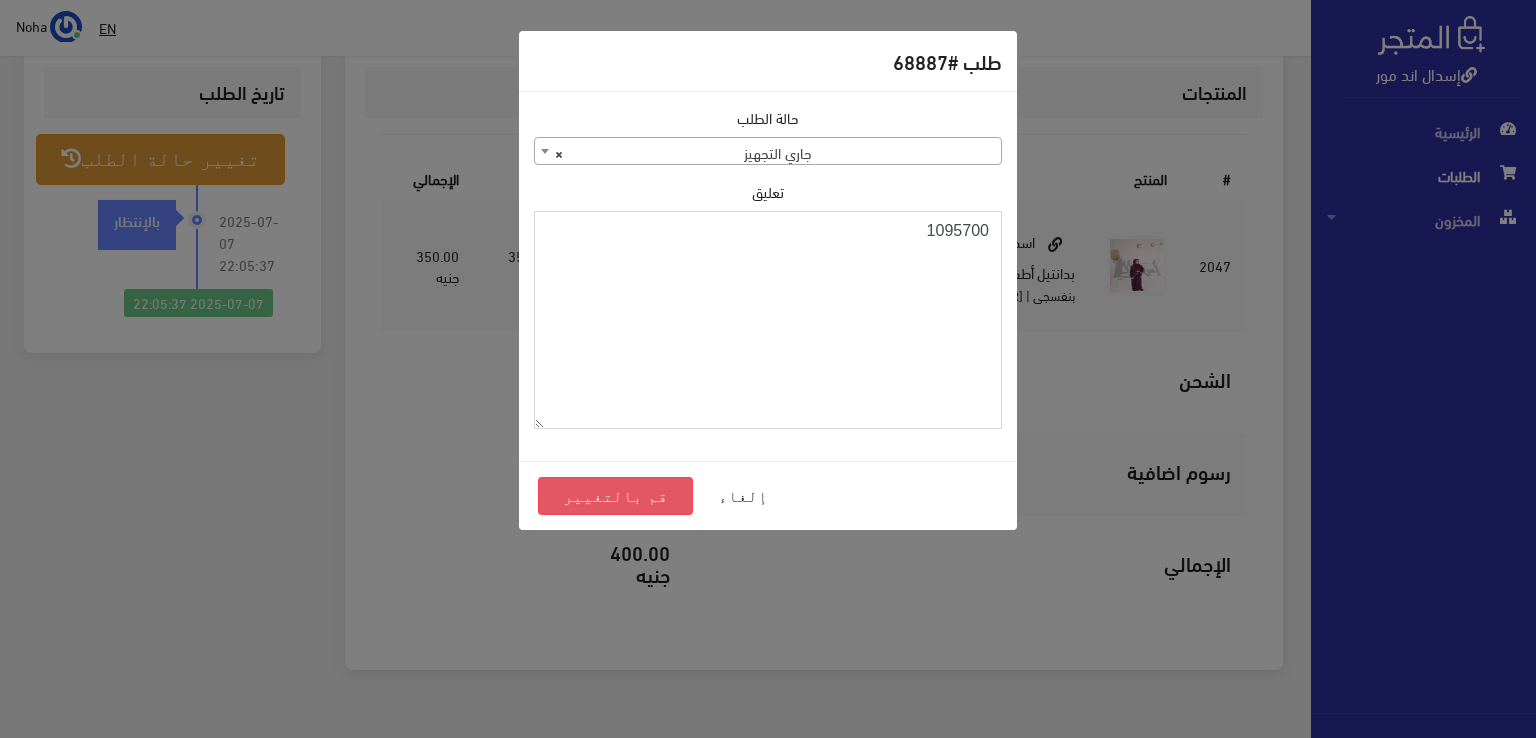 type on "1095700" 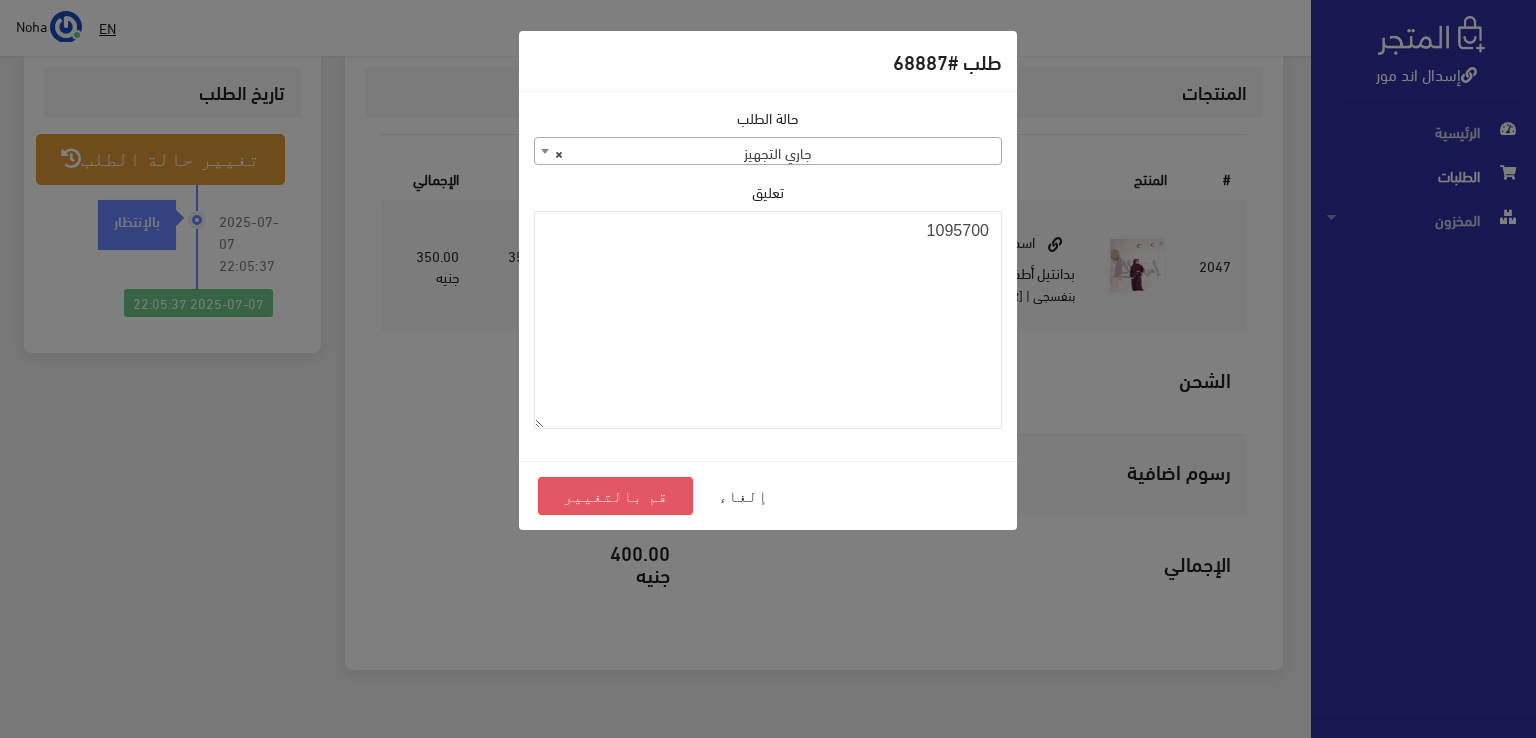 click on "قم بالتغيير" at bounding box center (615, 496) 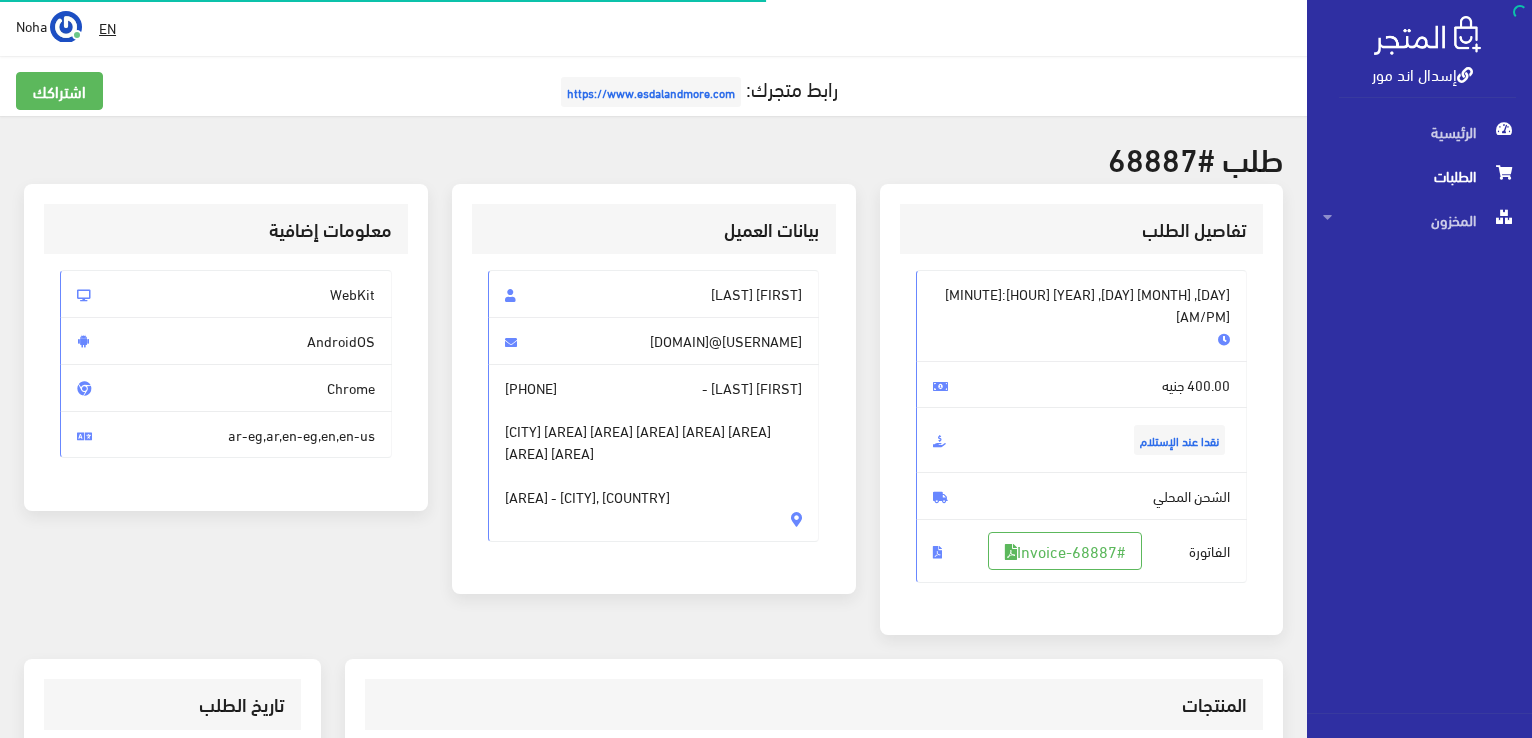 scroll, scrollTop: 0, scrollLeft: 0, axis: both 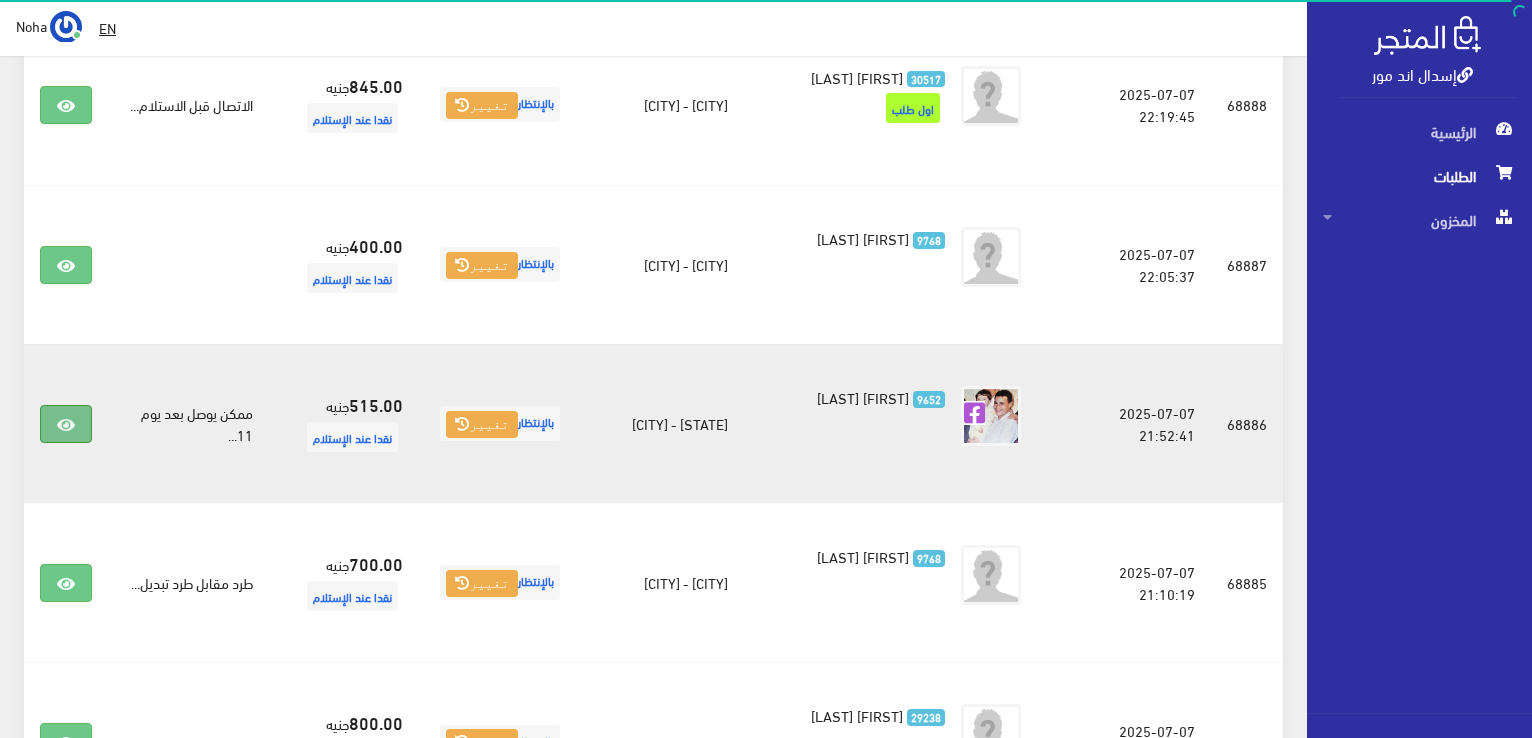 click at bounding box center (66, 425) 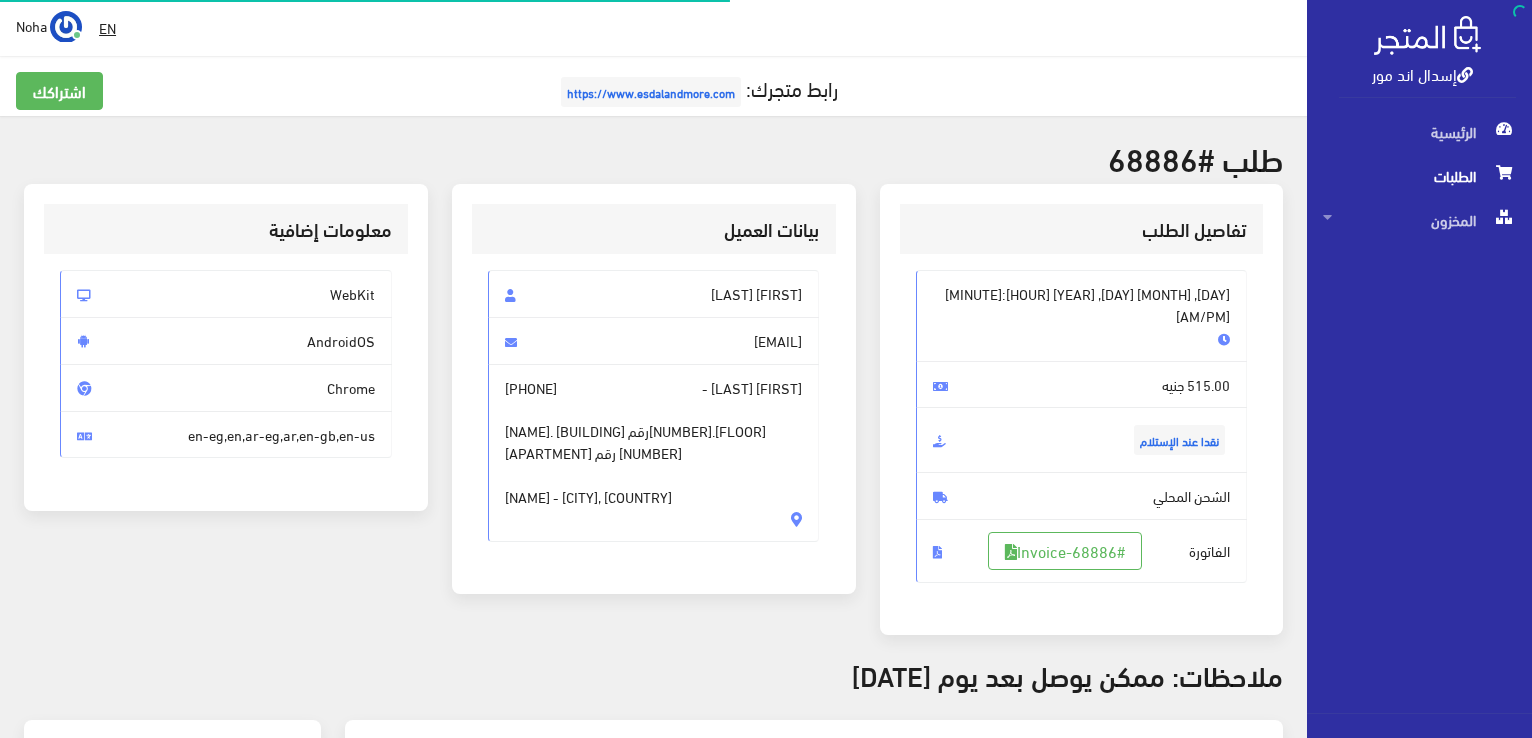 scroll, scrollTop: 0, scrollLeft: 0, axis: both 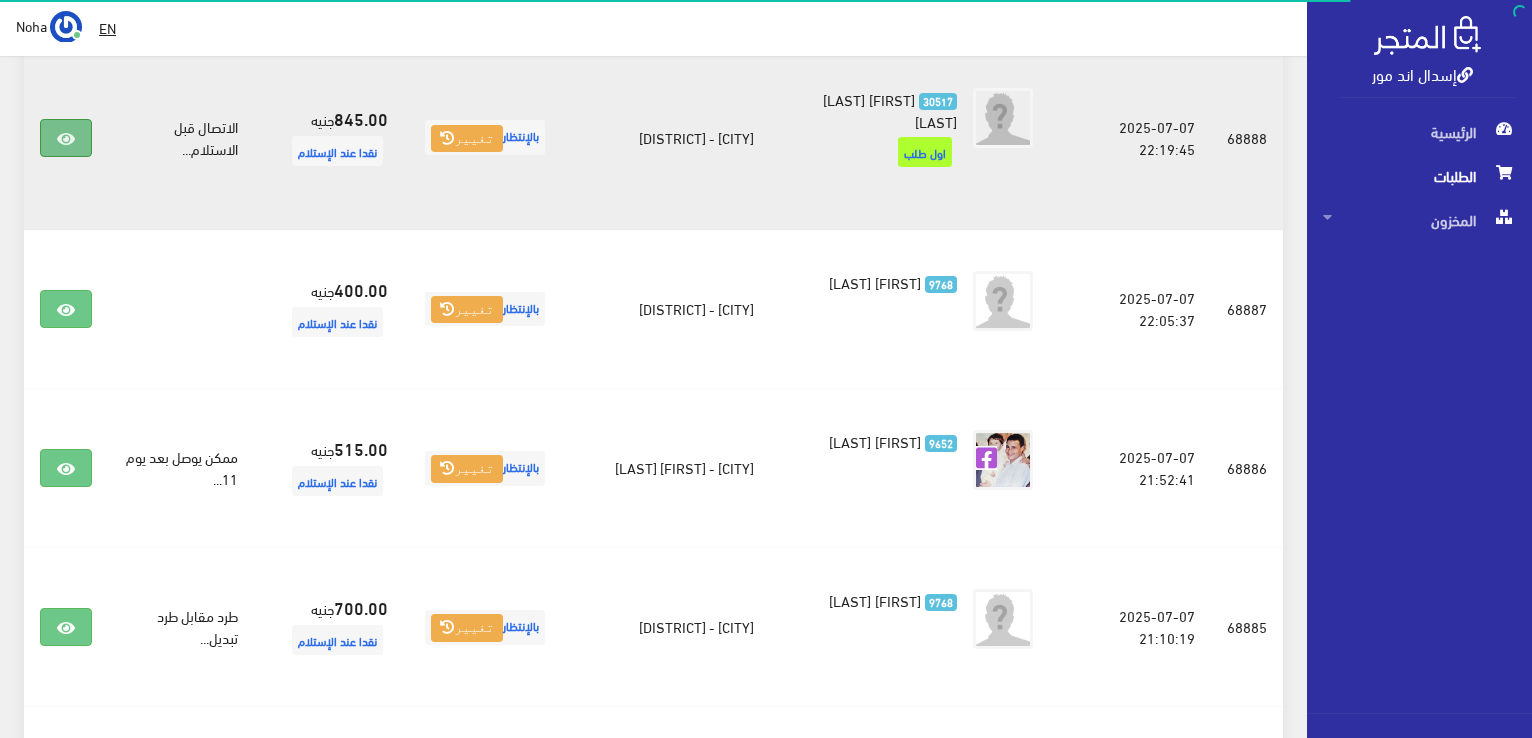 click at bounding box center (66, 138) 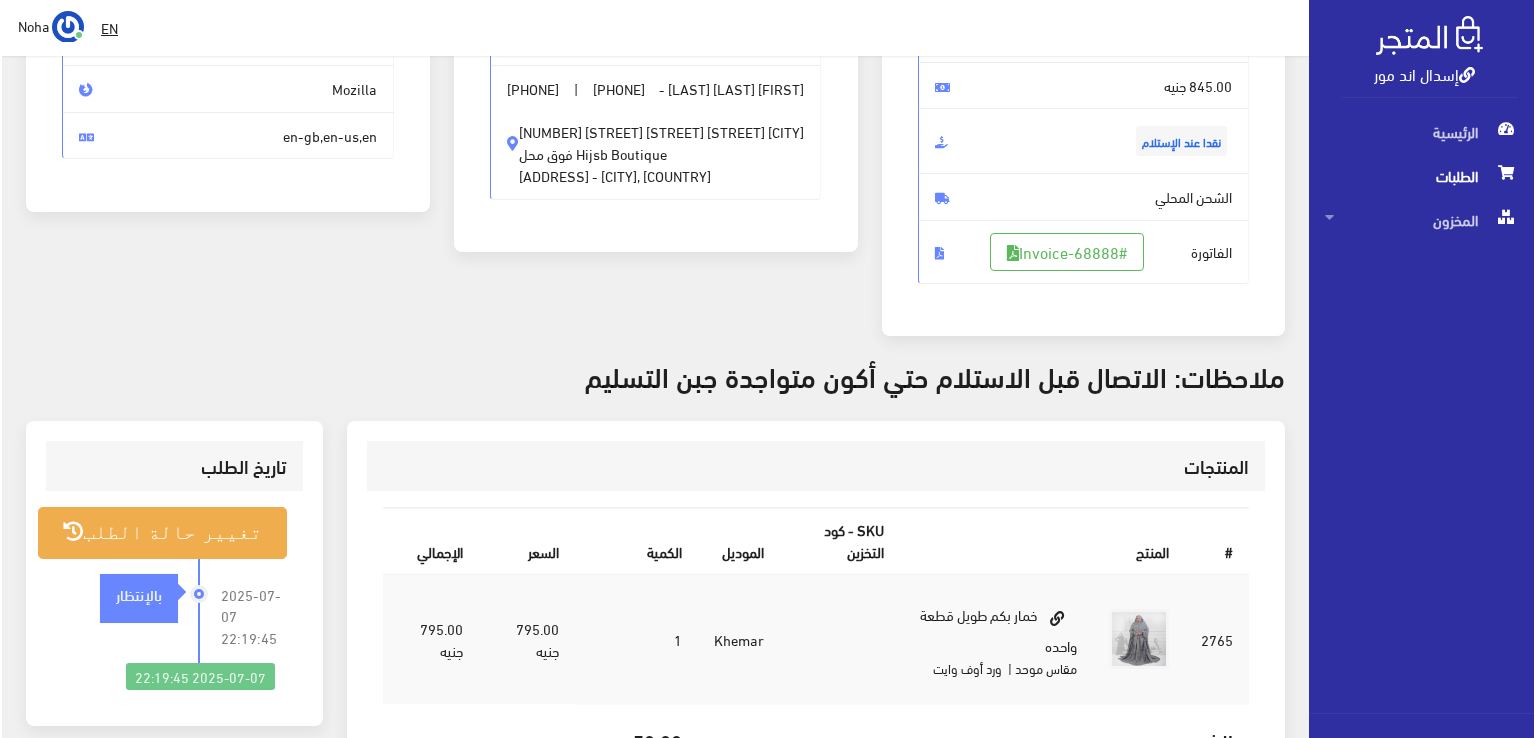 scroll, scrollTop: 360, scrollLeft: 0, axis: vertical 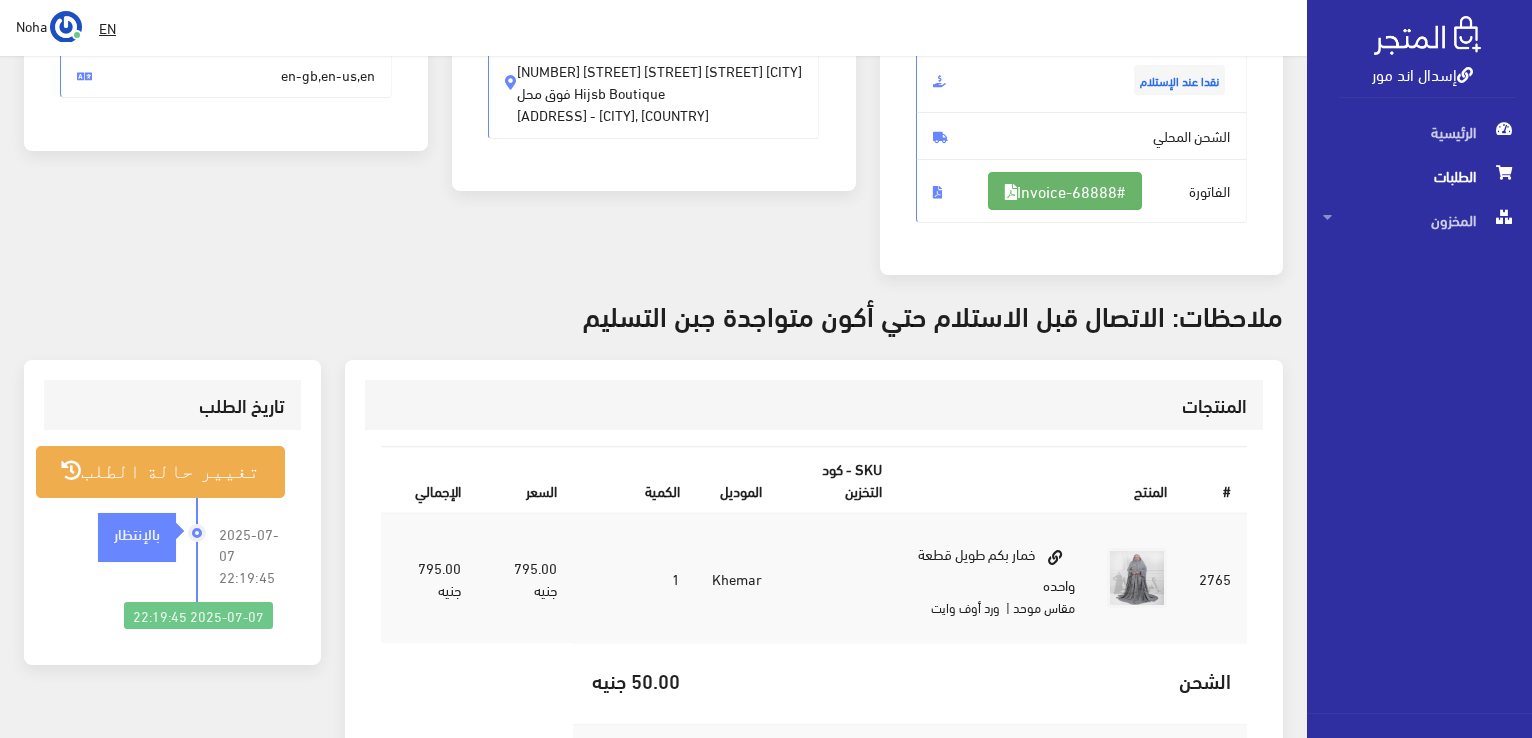 click on "#Invoice-68888" at bounding box center (1065, 191) 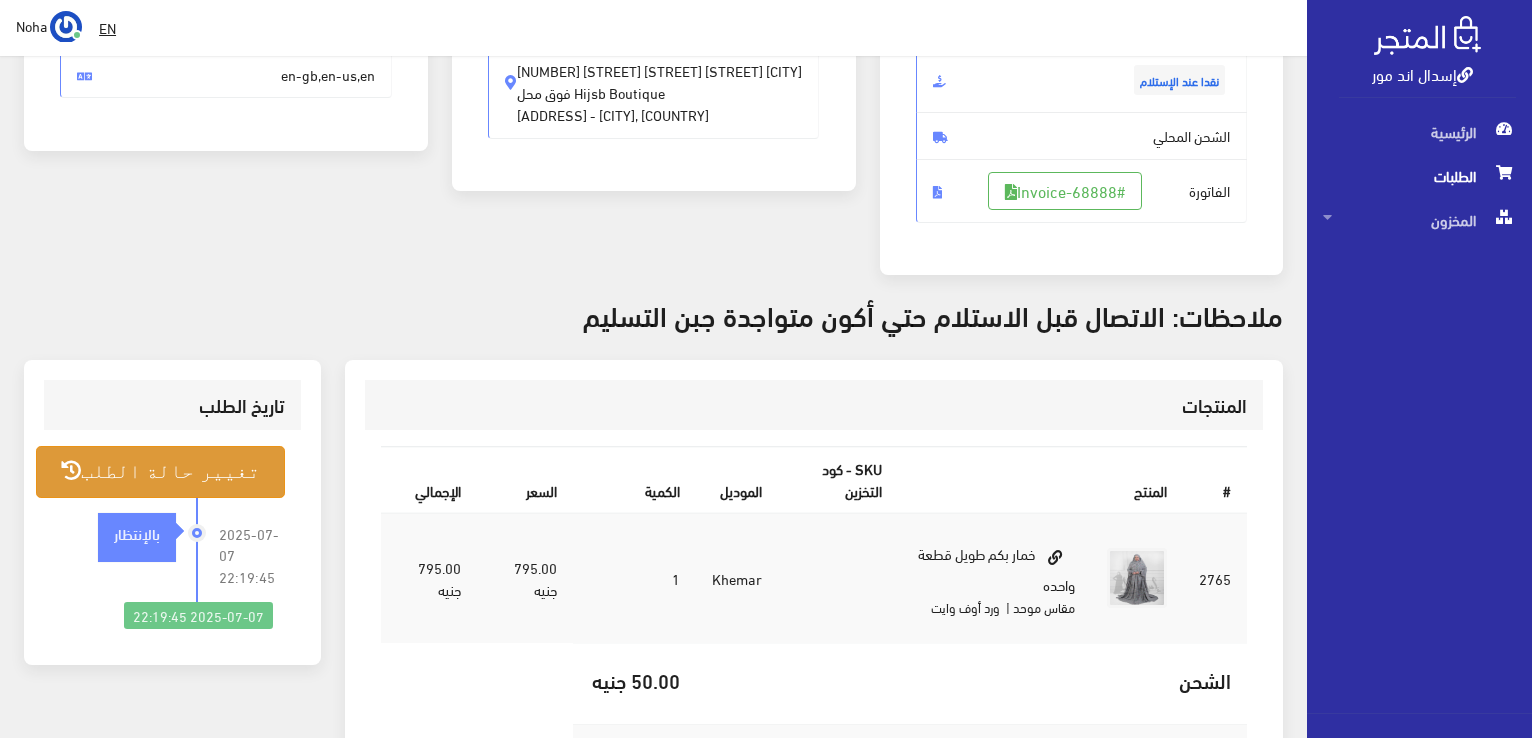click on "تغيير حالة الطلب" at bounding box center [160, 471] 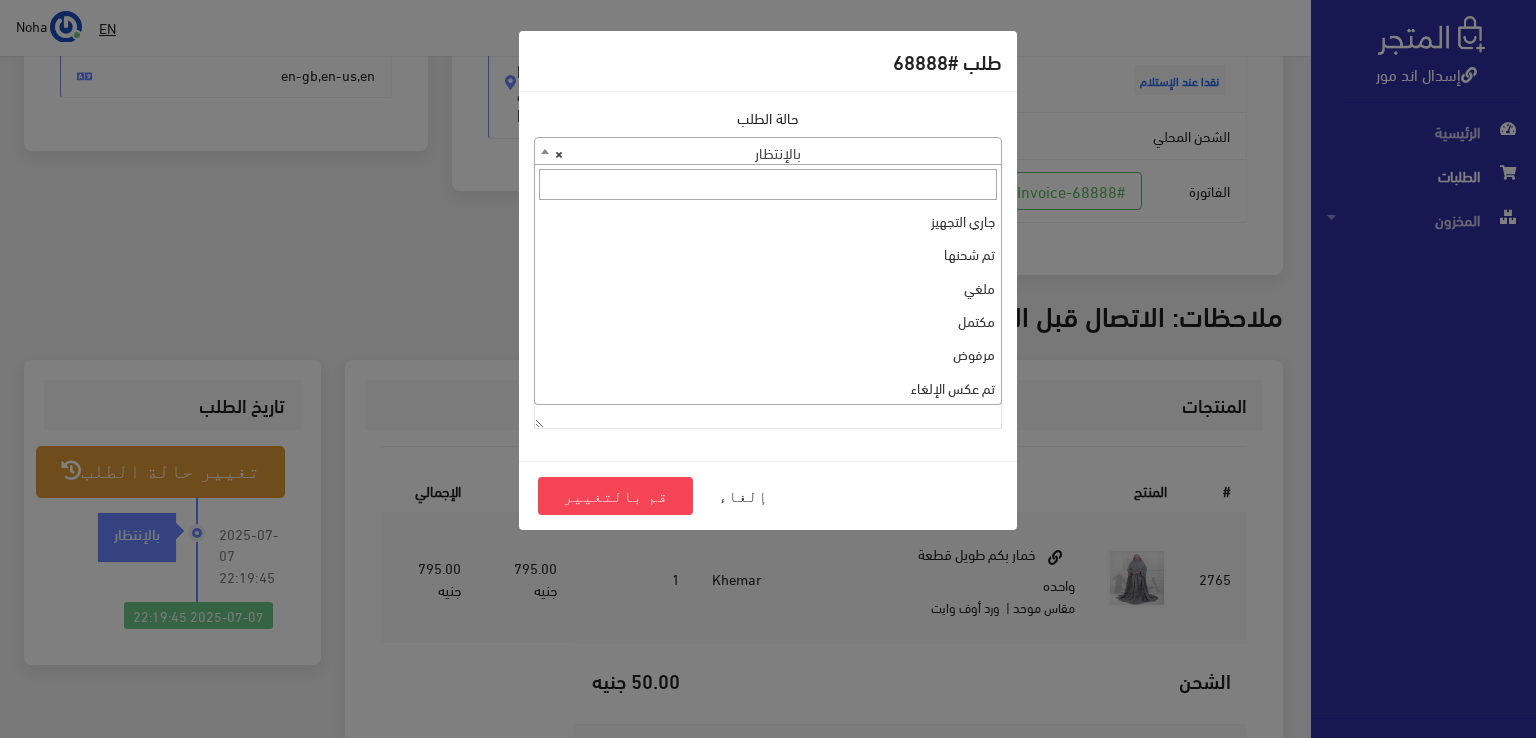 click on "× بالإنتظار" at bounding box center (768, 152) 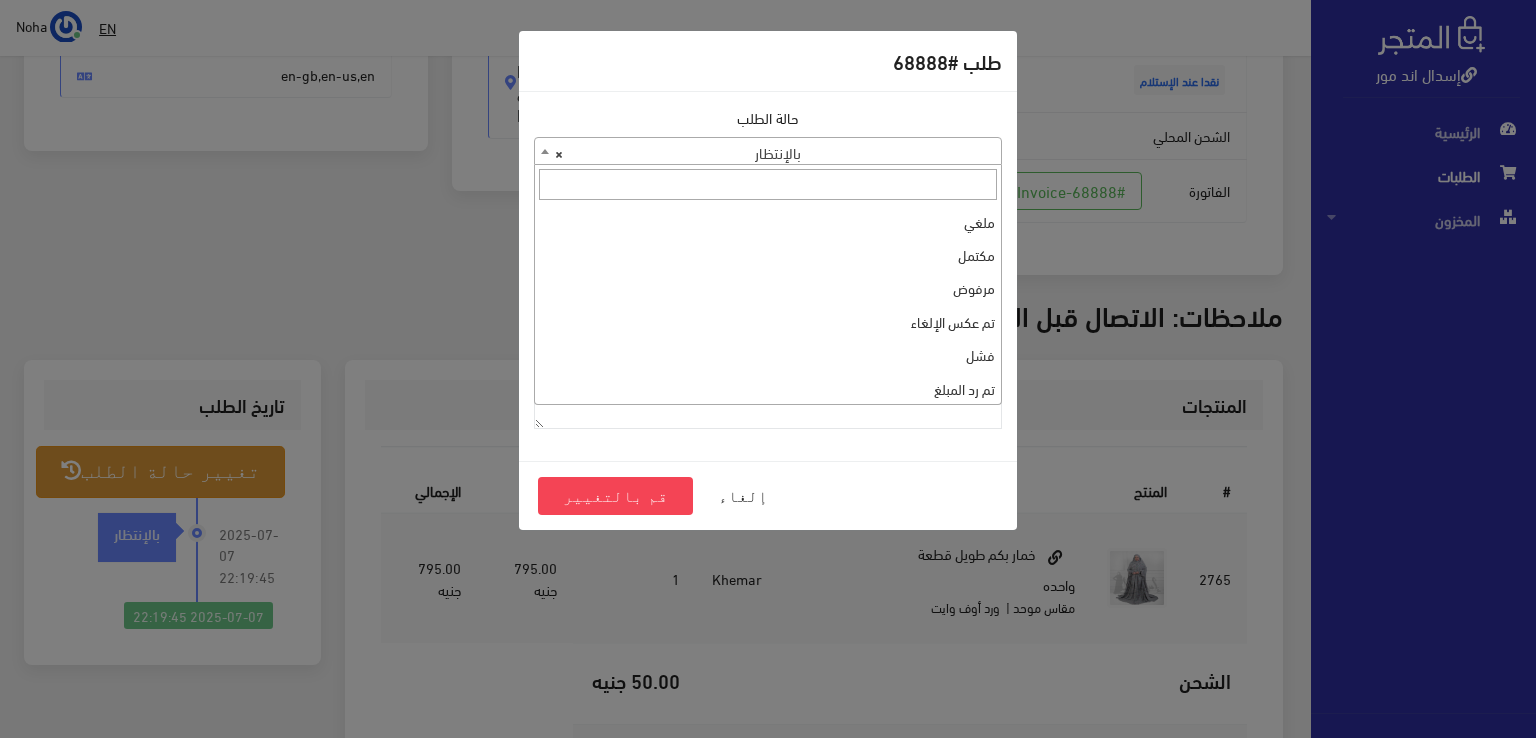 scroll, scrollTop: 0, scrollLeft: 0, axis: both 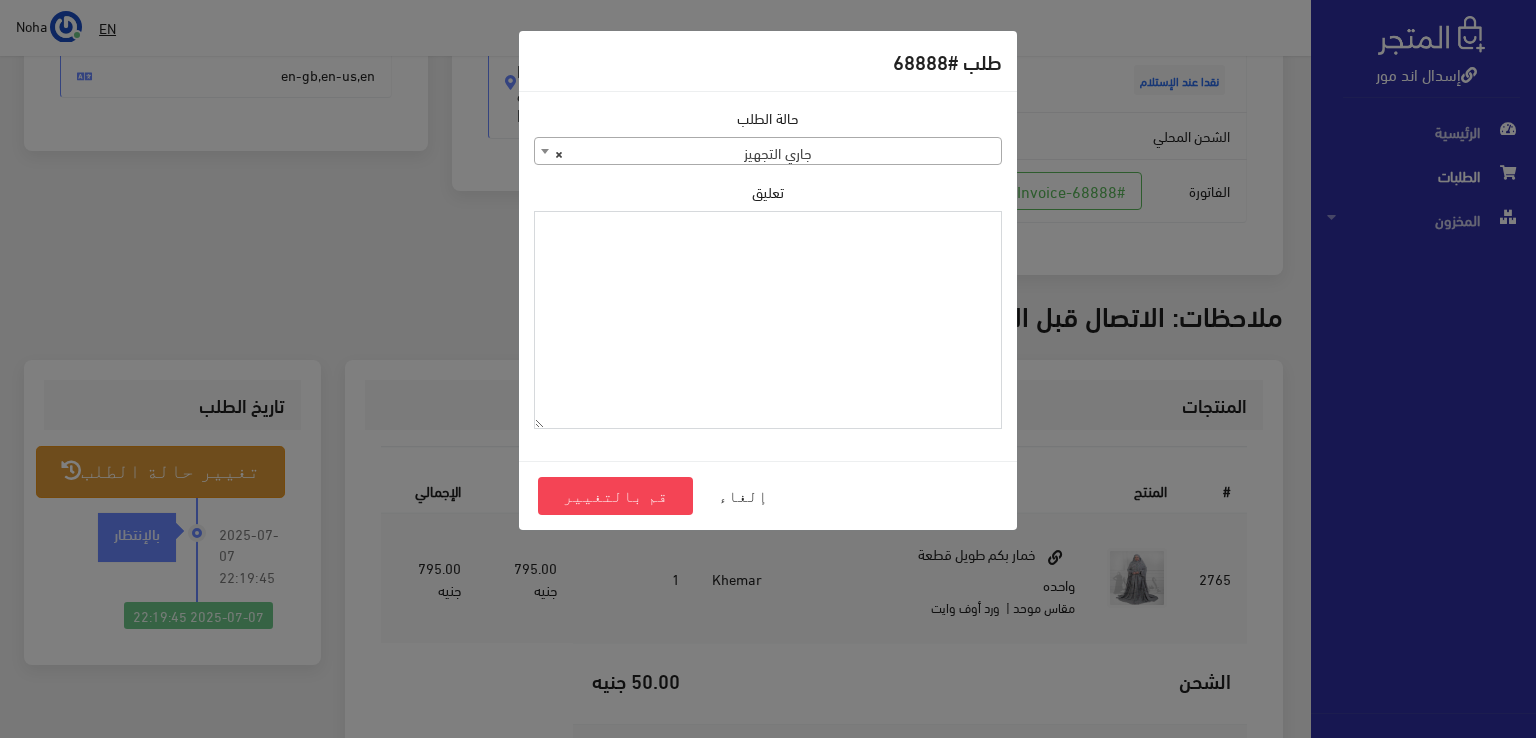 paste on "1095700" 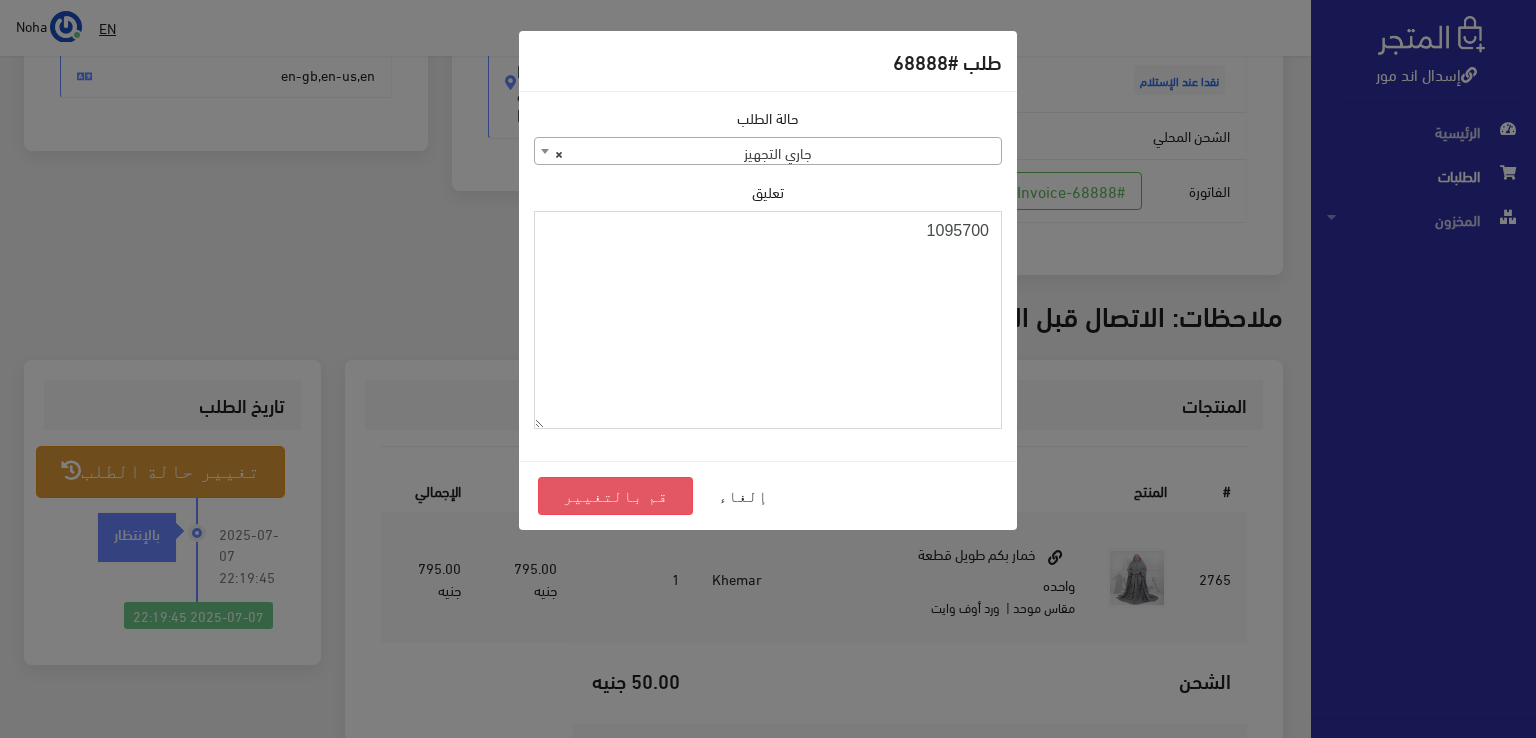 type on "1095700" 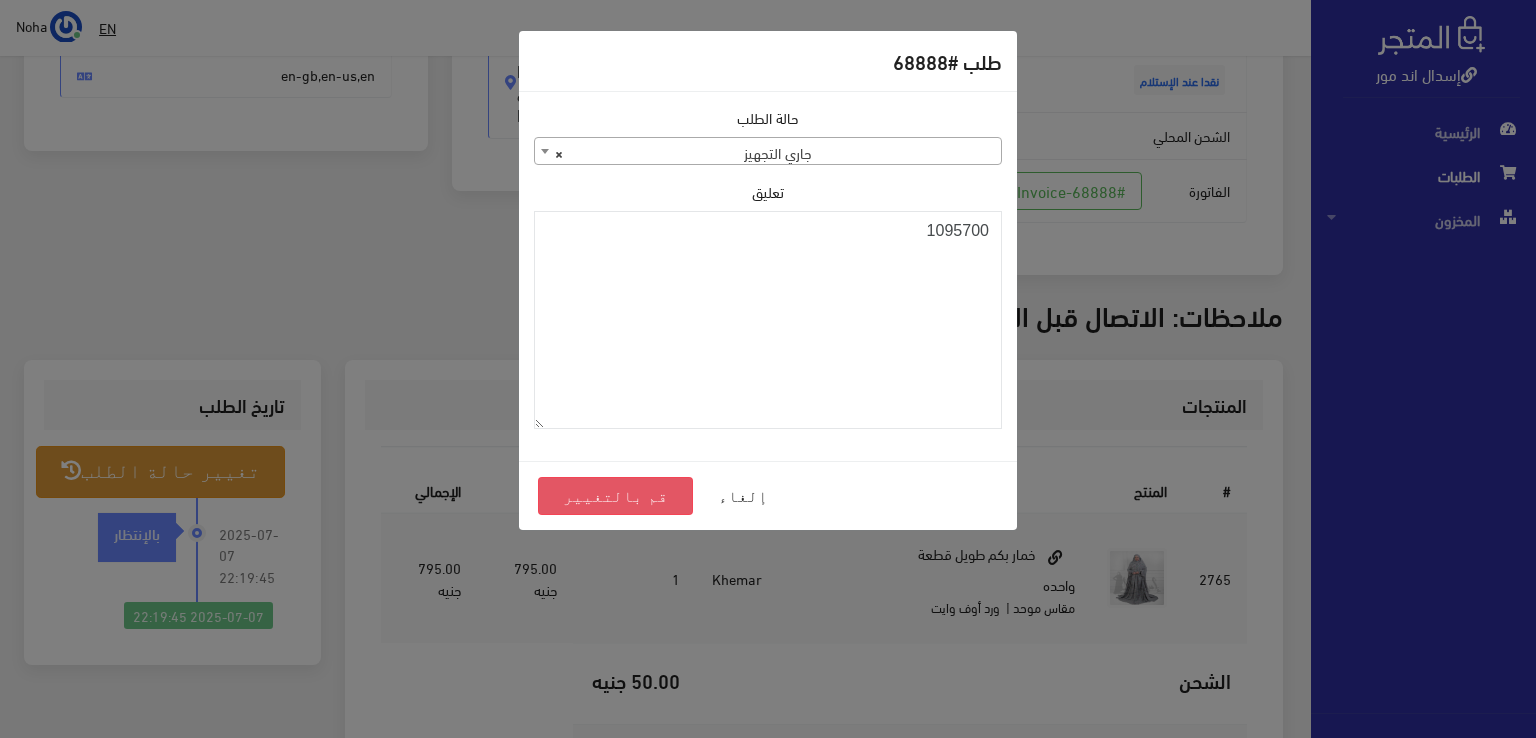 click on "قم بالتغيير" at bounding box center (615, 496) 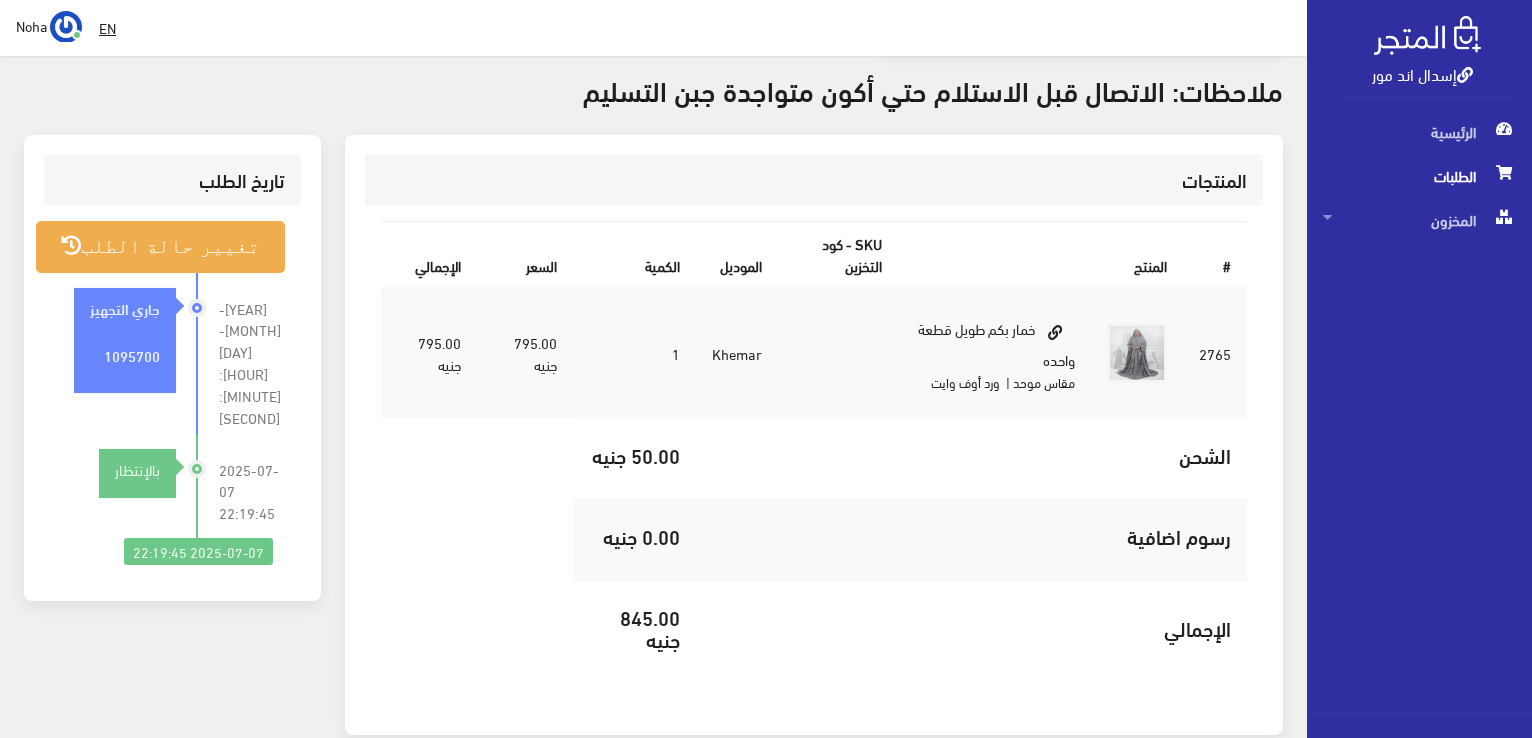 scroll, scrollTop: 644, scrollLeft: 0, axis: vertical 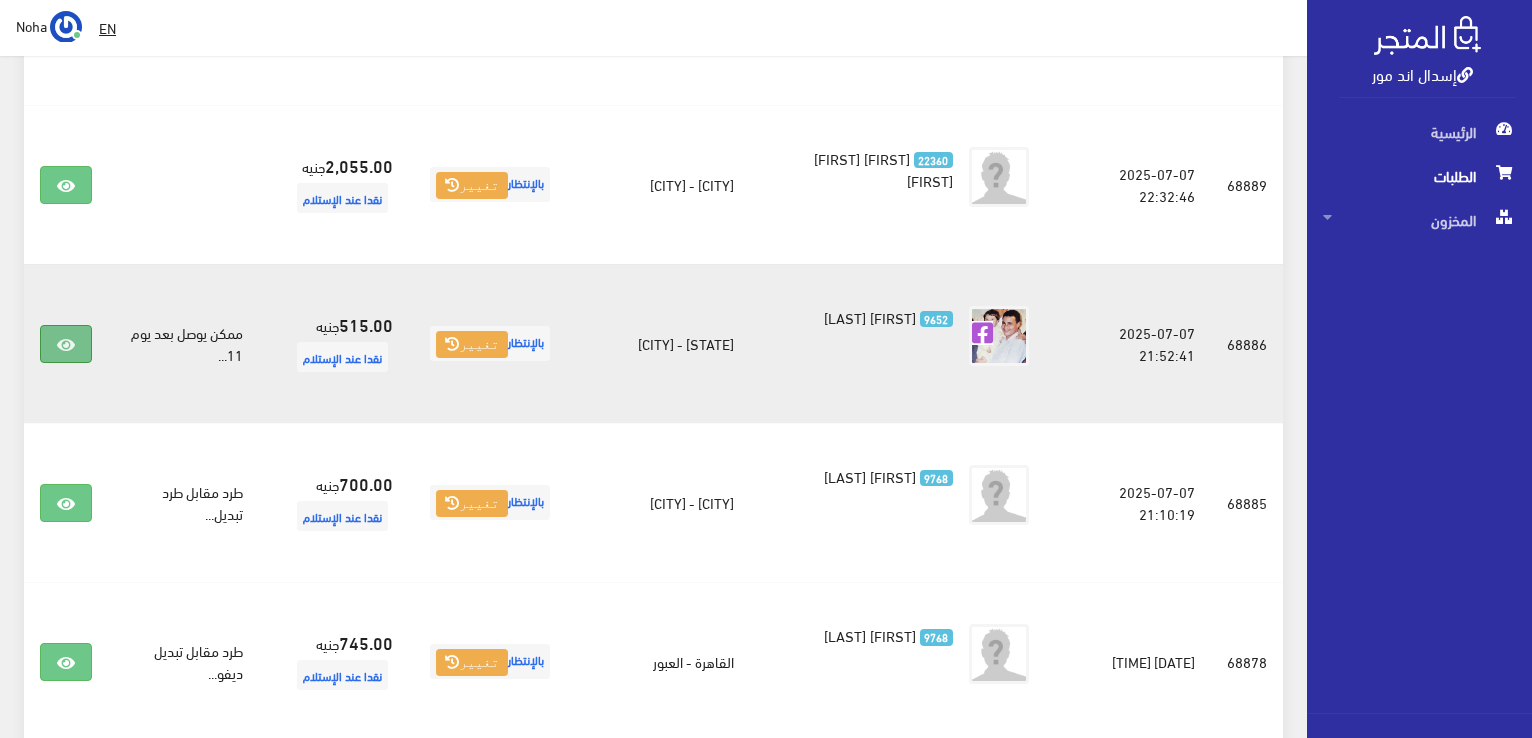 click at bounding box center [66, 345] 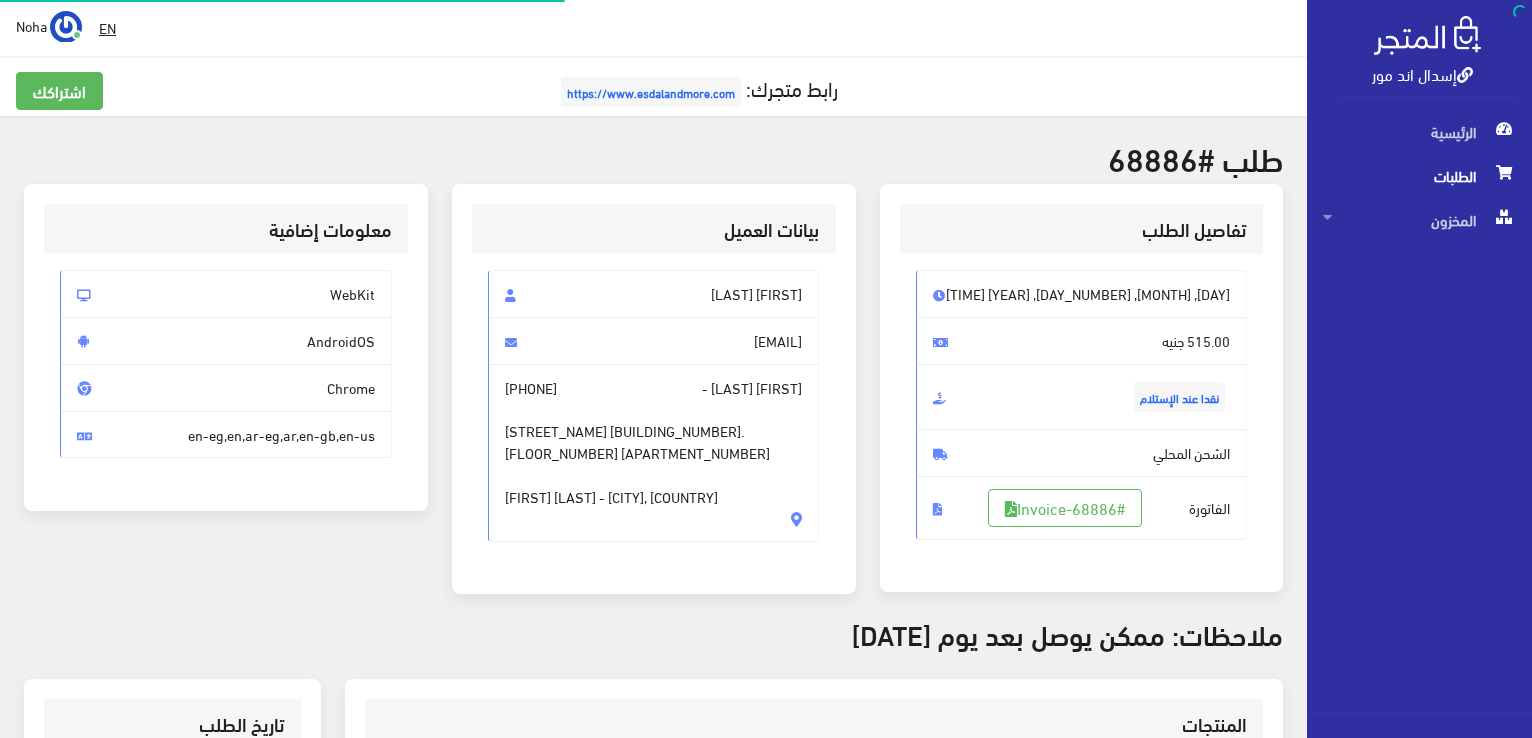 scroll, scrollTop: 0, scrollLeft: 0, axis: both 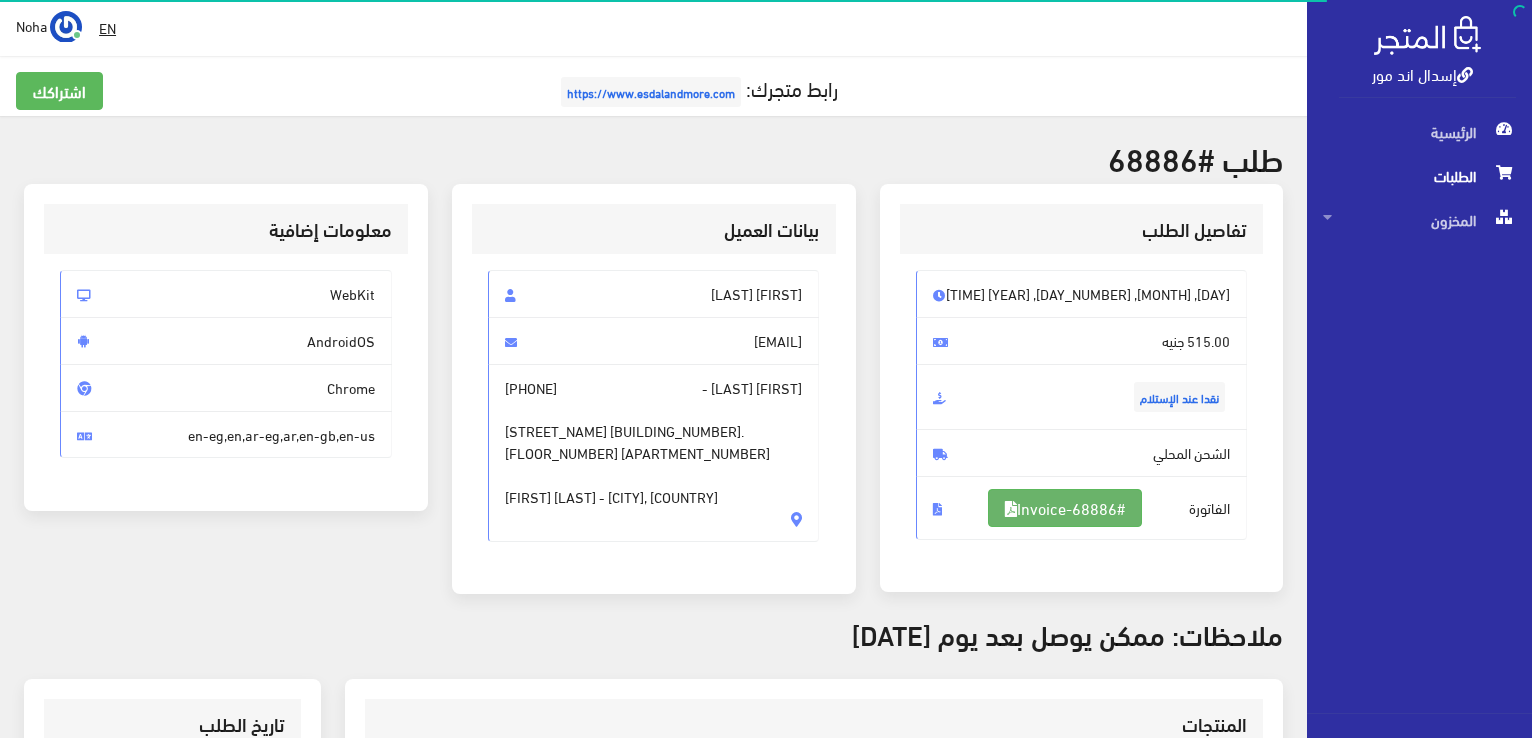 click on "#Invoice-68886" at bounding box center (1065, 508) 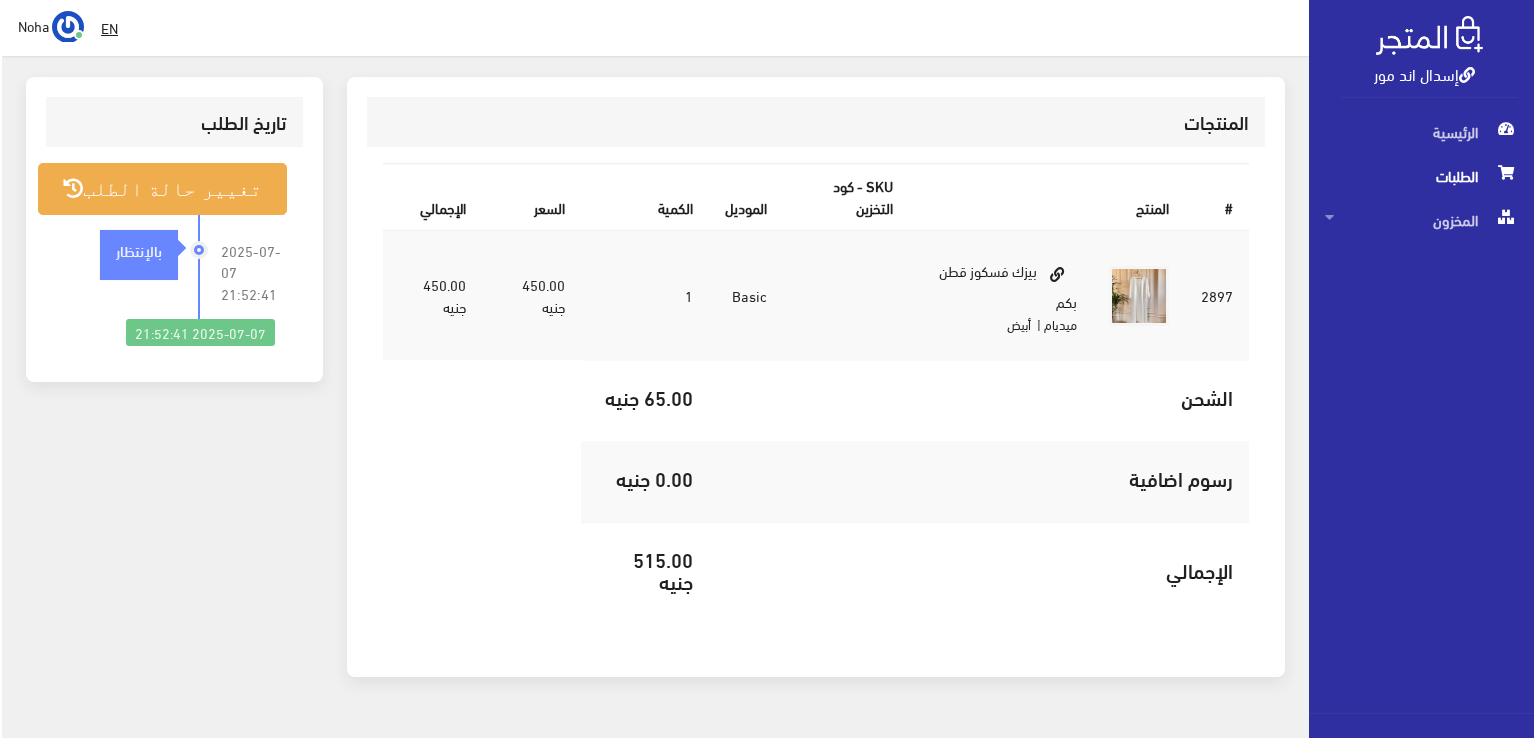 scroll, scrollTop: 644, scrollLeft: 0, axis: vertical 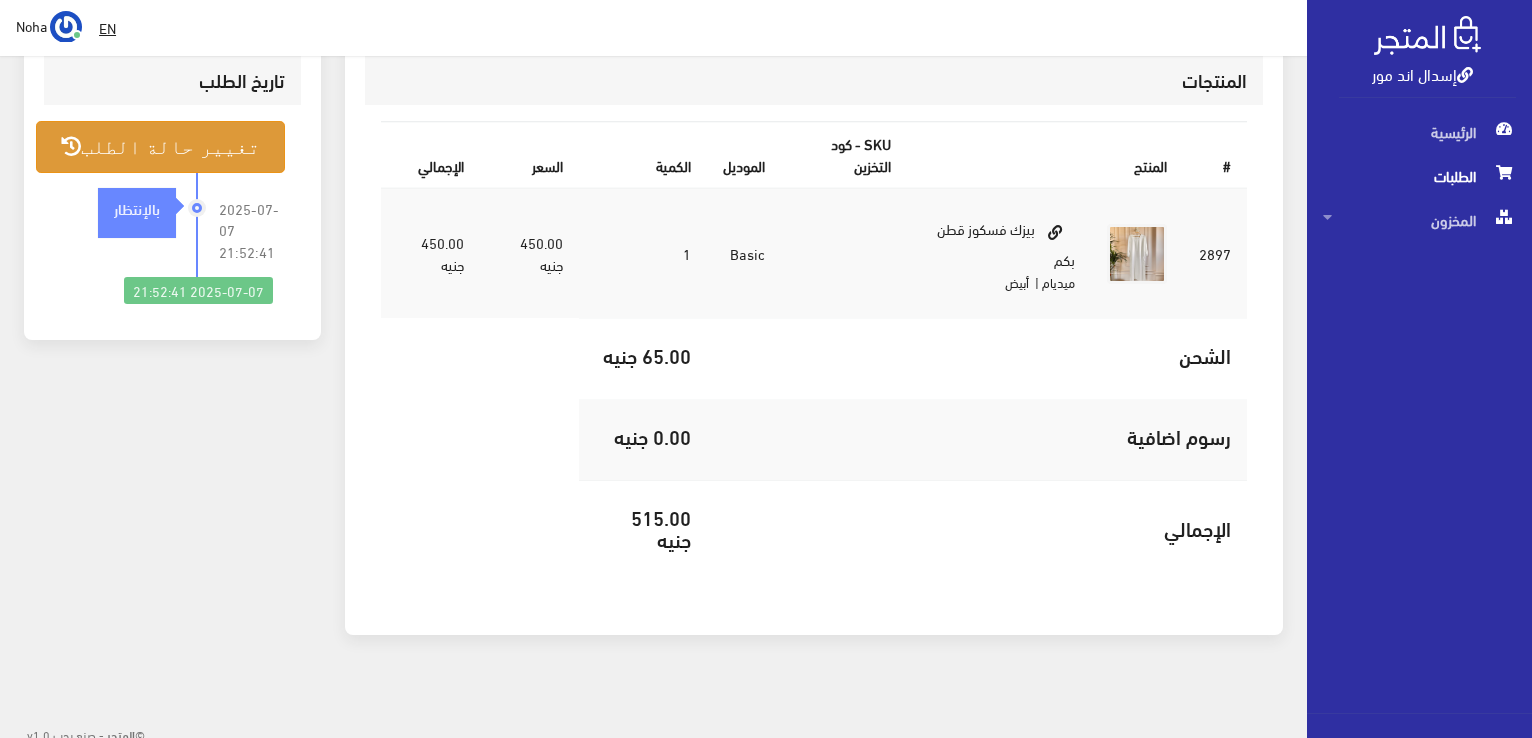 click on "تغيير حالة الطلب" at bounding box center (160, 146) 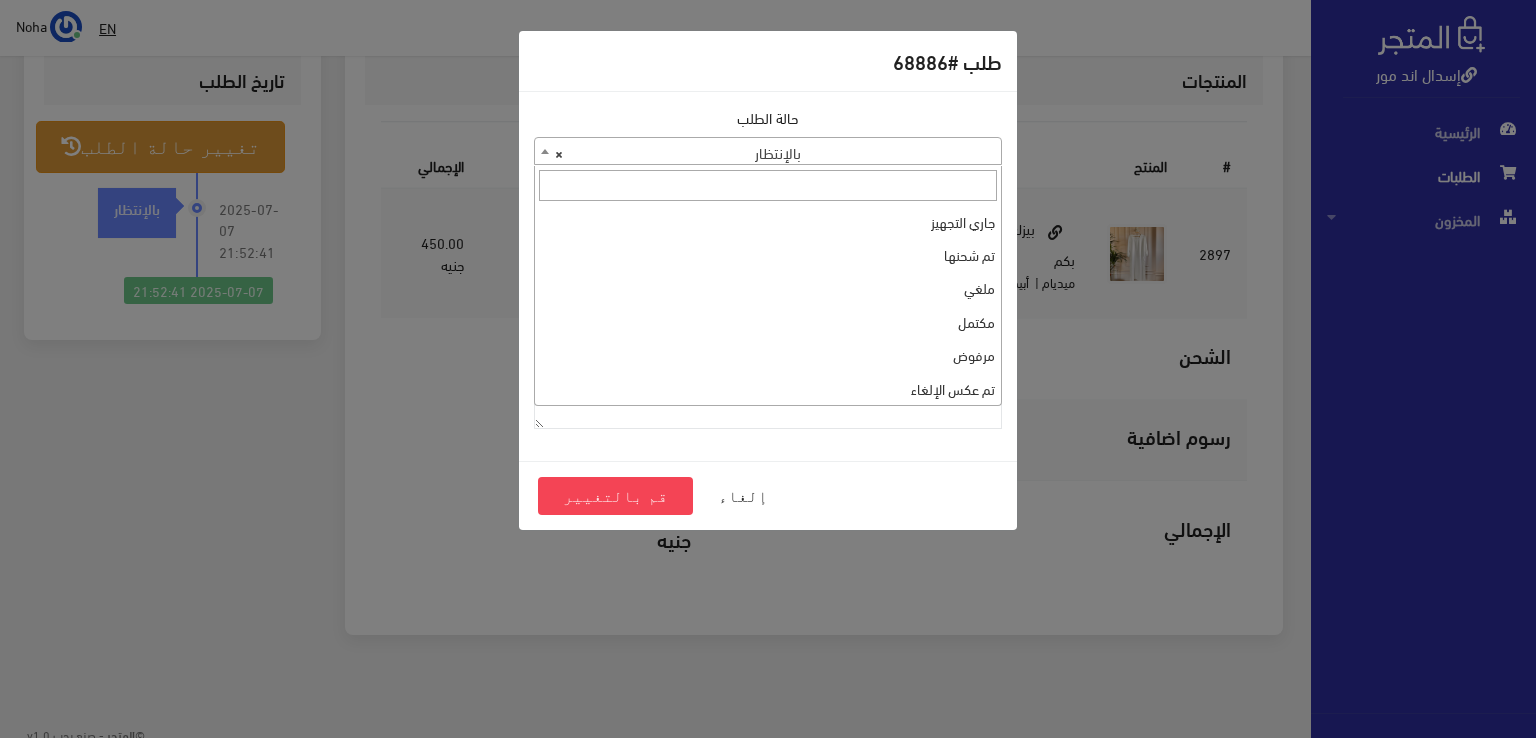 click on "× بالإنتظار" at bounding box center (768, 152) 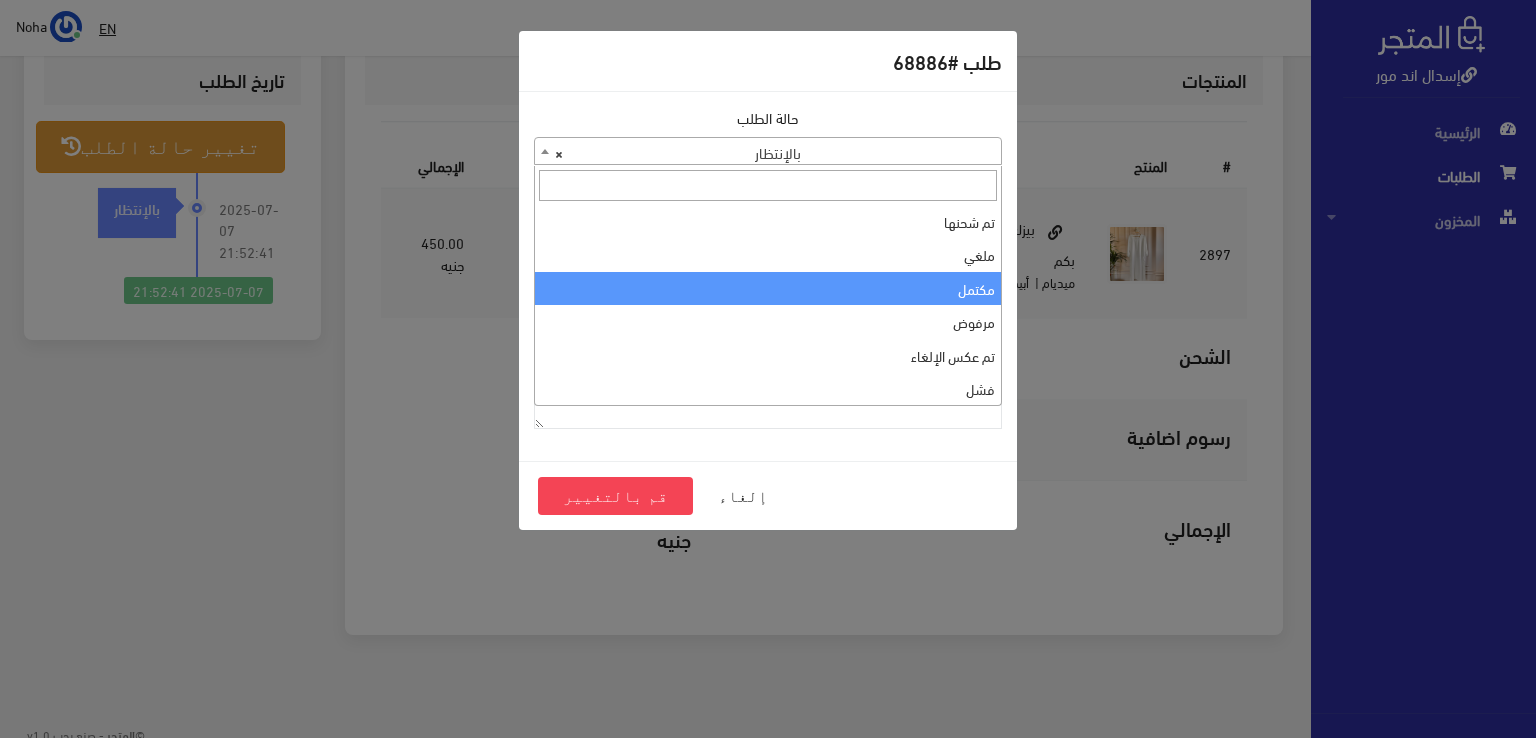 scroll, scrollTop: 0, scrollLeft: 0, axis: both 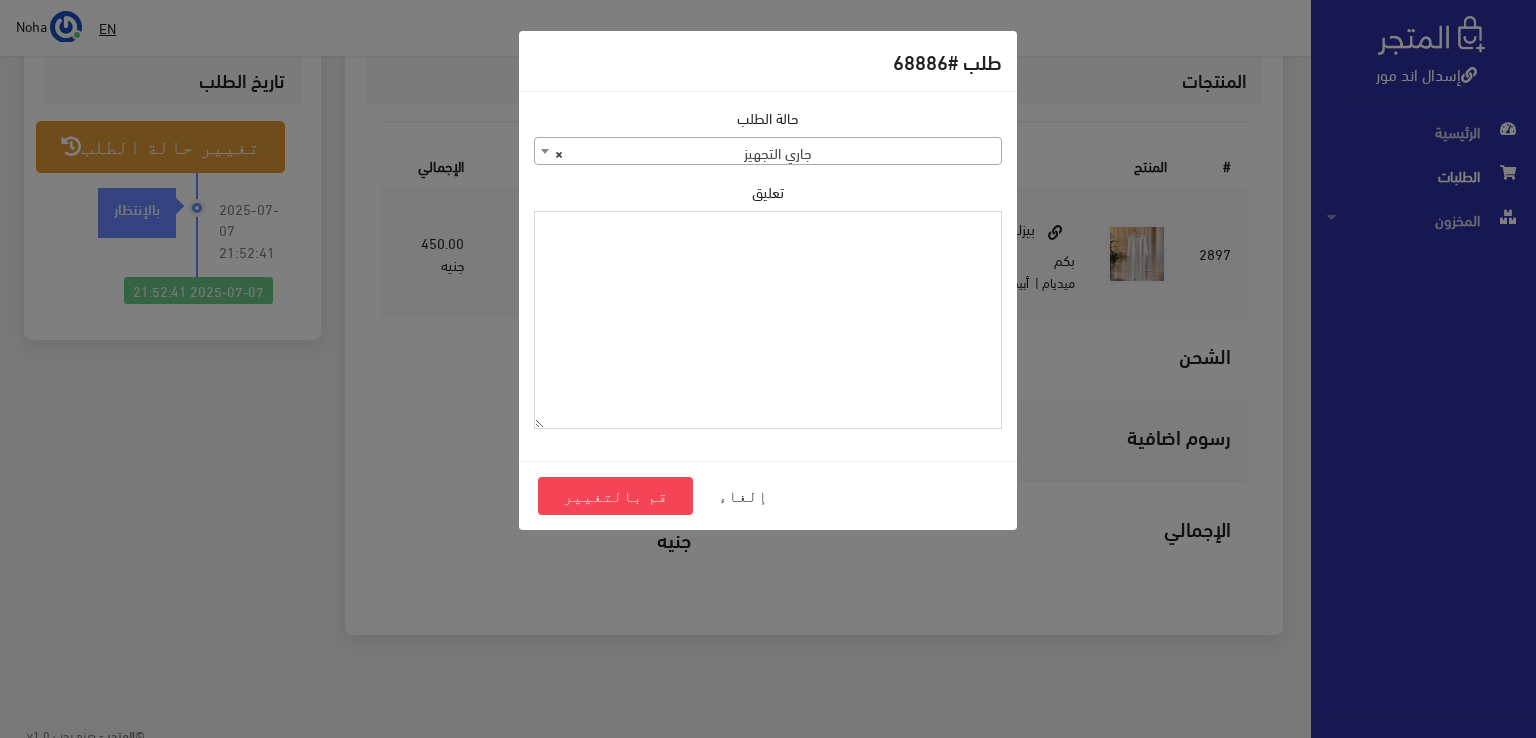 paste on "1095700" 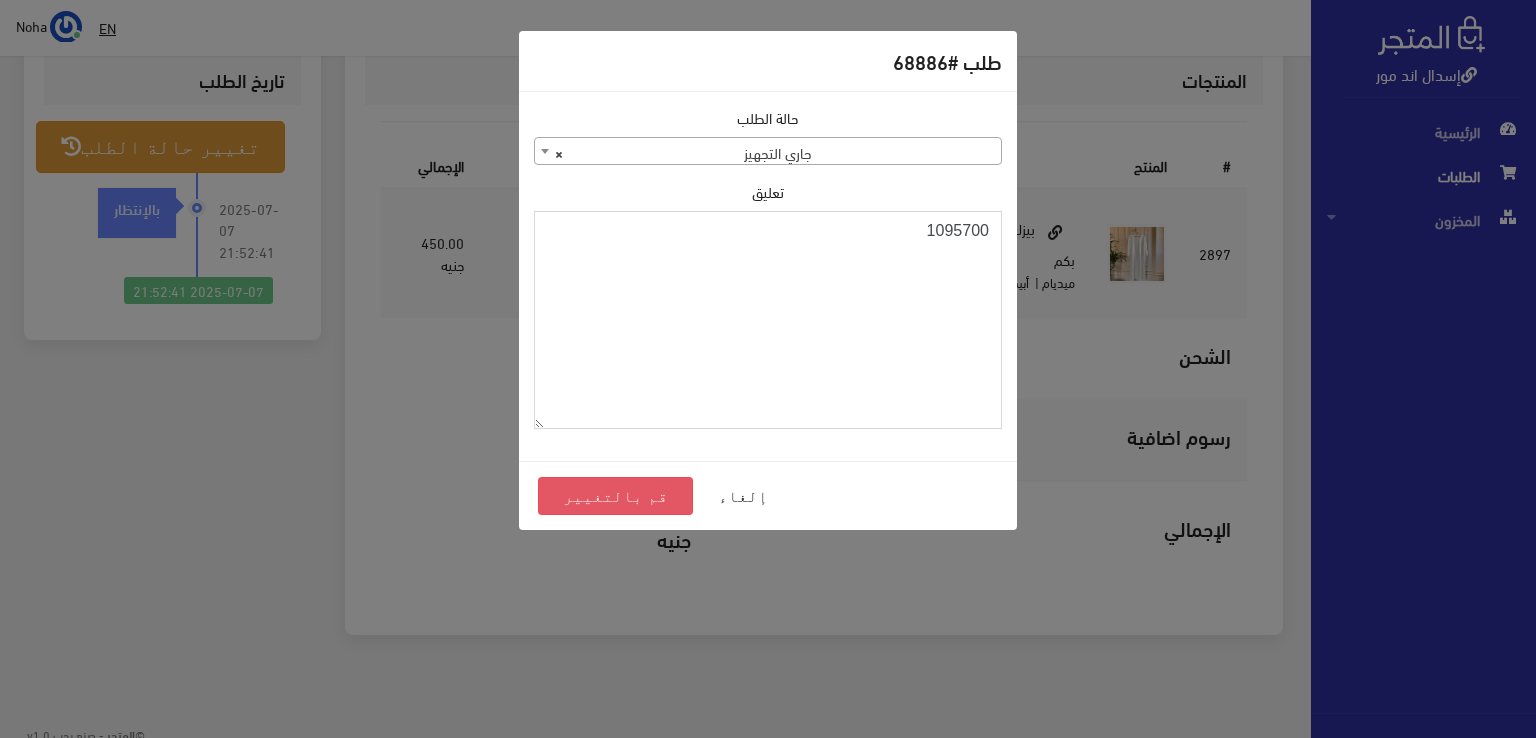 type on "1095700" 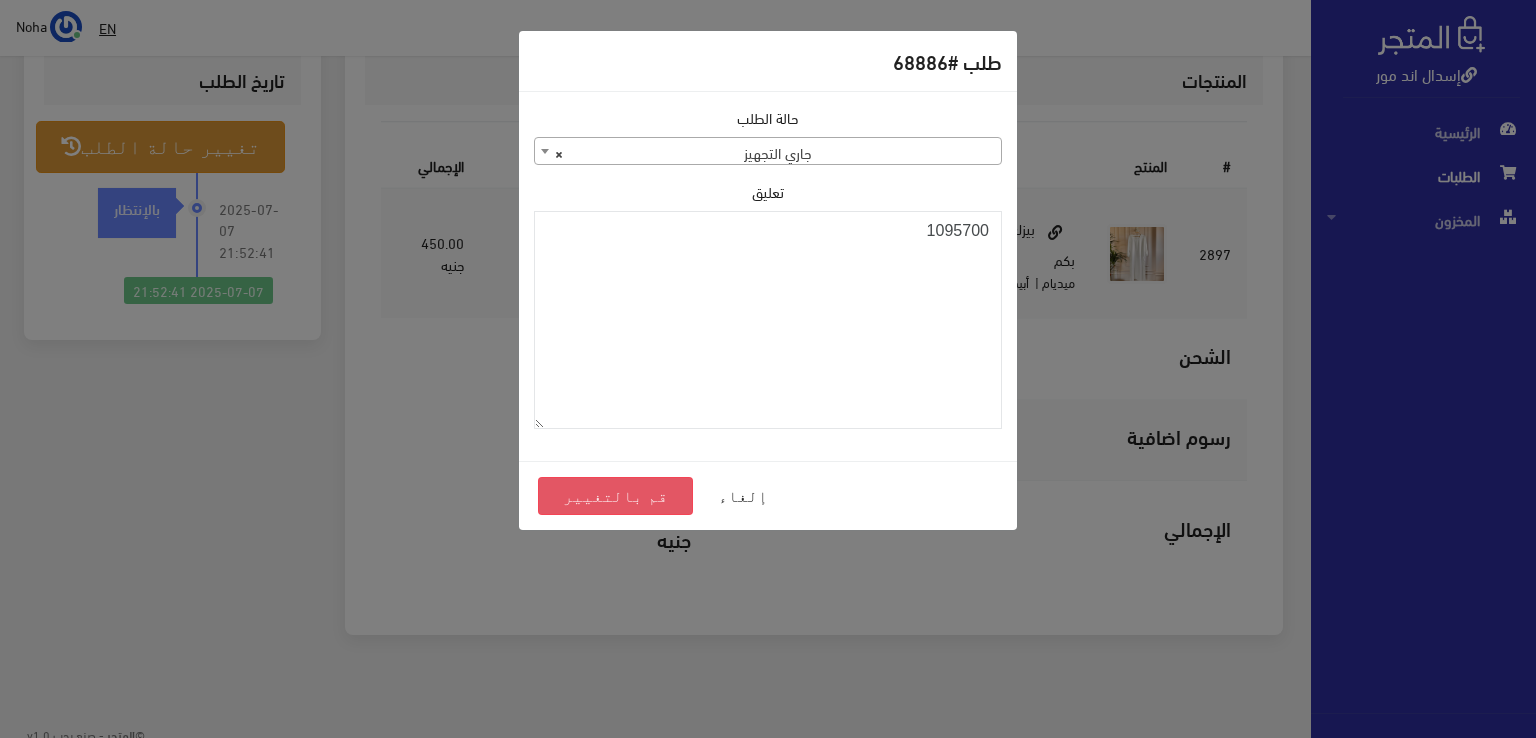 click on "قم بالتغيير" at bounding box center [615, 496] 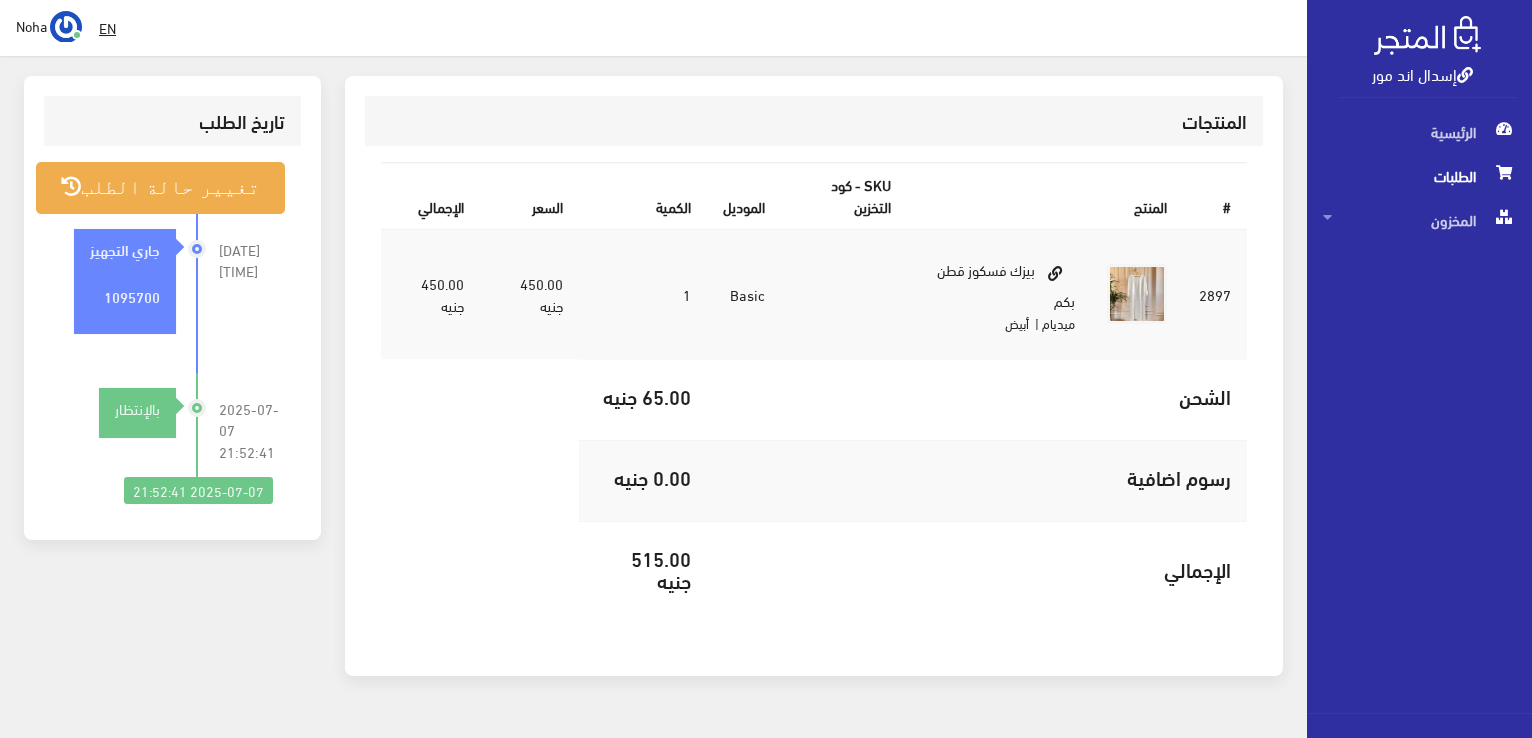 scroll, scrollTop: 0, scrollLeft: 0, axis: both 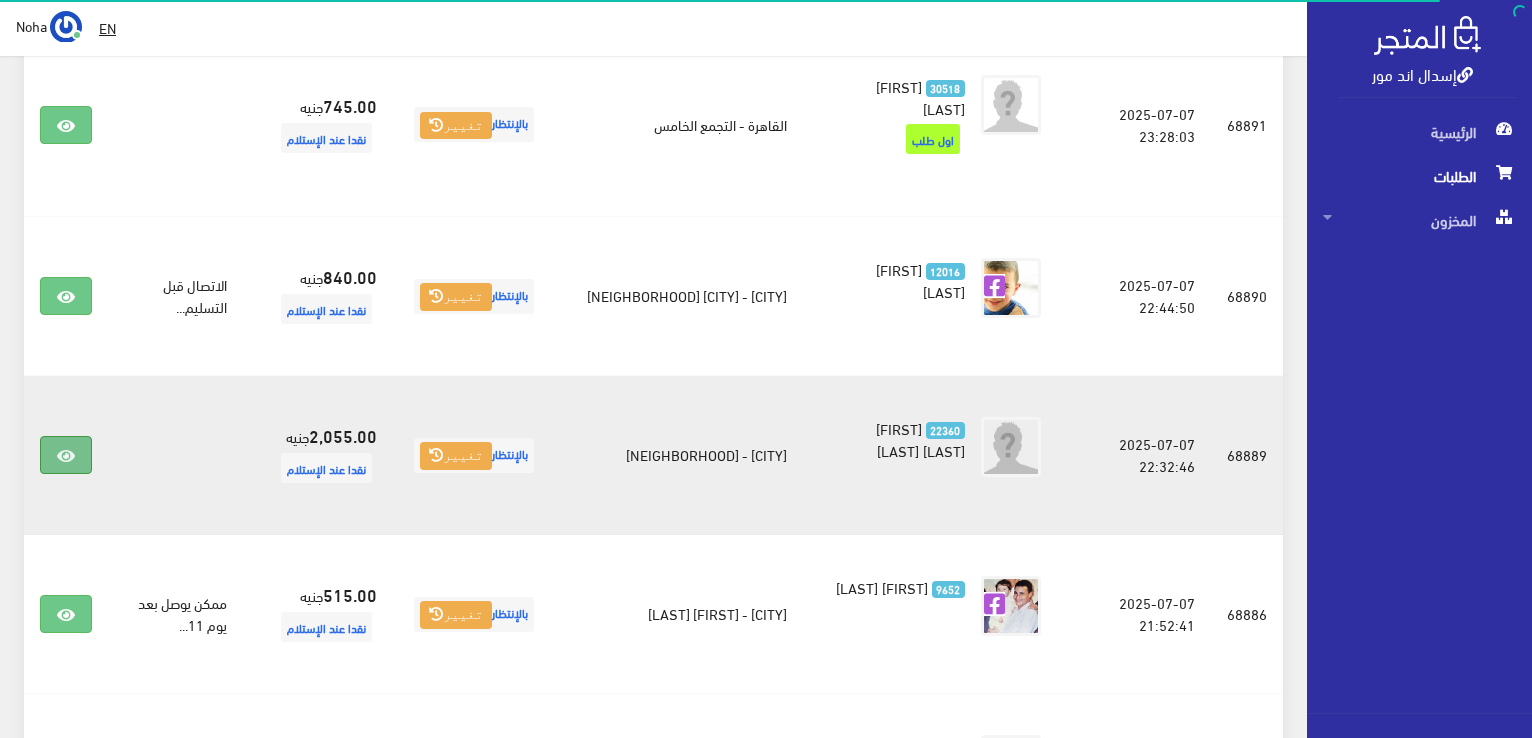 click at bounding box center (66, 456) 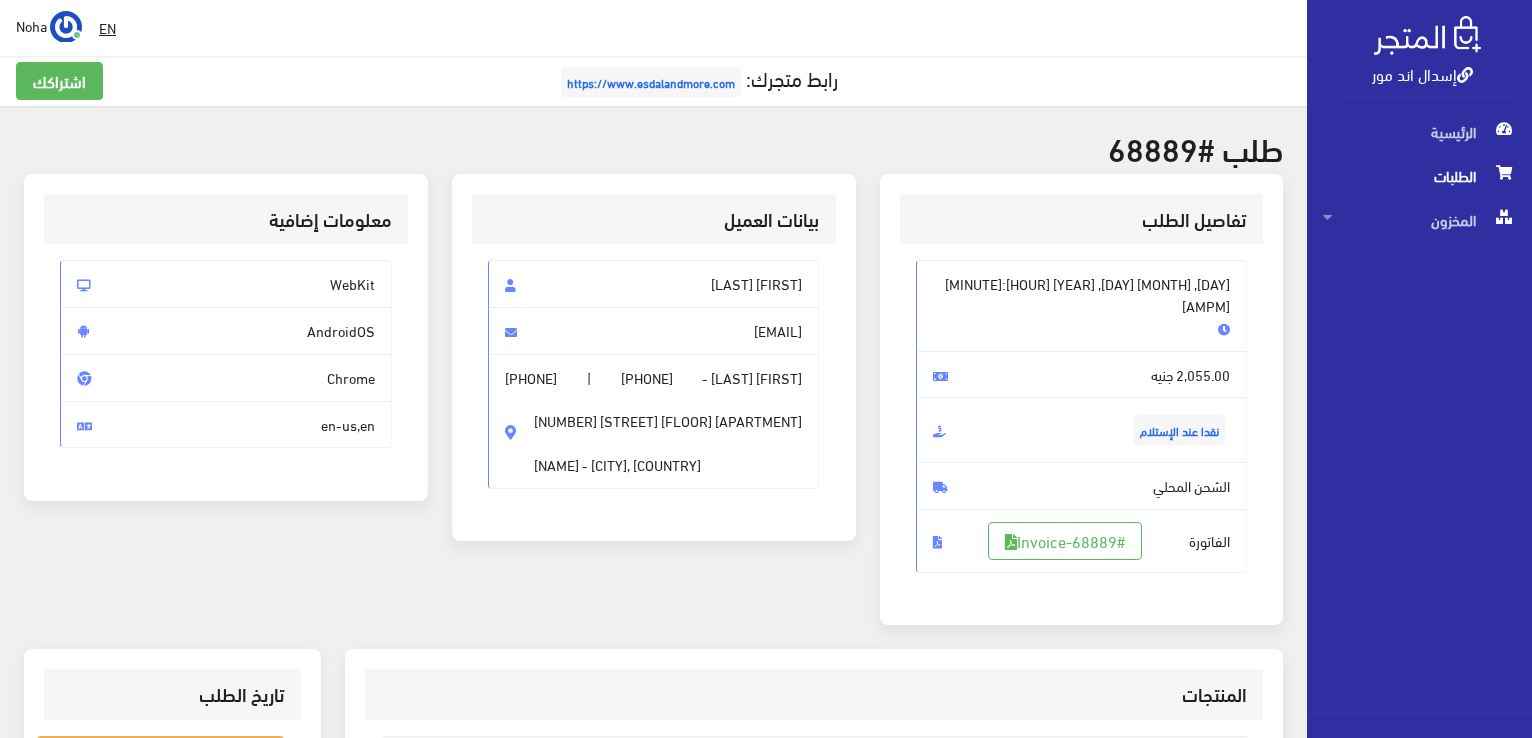 scroll, scrollTop: 0, scrollLeft: 0, axis: both 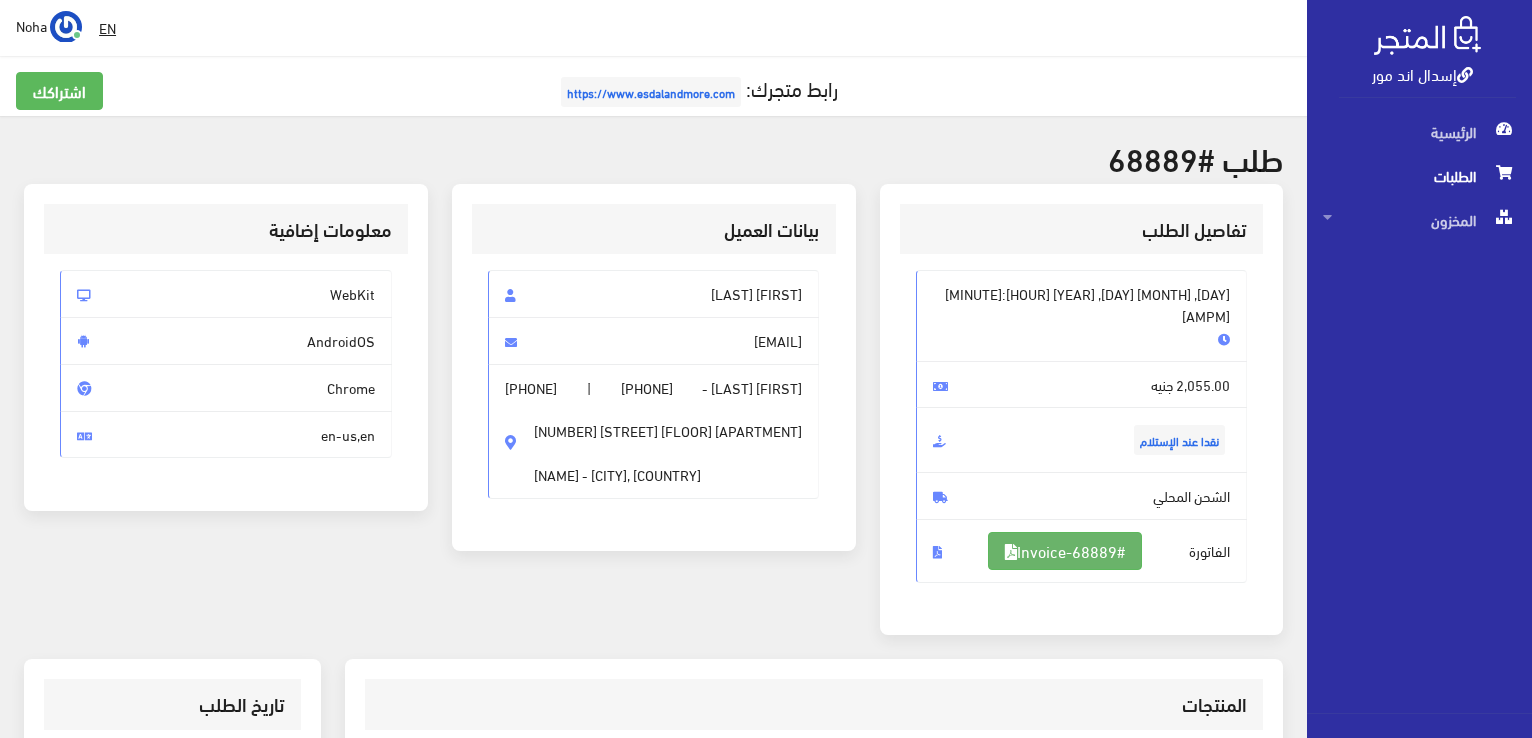 click on "#Invoice-68889" at bounding box center (1065, 551) 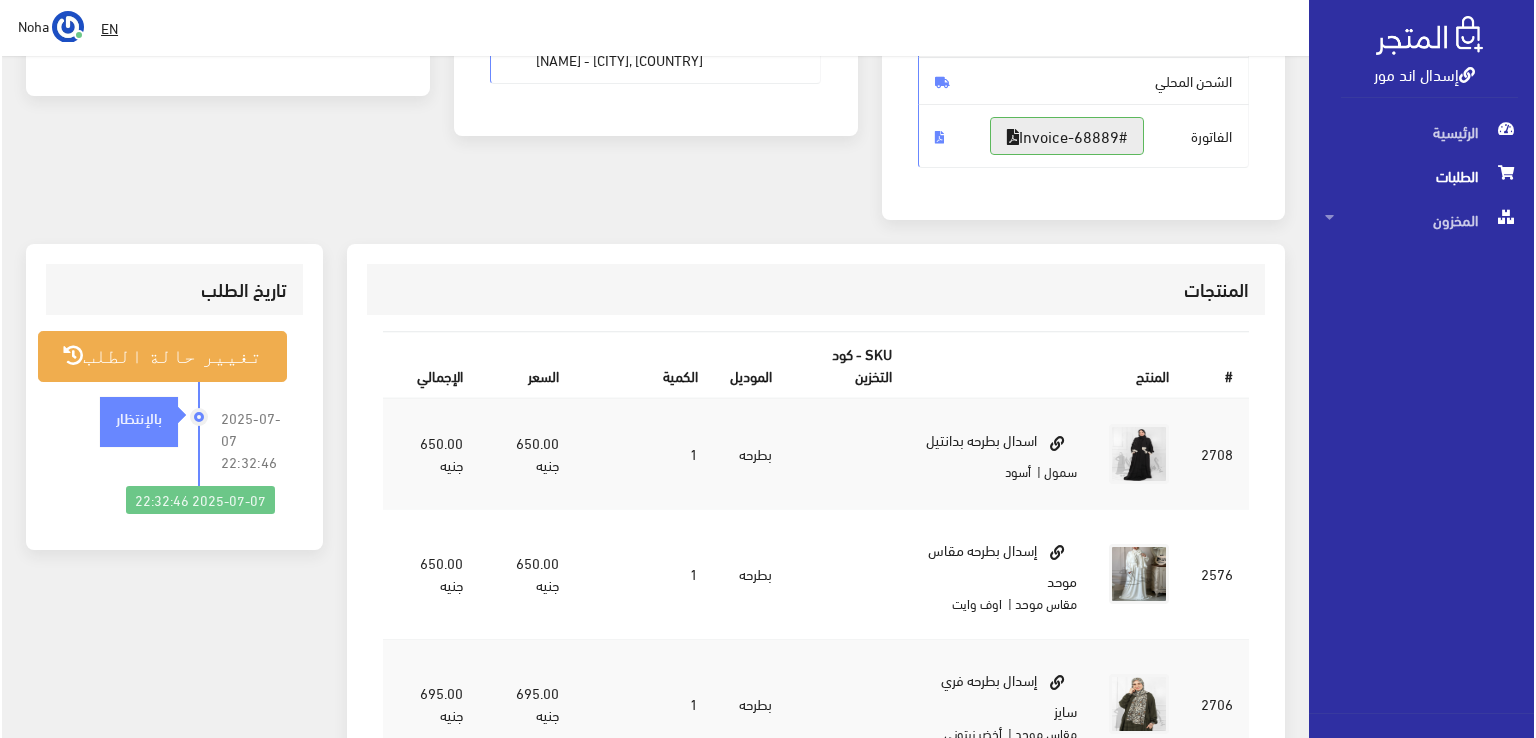 scroll, scrollTop: 324, scrollLeft: 0, axis: vertical 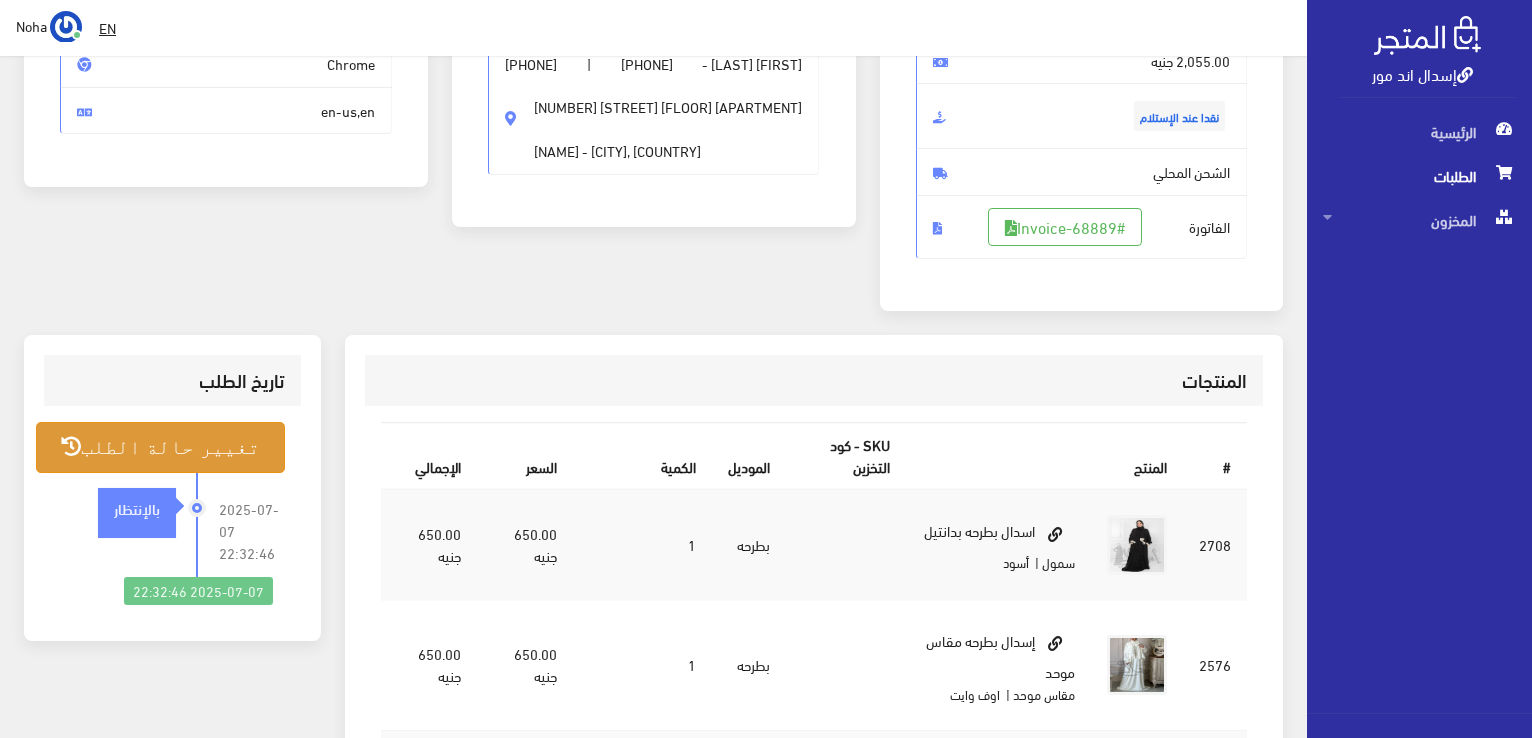 click on "تغيير حالة الطلب" at bounding box center [160, 447] 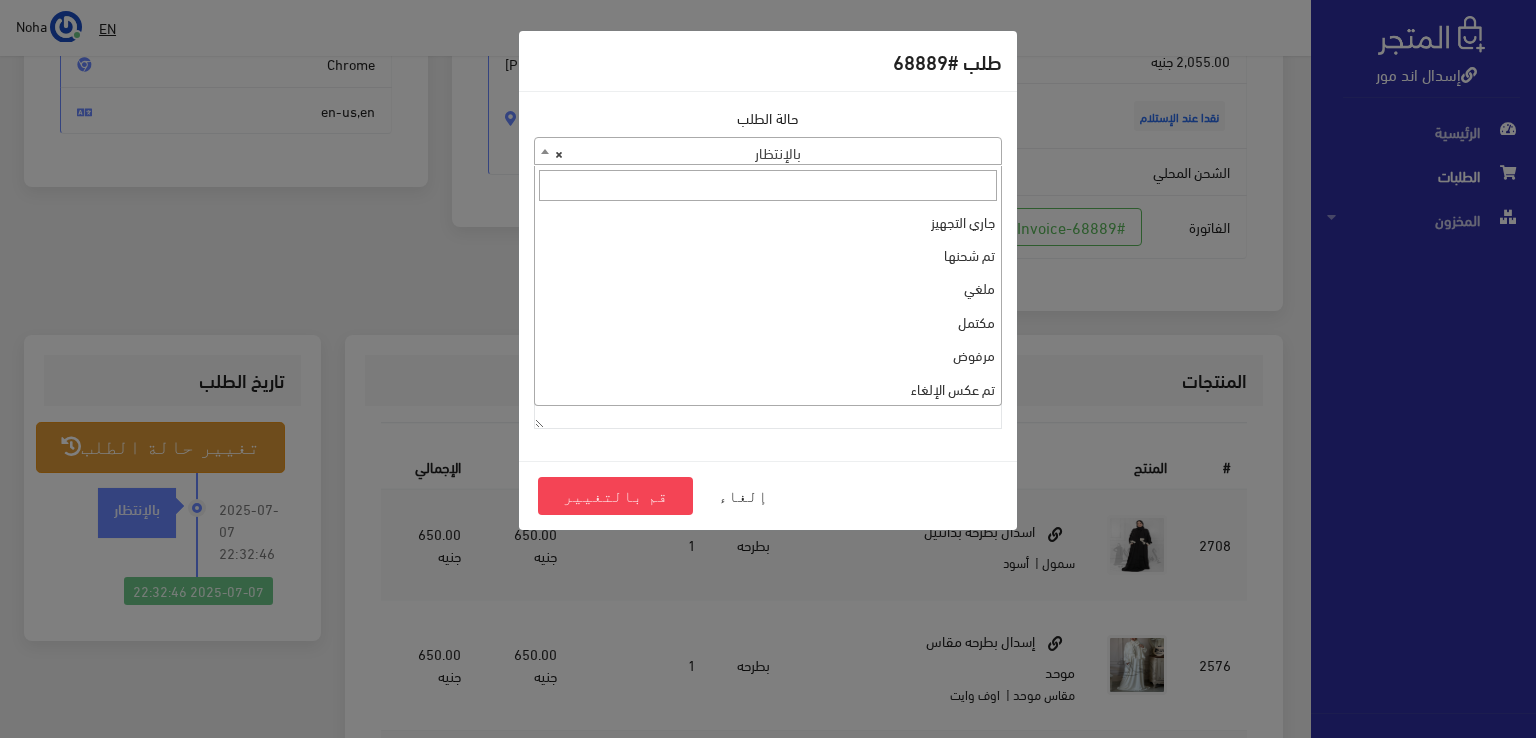 click on "× بالإنتظار" at bounding box center (768, 152) 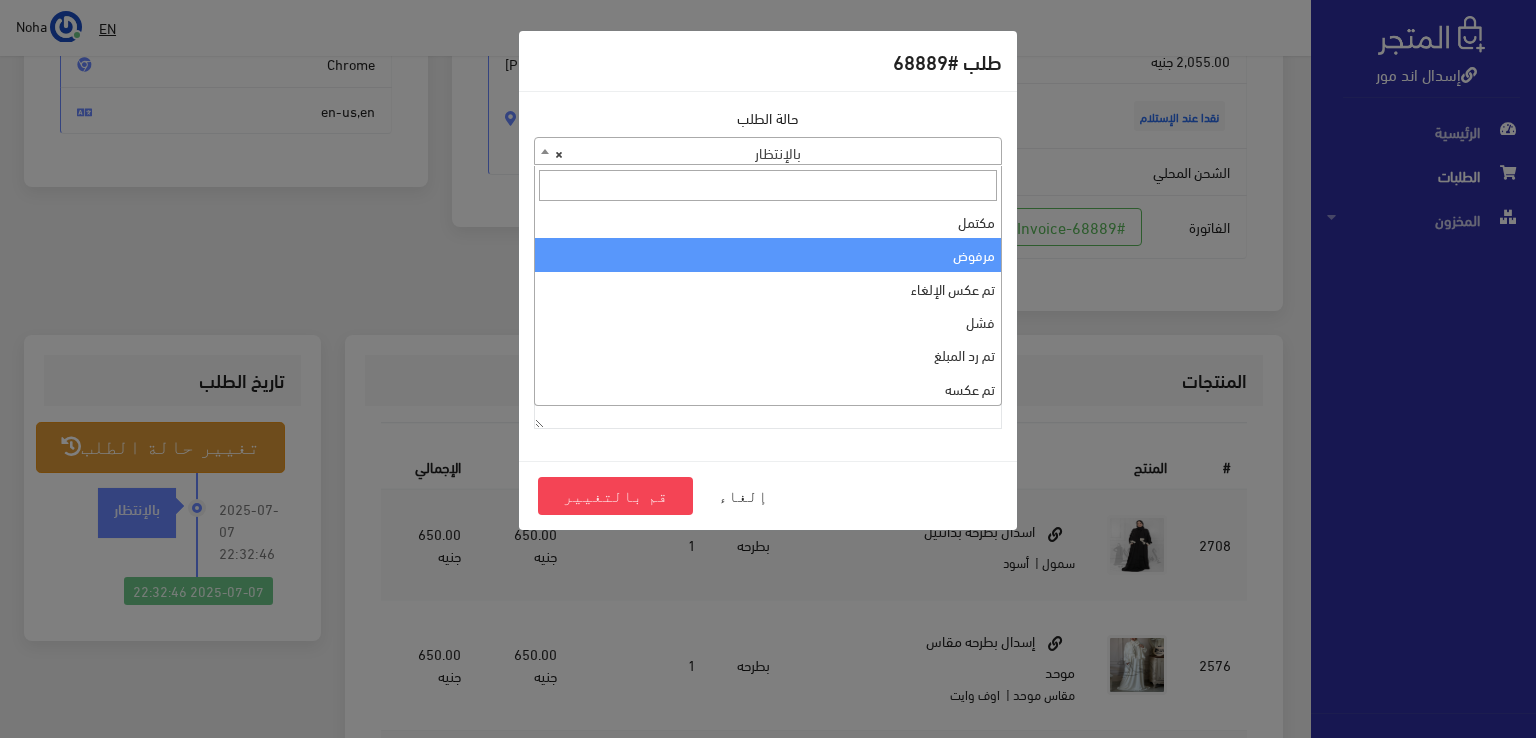 scroll, scrollTop: 0, scrollLeft: 0, axis: both 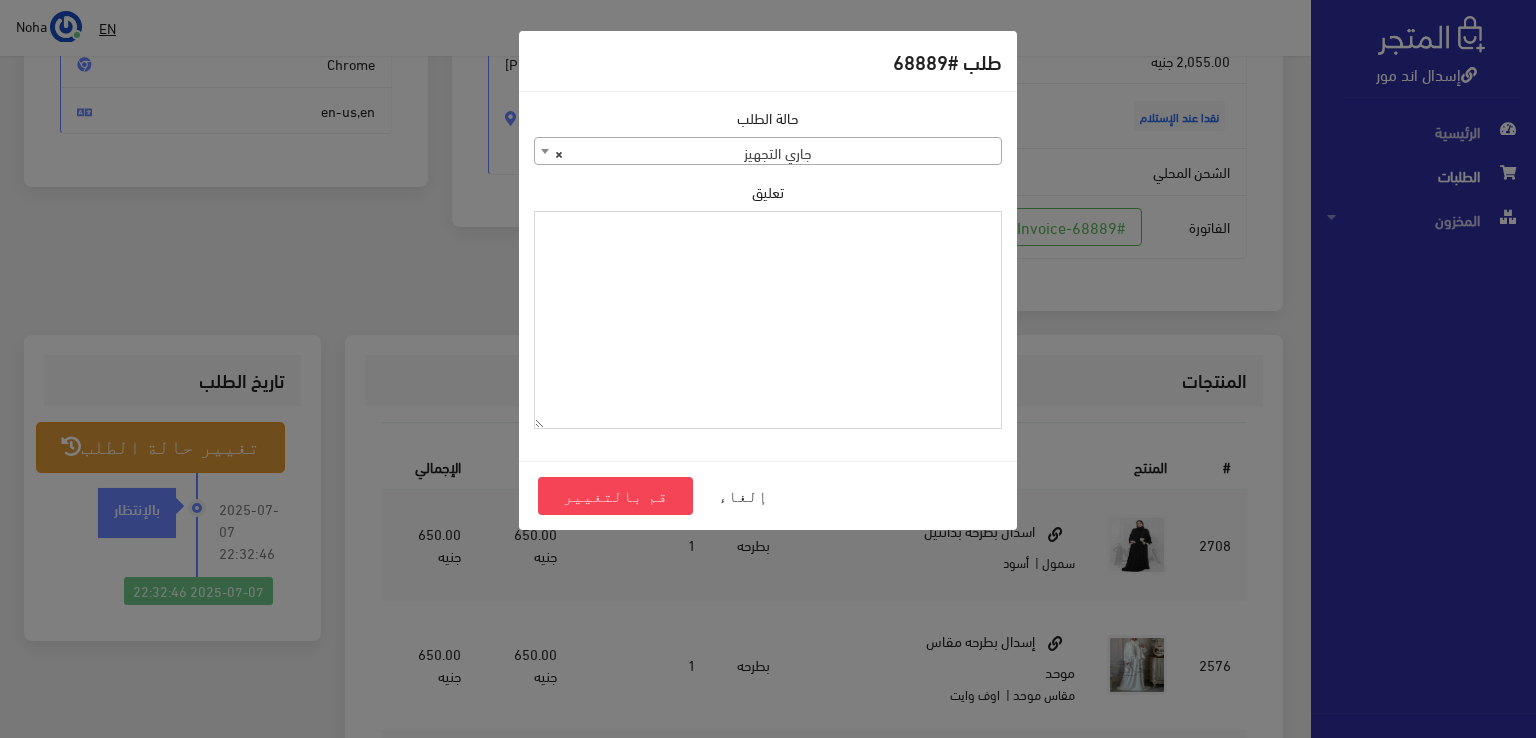 click on "تعليق" at bounding box center (768, 320) 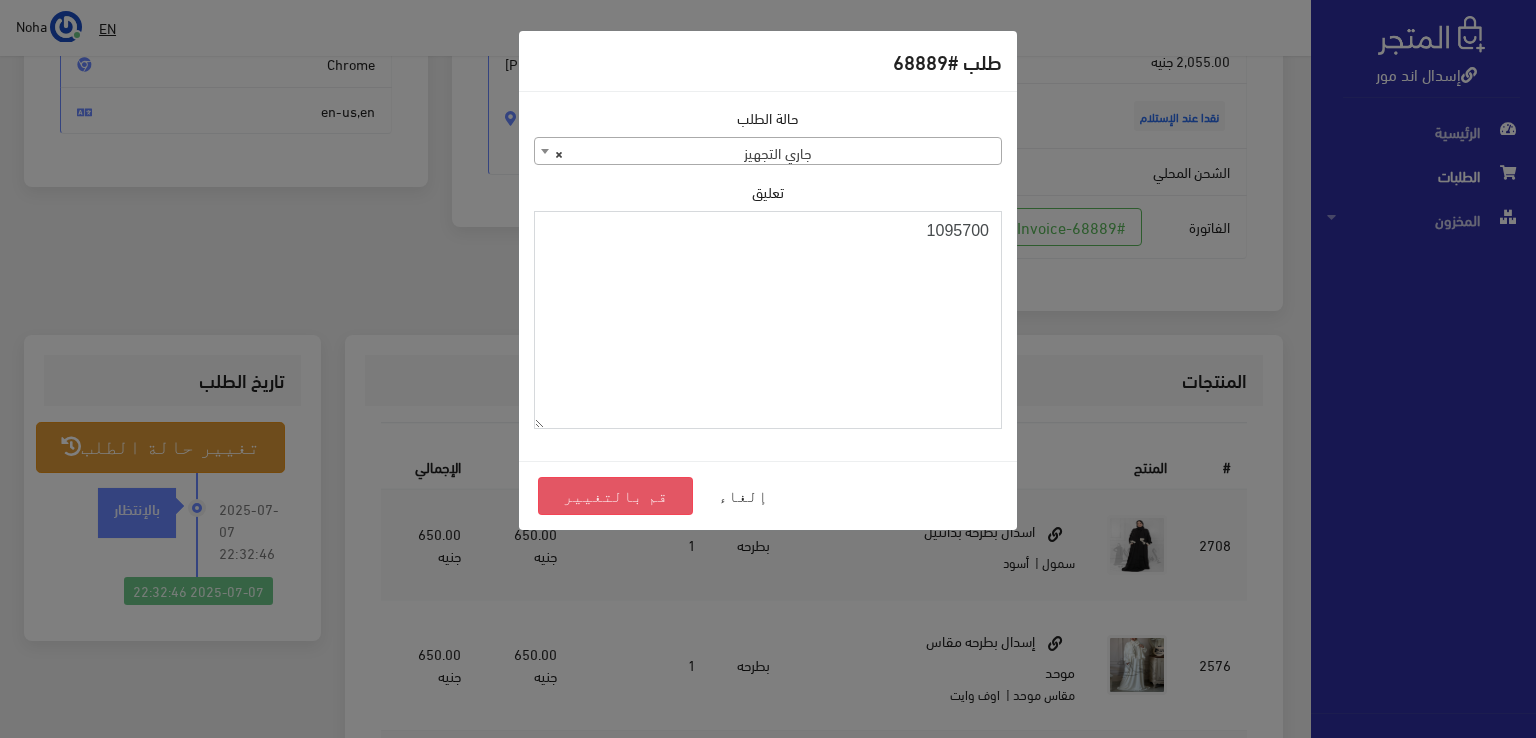 type on "1095700" 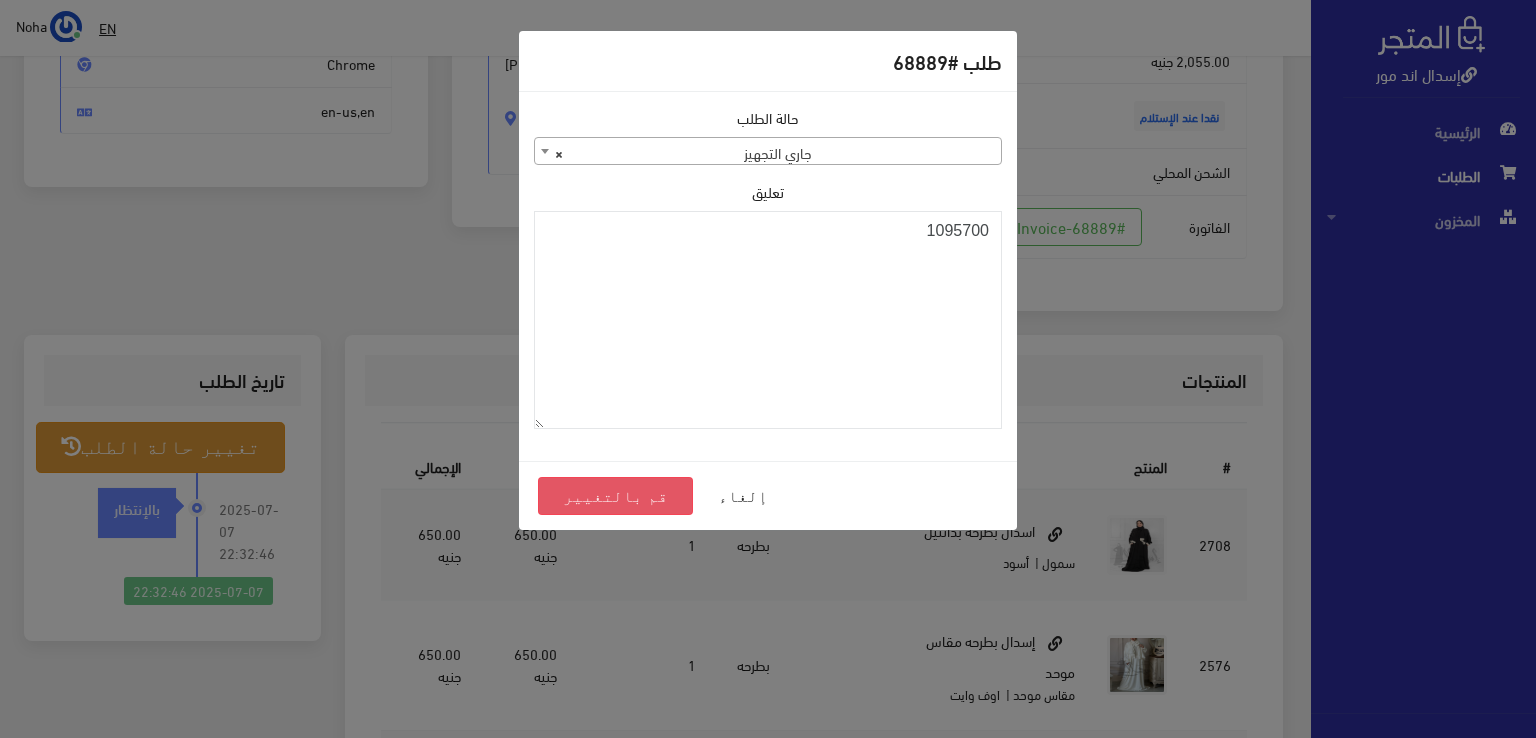 click on "قم بالتغيير" at bounding box center [615, 496] 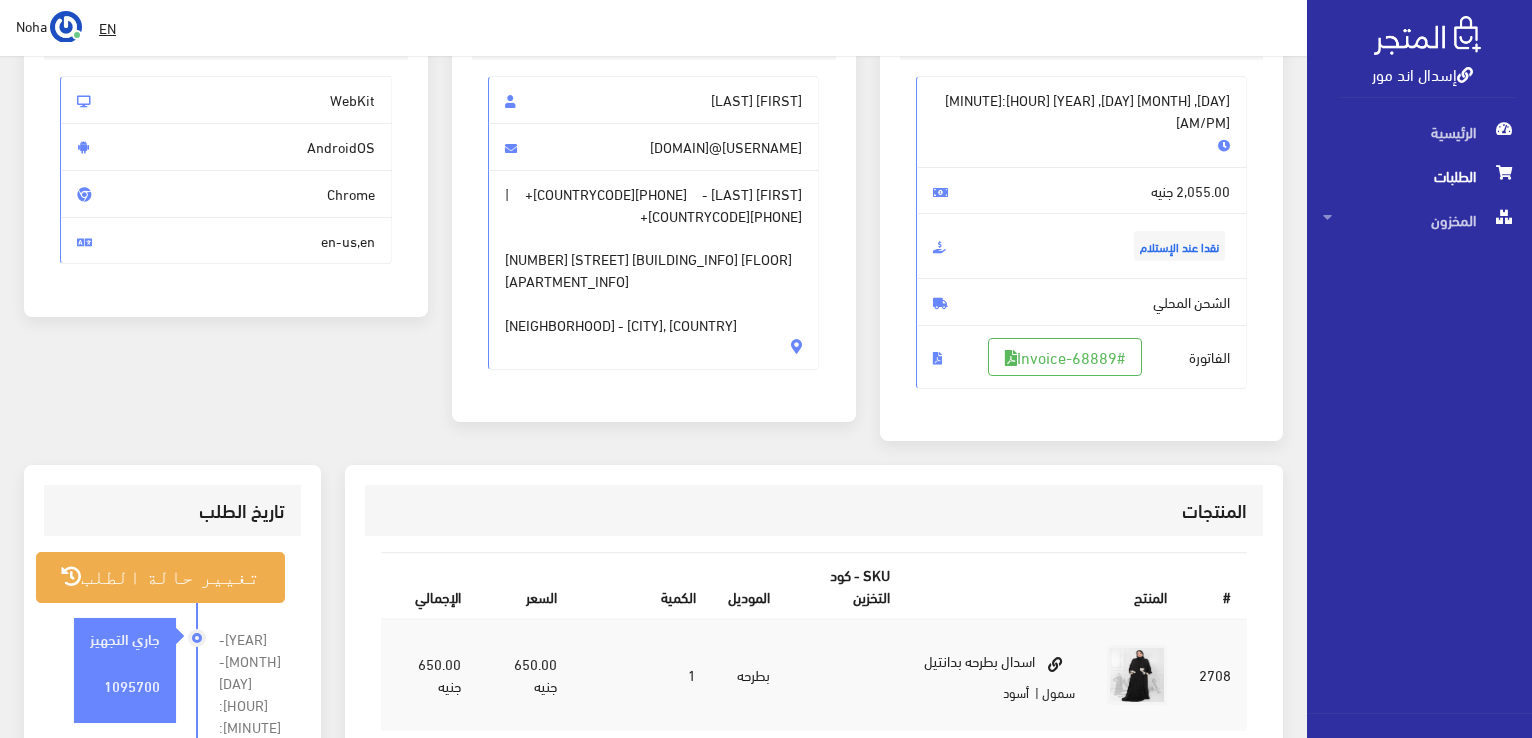scroll, scrollTop: 320, scrollLeft: 0, axis: vertical 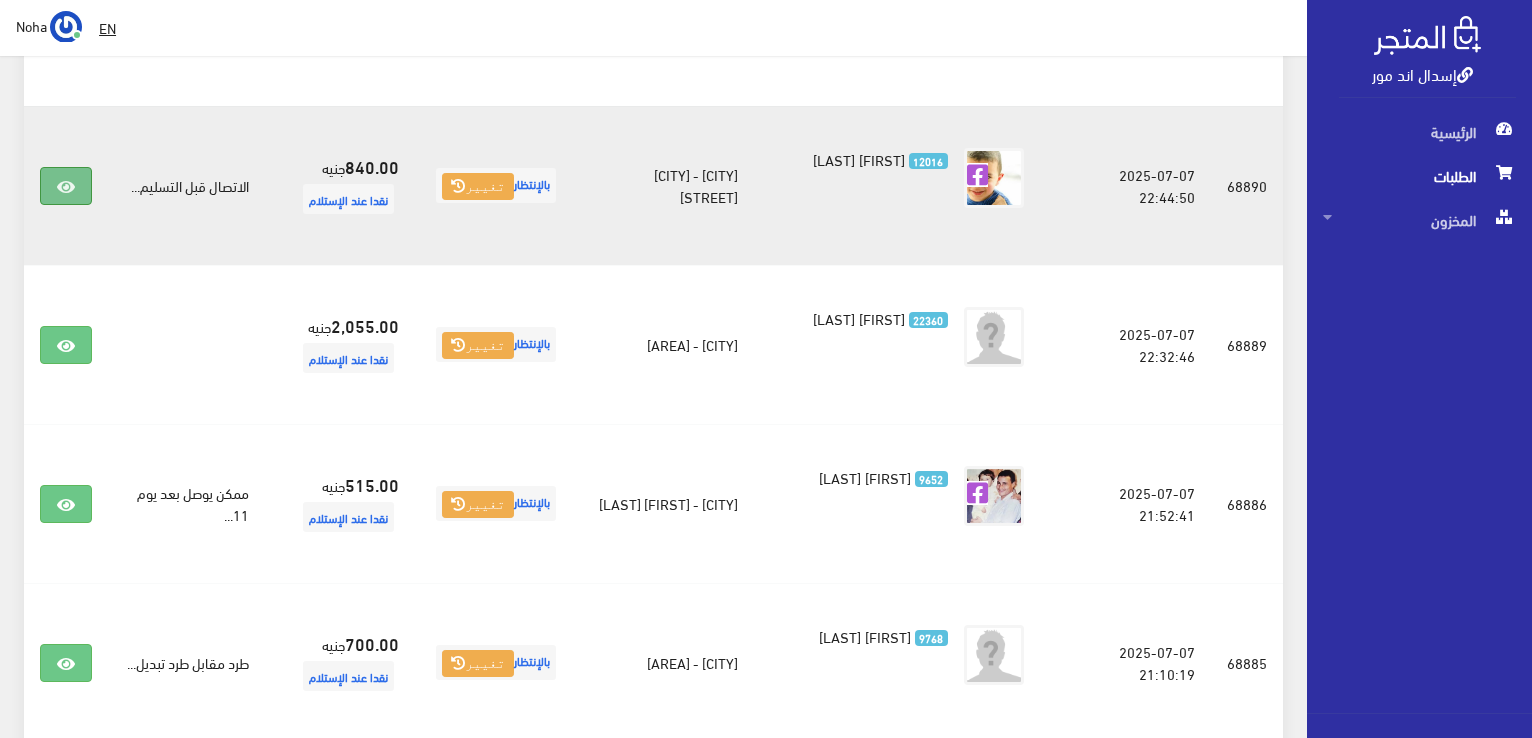 click at bounding box center (66, 186) 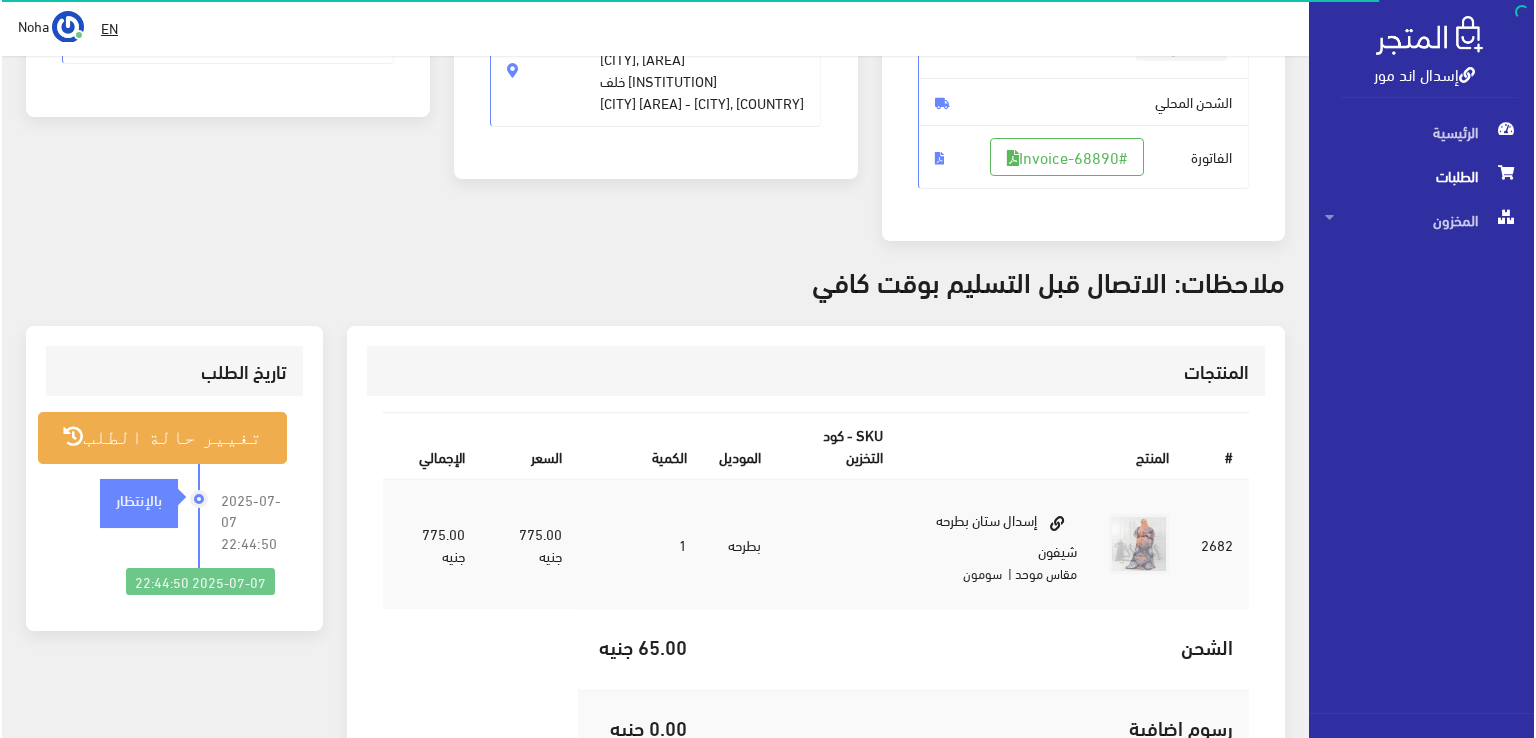 scroll, scrollTop: 400, scrollLeft: 0, axis: vertical 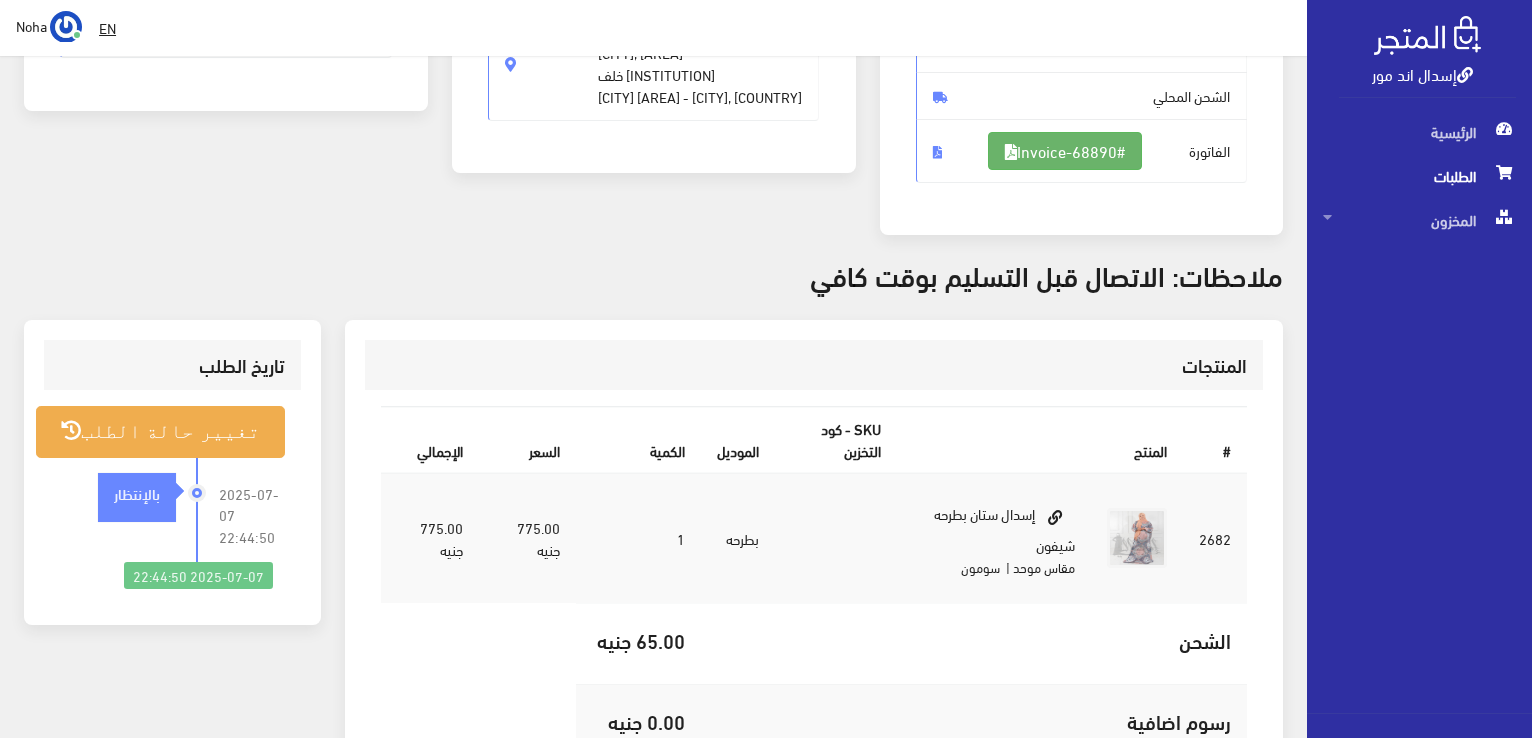 click on "#Invoice-68890" at bounding box center [1065, 151] 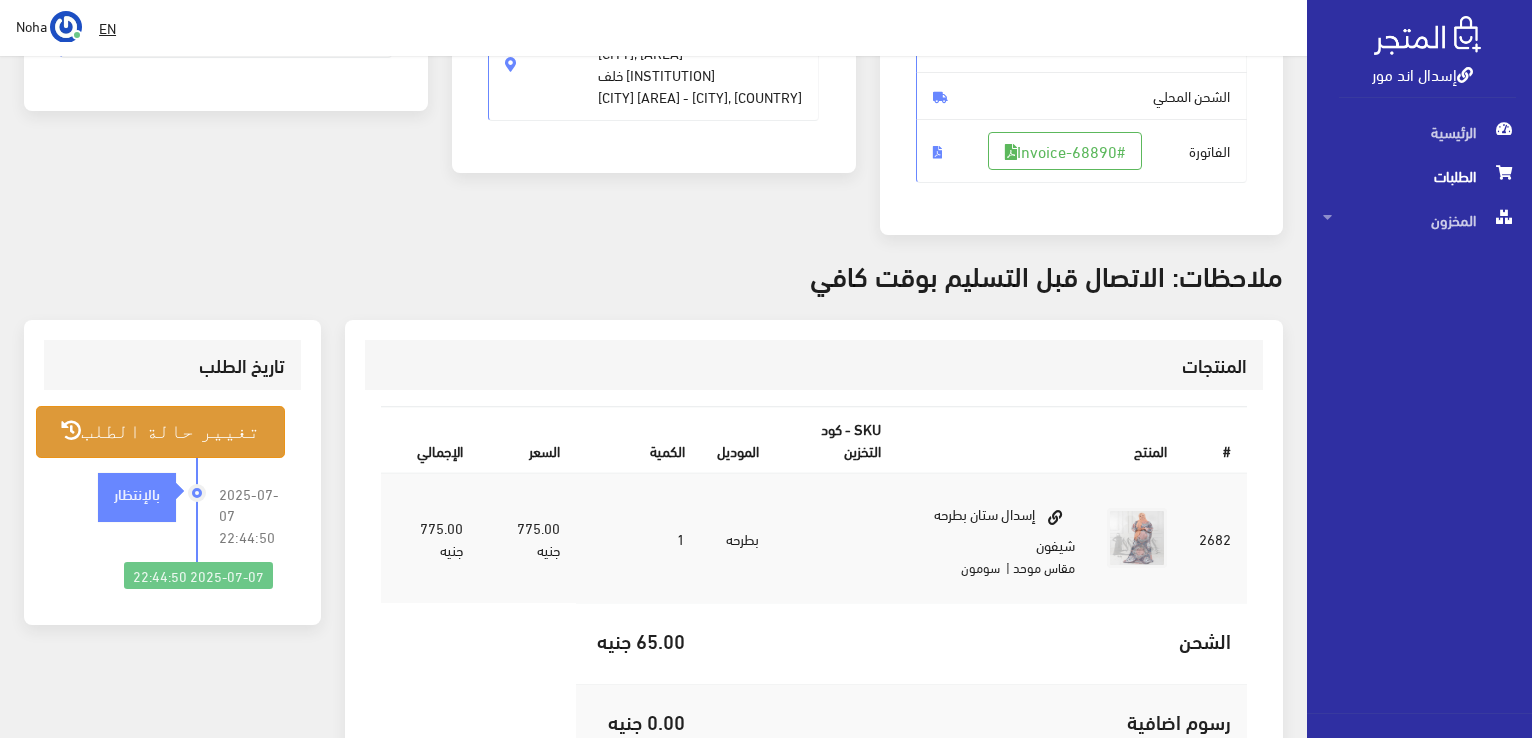 click on "تغيير حالة الطلب" at bounding box center [160, 431] 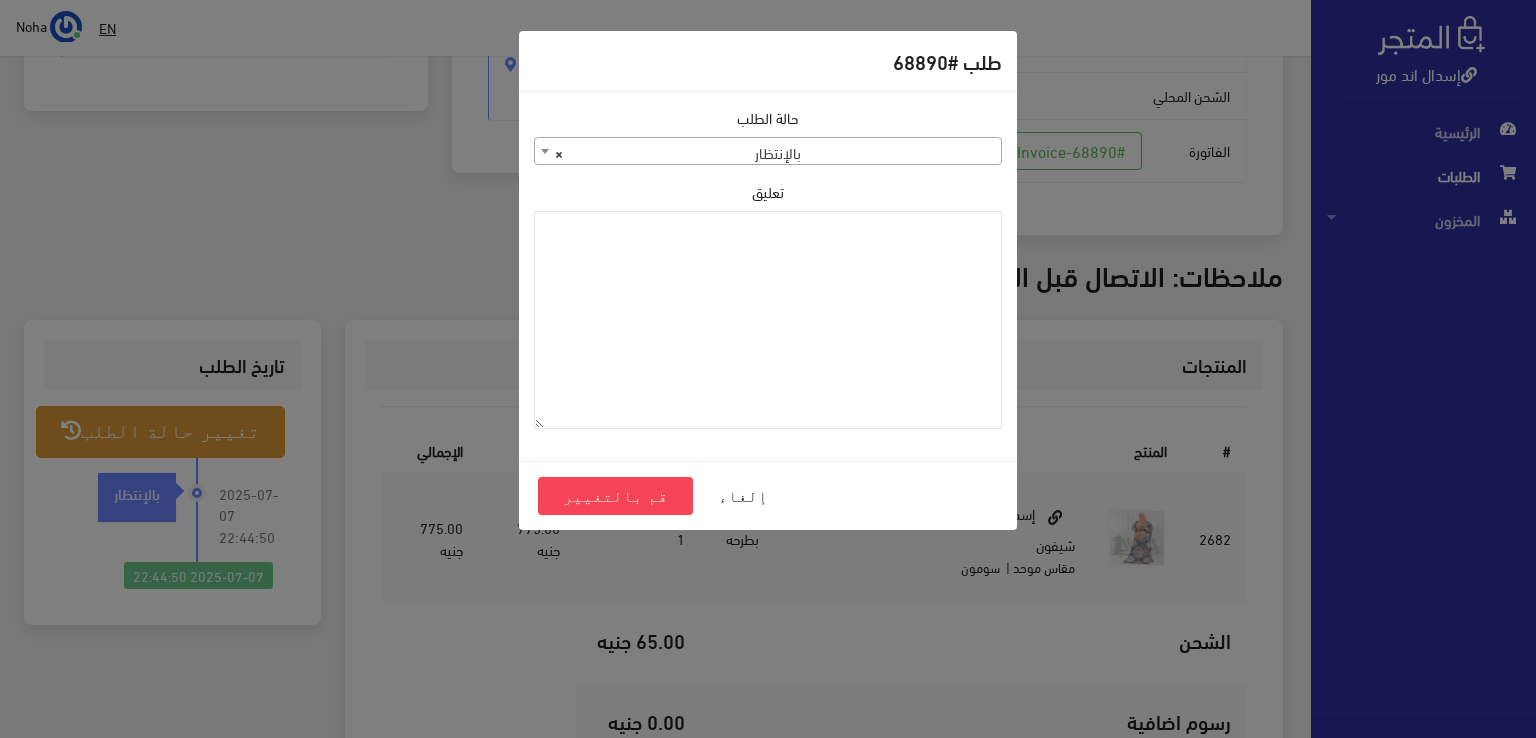 click on "× بالإنتظار" at bounding box center (768, 152) 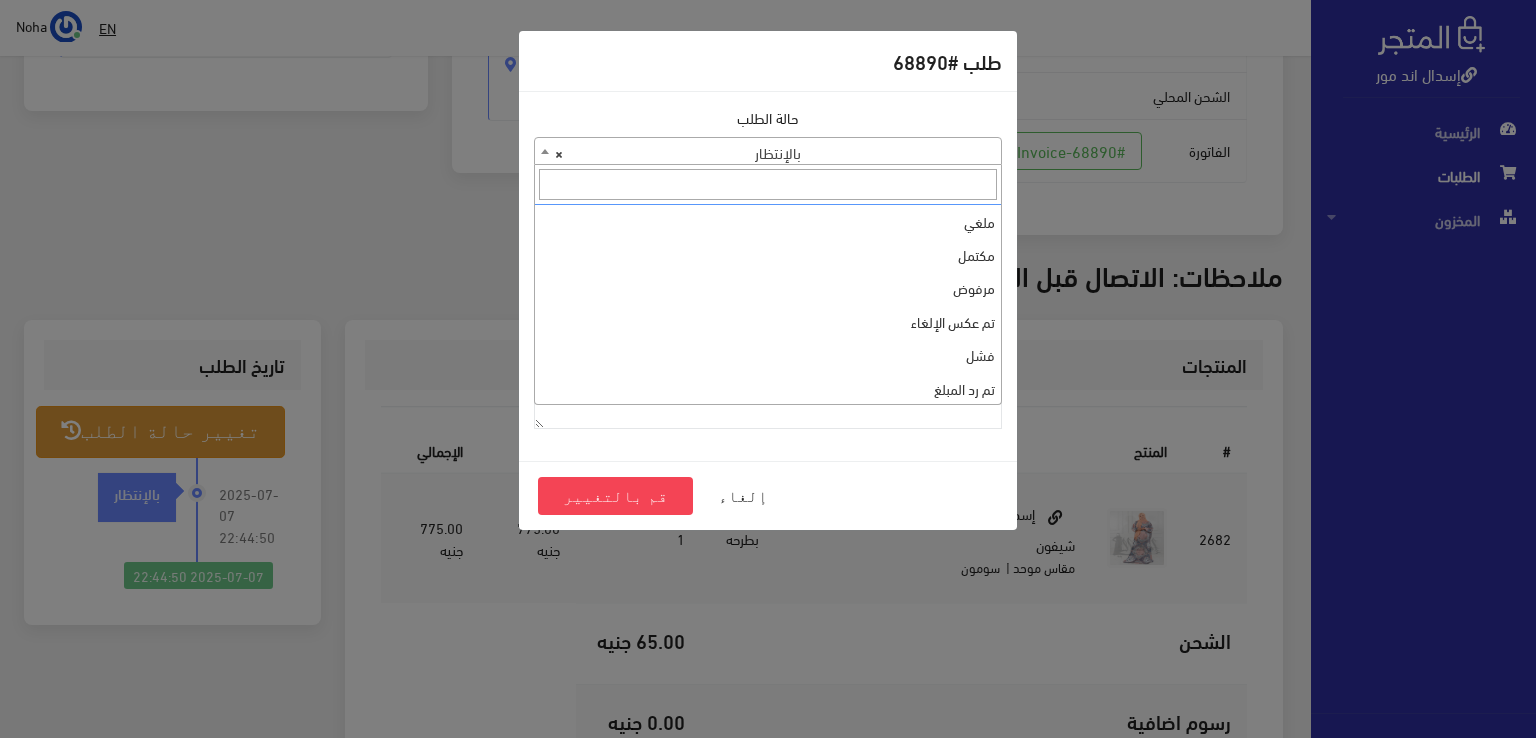 scroll, scrollTop: 0, scrollLeft: 0, axis: both 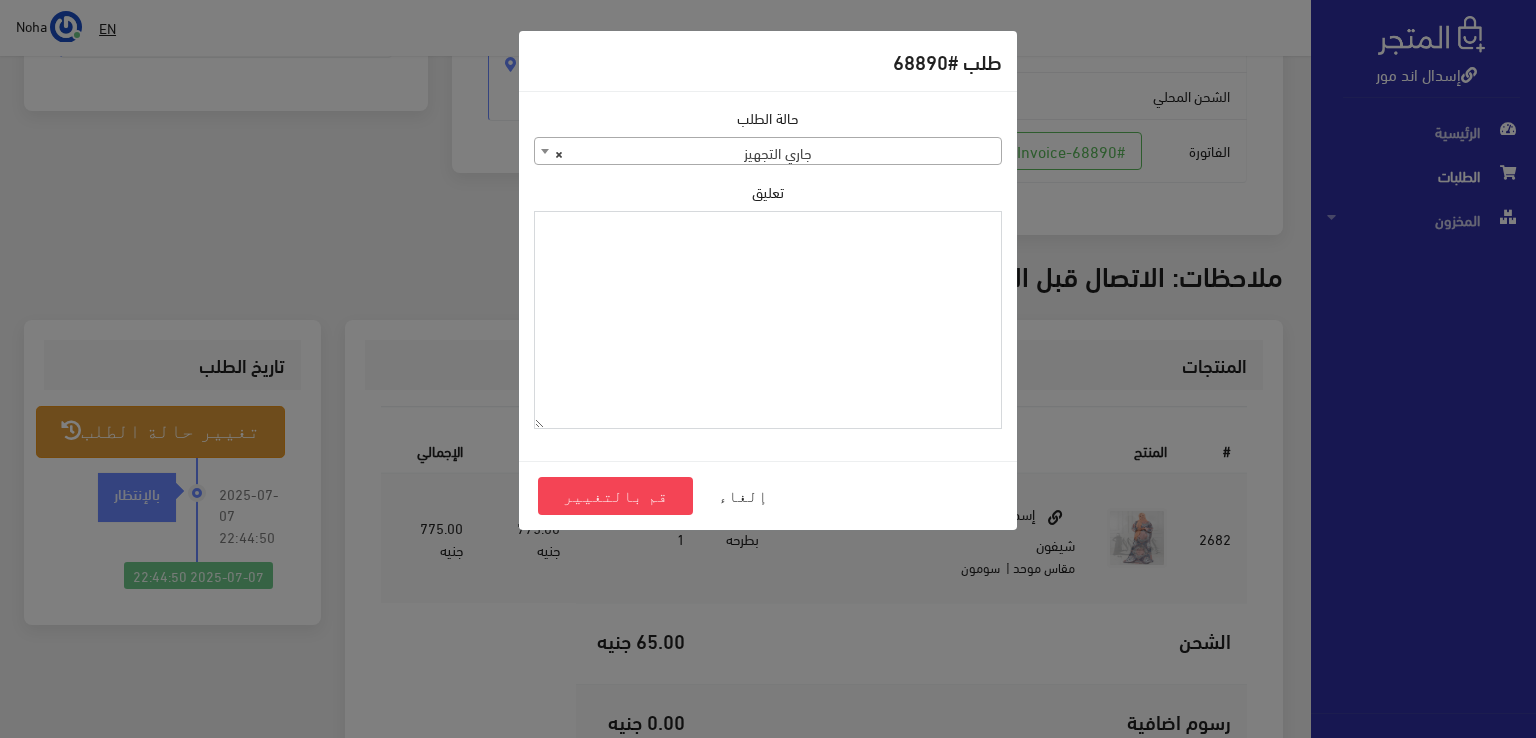 paste on "1095700" 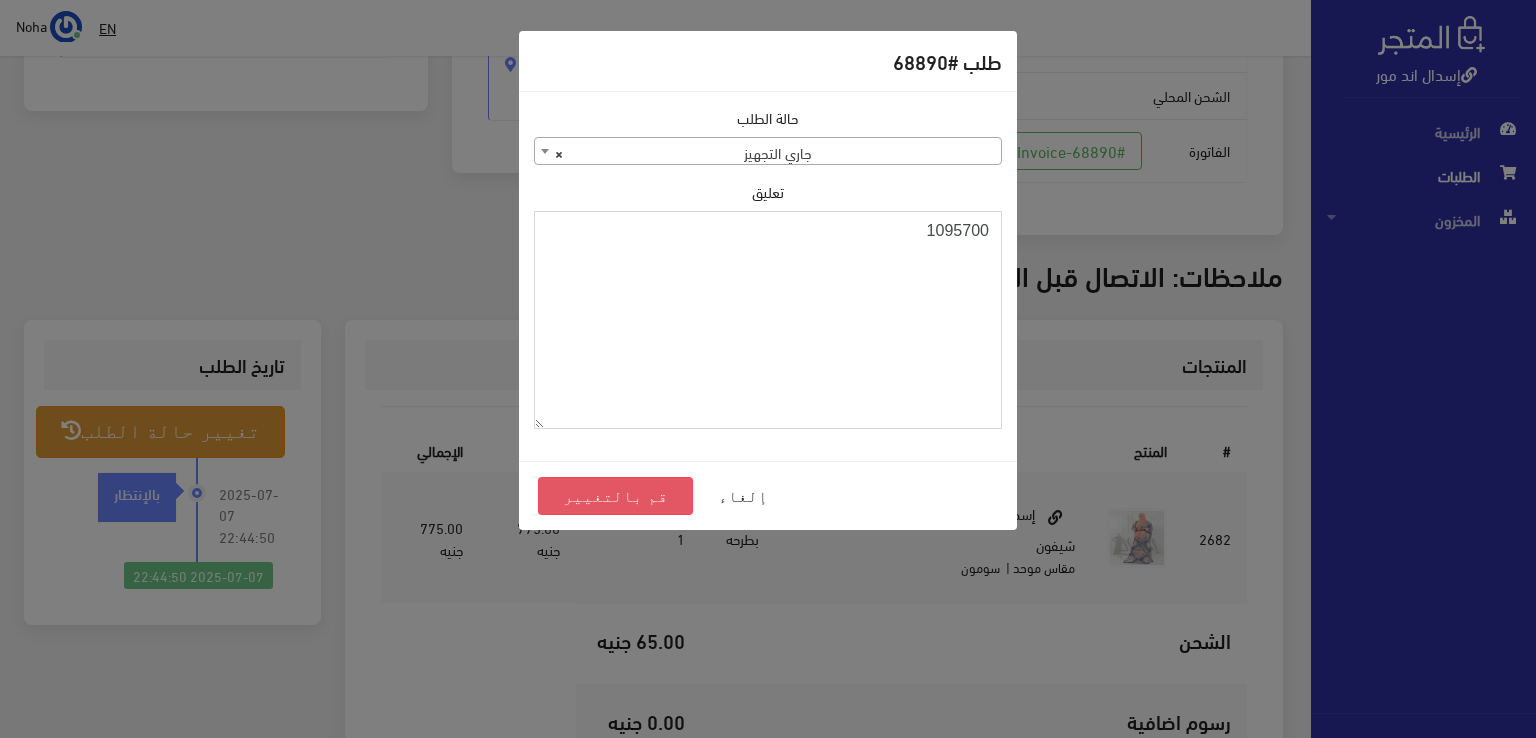 type on "1095700" 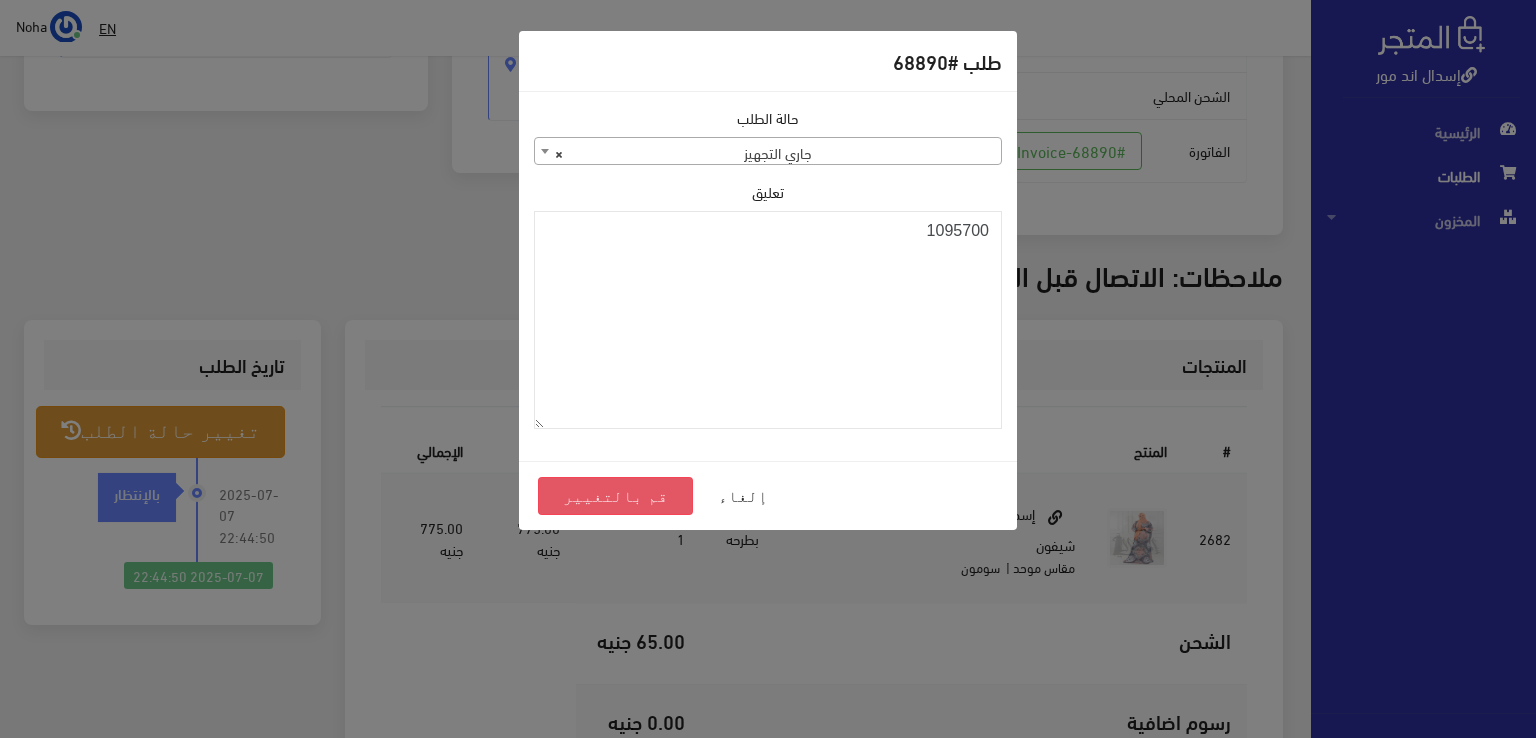 click on "قم بالتغيير" at bounding box center [615, 496] 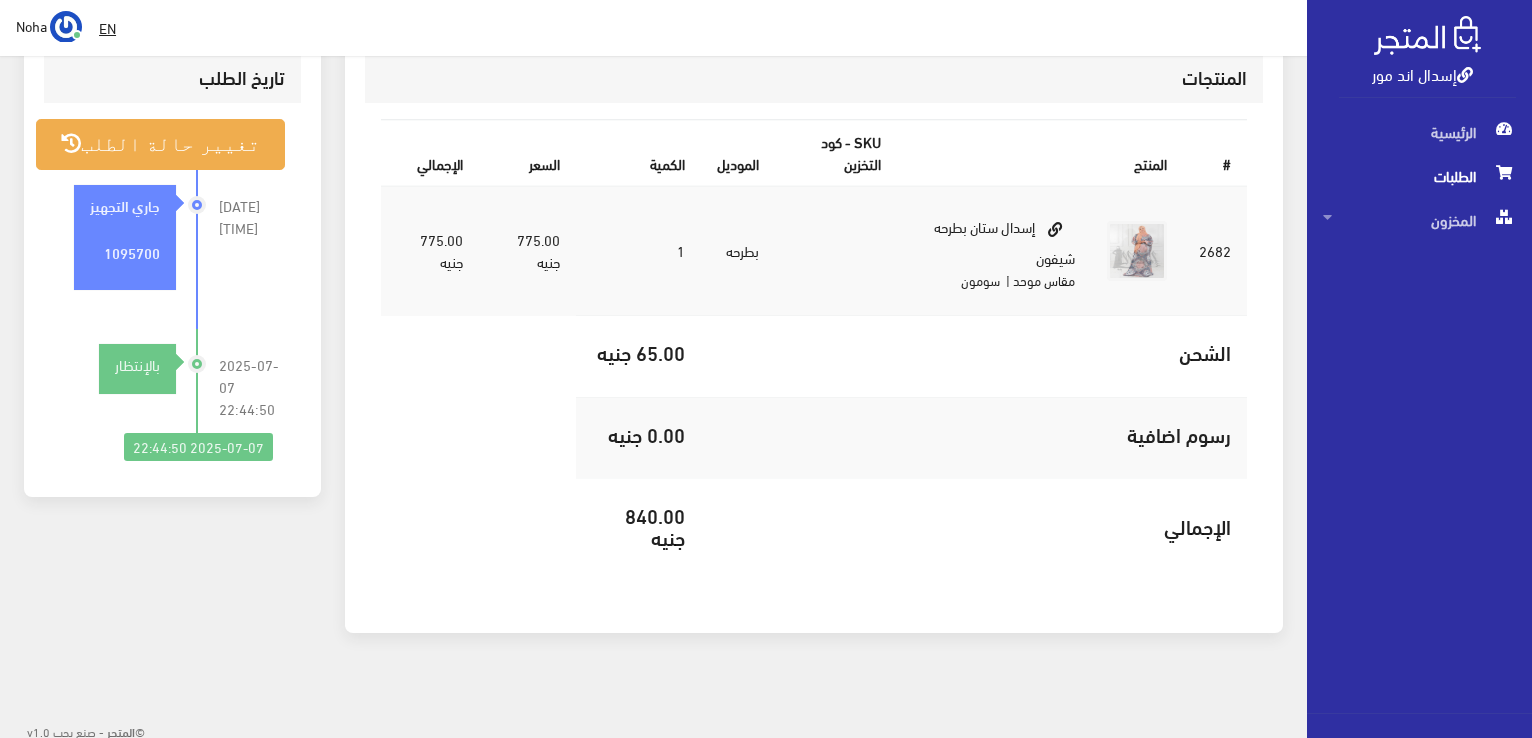 scroll, scrollTop: 0, scrollLeft: 0, axis: both 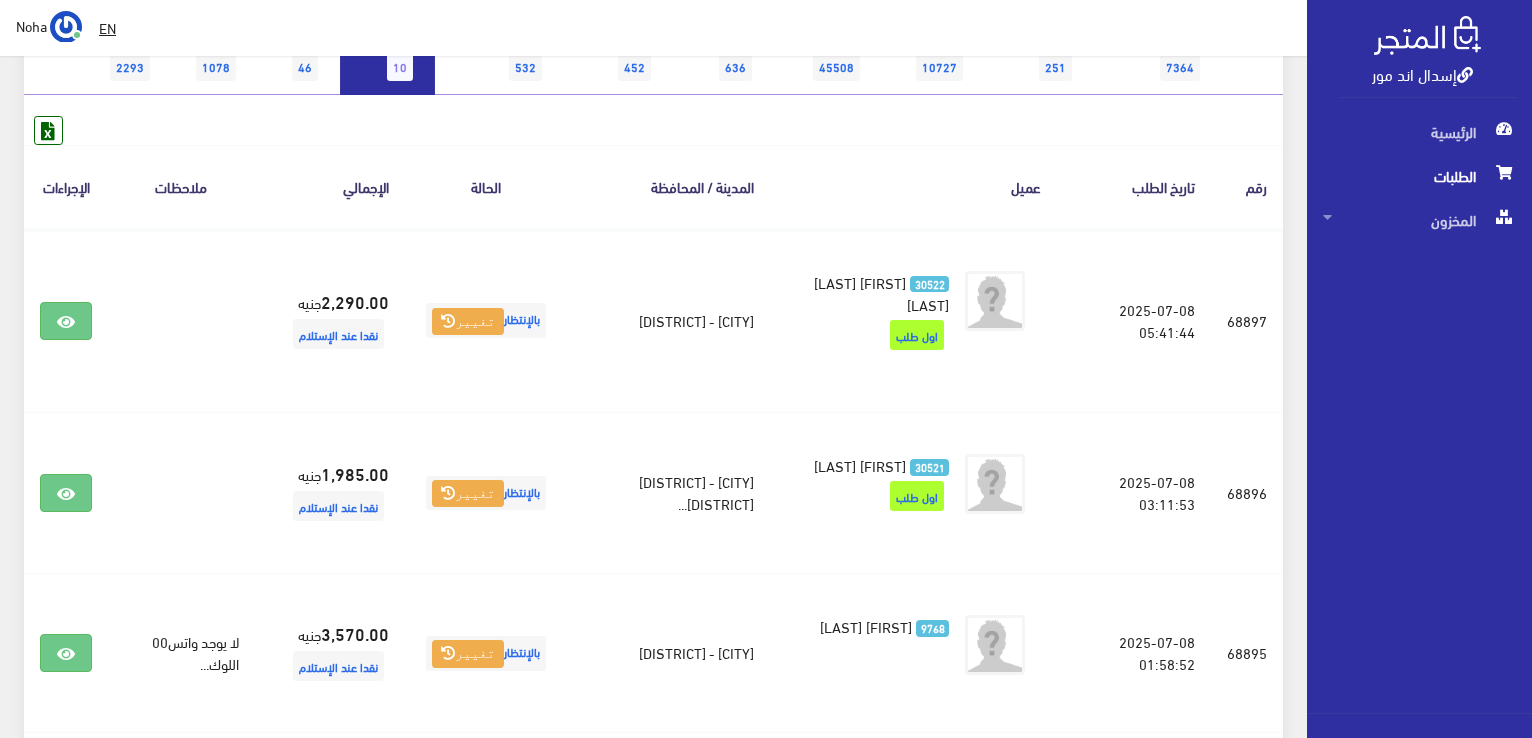 click on "بالإنتظار
10" at bounding box center (387, 54) 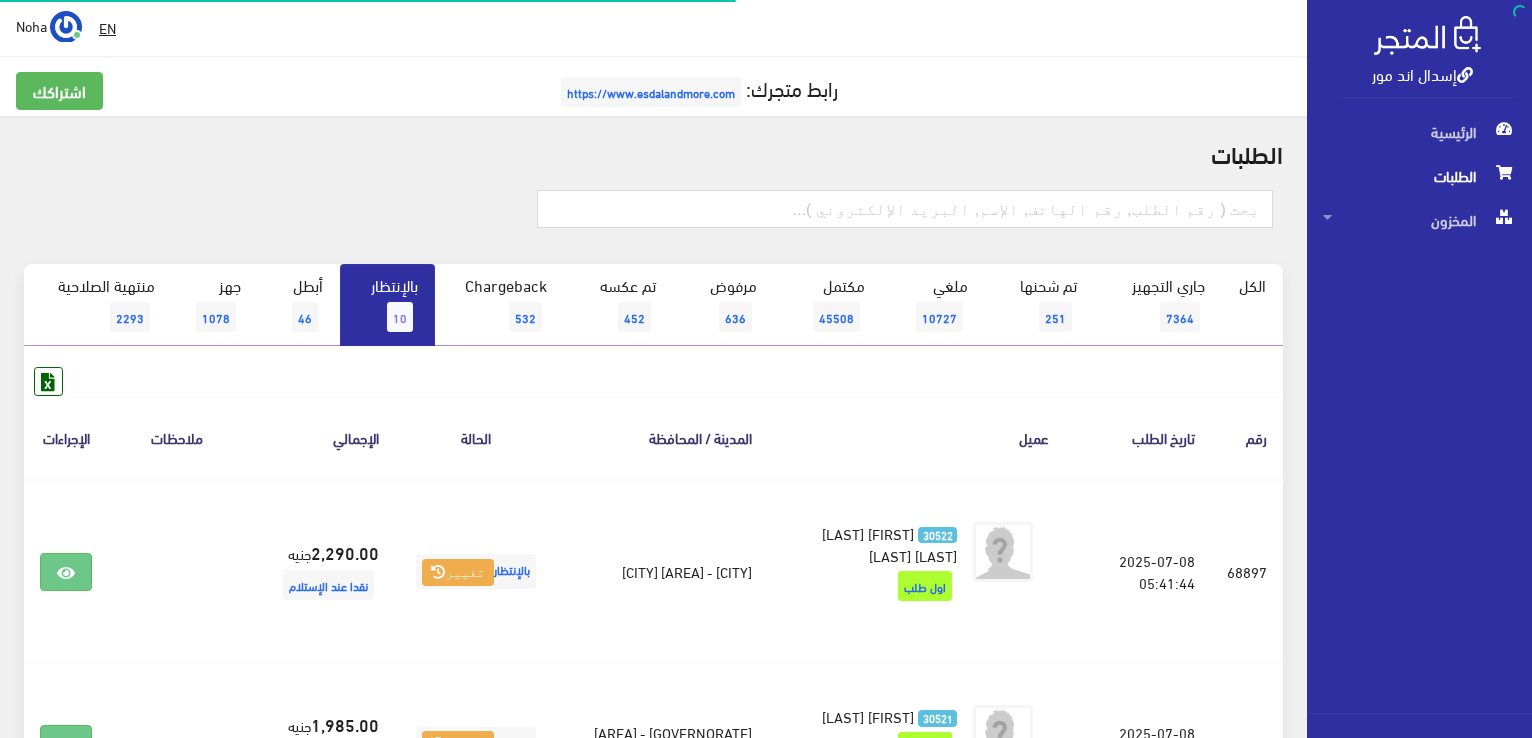 scroll, scrollTop: 0, scrollLeft: 0, axis: both 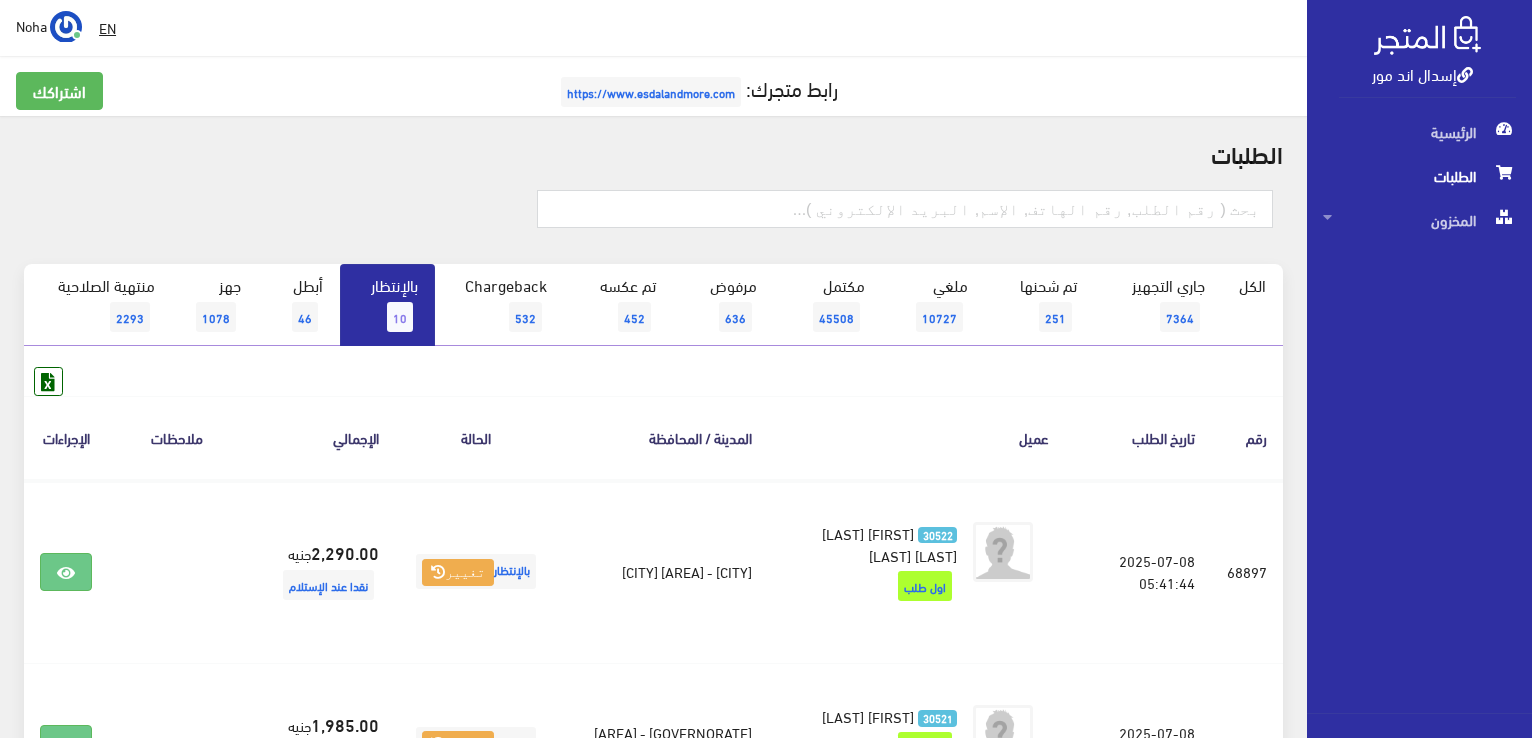 click on "بالإنتظار
10" at bounding box center [387, 305] 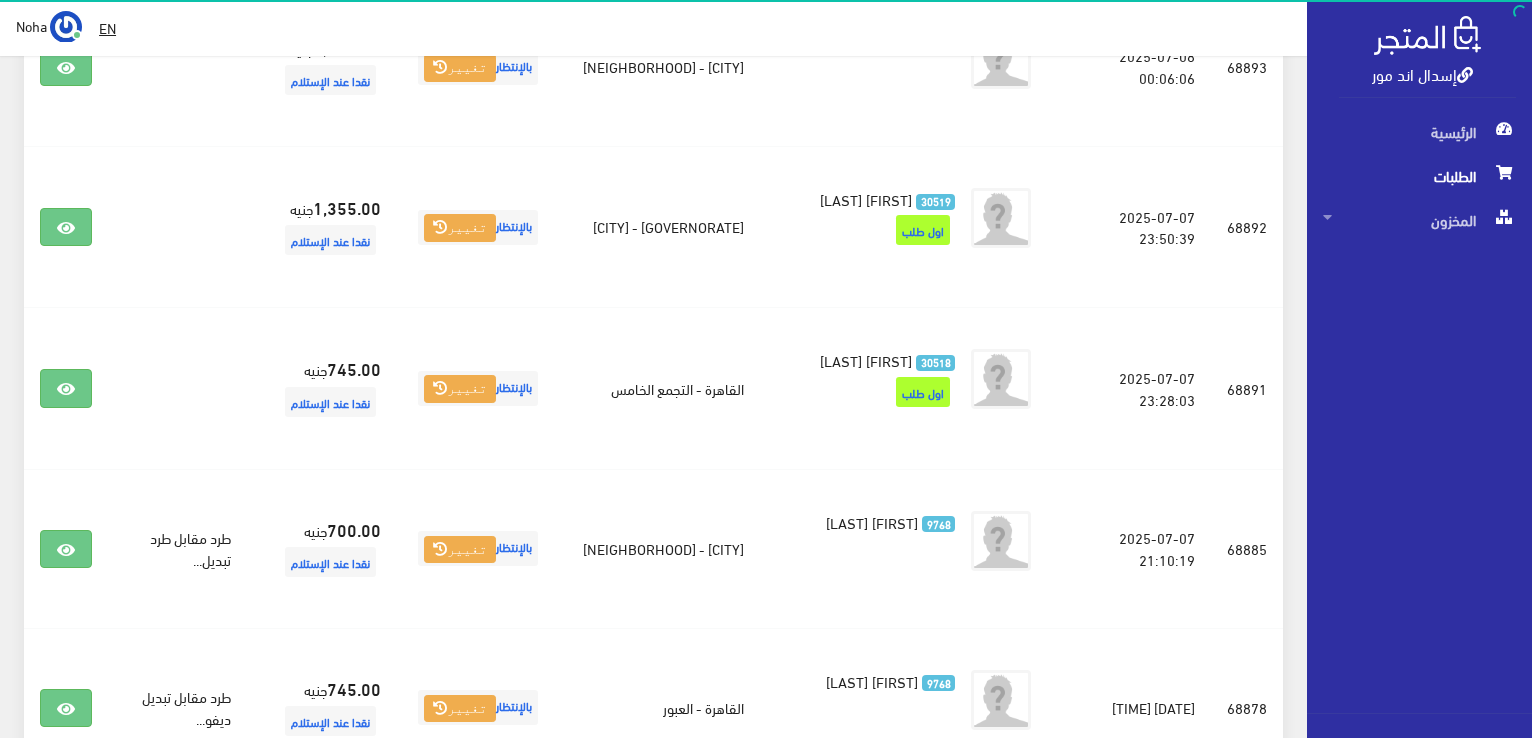 scroll, scrollTop: 1160, scrollLeft: 0, axis: vertical 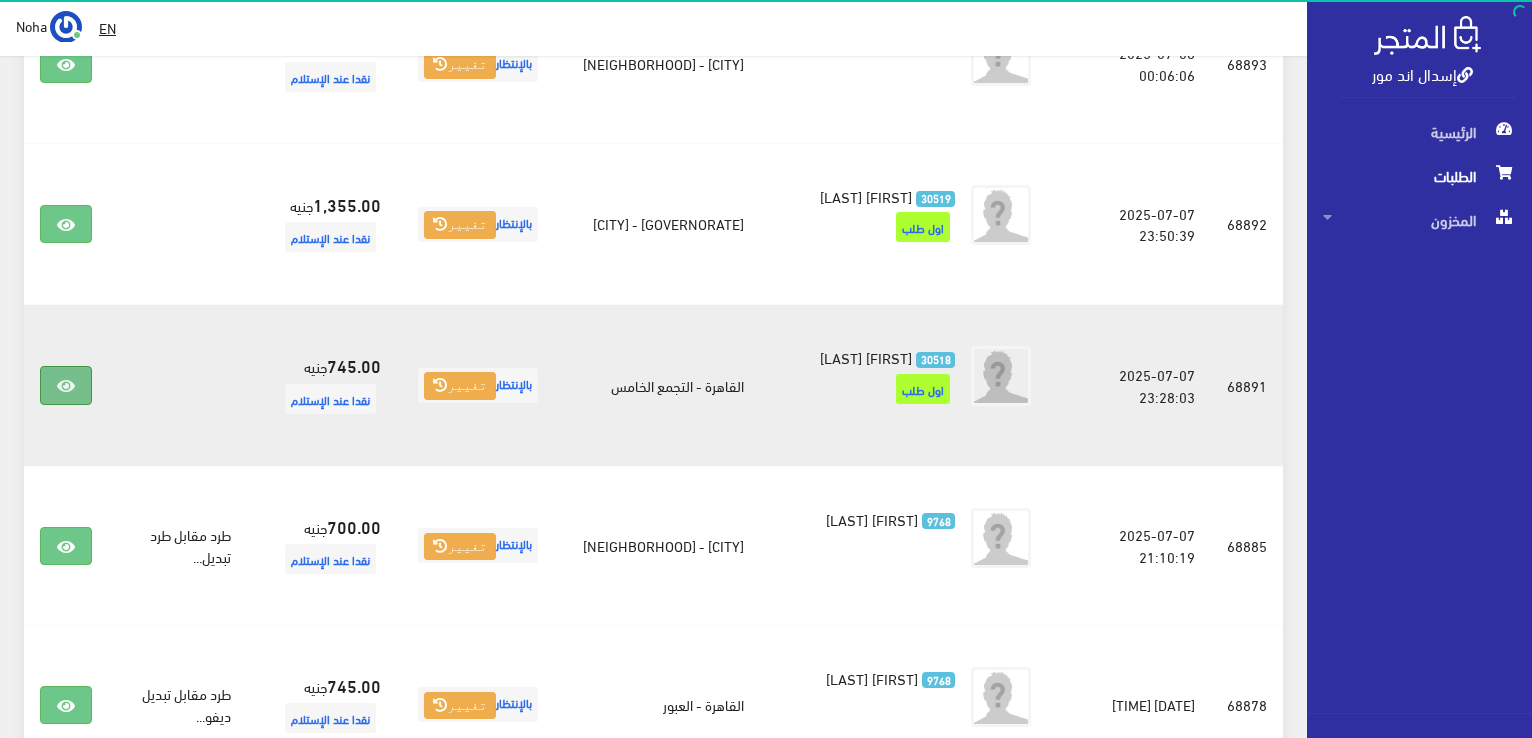 click at bounding box center [66, 386] 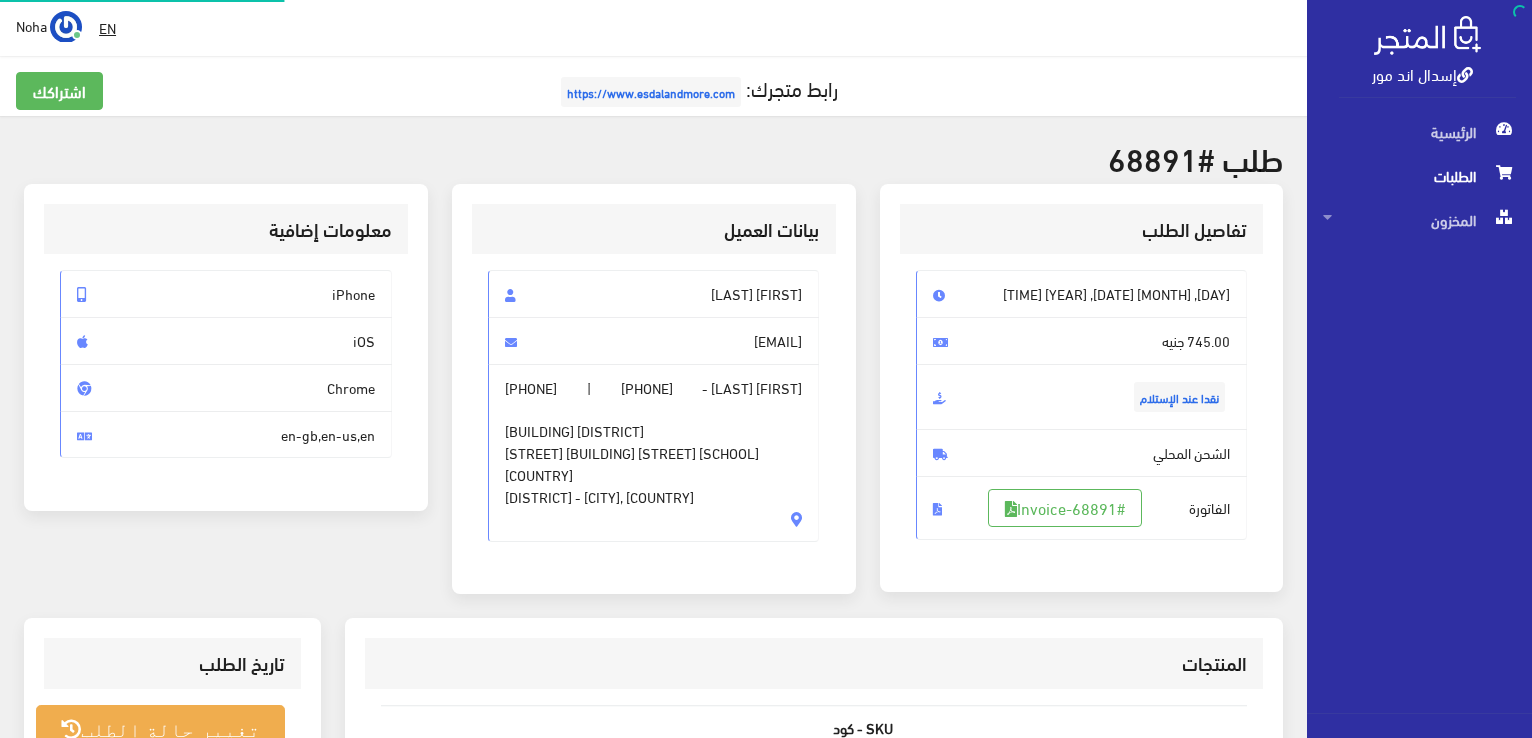 scroll, scrollTop: 0, scrollLeft: 0, axis: both 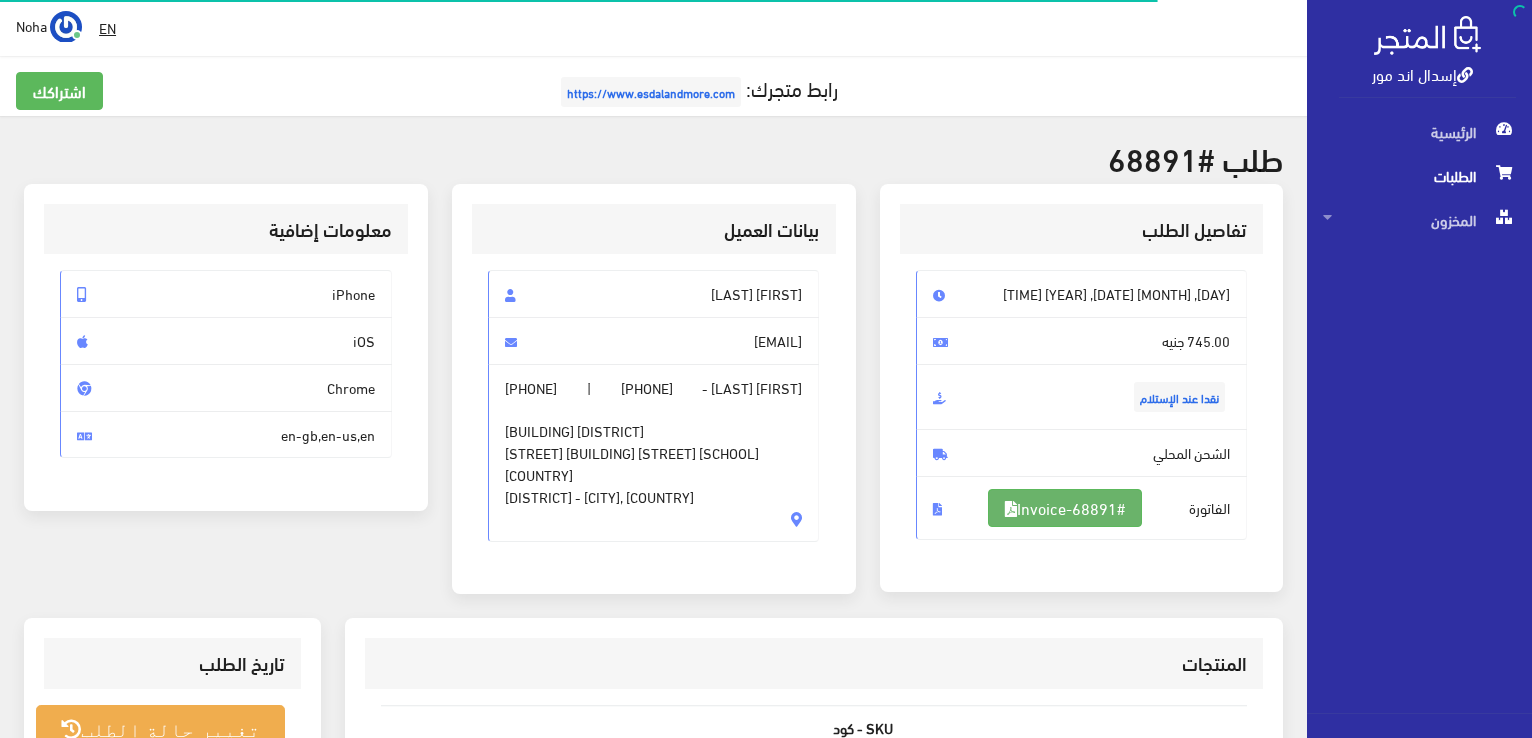 click on "#Invoice-68891" at bounding box center (1065, 508) 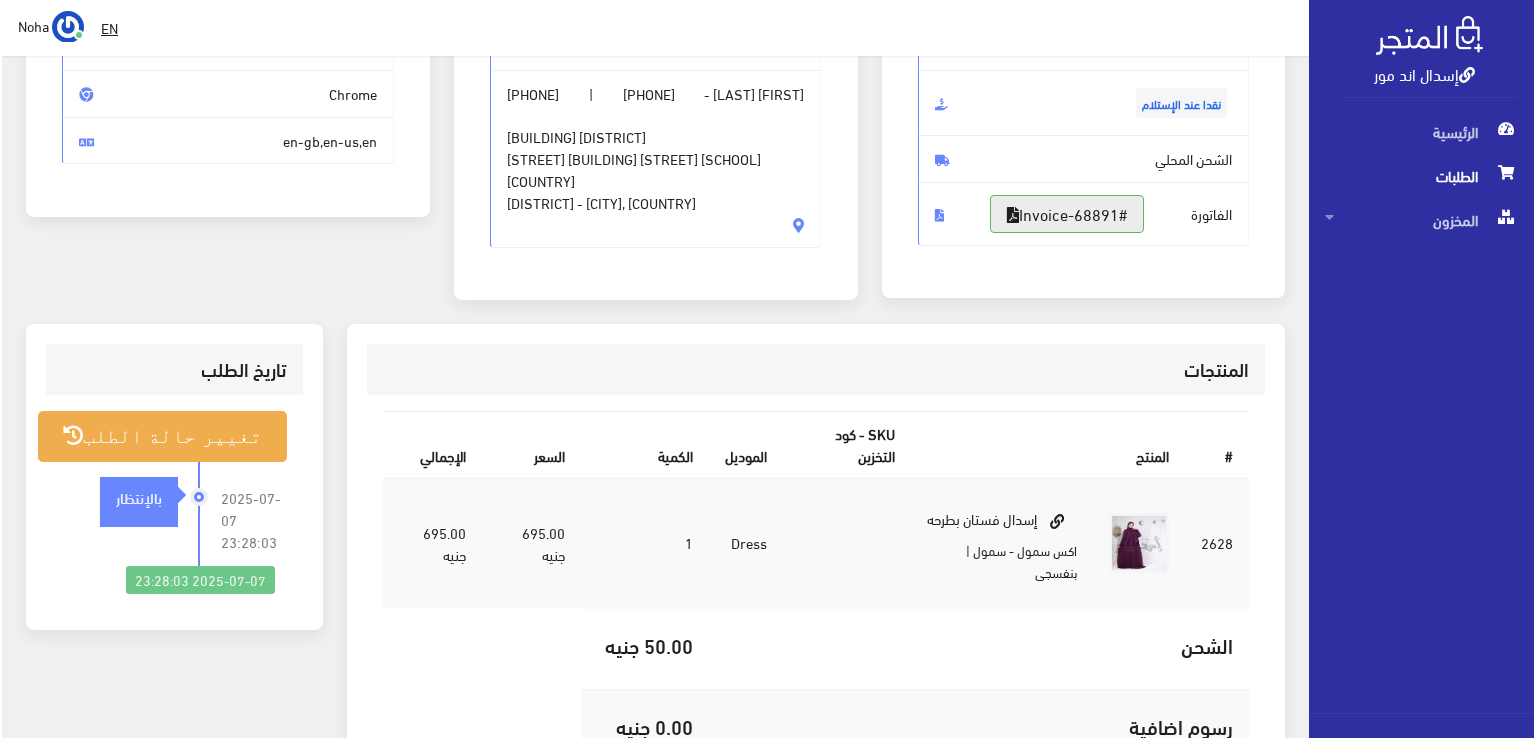scroll, scrollTop: 288, scrollLeft: 0, axis: vertical 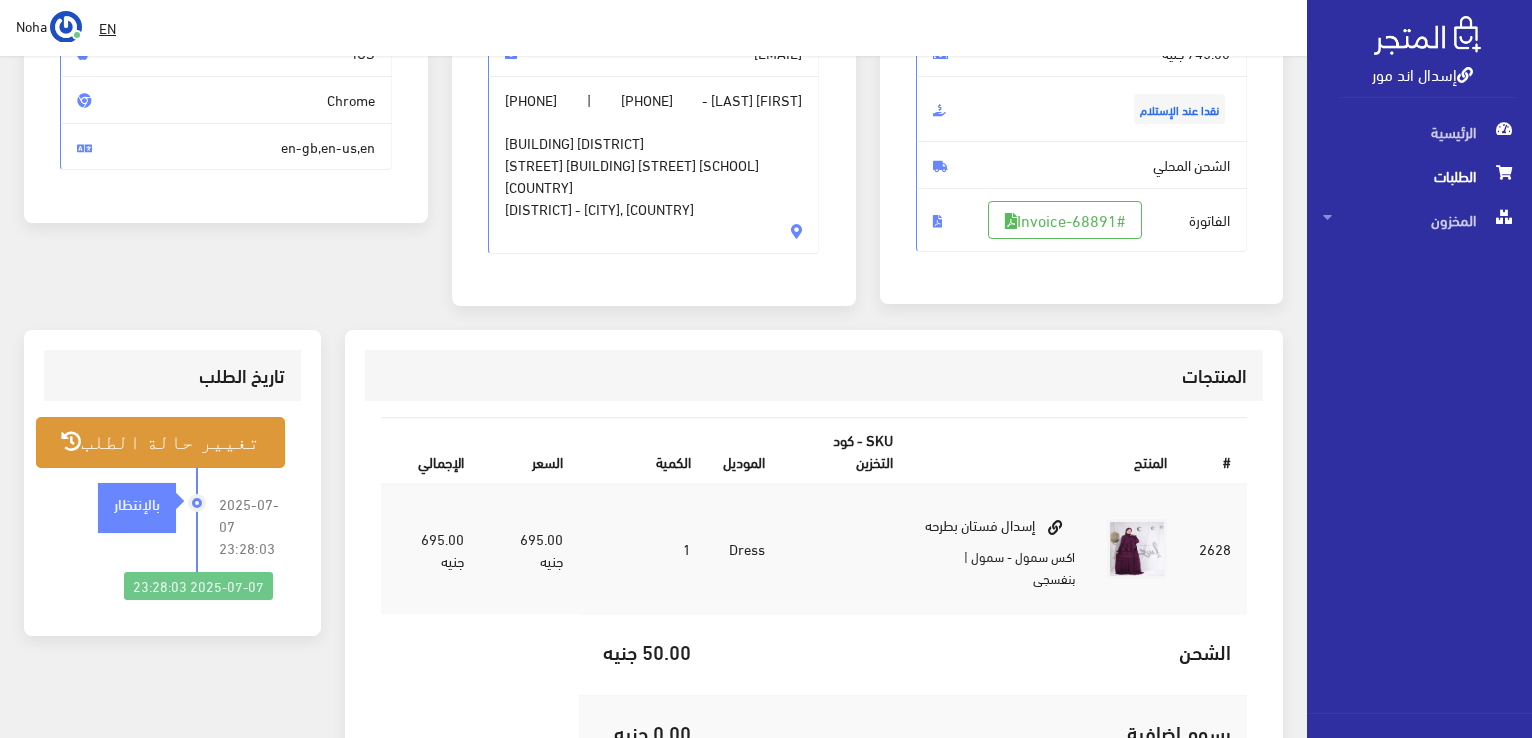 click on "تغيير حالة الطلب" at bounding box center [160, 442] 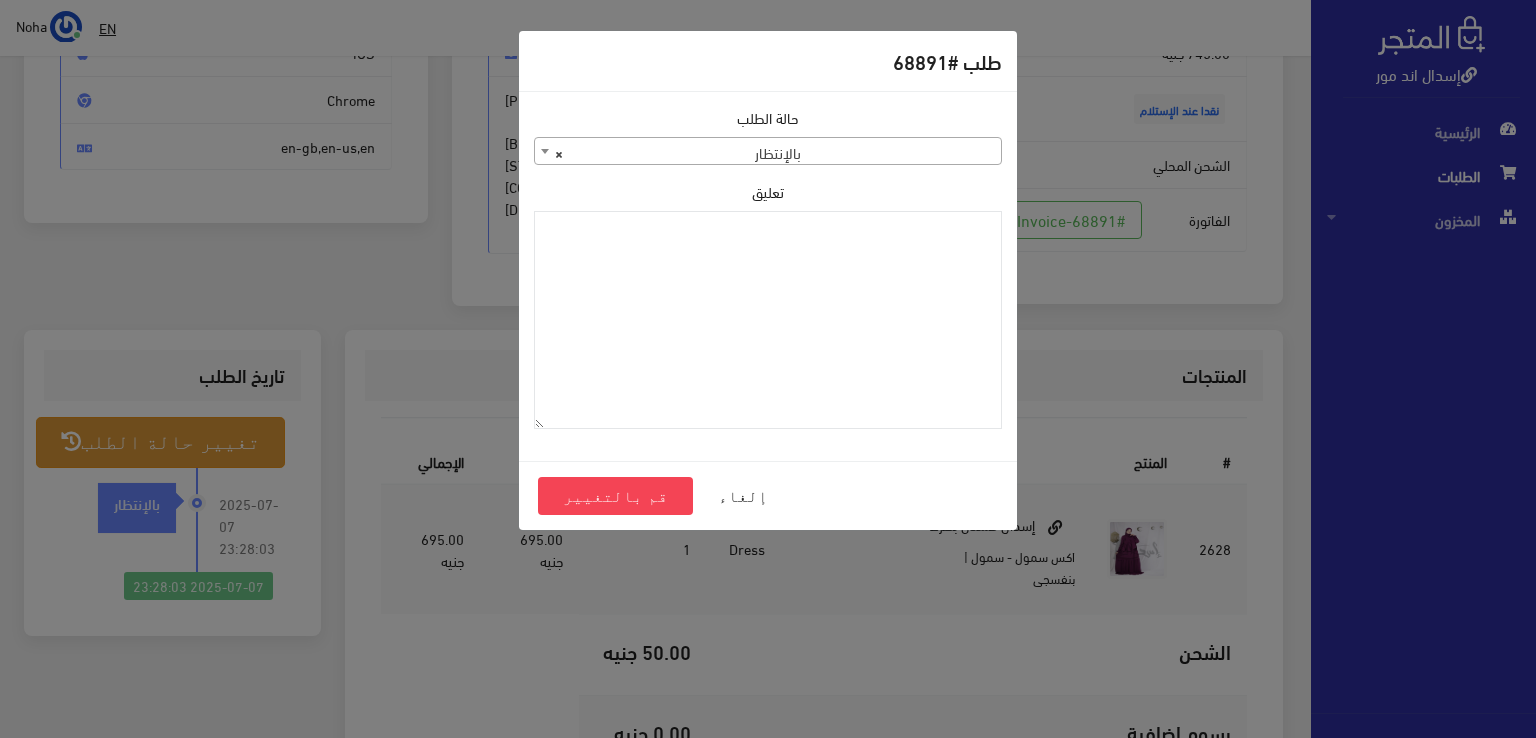 click on "× بالإنتظار" at bounding box center [768, 152] 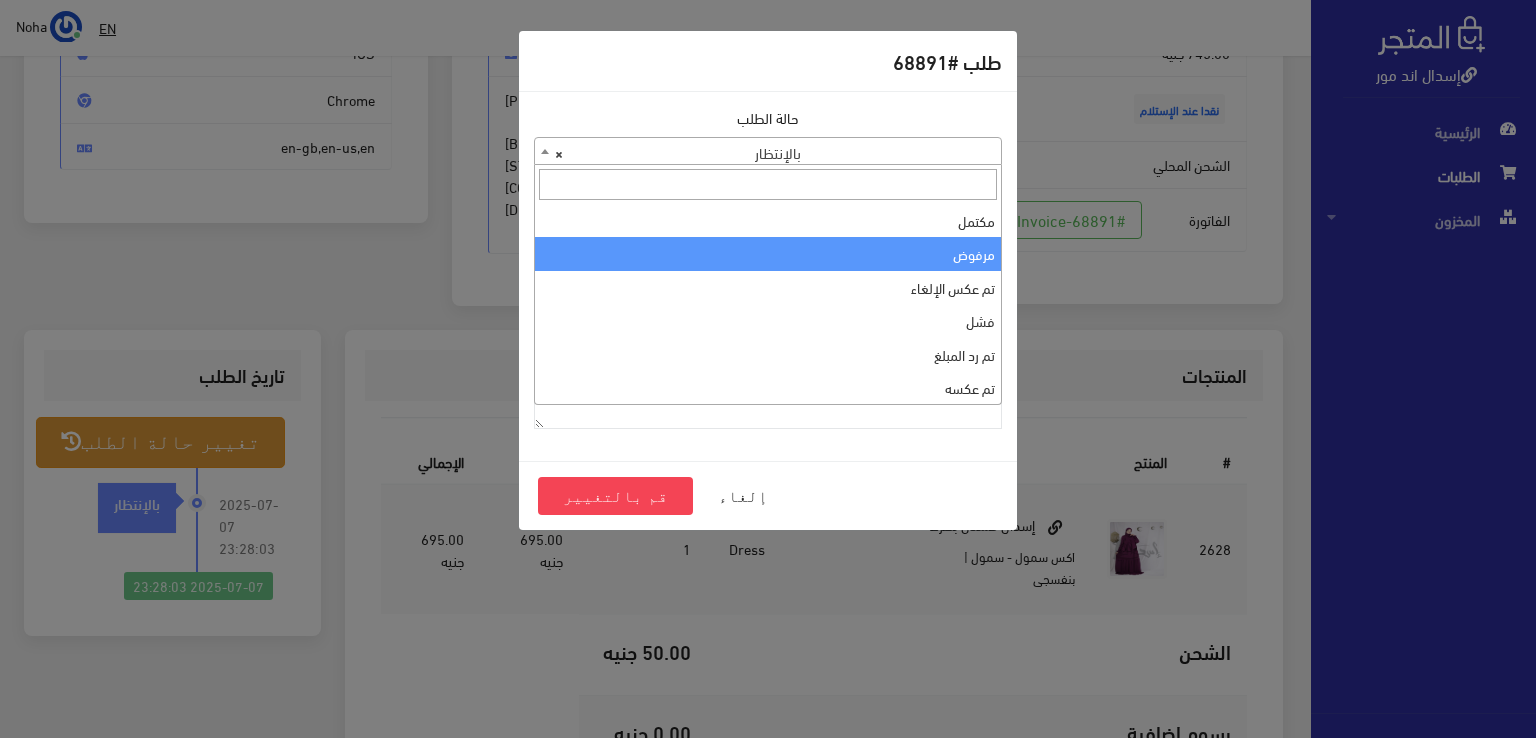 scroll, scrollTop: 0, scrollLeft: 0, axis: both 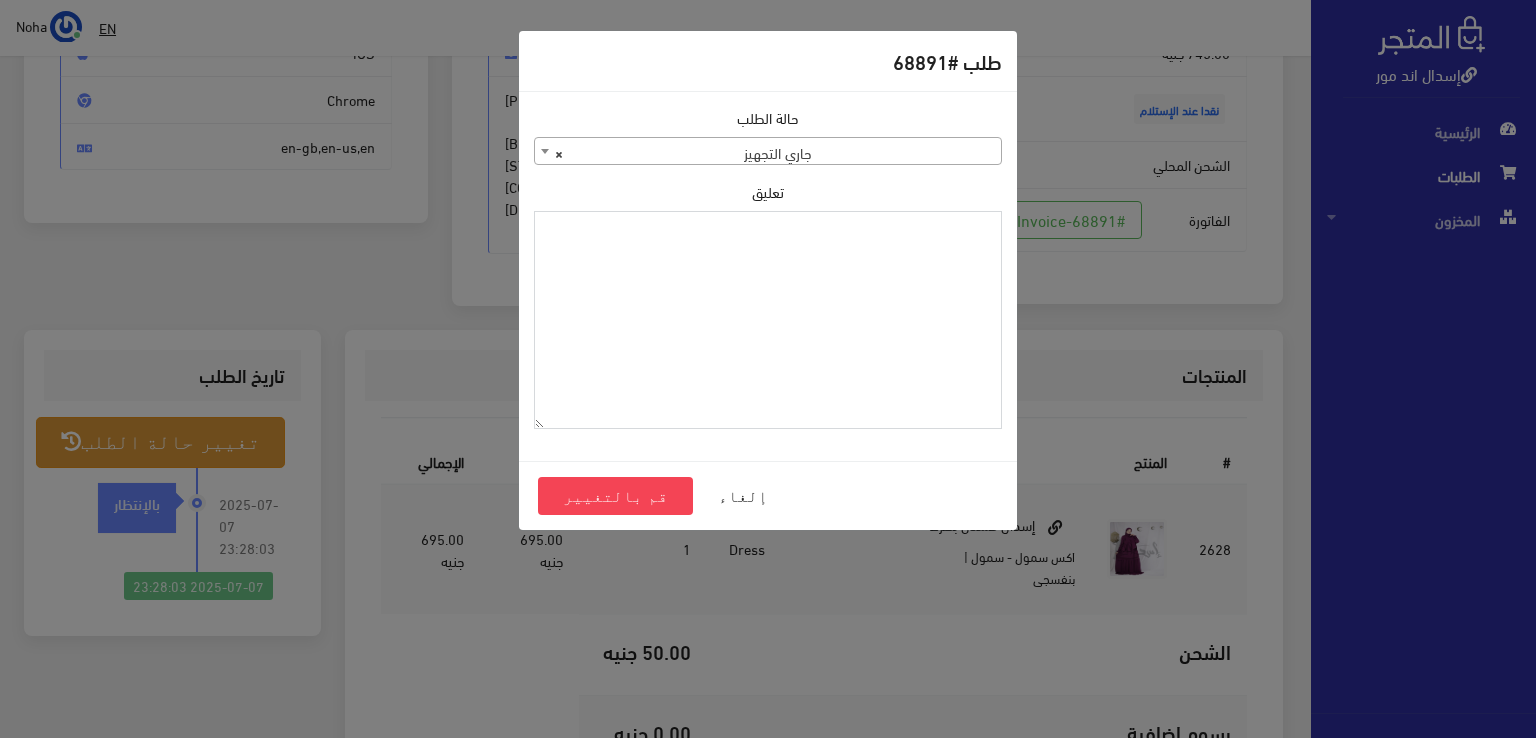 paste on "1095700" 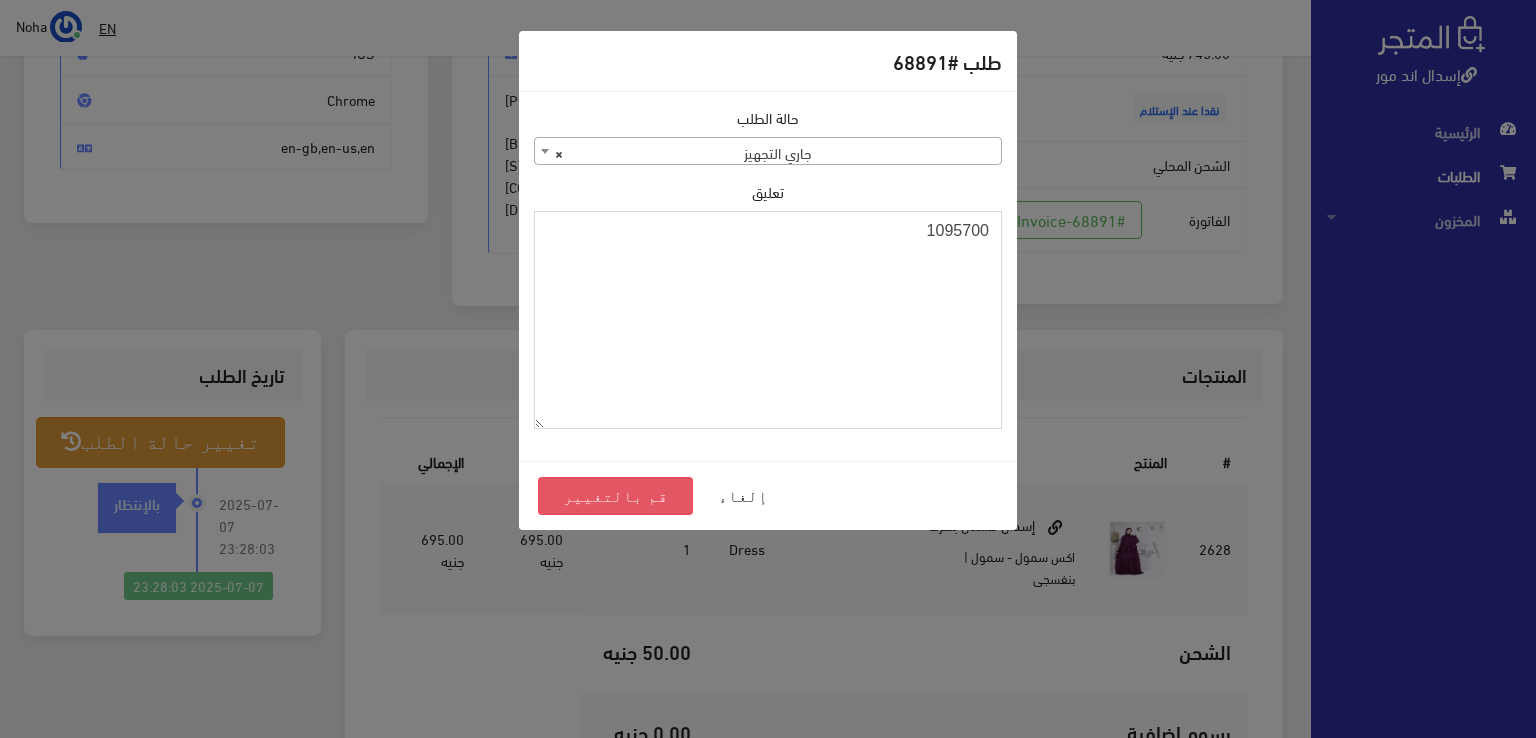 type on "1095700" 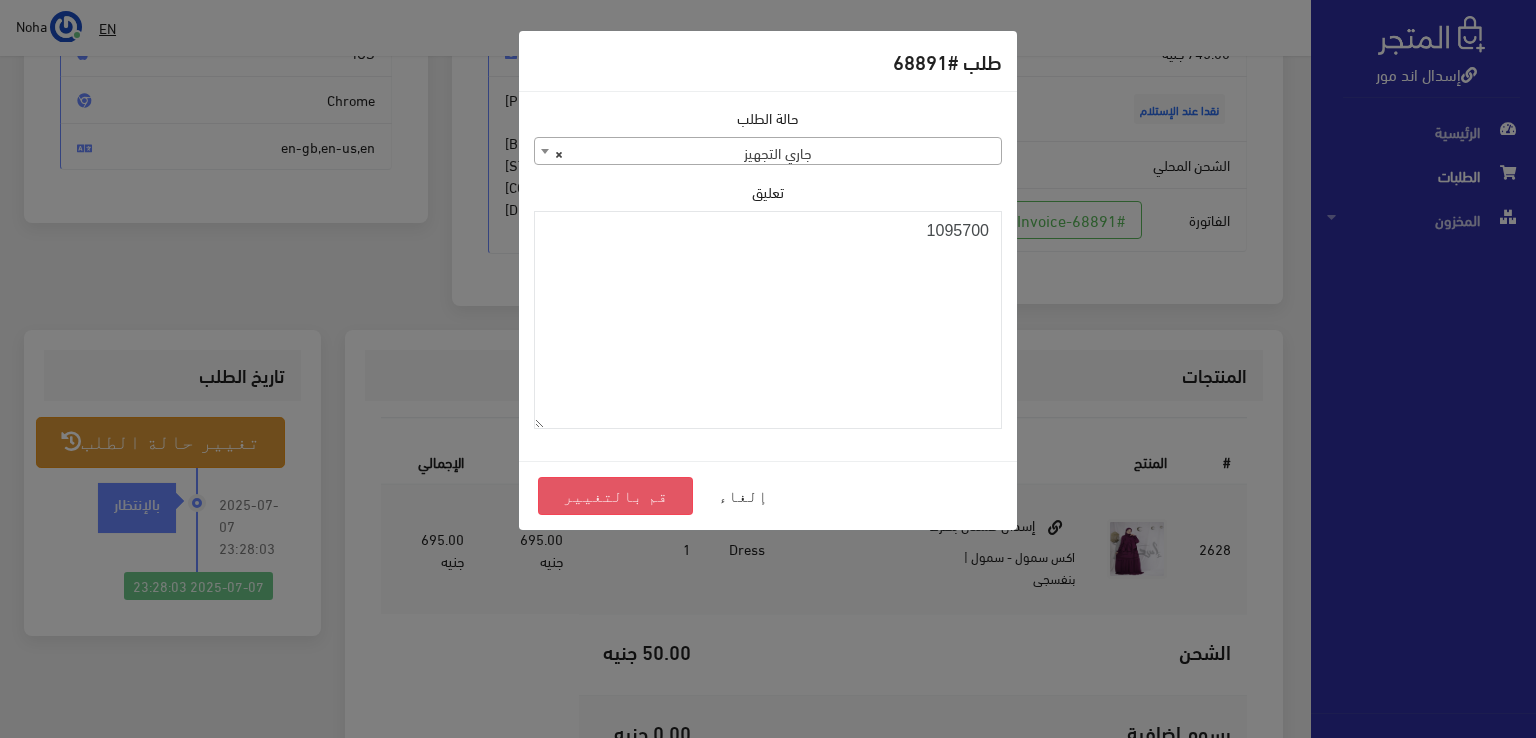 click on "قم بالتغيير" at bounding box center [615, 496] 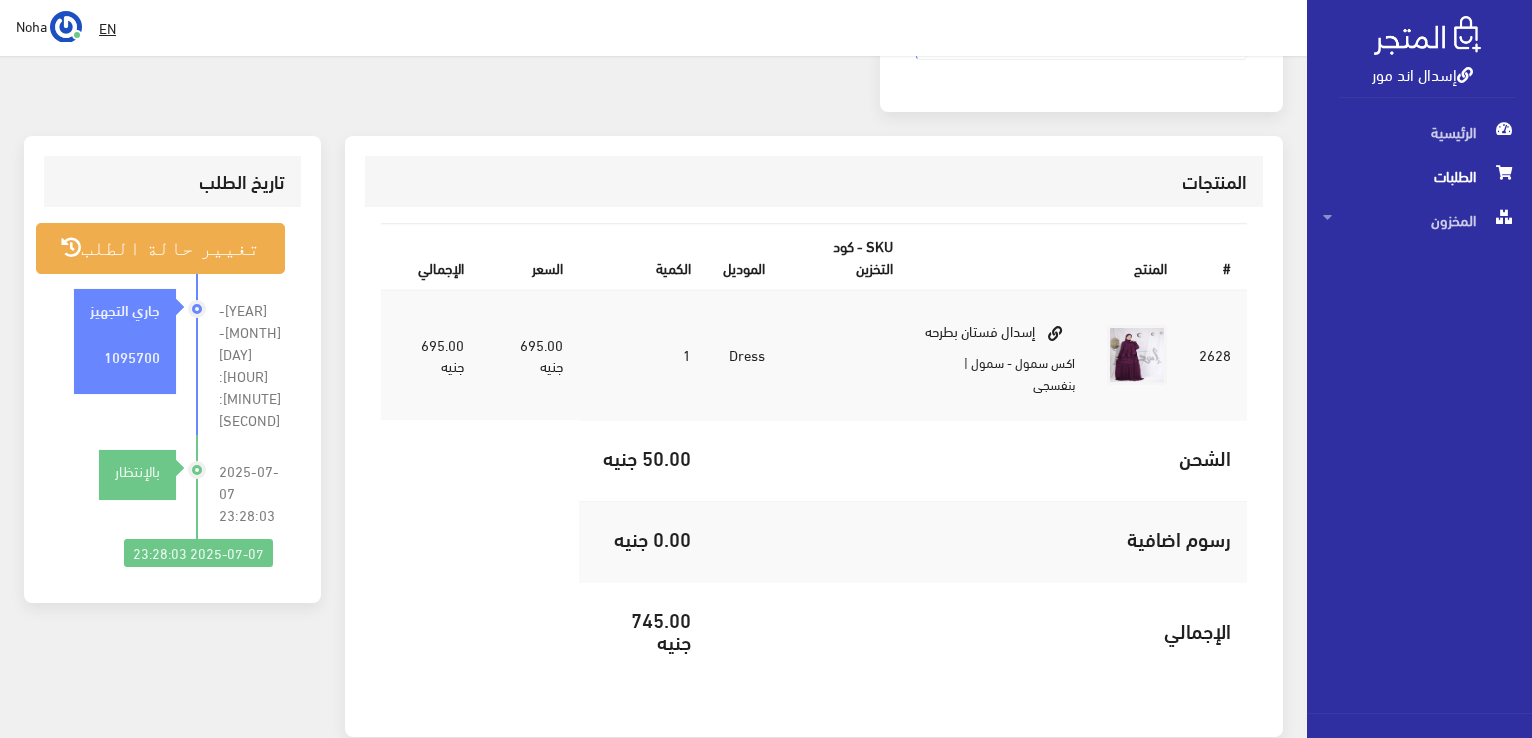 scroll, scrollTop: 608, scrollLeft: 0, axis: vertical 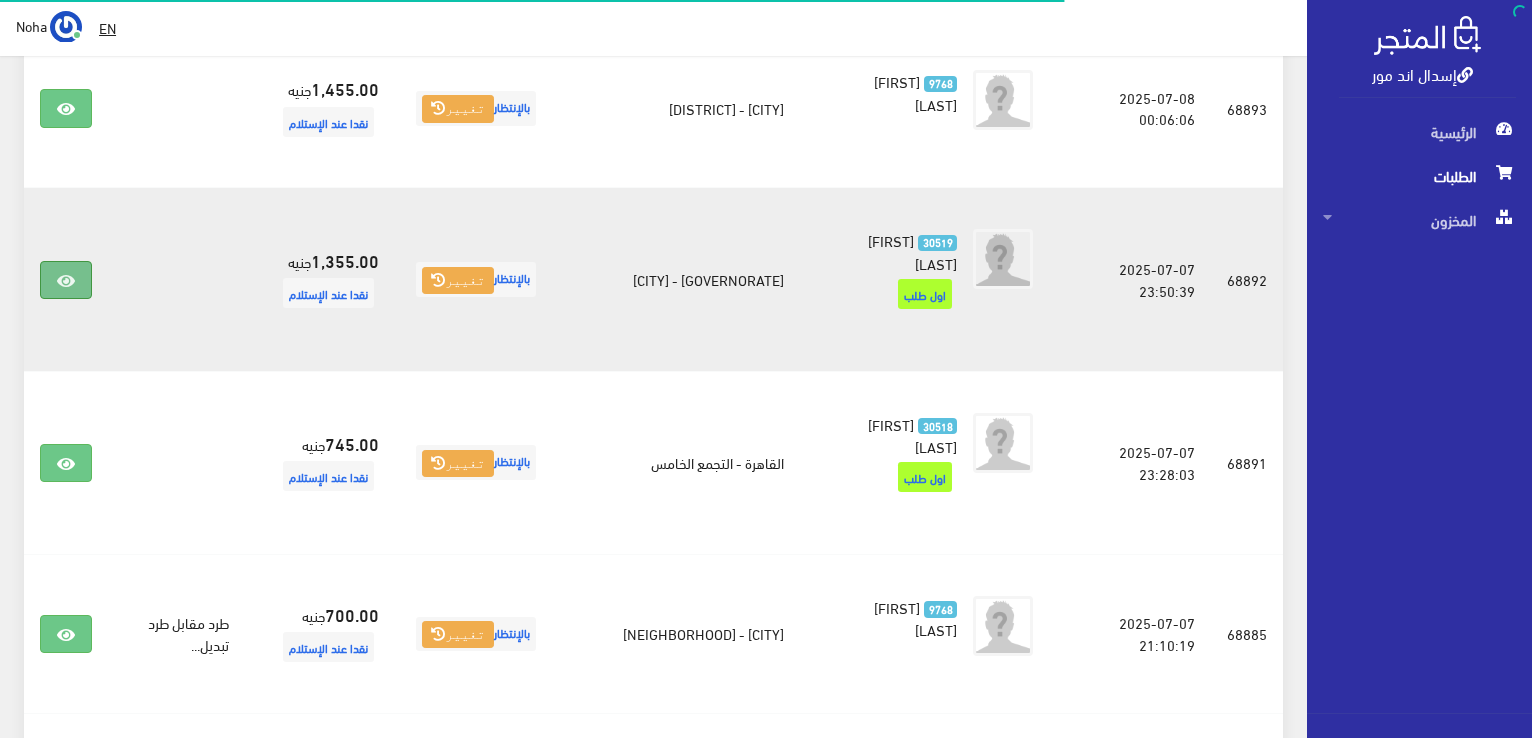 click at bounding box center (66, 281) 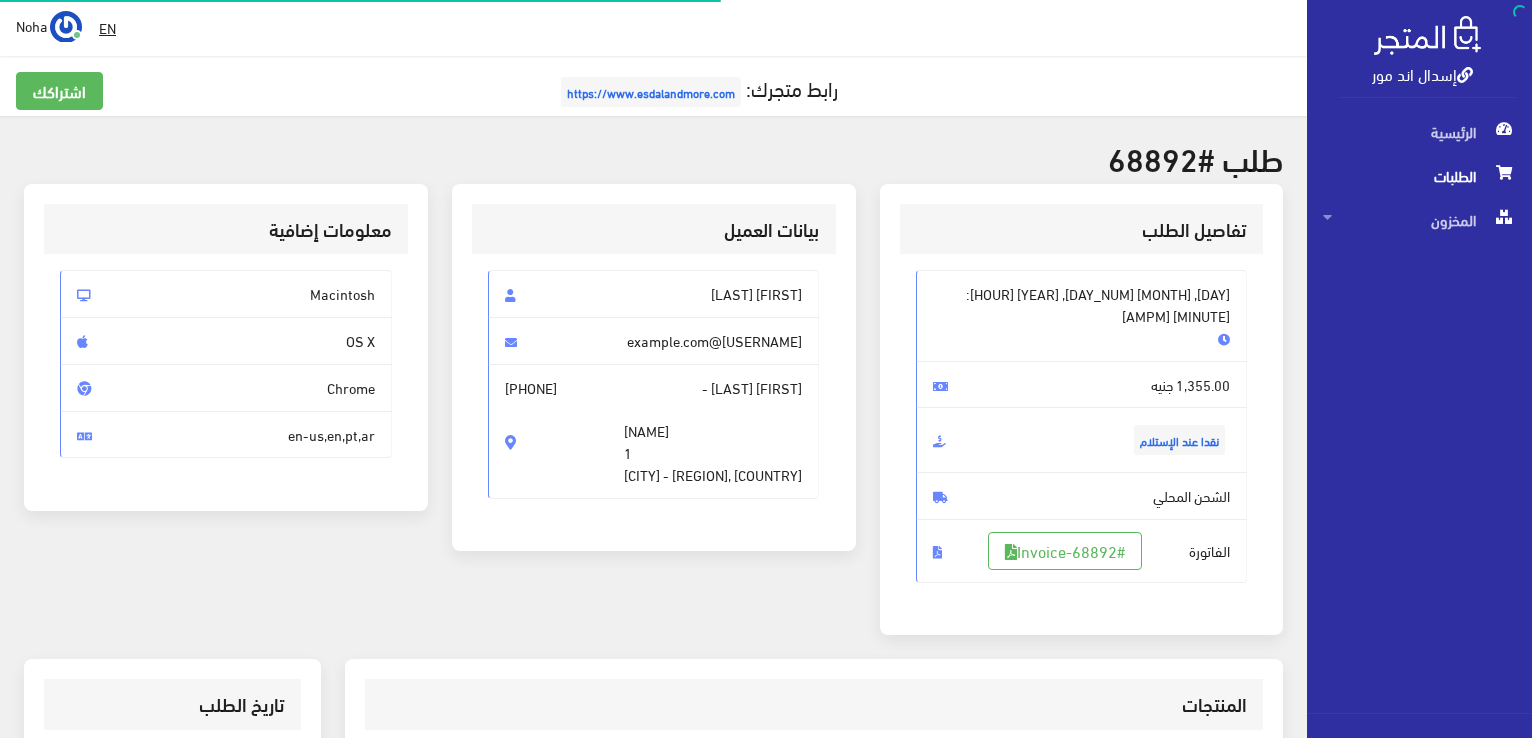 scroll, scrollTop: 0, scrollLeft: 0, axis: both 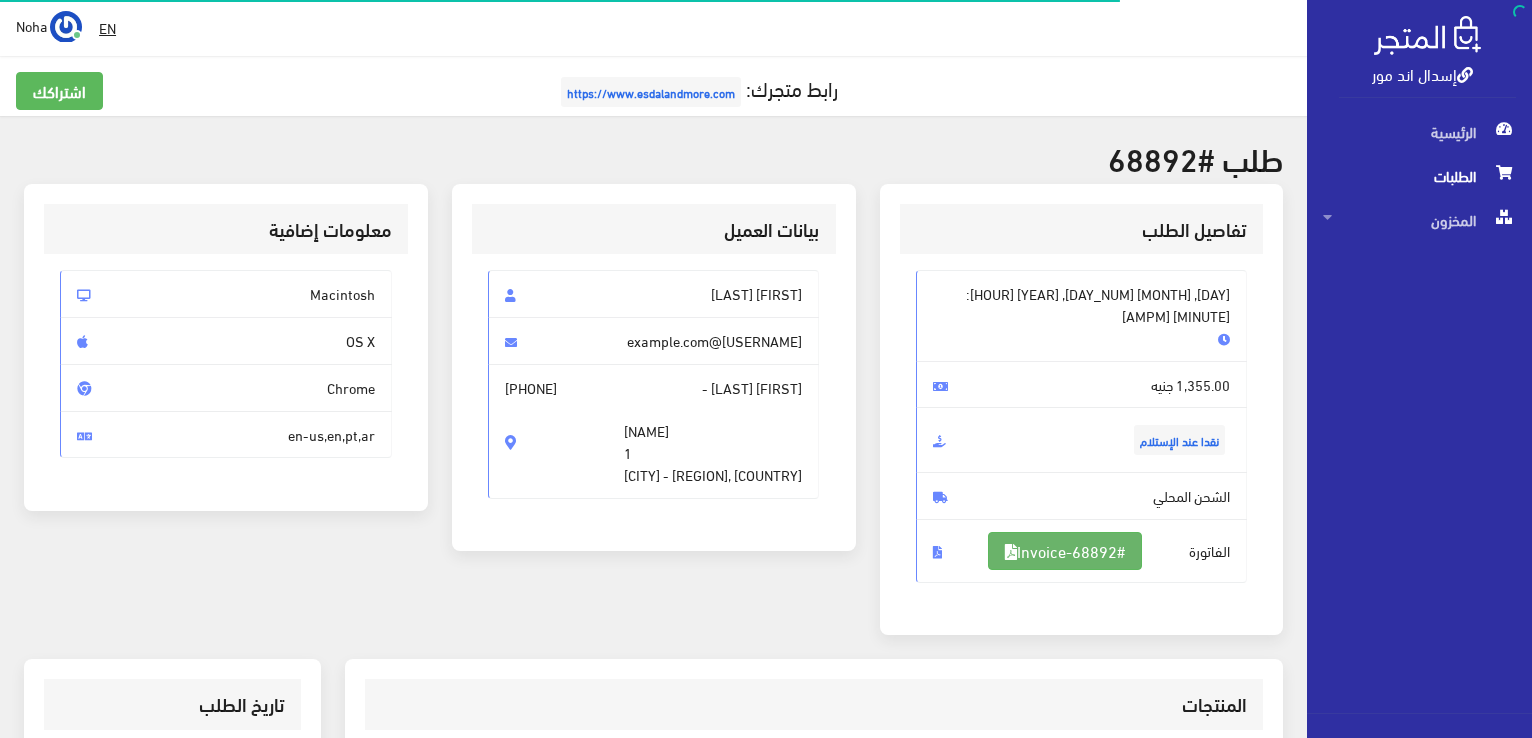 click on "#Invoice-68892" at bounding box center (1065, 551) 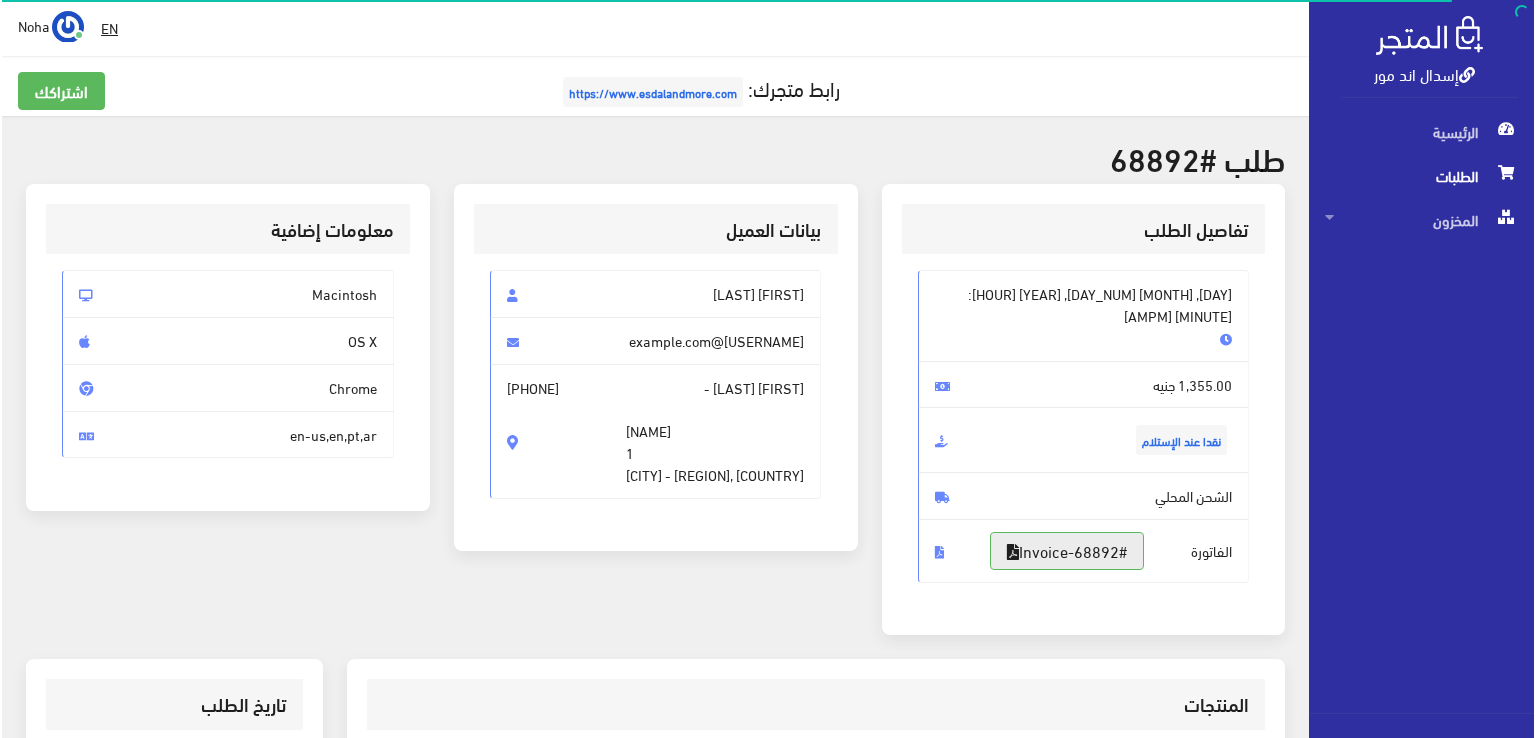scroll, scrollTop: 644, scrollLeft: 0, axis: vertical 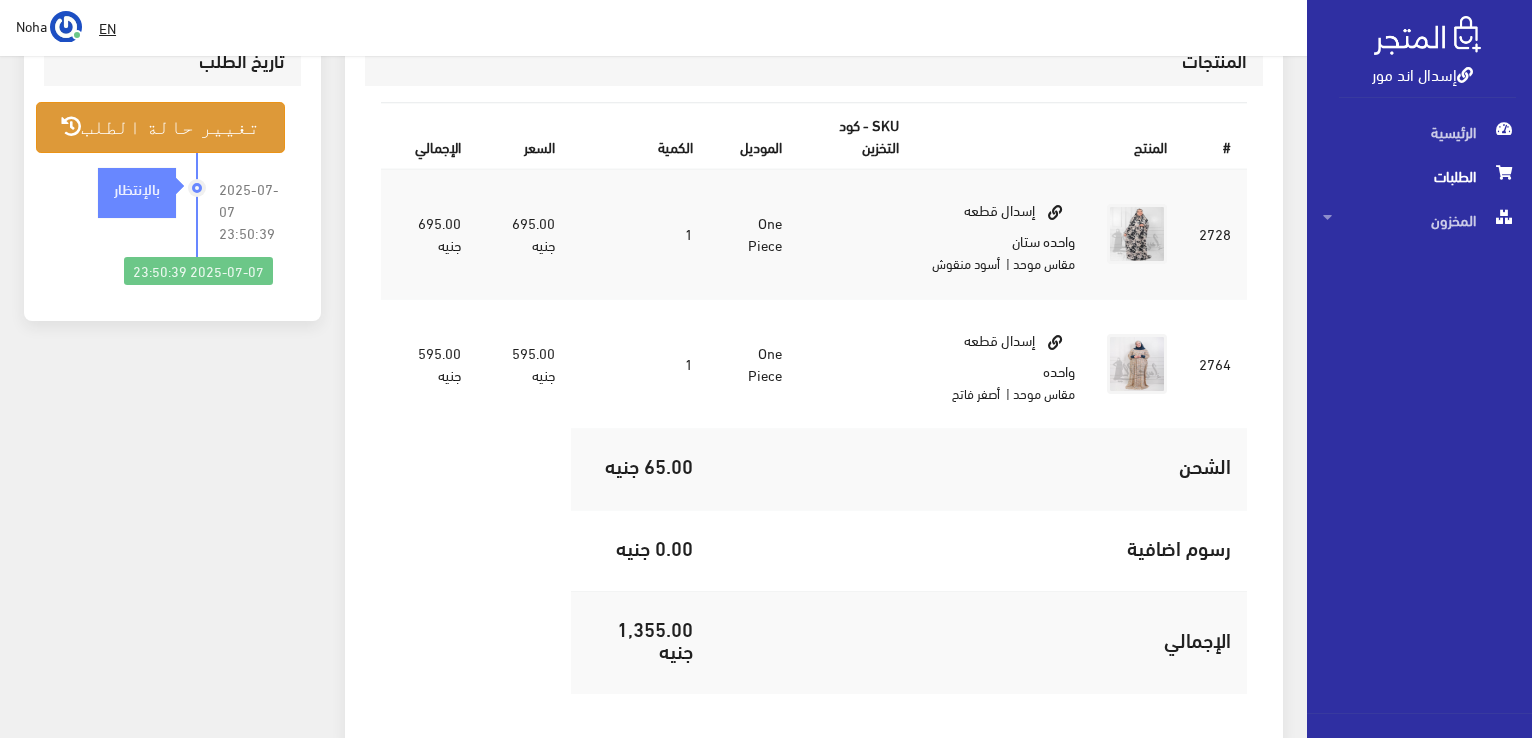 click on "تغيير حالة الطلب" at bounding box center [160, 127] 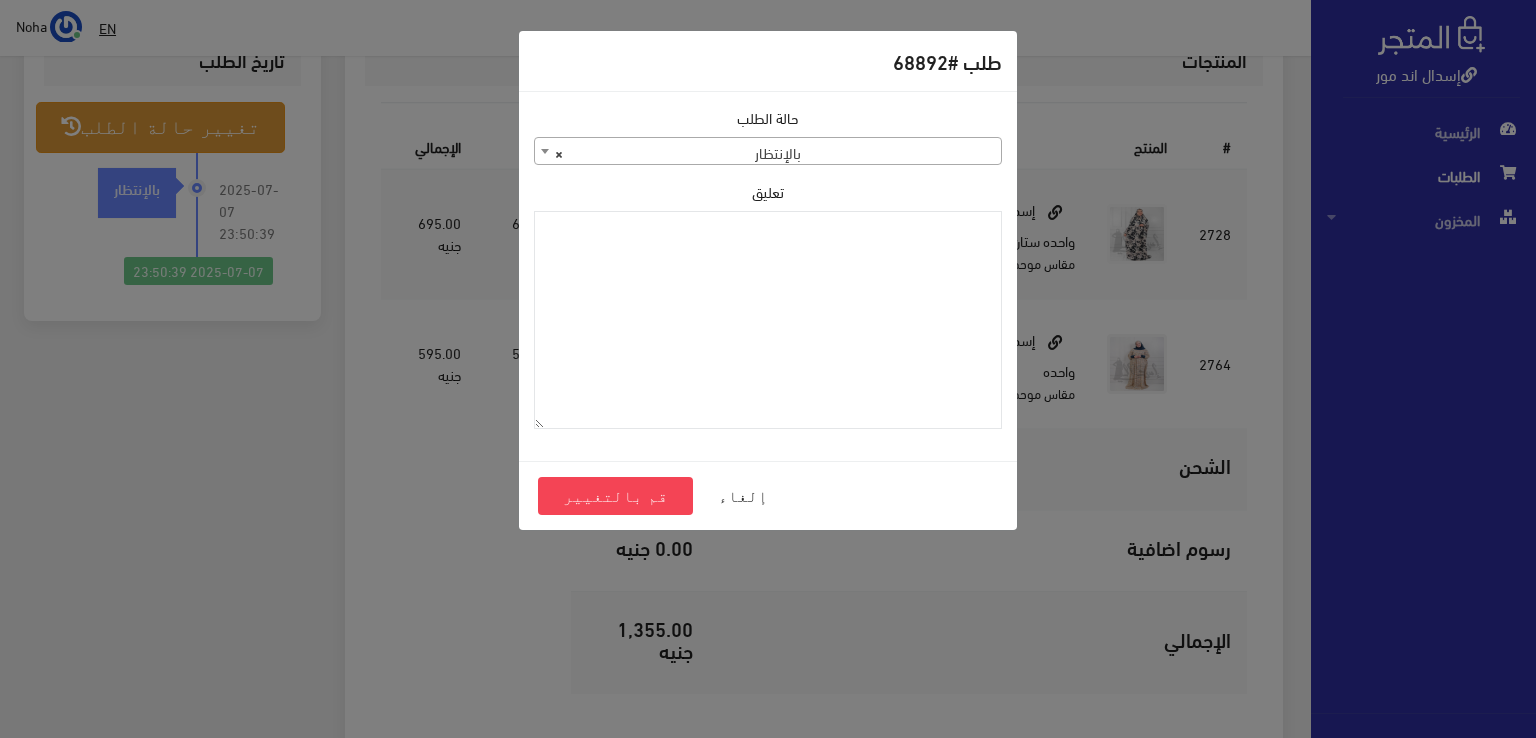 click on "× بالإنتظار" at bounding box center (768, 152) 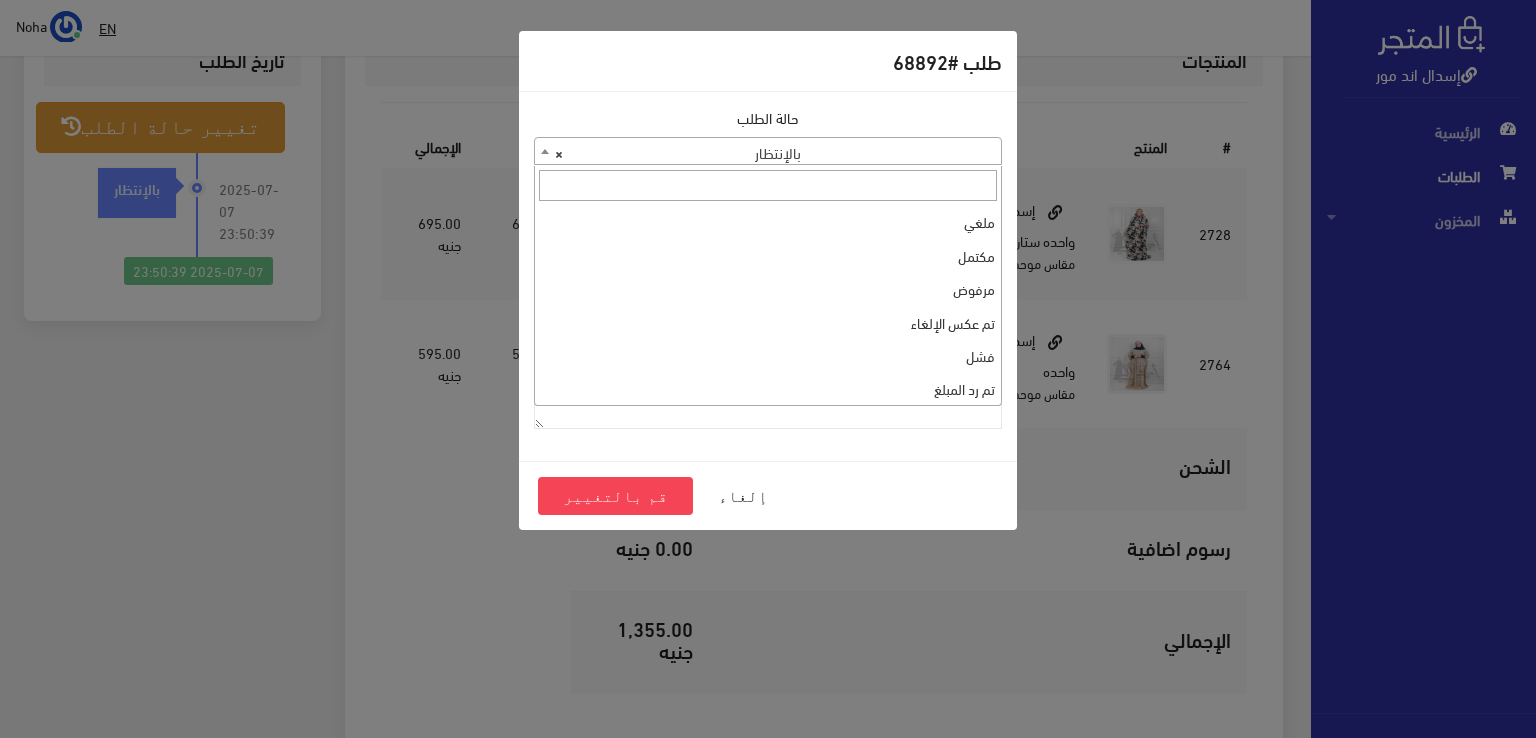 scroll, scrollTop: 0, scrollLeft: 0, axis: both 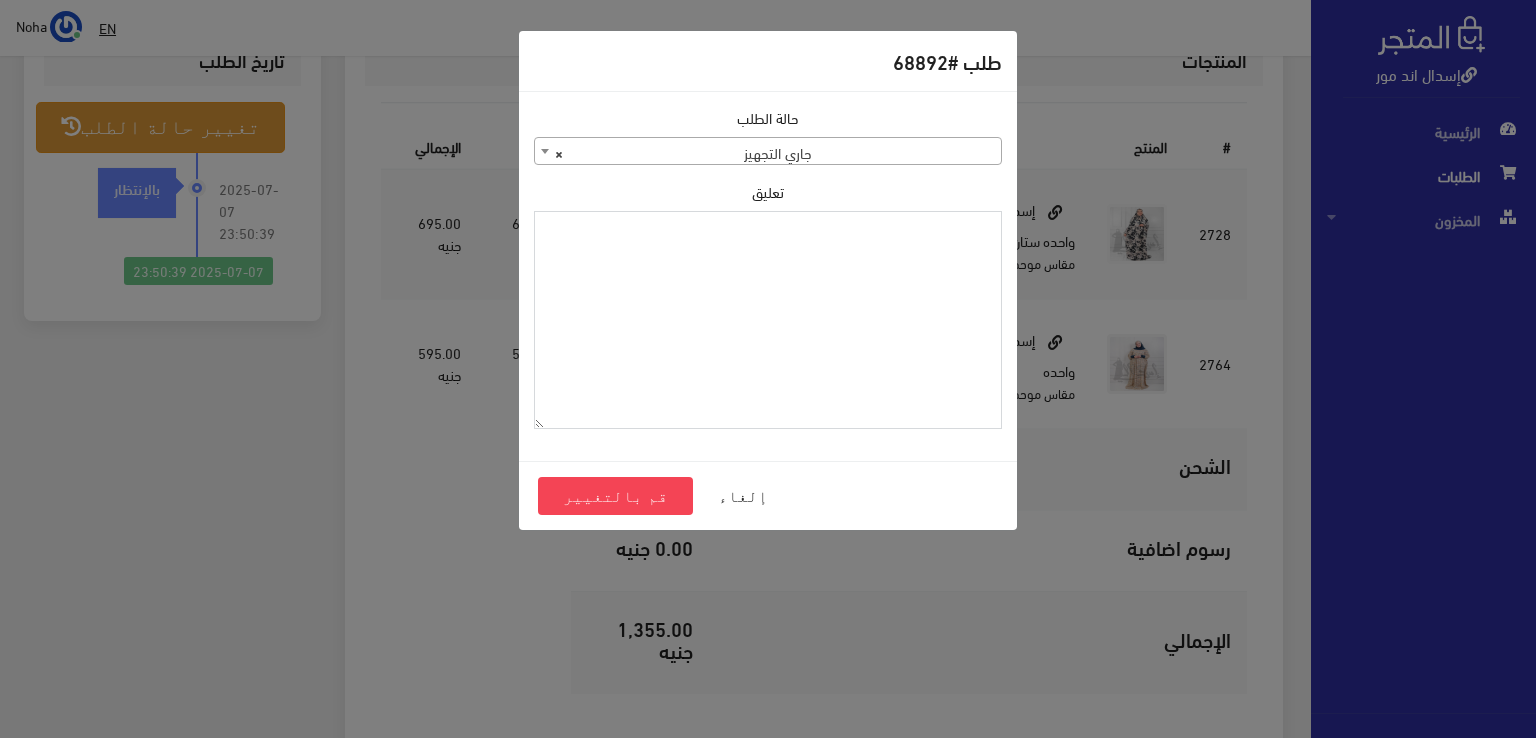 paste on "1095700" 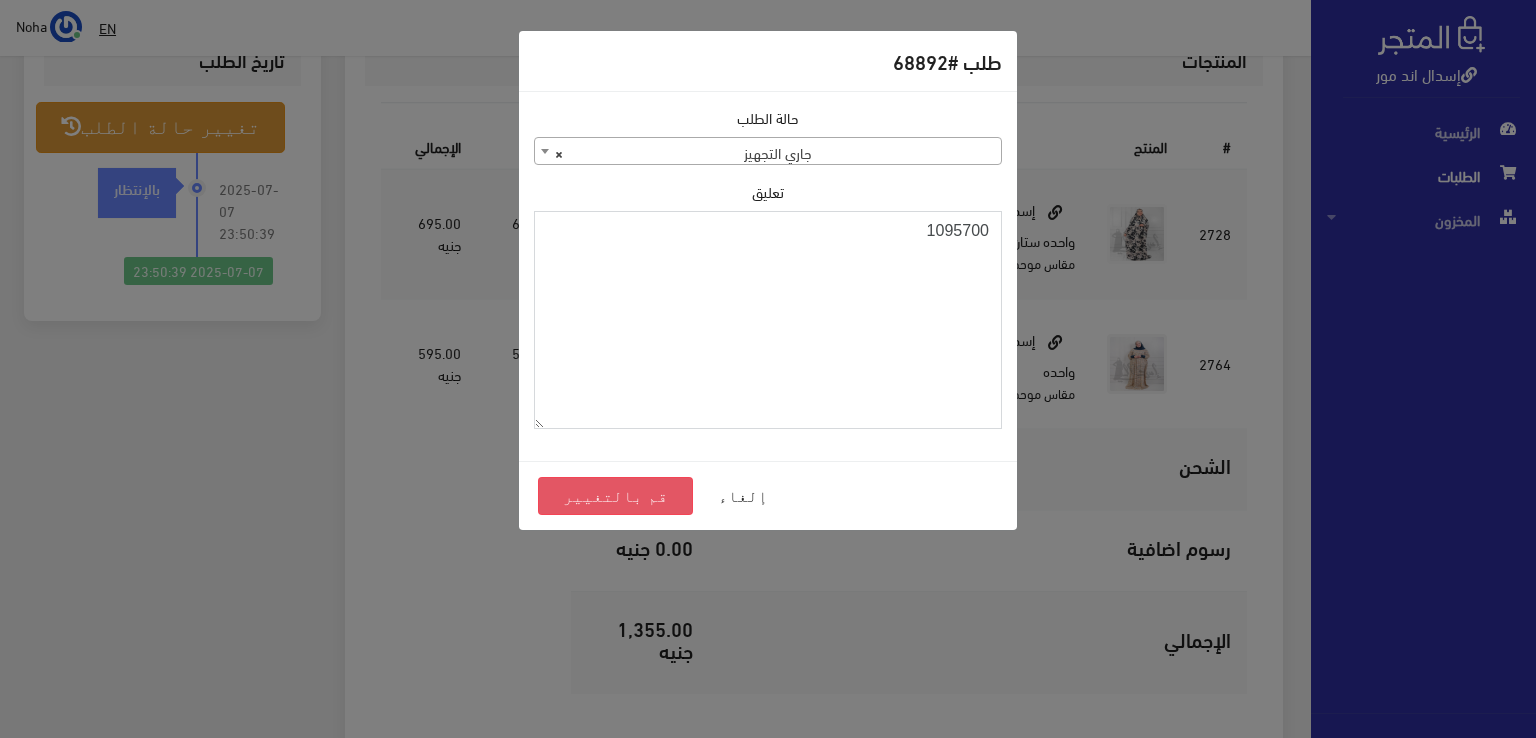 type on "1095700" 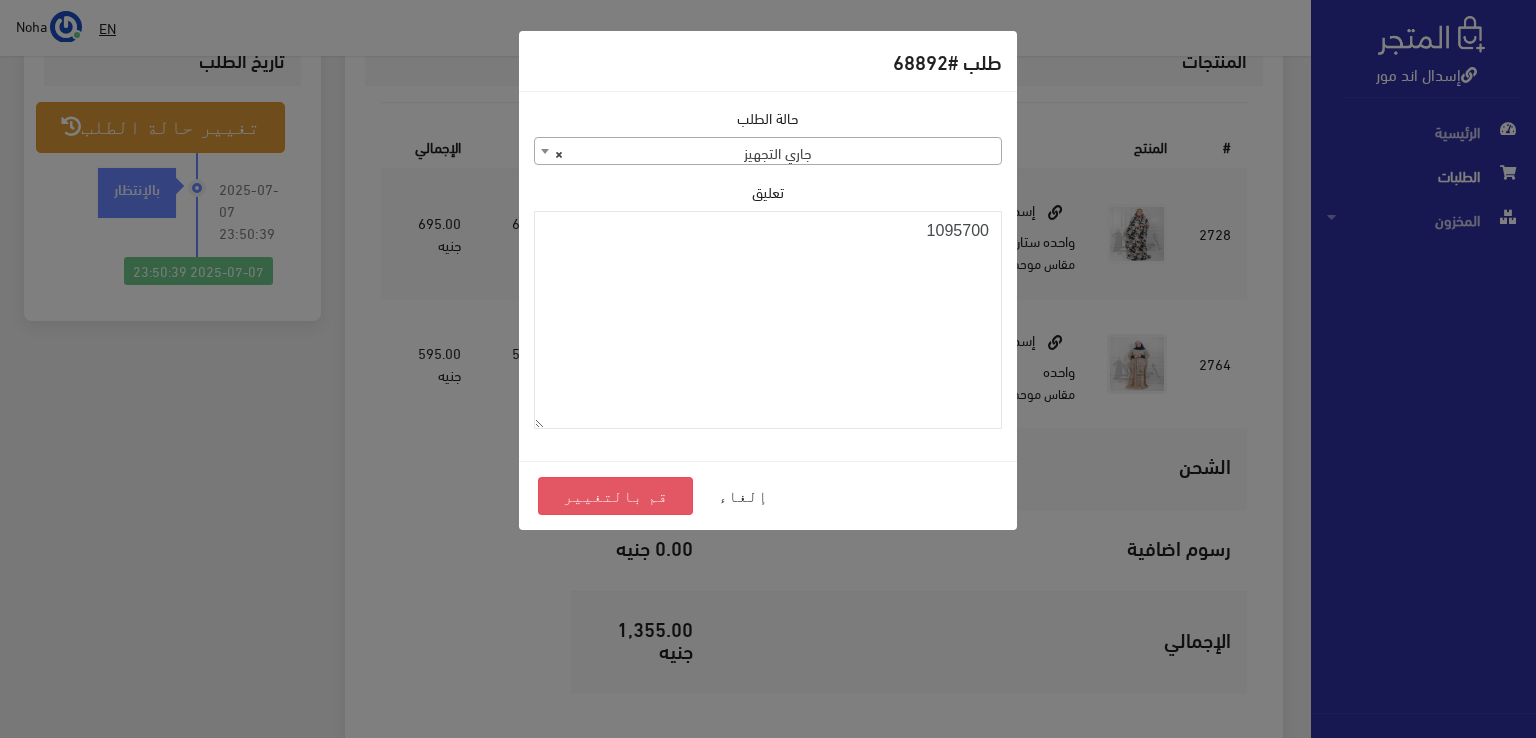click on "قم بالتغيير" at bounding box center [615, 496] 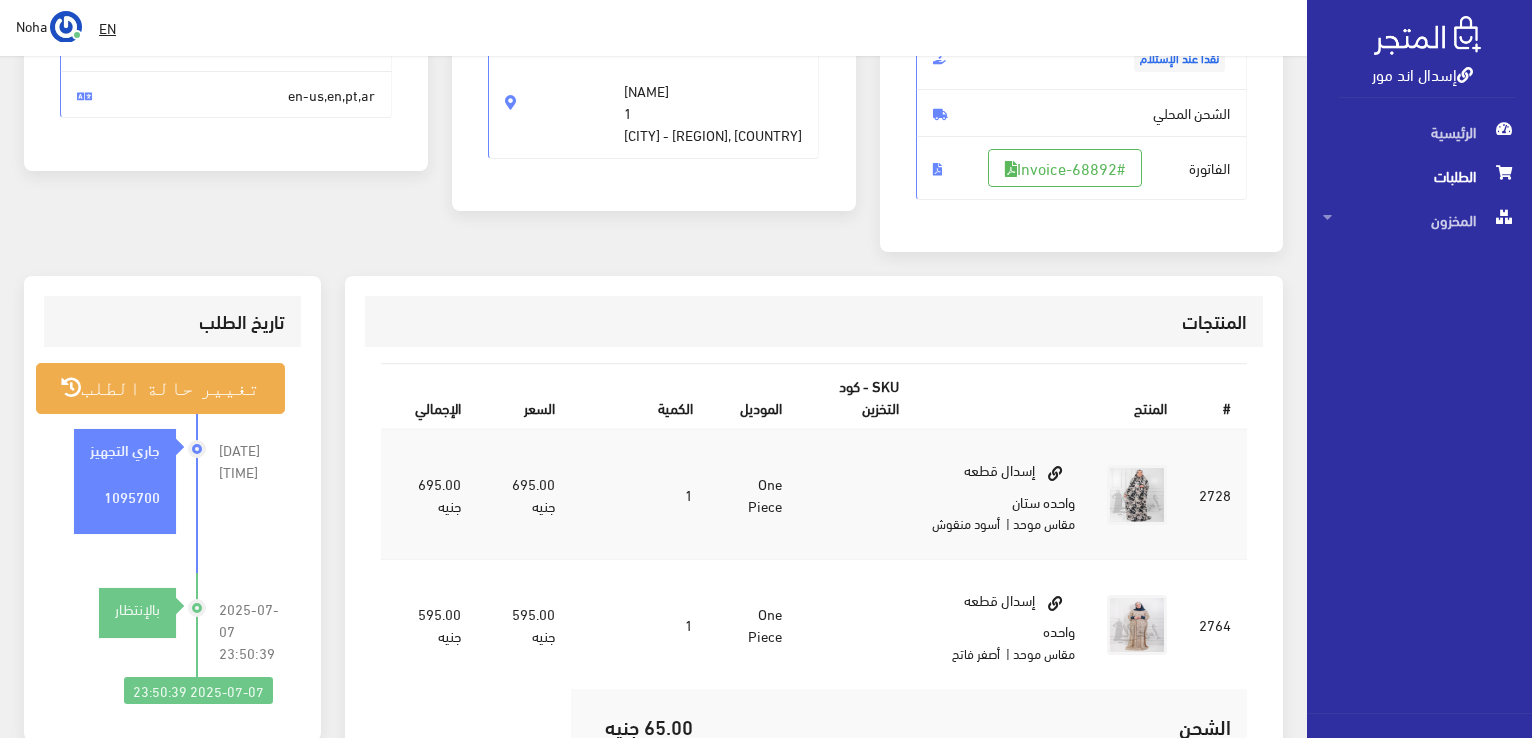 scroll, scrollTop: 324, scrollLeft: 0, axis: vertical 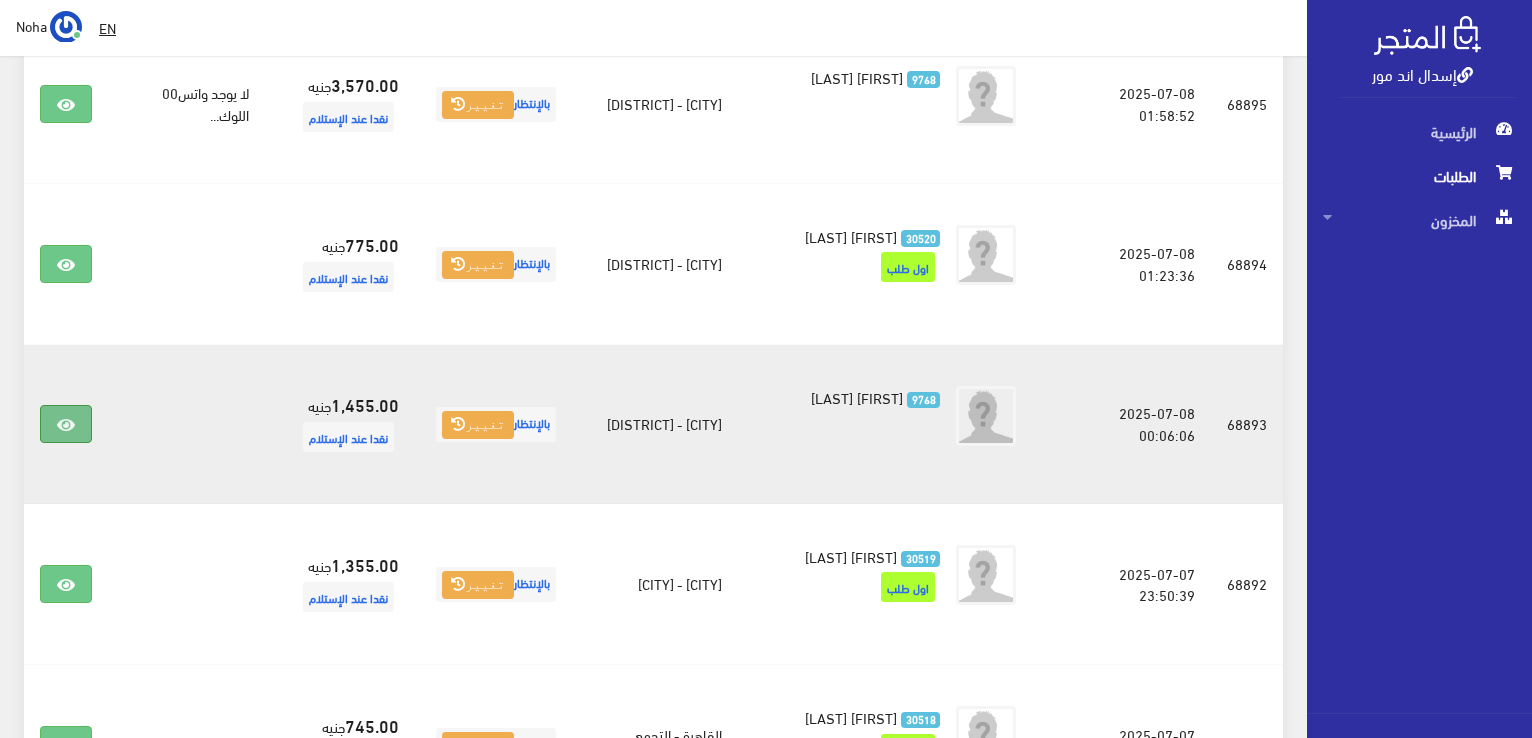 click at bounding box center [66, 425] 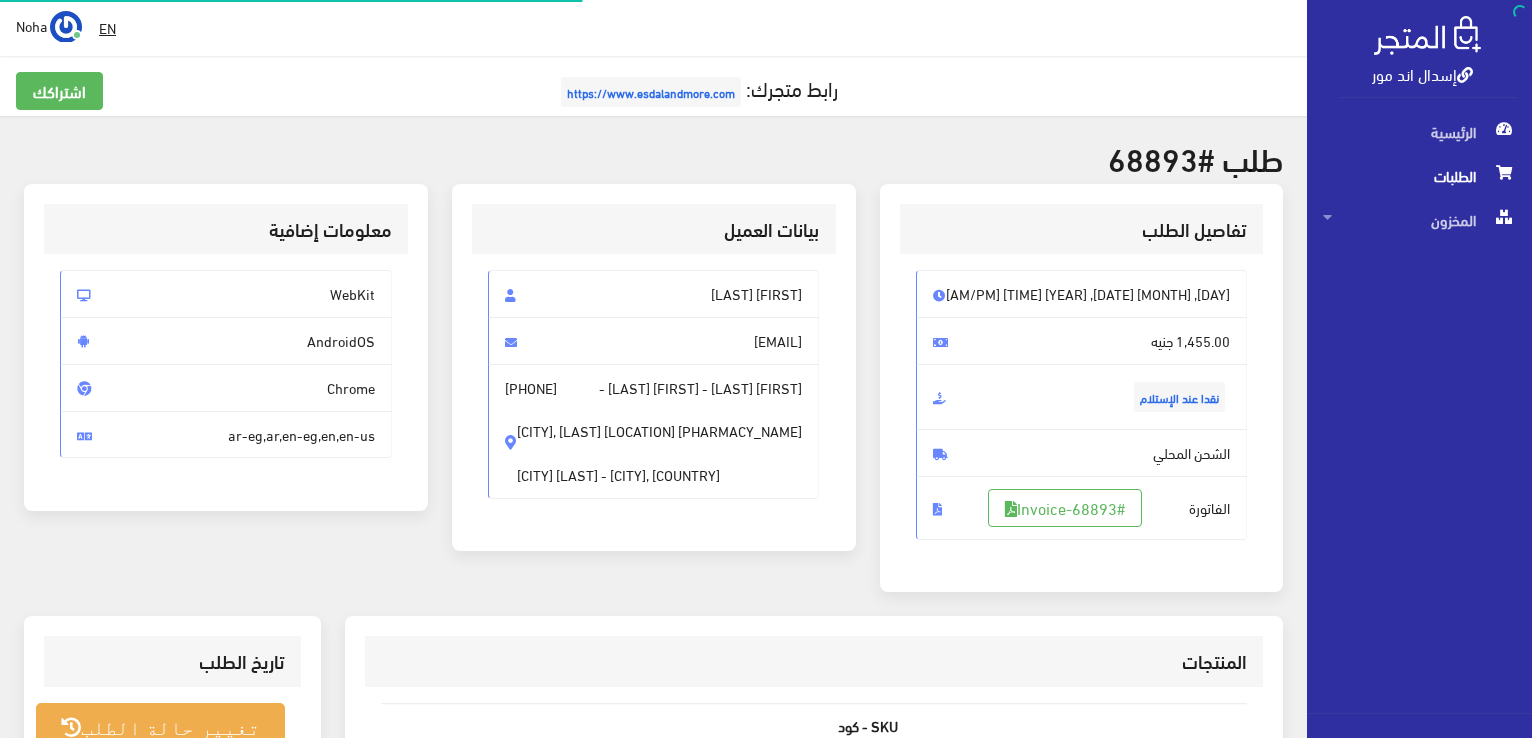 scroll, scrollTop: 0, scrollLeft: 0, axis: both 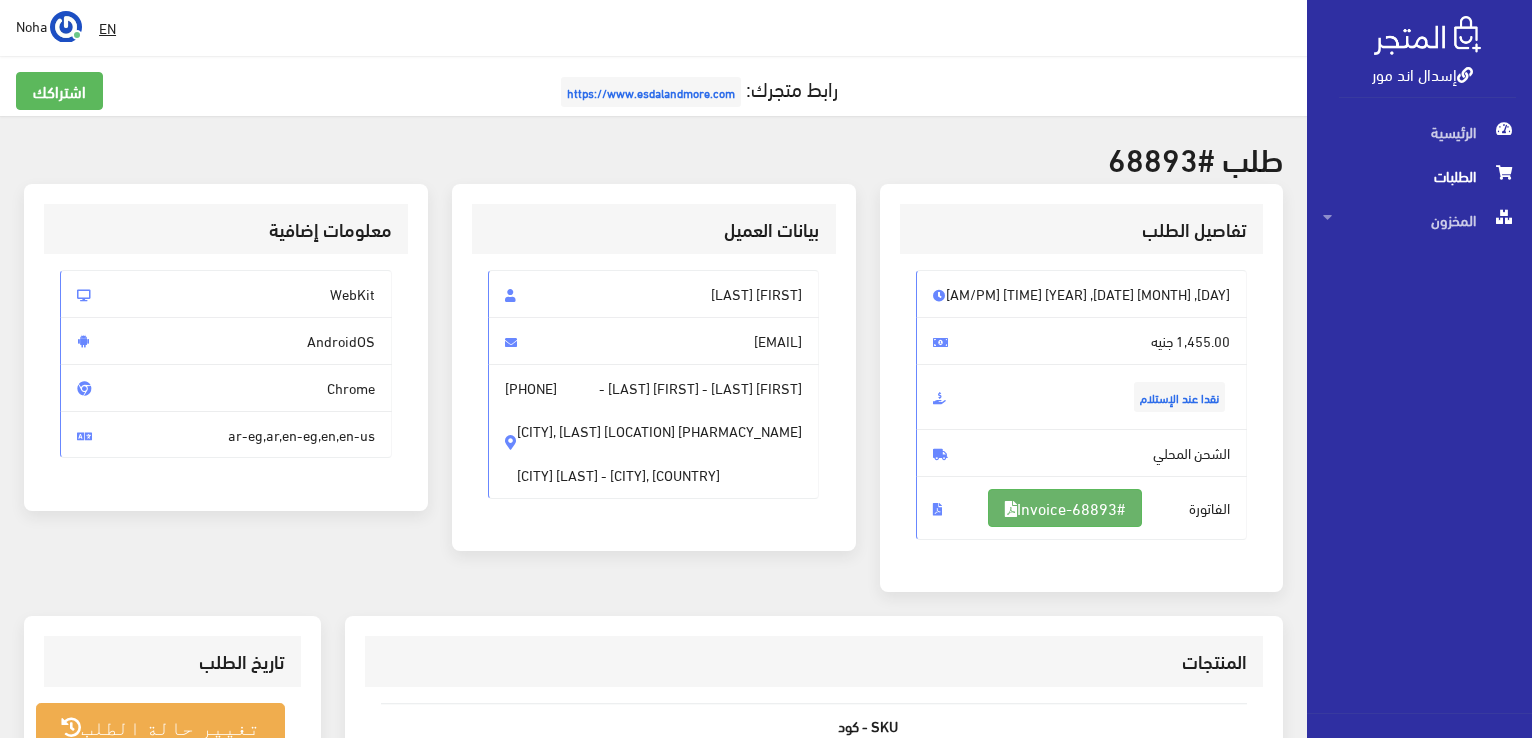 click on "#Invoice-68893" at bounding box center [1065, 508] 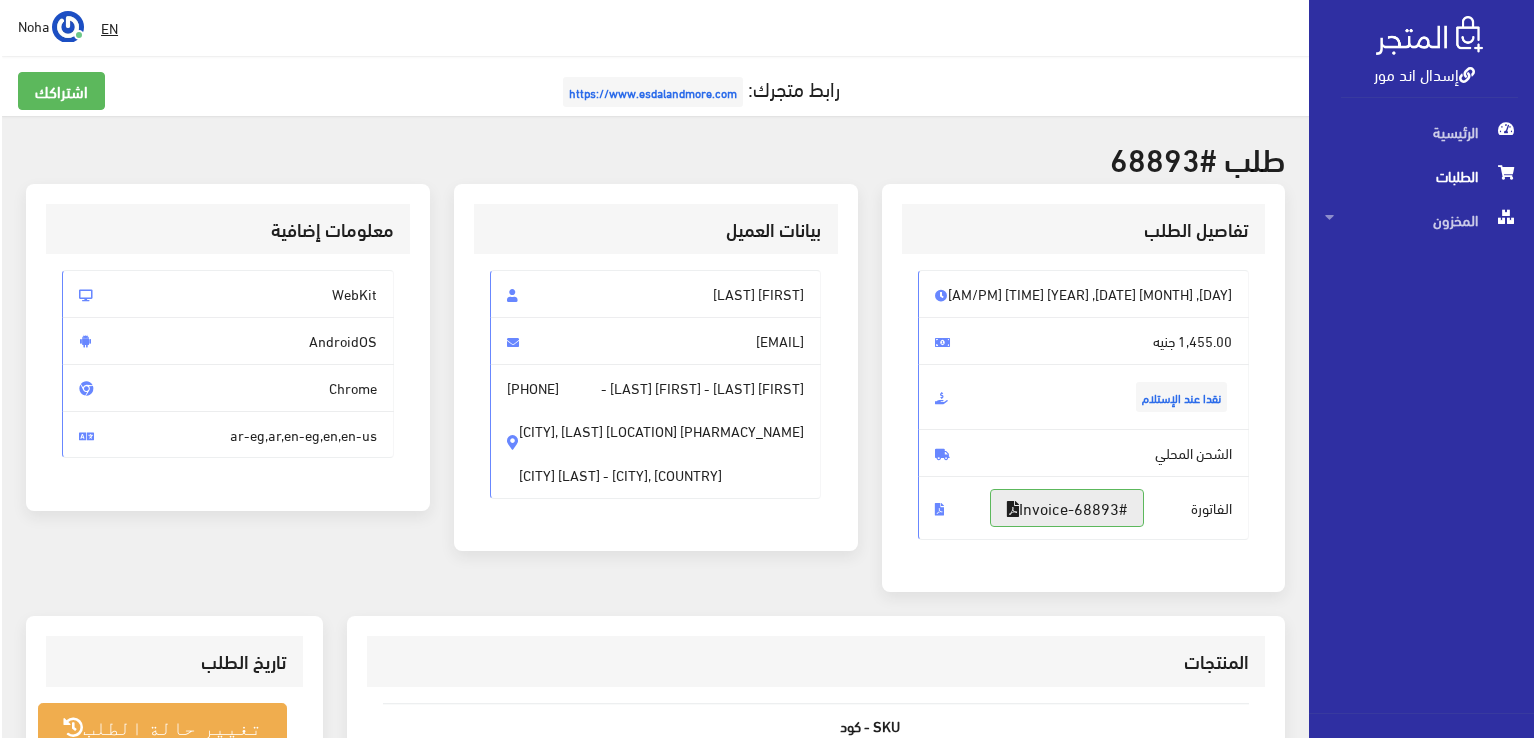 scroll, scrollTop: 644, scrollLeft: 0, axis: vertical 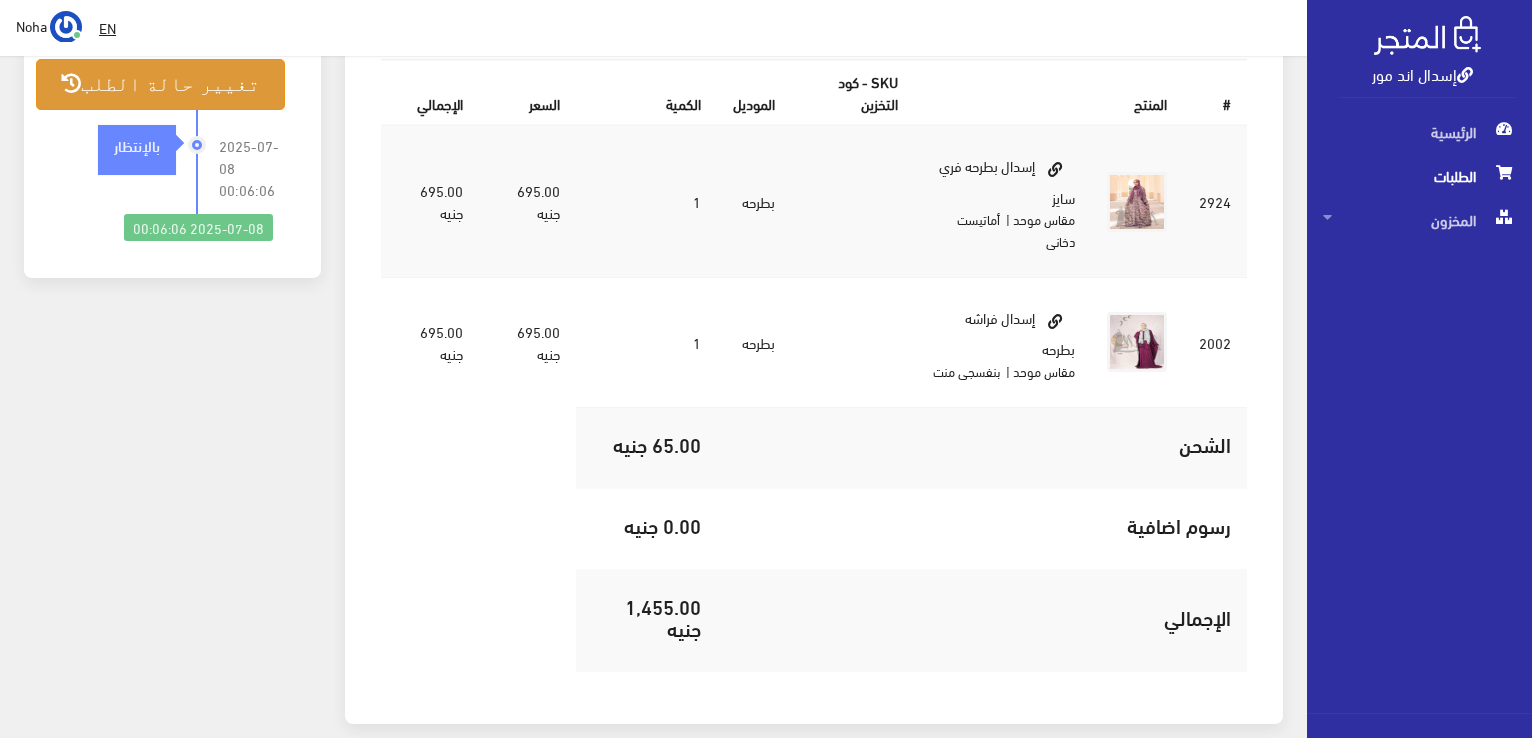 click on "تغيير حالة الطلب" at bounding box center [160, 84] 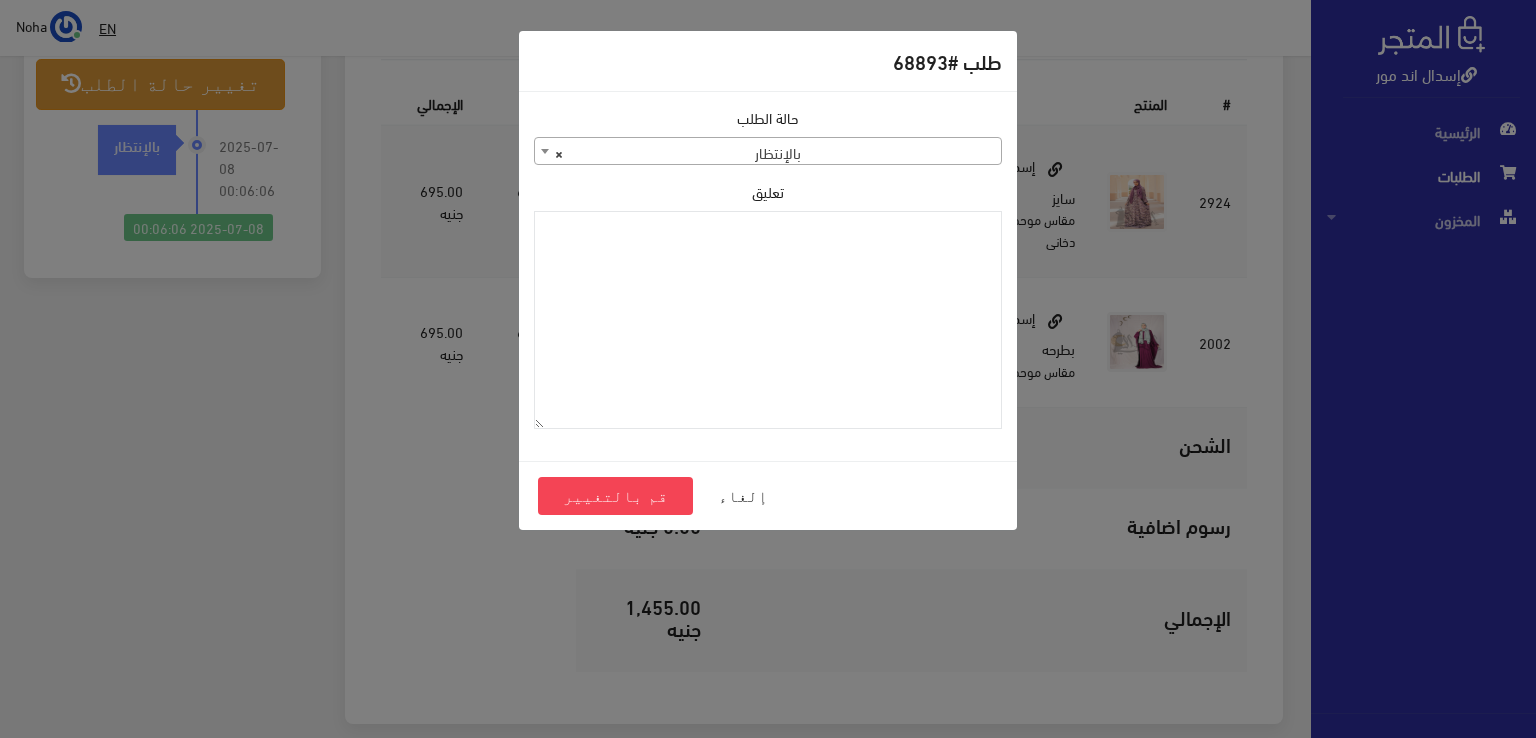 click on "حالة الطلب
جاري التجهيز
تم شحنها
ملغي
مكتمل
مرفوض
تم عكس الإلغاء
فشل
تم رد المبلغ تم عكسه Chargeback ×" at bounding box center [768, 276] 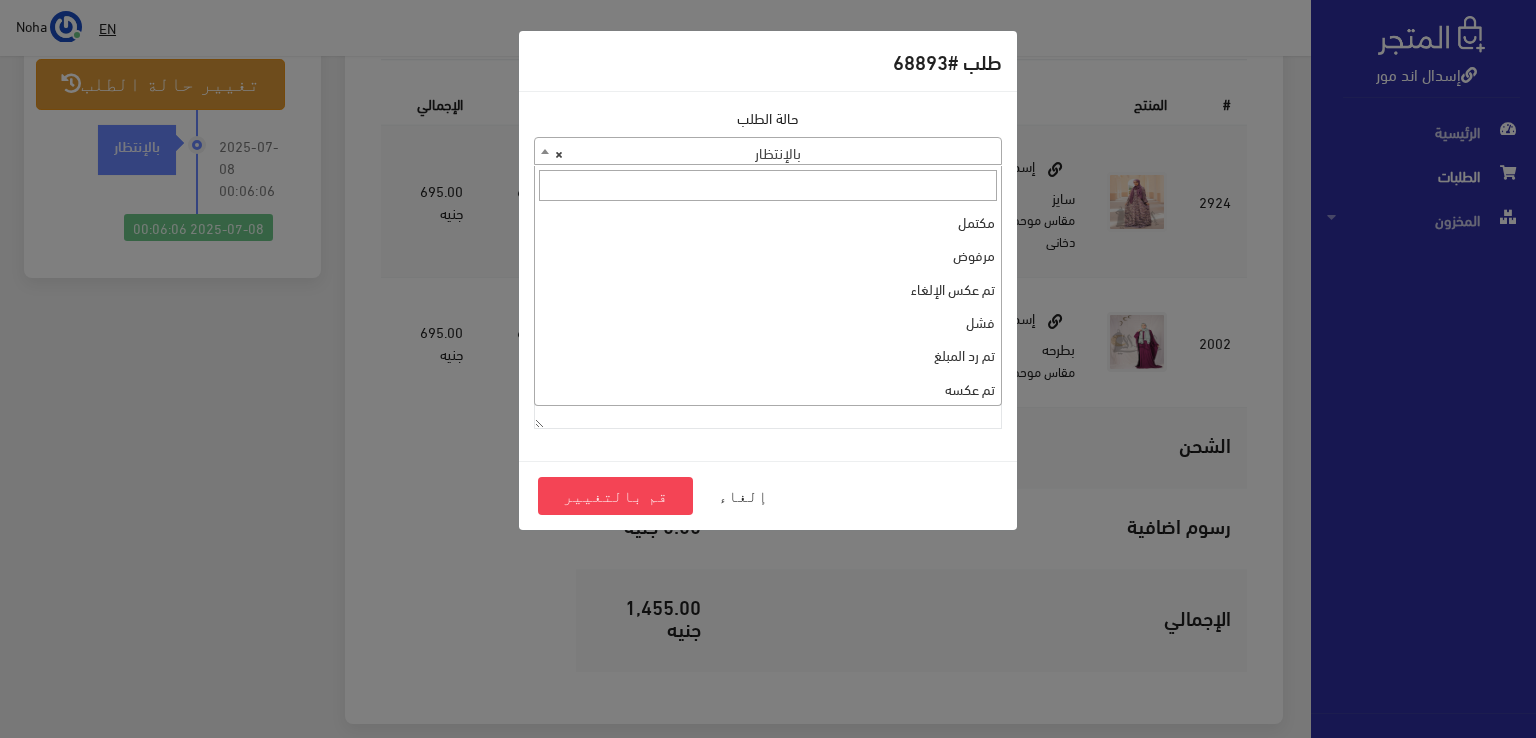 scroll, scrollTop: 0, scrollLeft: 0, axis: both 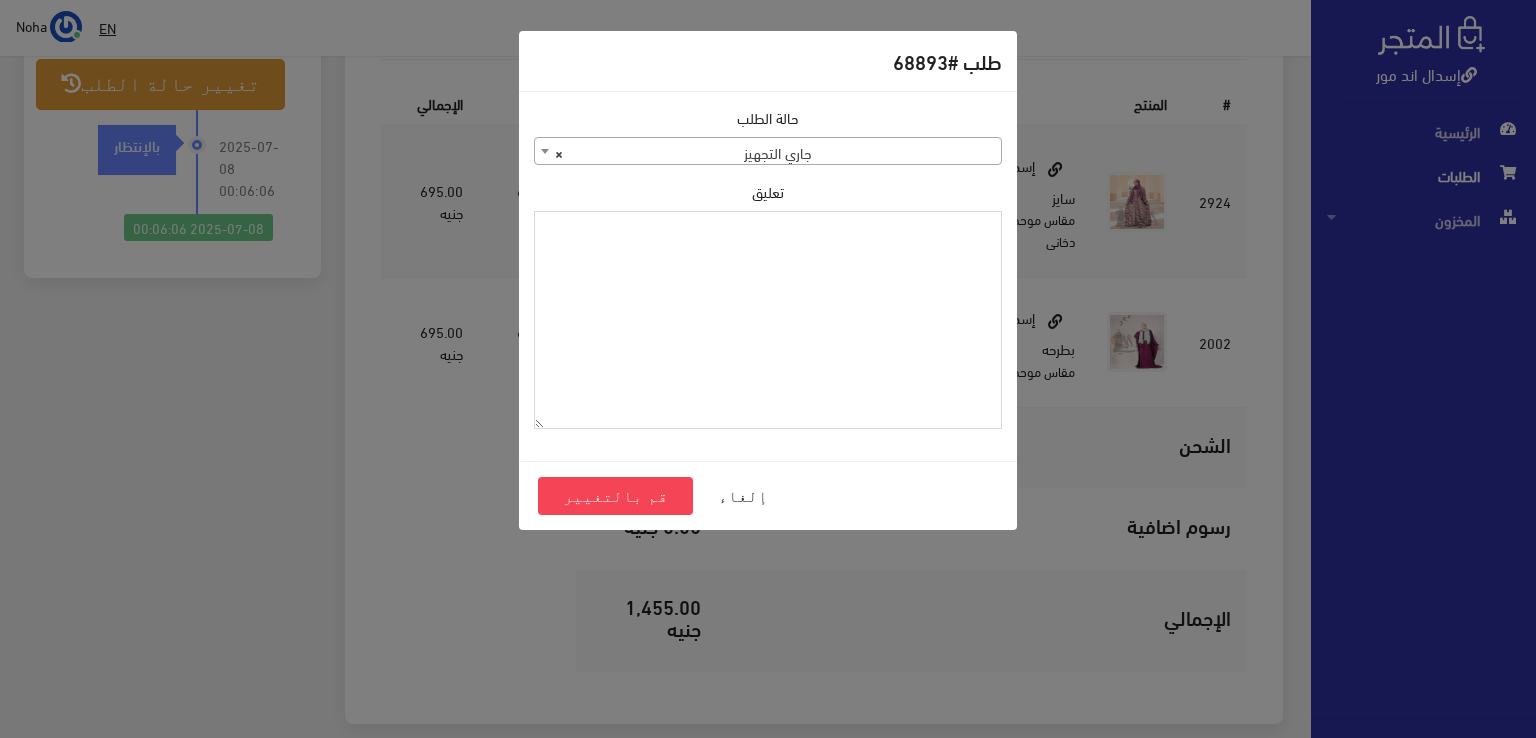 paste on "1095700" 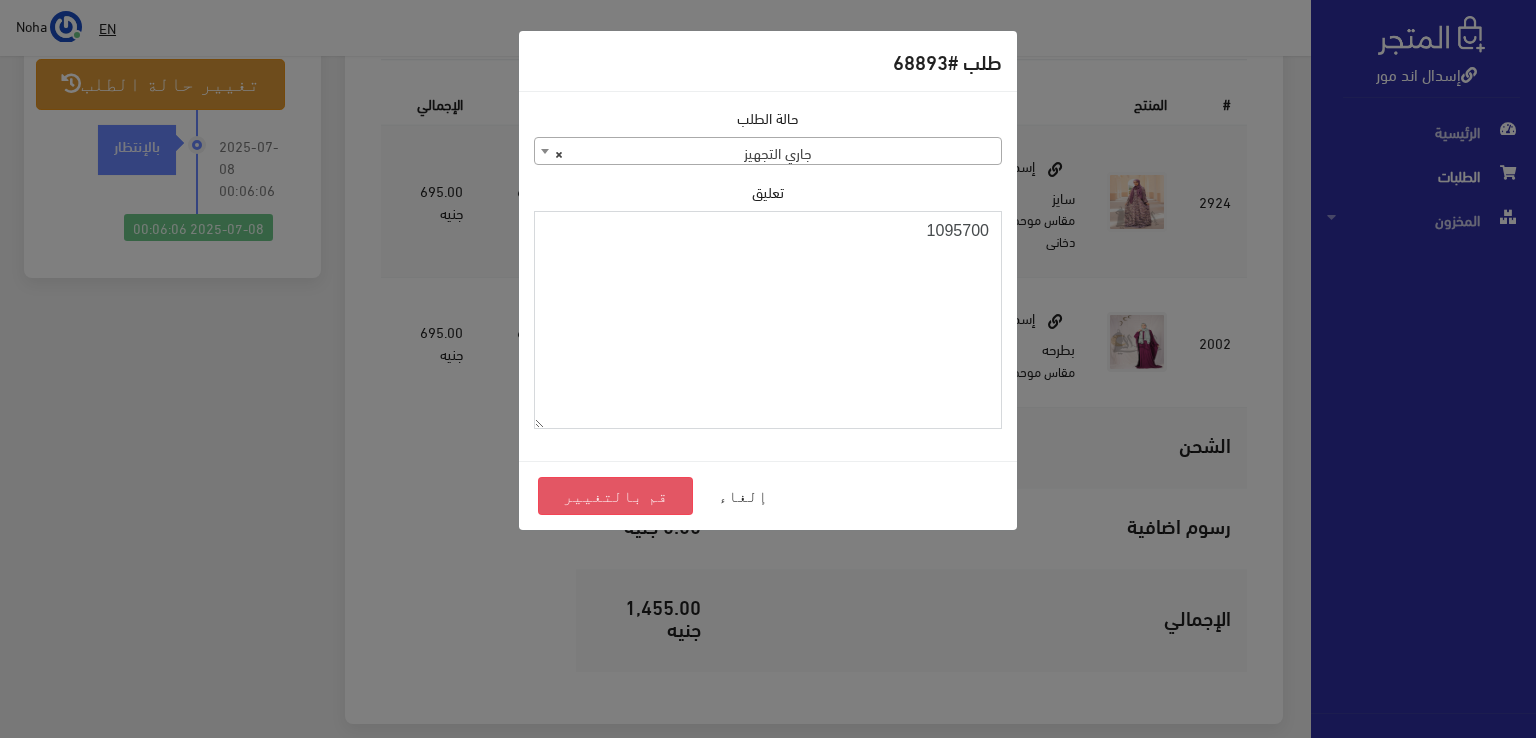 type on "1095700" 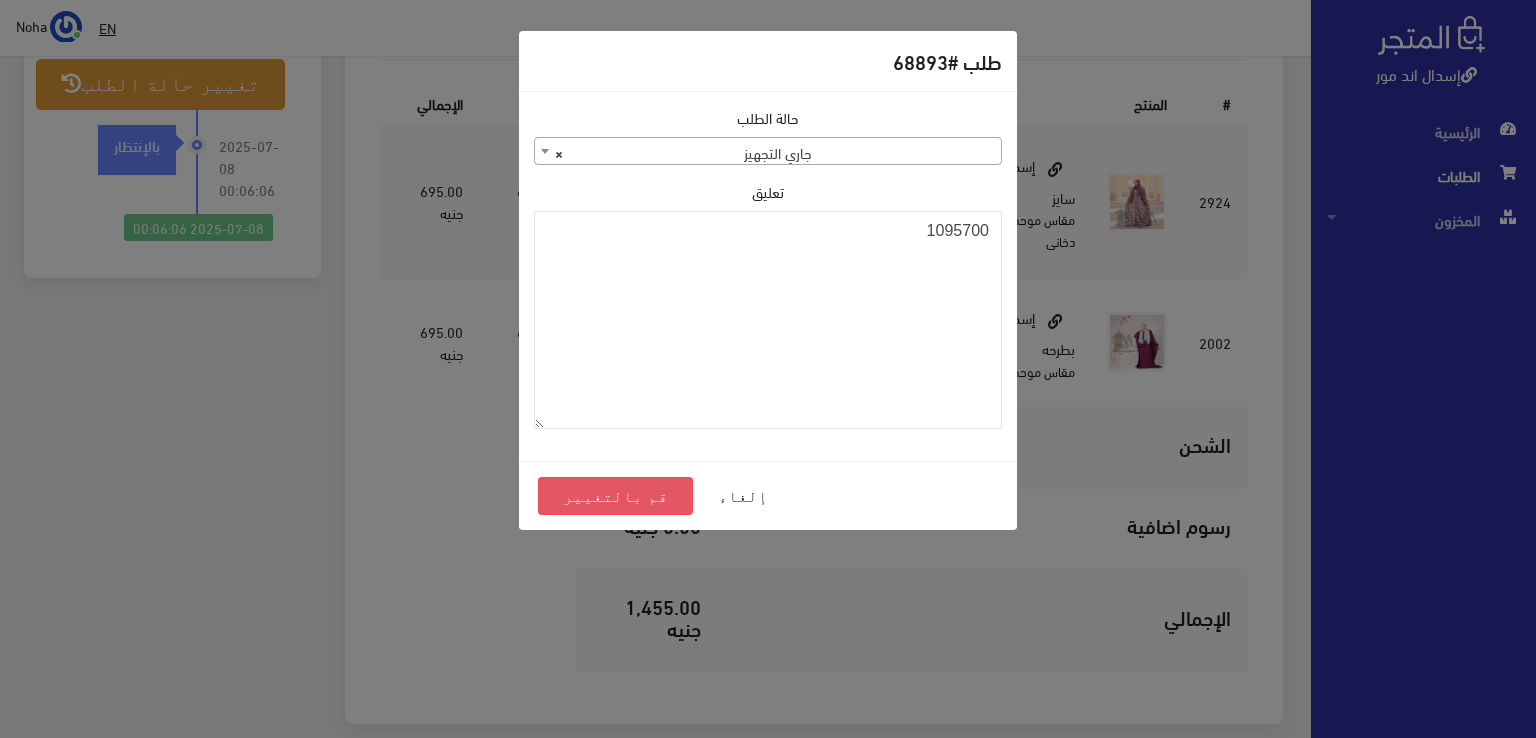 click on "قم بالتغيير" at bounding box center [615, 496] 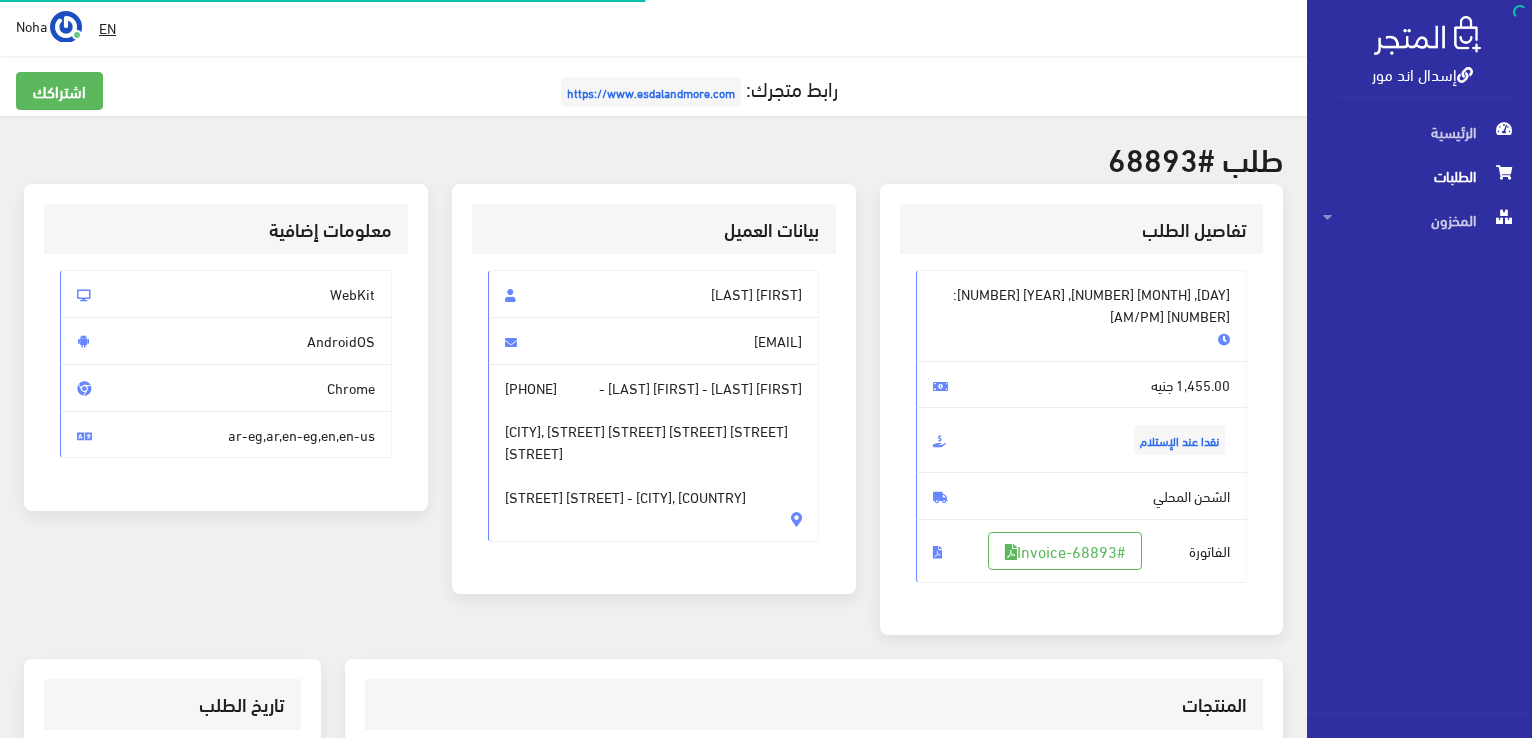 scroll, scrollTop: 0, scrollLeft: 0, axis: both 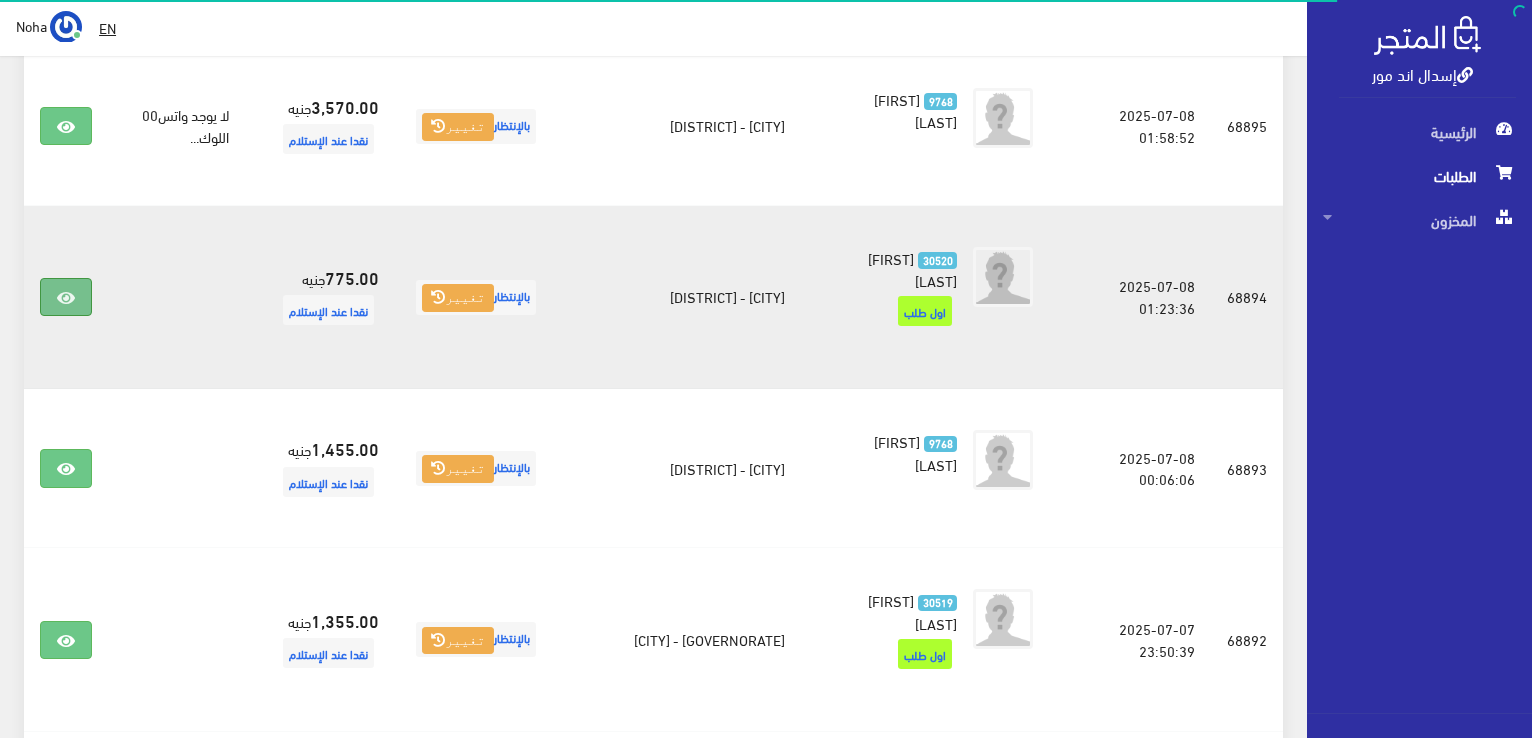click at bounding box center (66, 297) 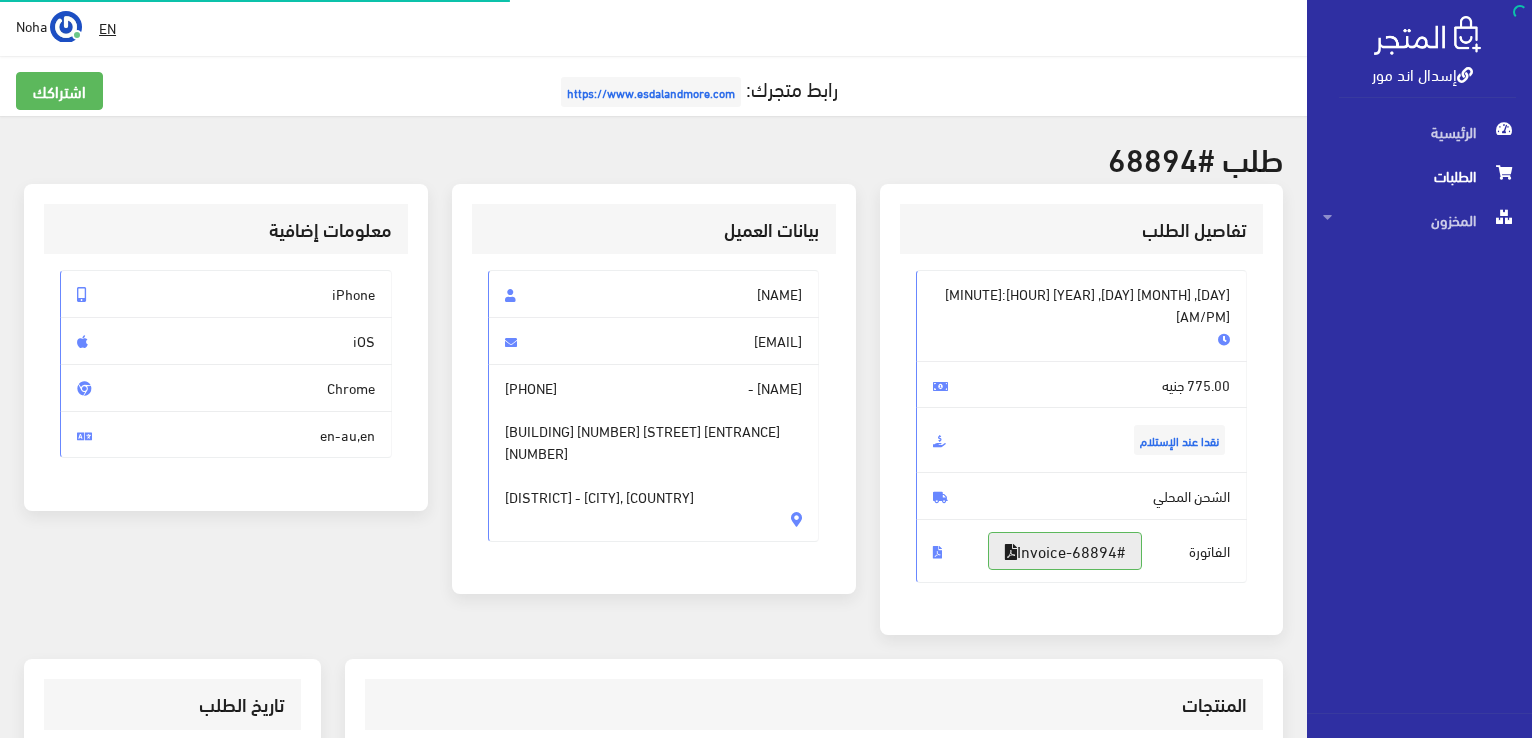scroll, scrollTop: 0, scrollLeft: 0, axis: both 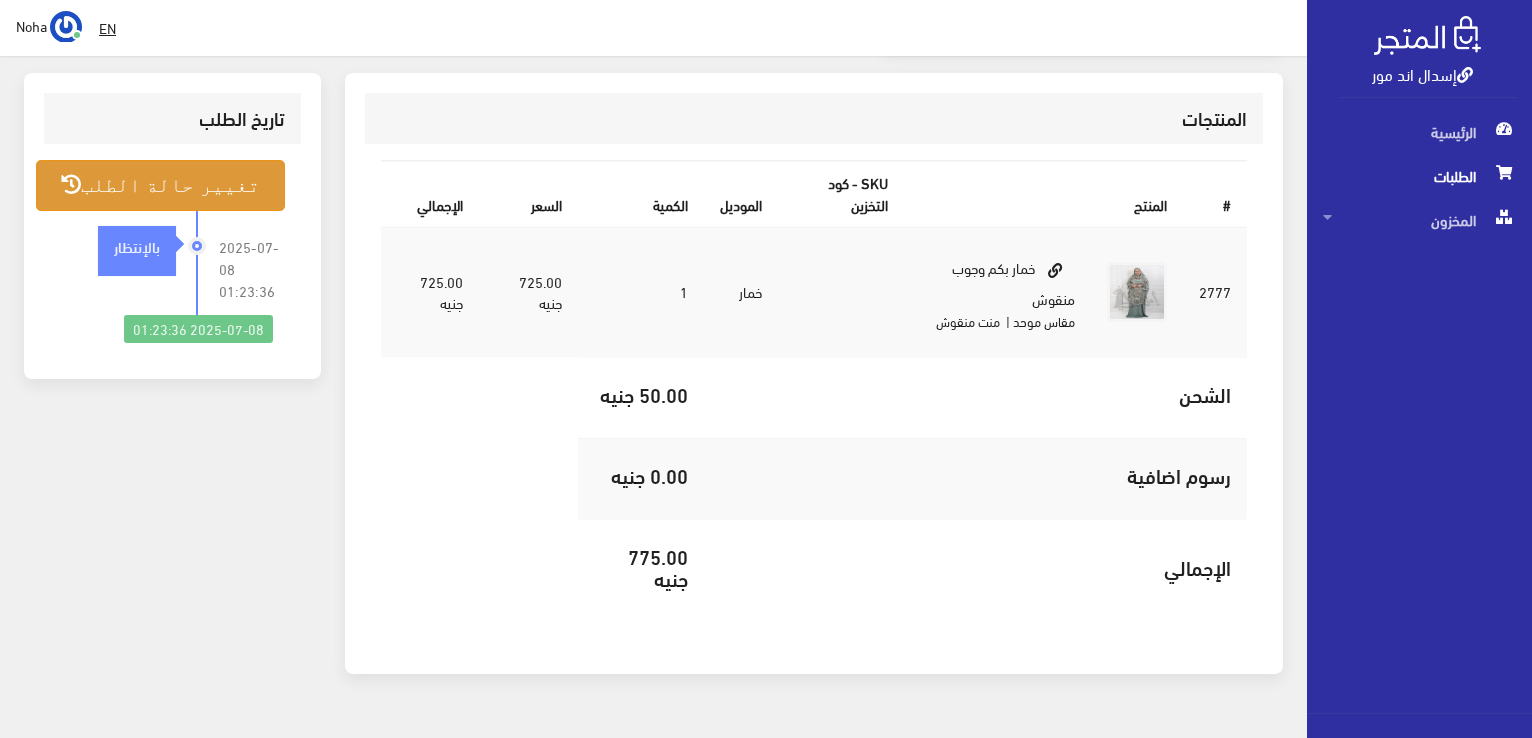 click on "تغيير حالة الطلب" at bounding box center [160, 185] 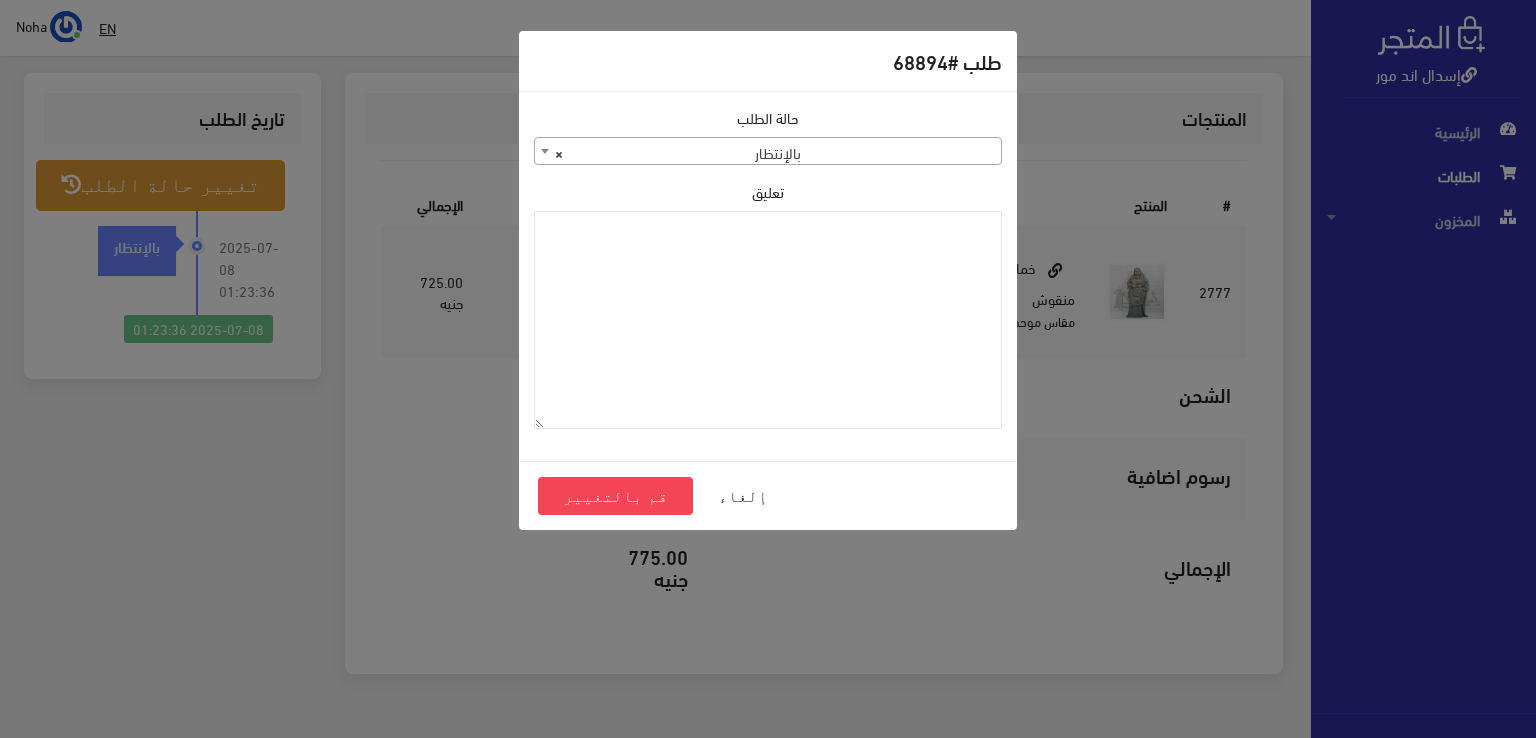 click on "× بالإنتظار" at bounding box center [768, 152] 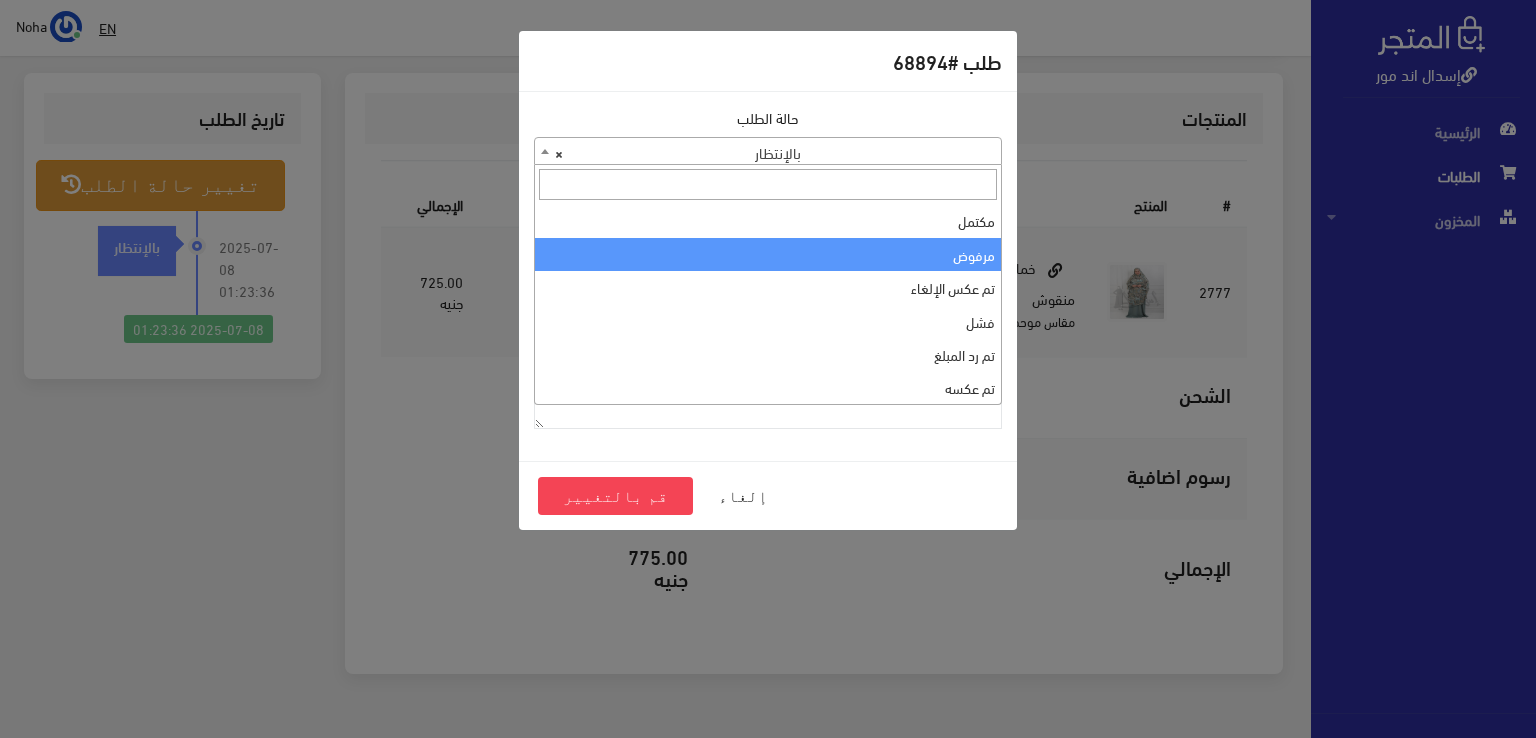 scroll, scrollTop: 0, scrollLeft: 0, axis: both 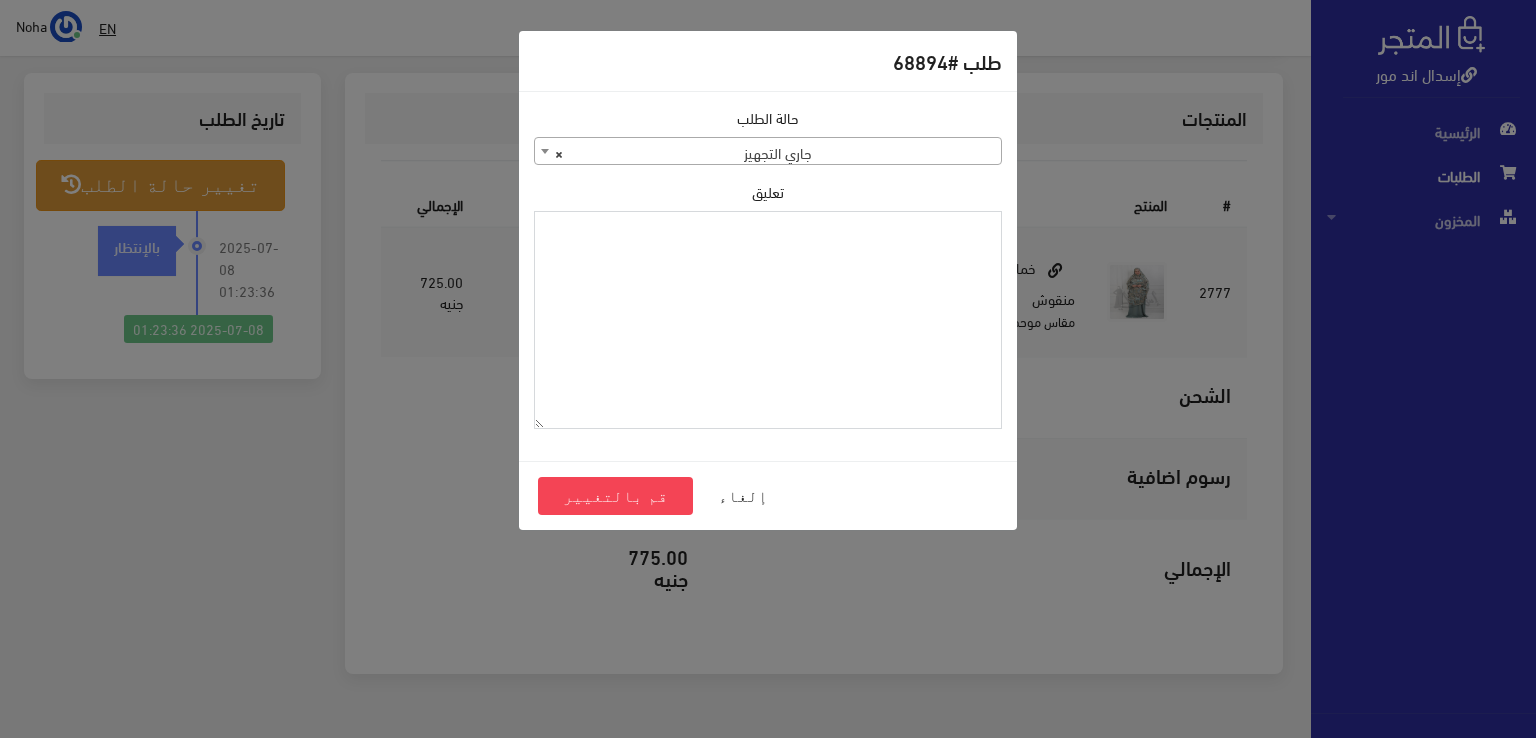 paste on "1095700" 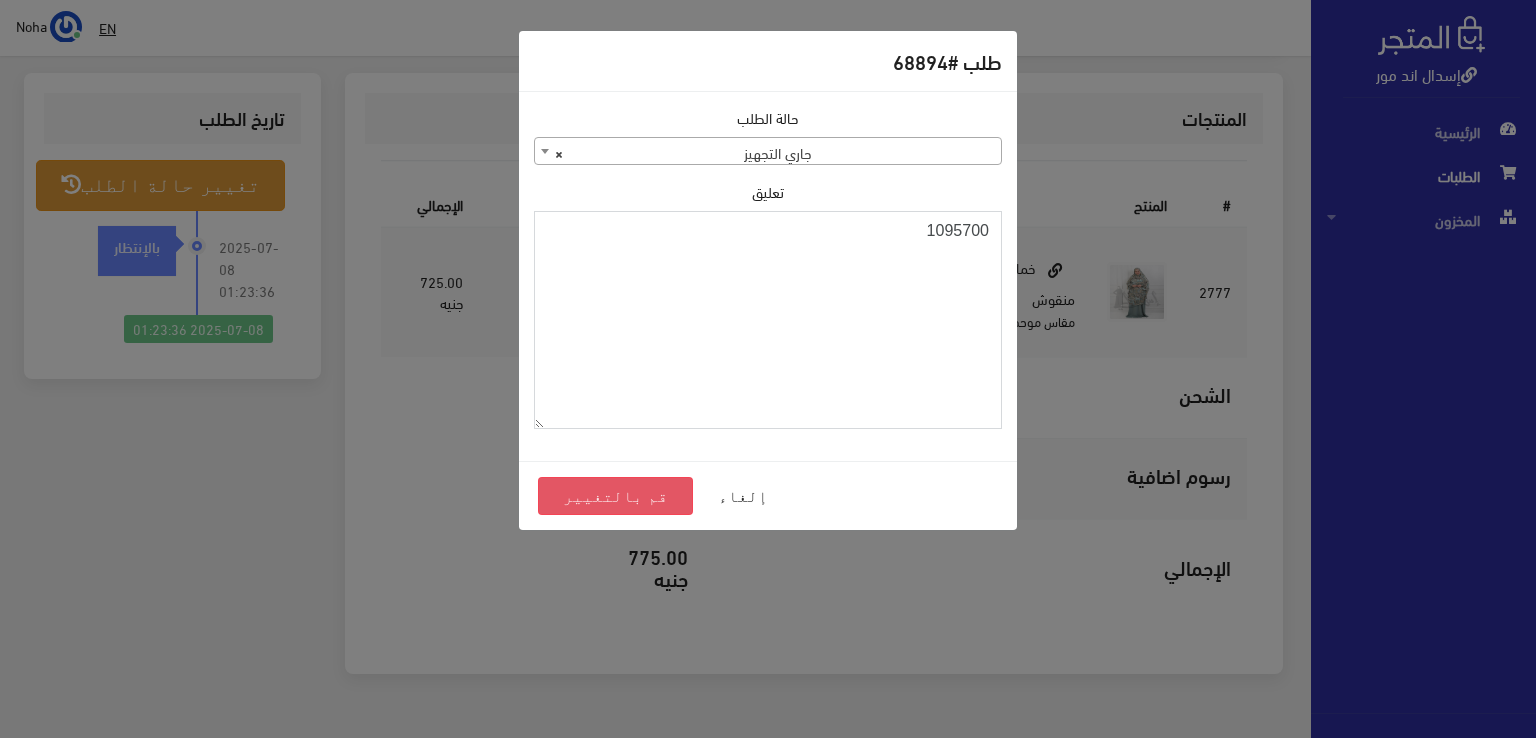 type on "1095700" 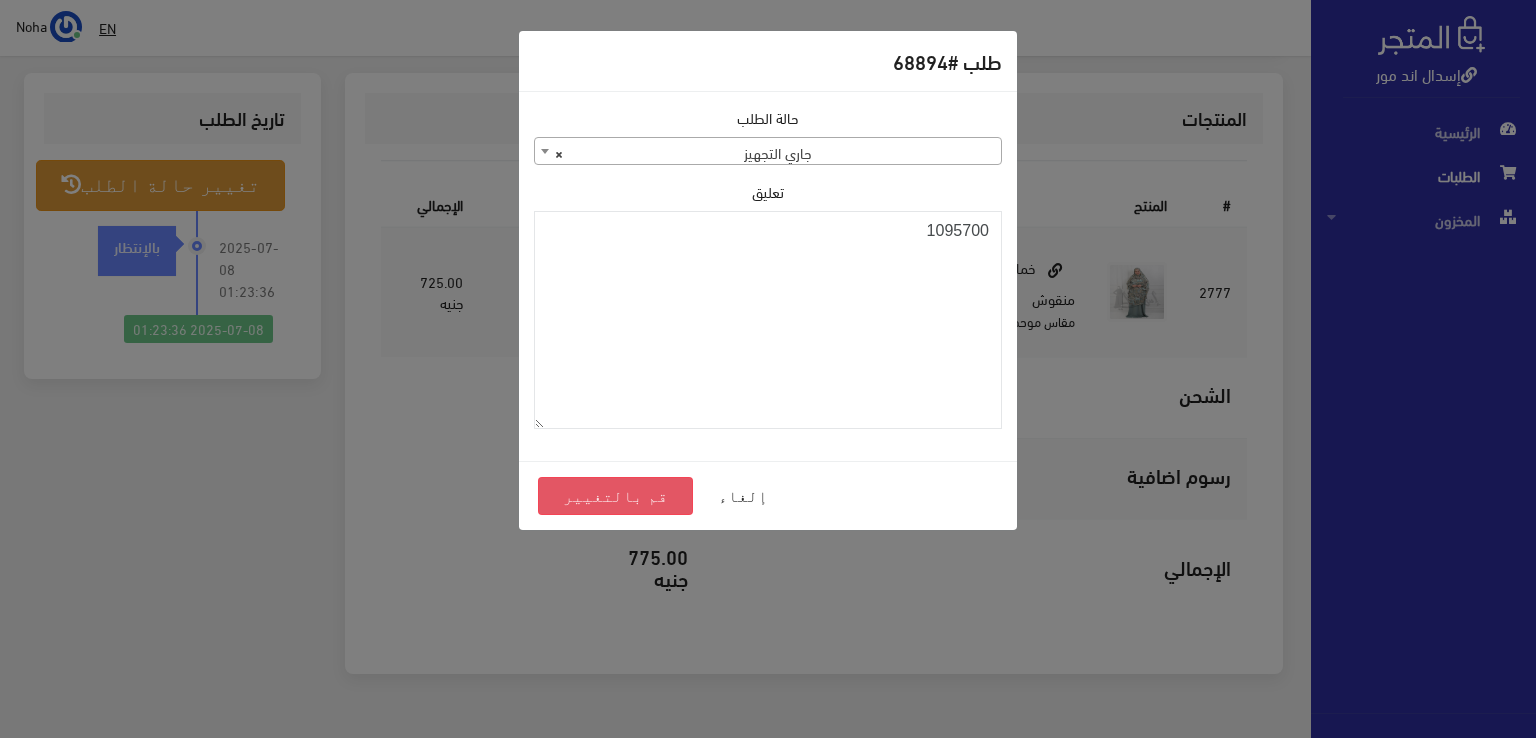 click on "قم بالتغيير" at bounding box center [615, 496] 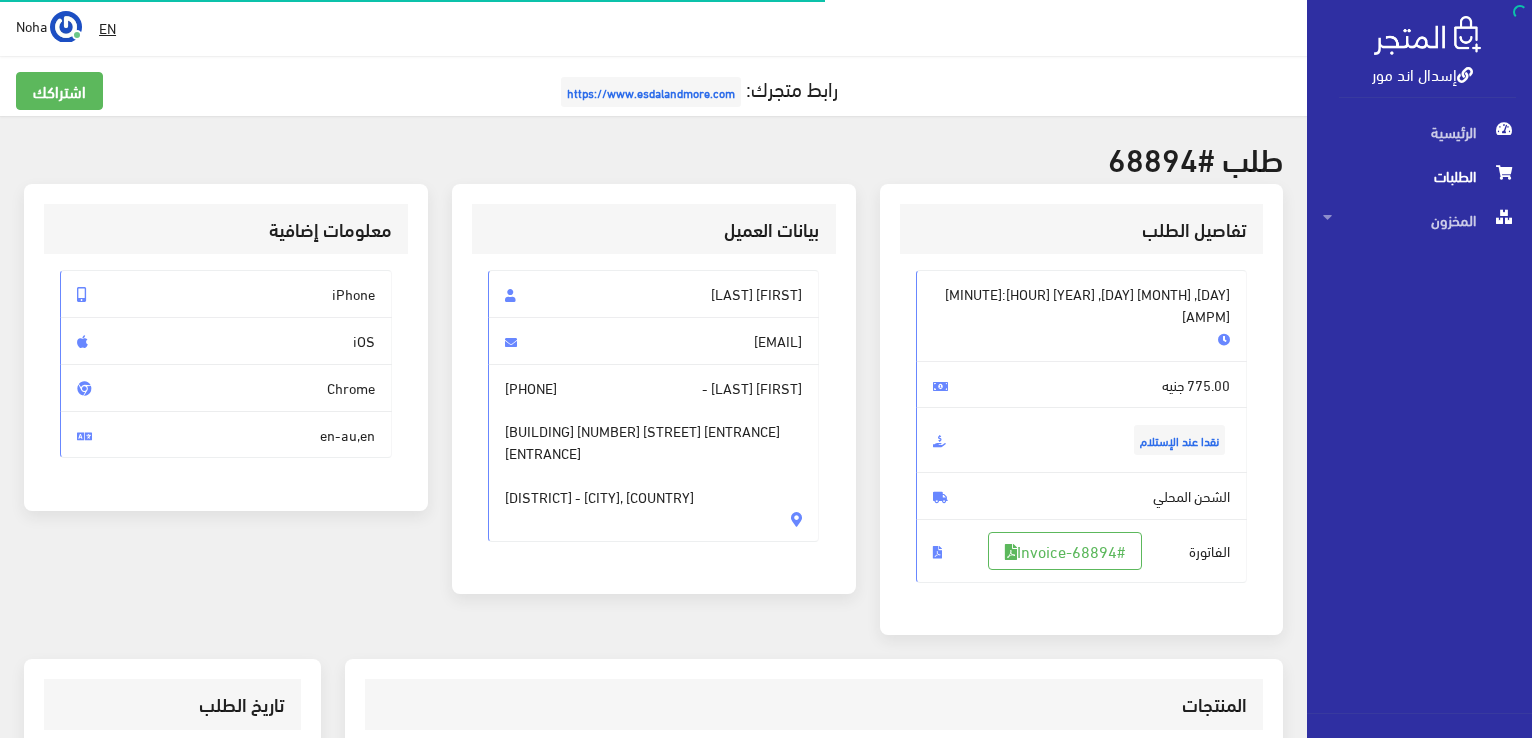 scroll, scrollTop: 586, scrollLeft: 0, axis: vertical 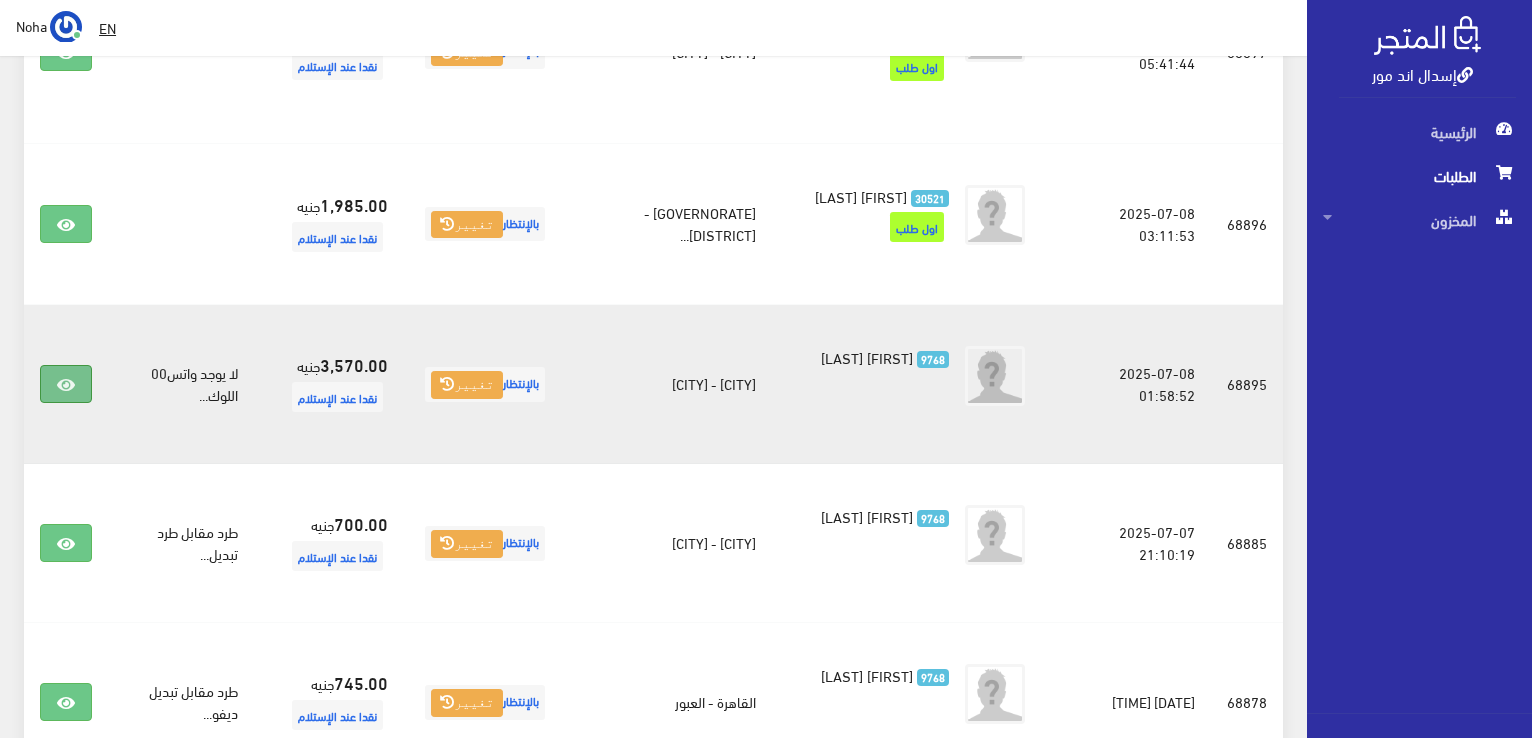 click at bounding box center (66, 384) 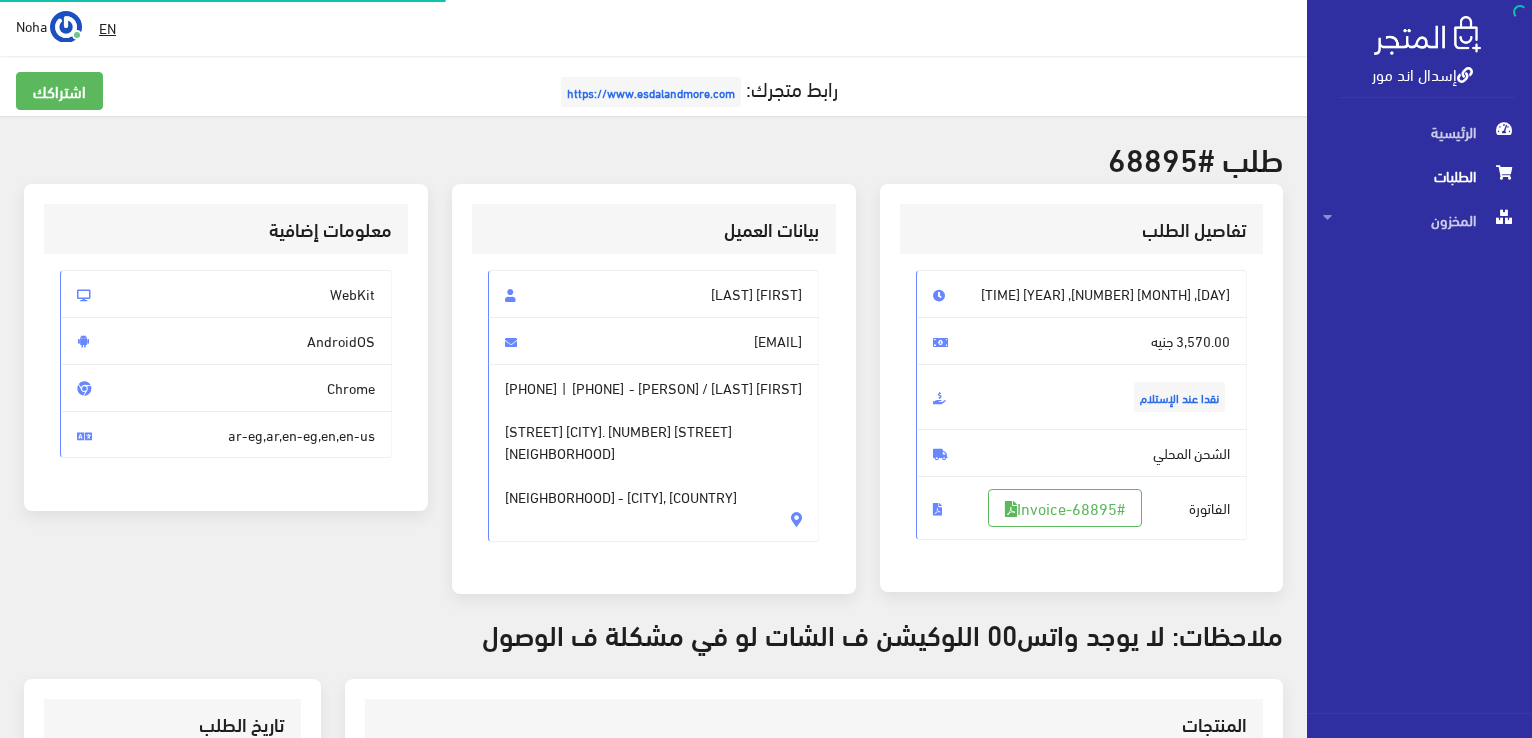 scroll, scrollTop: 0, scrollLeft: 0, axis: both 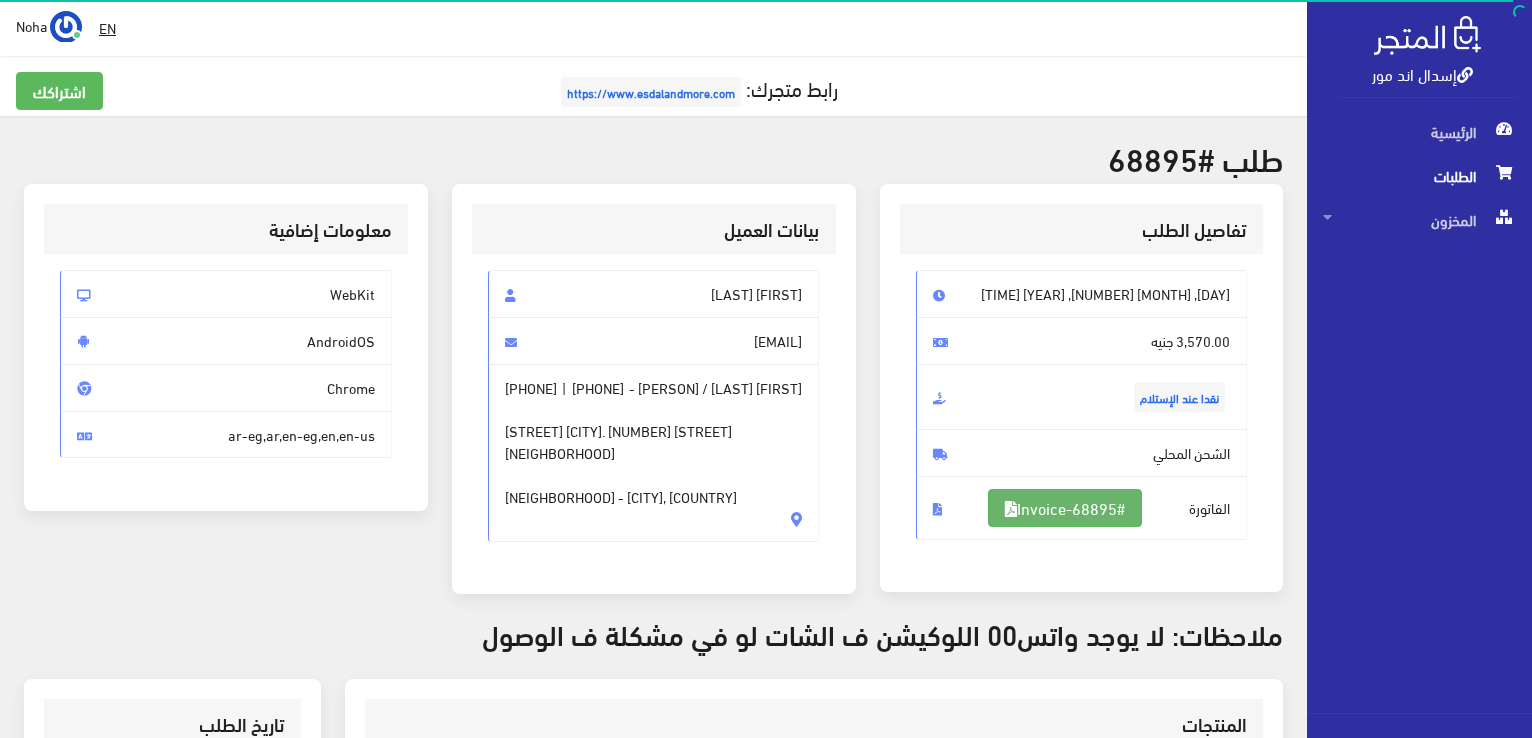 click on "#Invoice-68895" at bounding box center (1065, 508) 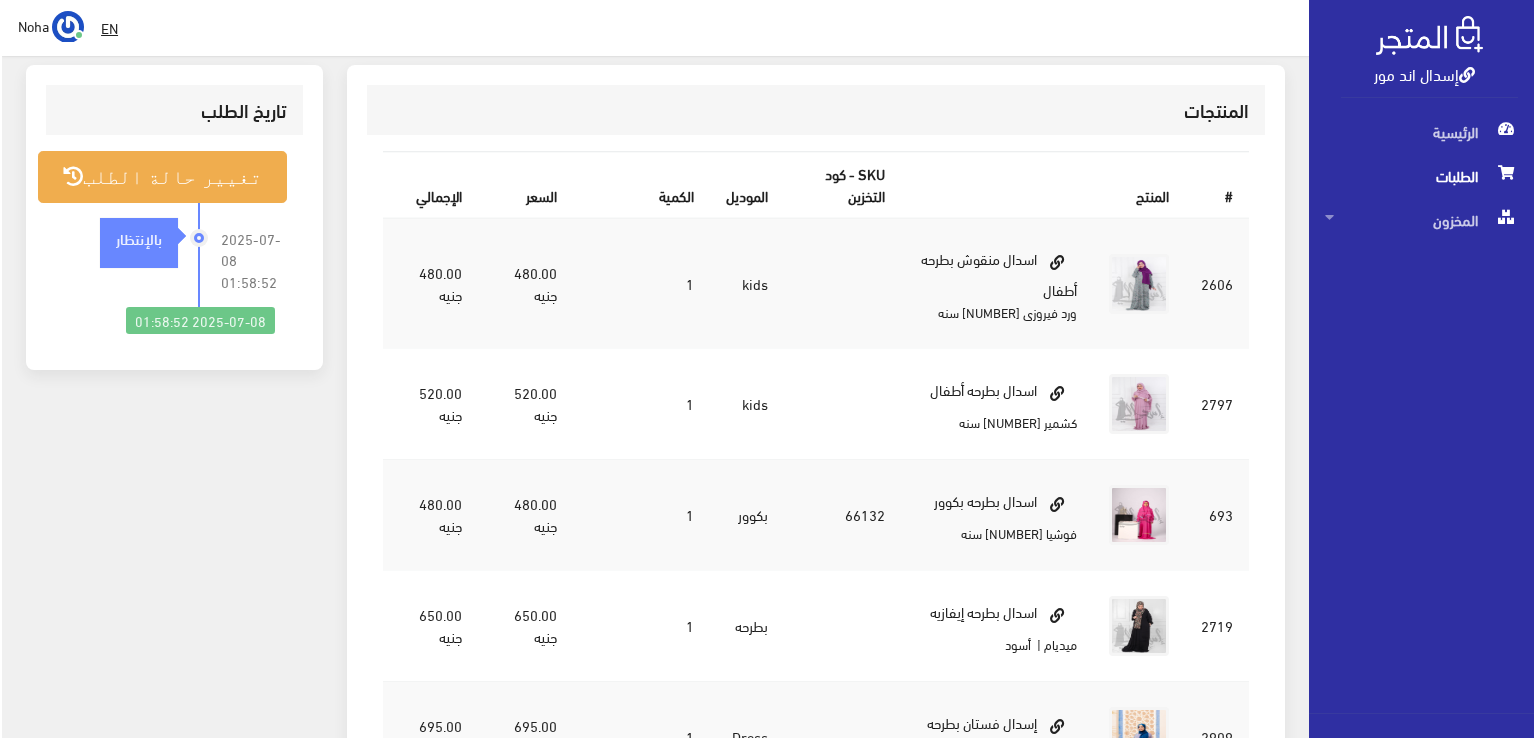 scroll, scrollTop: 644, scrollLeft: 0, axis: vertical 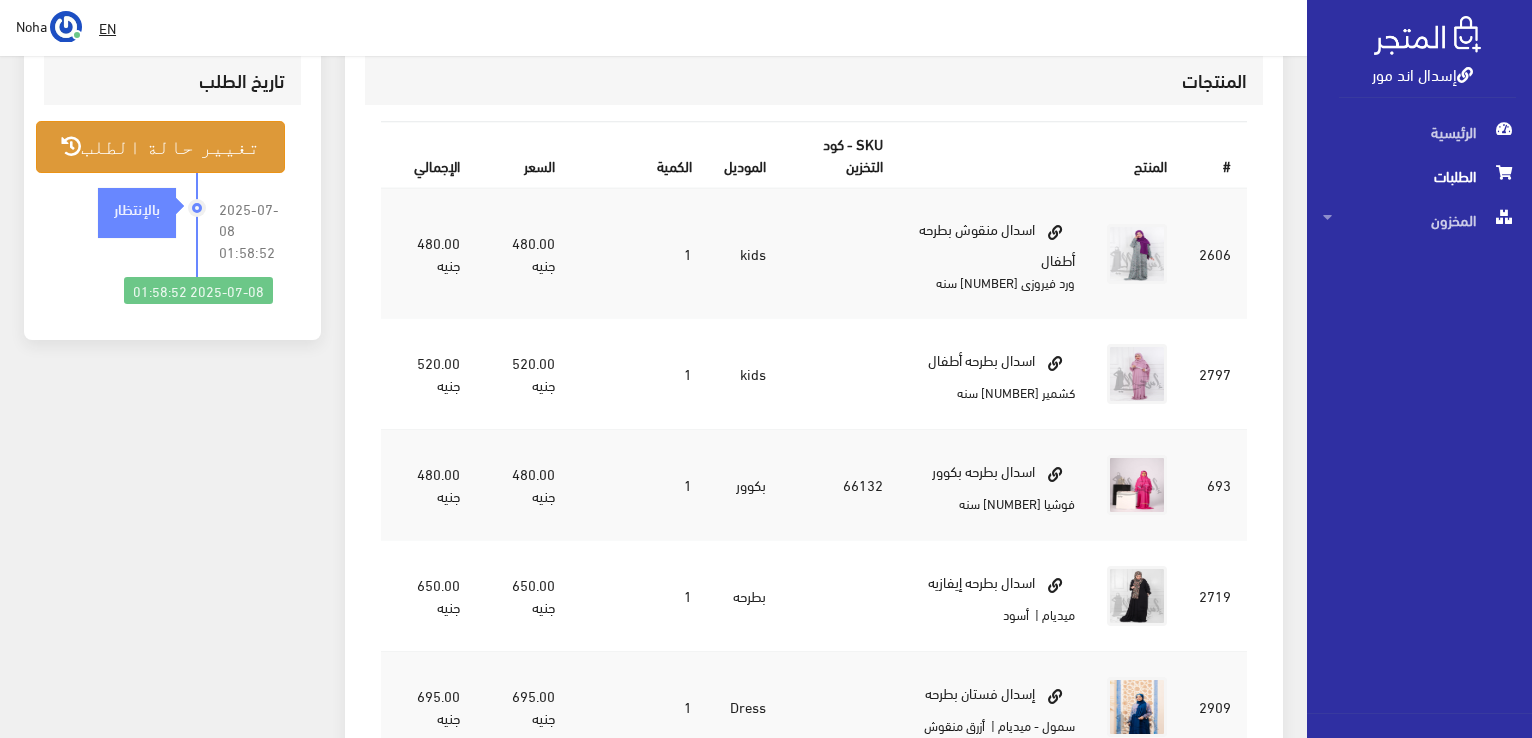 click on "تغيير حالة الطلب" at bounding box center (160, 146) 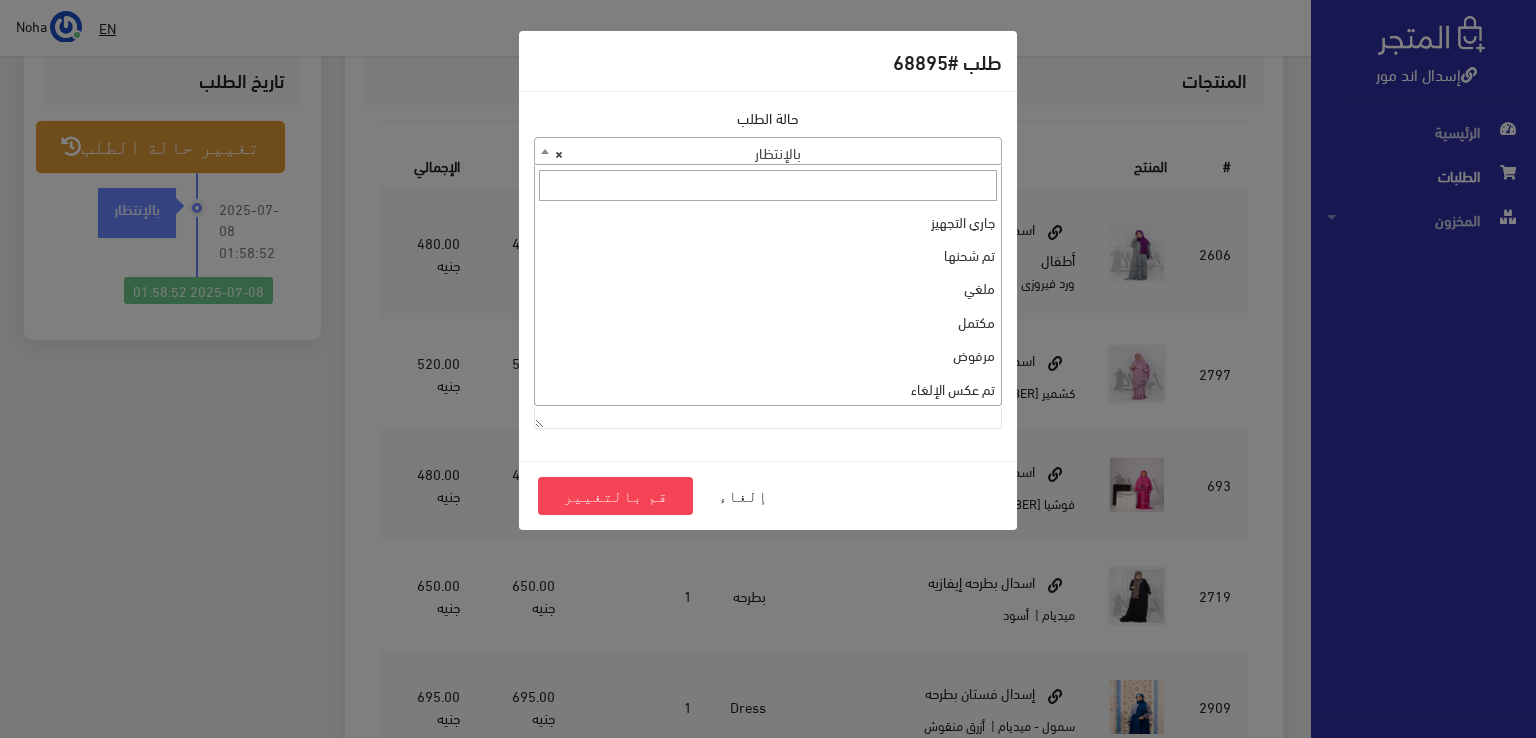 scroll, scrollTop: 267, scrollLeft: 0, axis: vertical 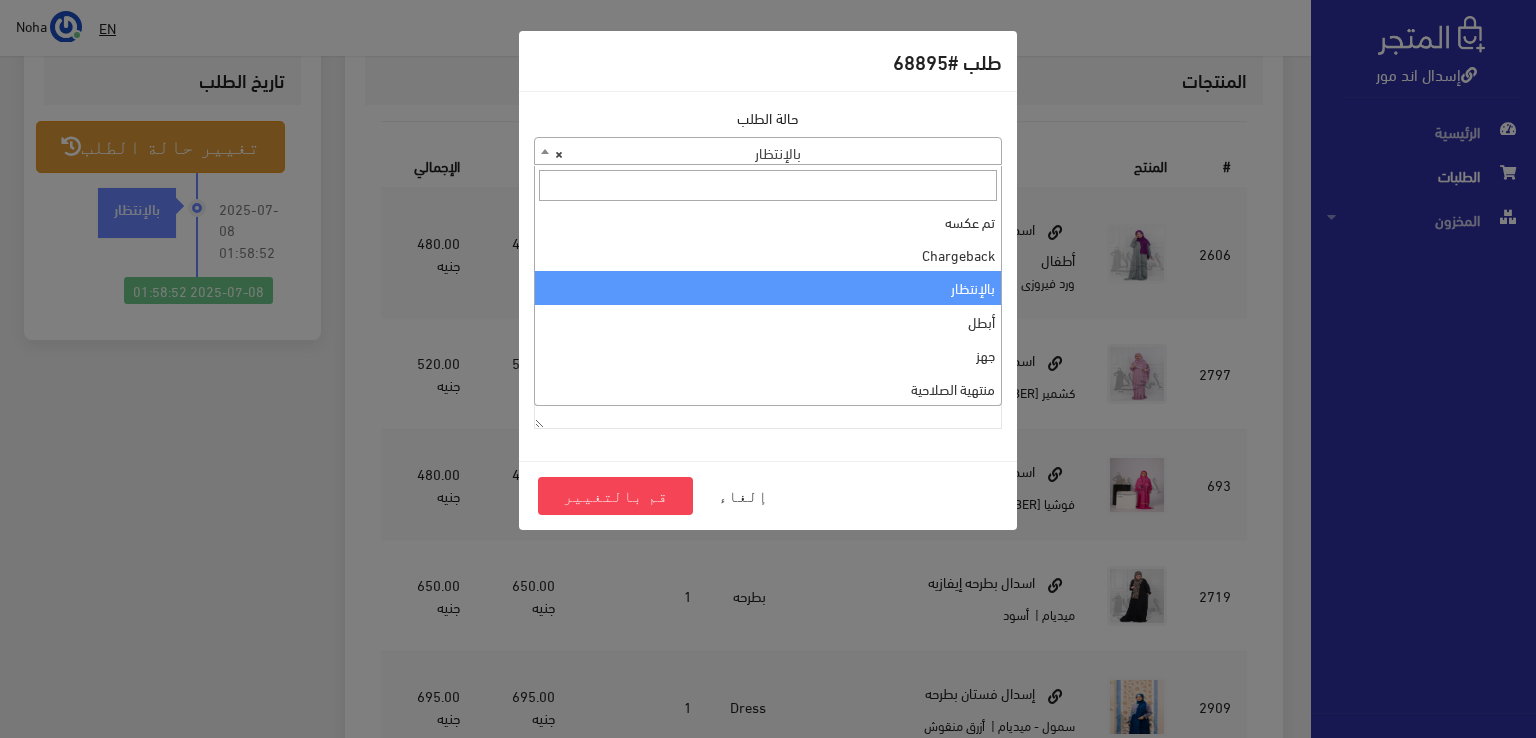 click on "× بالإنتظار" at bounding box center (768, 152) 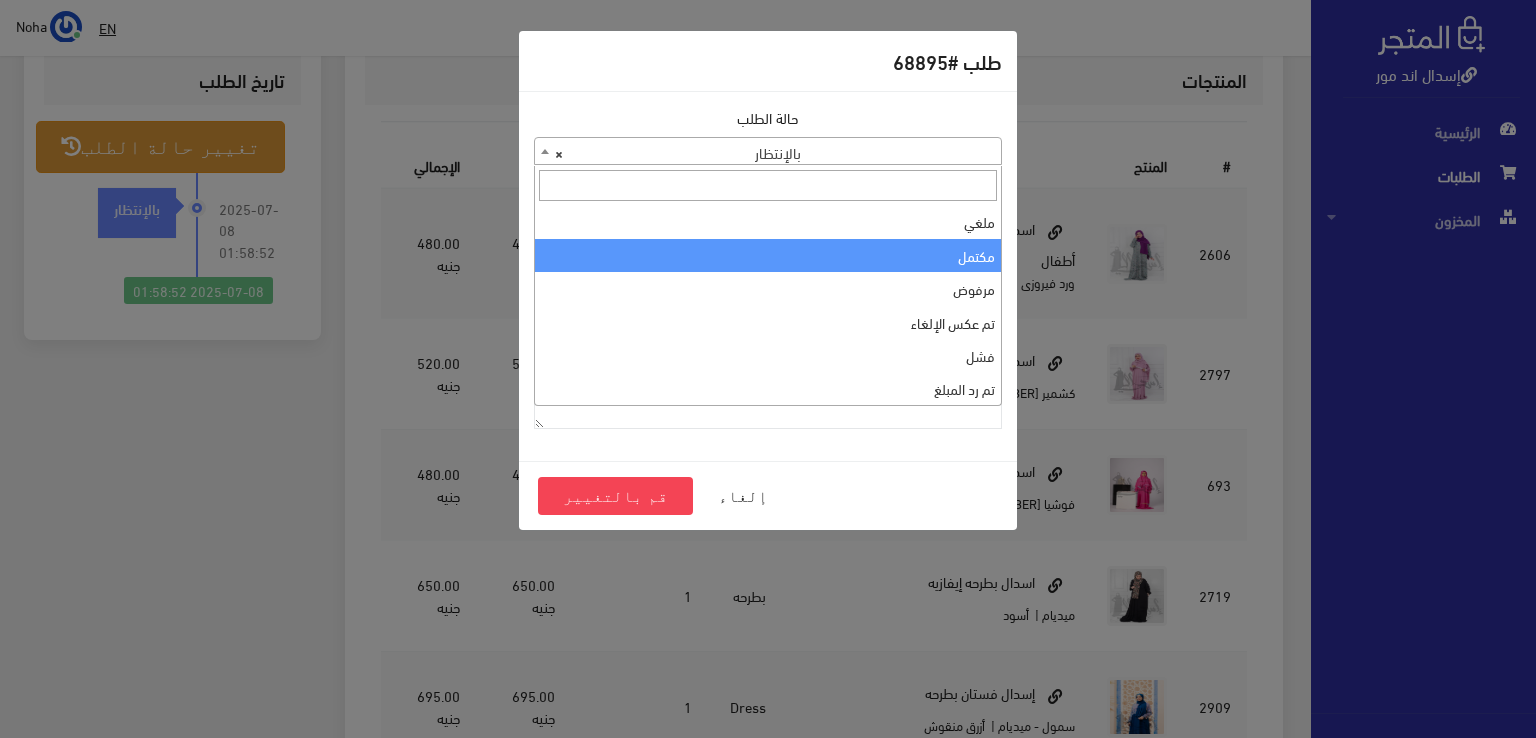 scroll, scrollTop: 0, scrollLeft: 0, axis: both 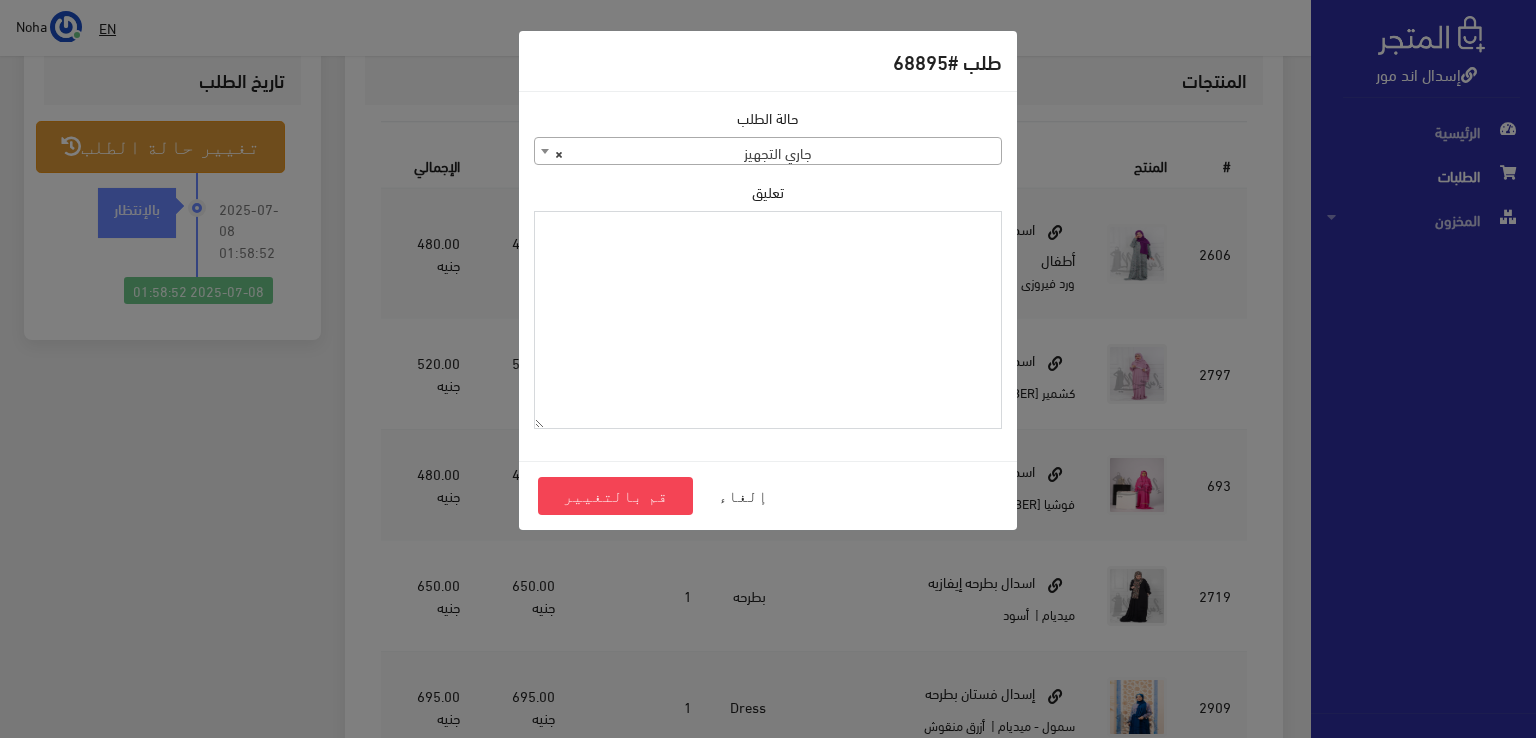 paste on "1095700" 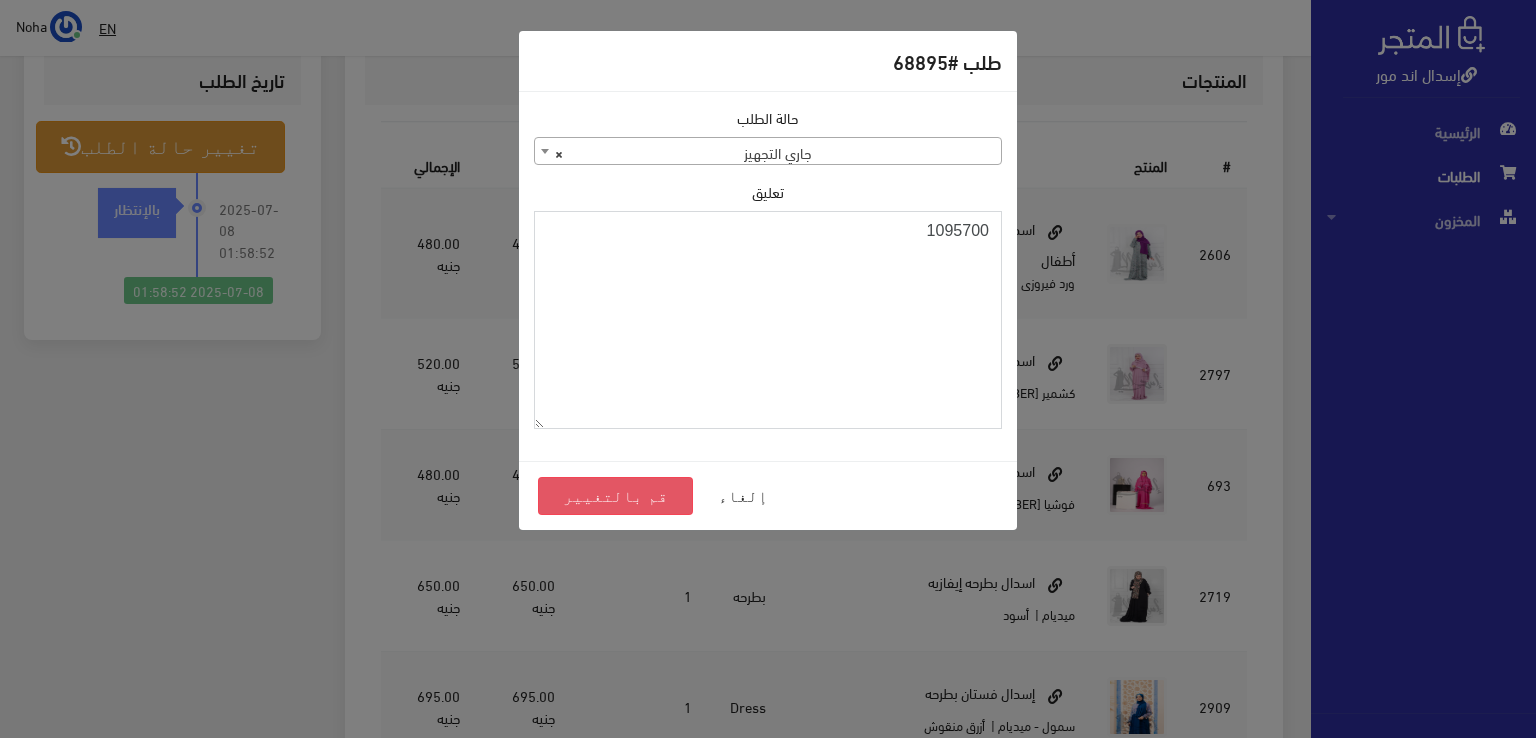 type on "1095700" 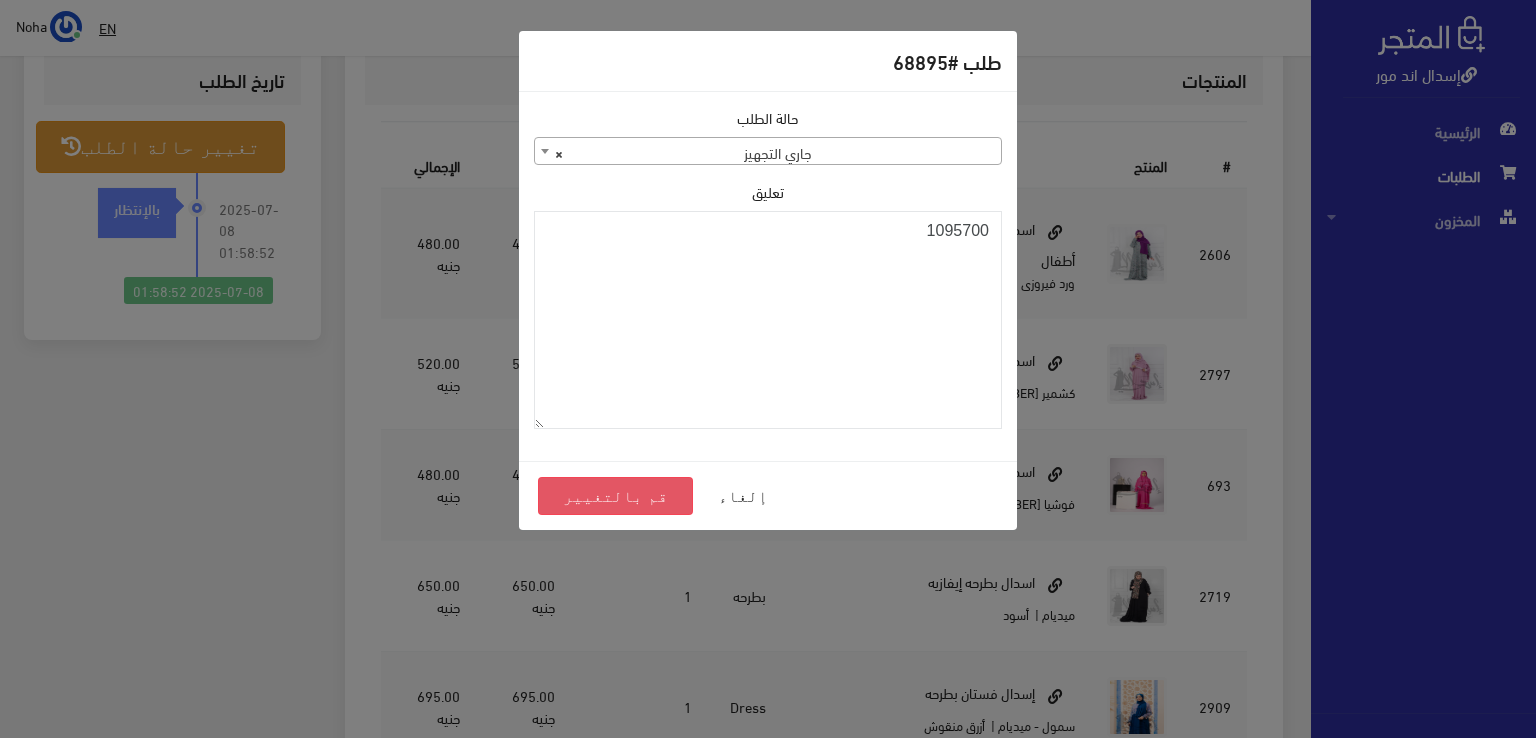 click on "قم بالتغيير" at bounding box center (615, 496) 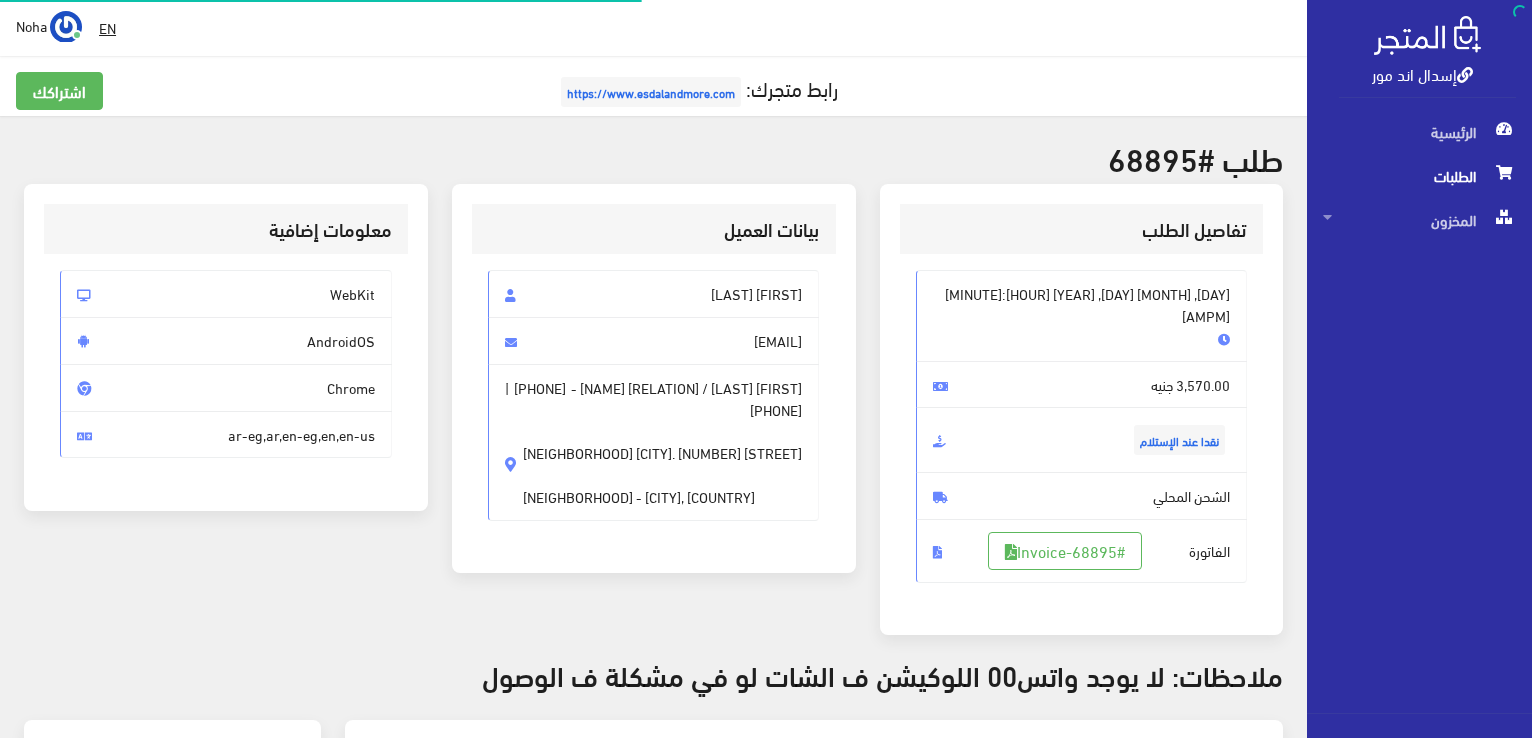 scroll, scrollTop: 0, scrollLeft: 0, axis: both 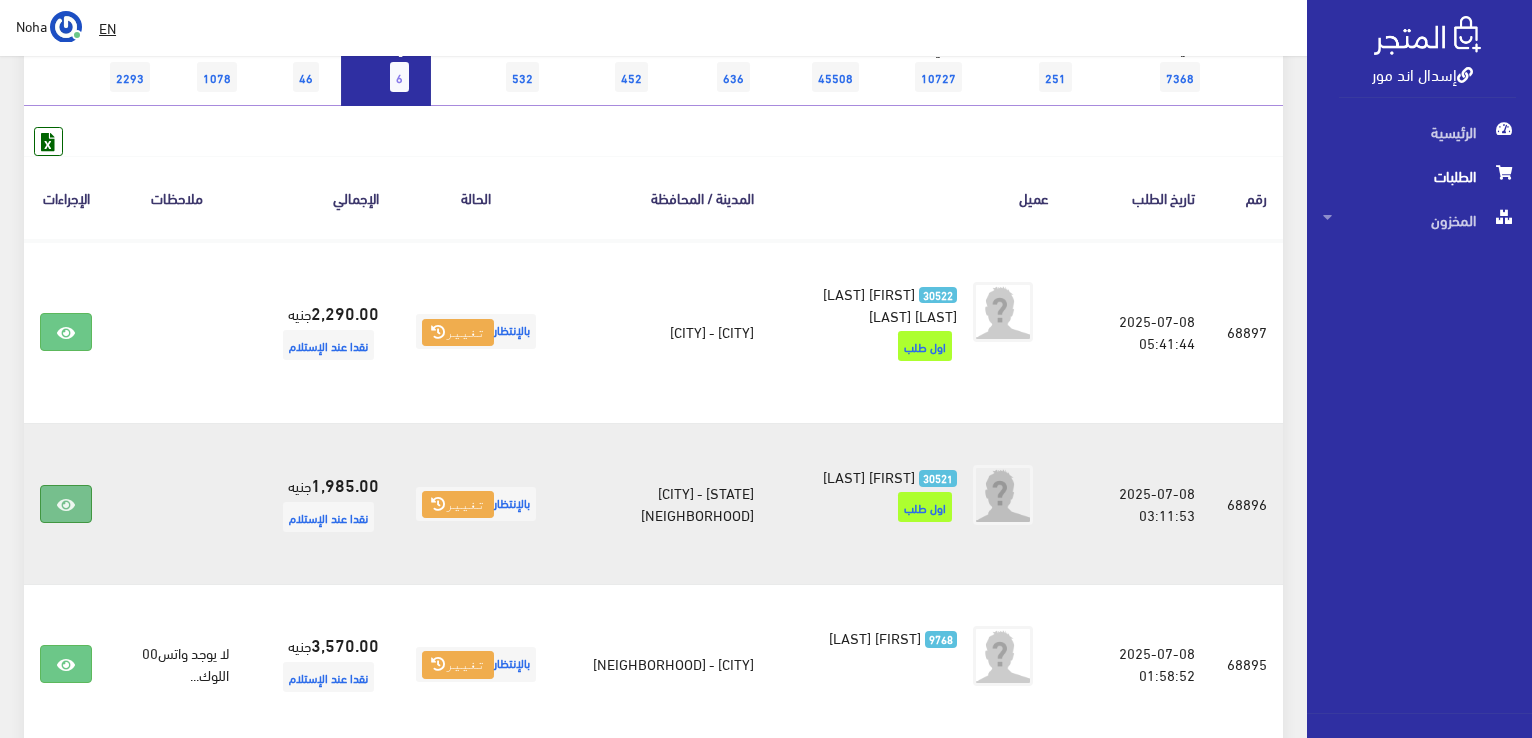 click at bounding box center (66, 505) 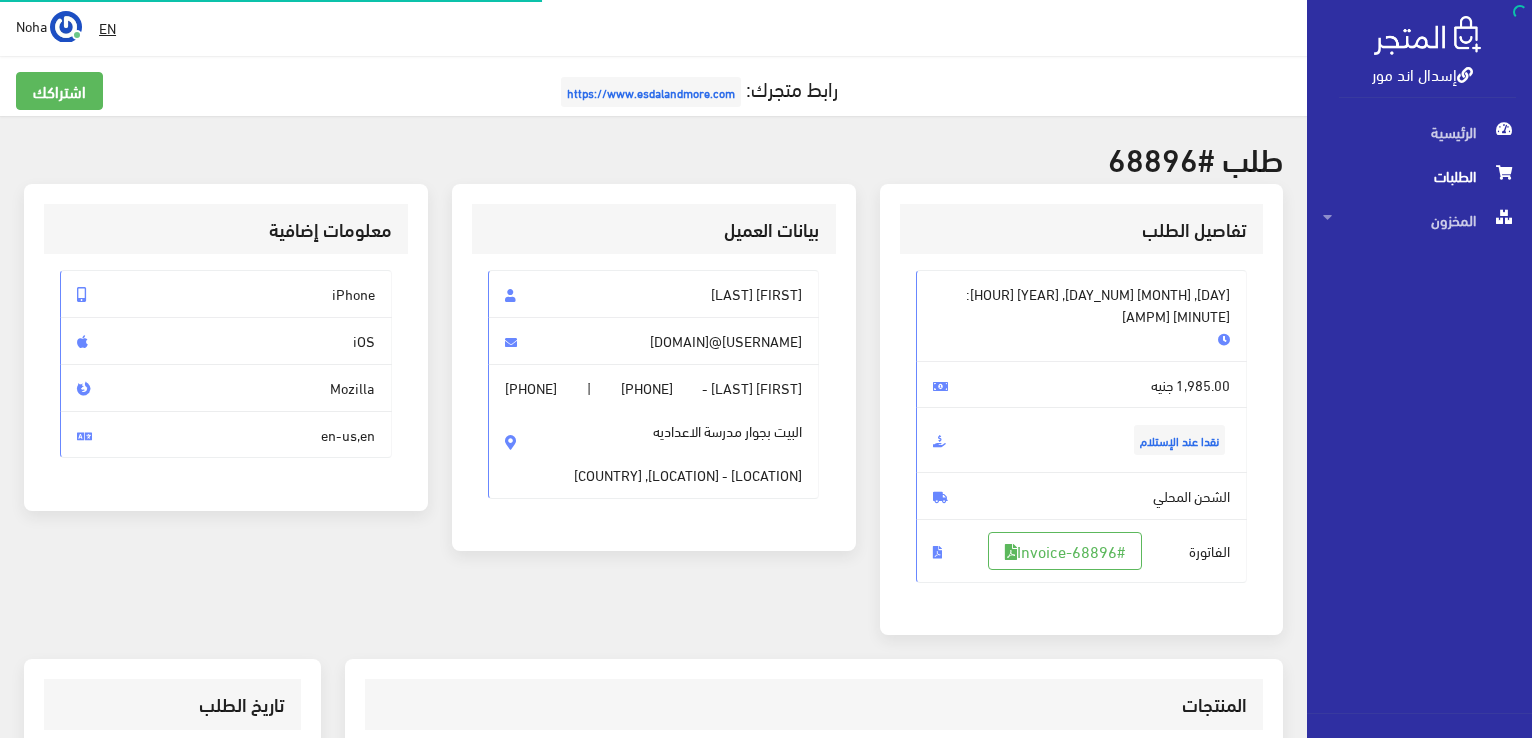 scroll, scrollTop: 0, scrollLeft: 0, axis: both 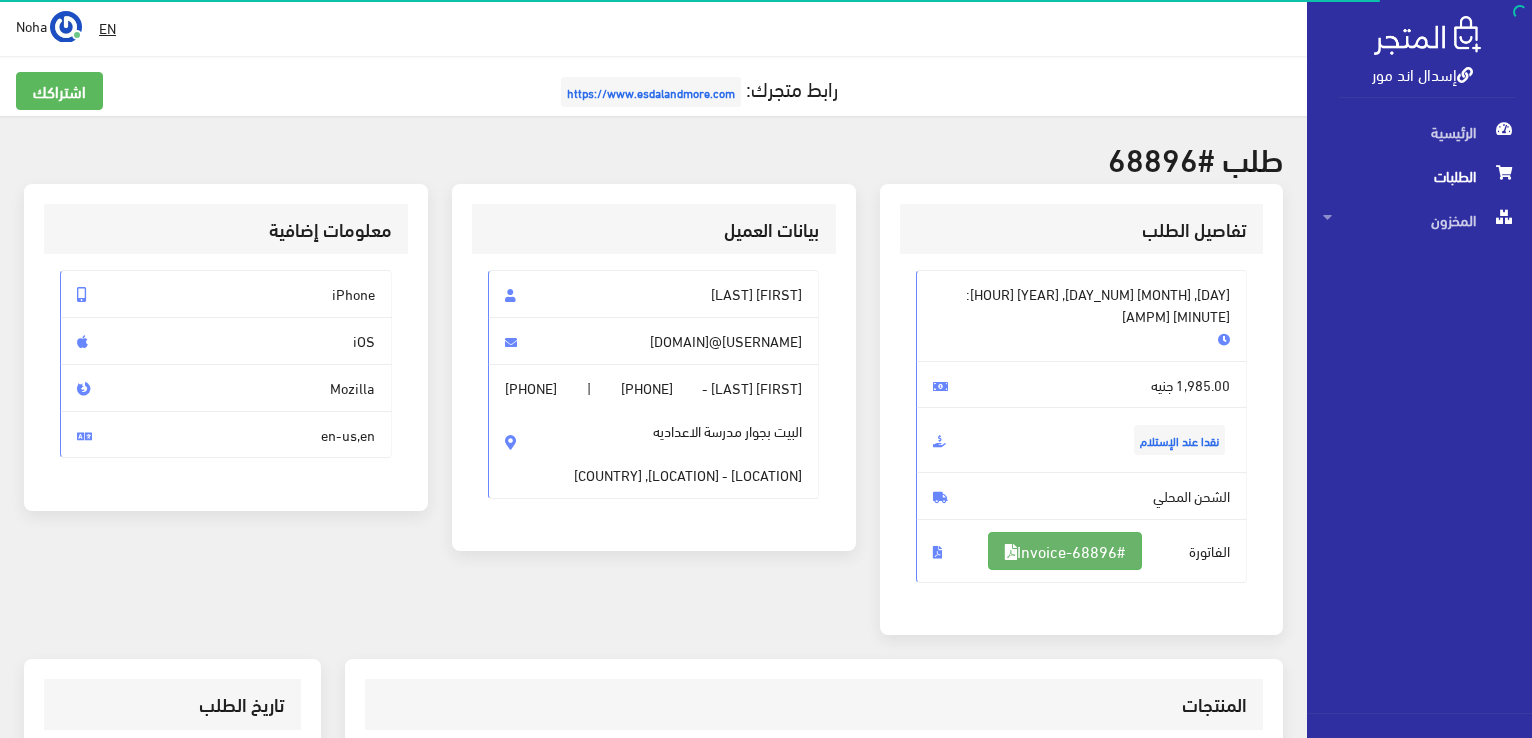 click on "#Invoice-68896" at bounding box center [1065, 551] 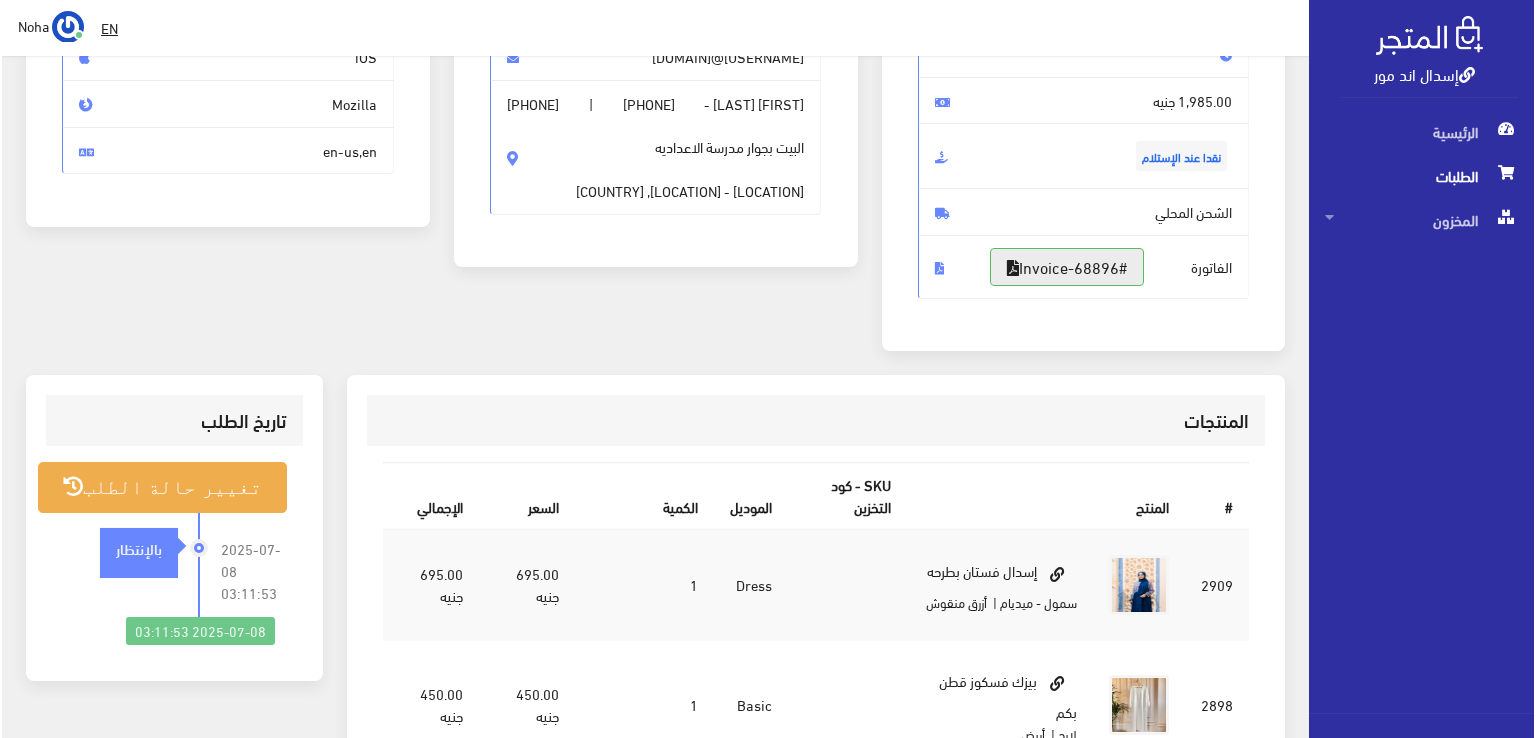 scroll, scrollTop: 244, scrollLeft: 0, axis: vertical 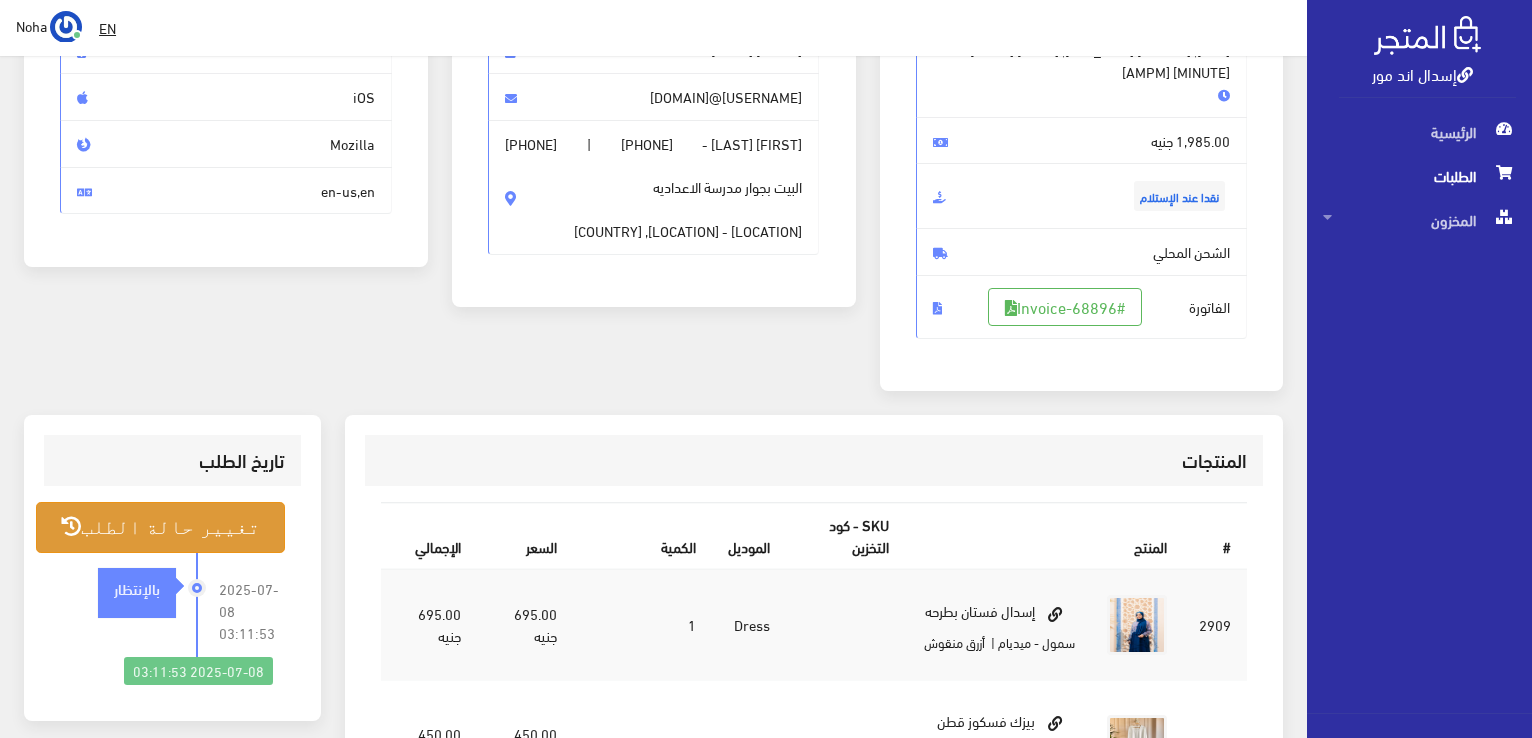 click on "تغيير حالة الطلب" at bounding box center [160, 527] 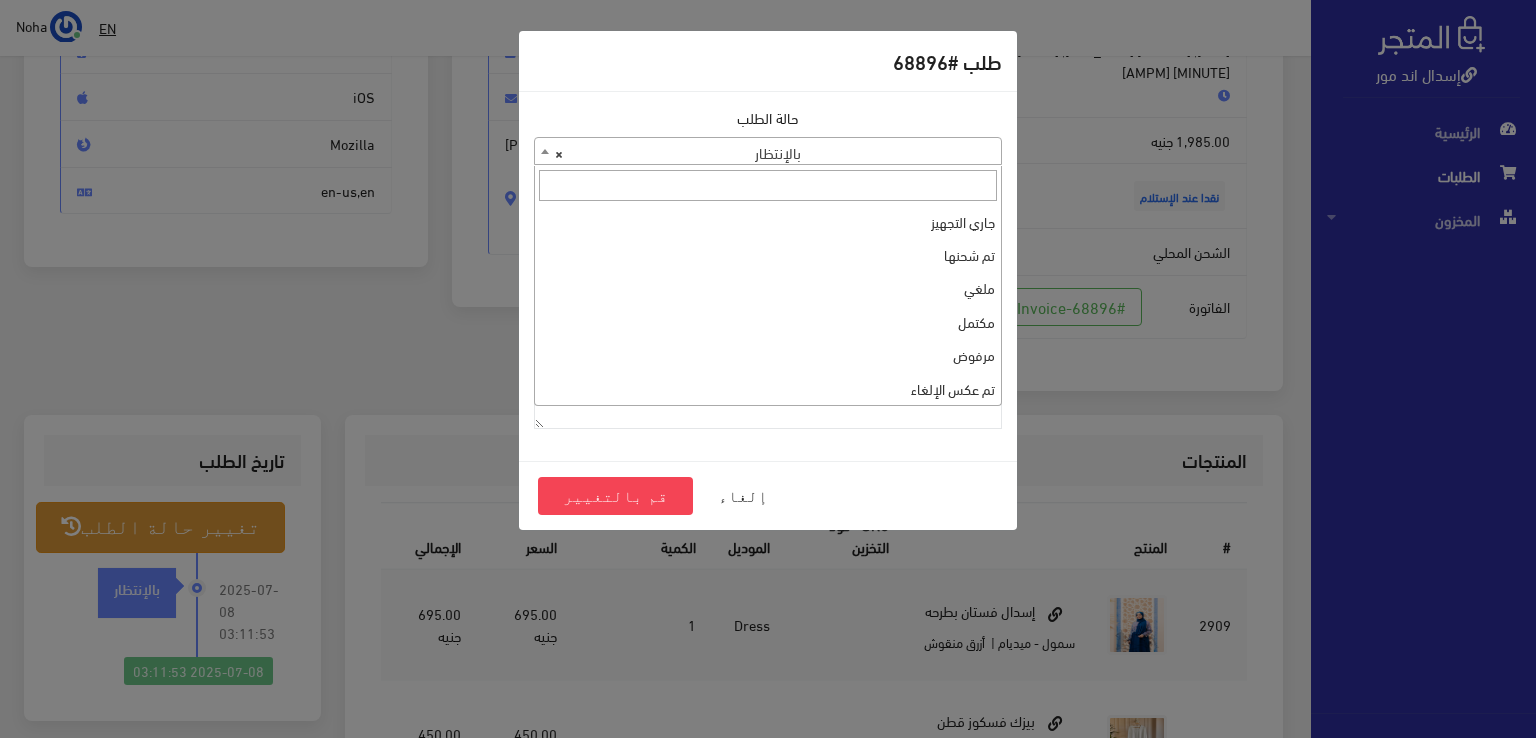 click on "× بالإنتظار" at bounding box center [768, 152] 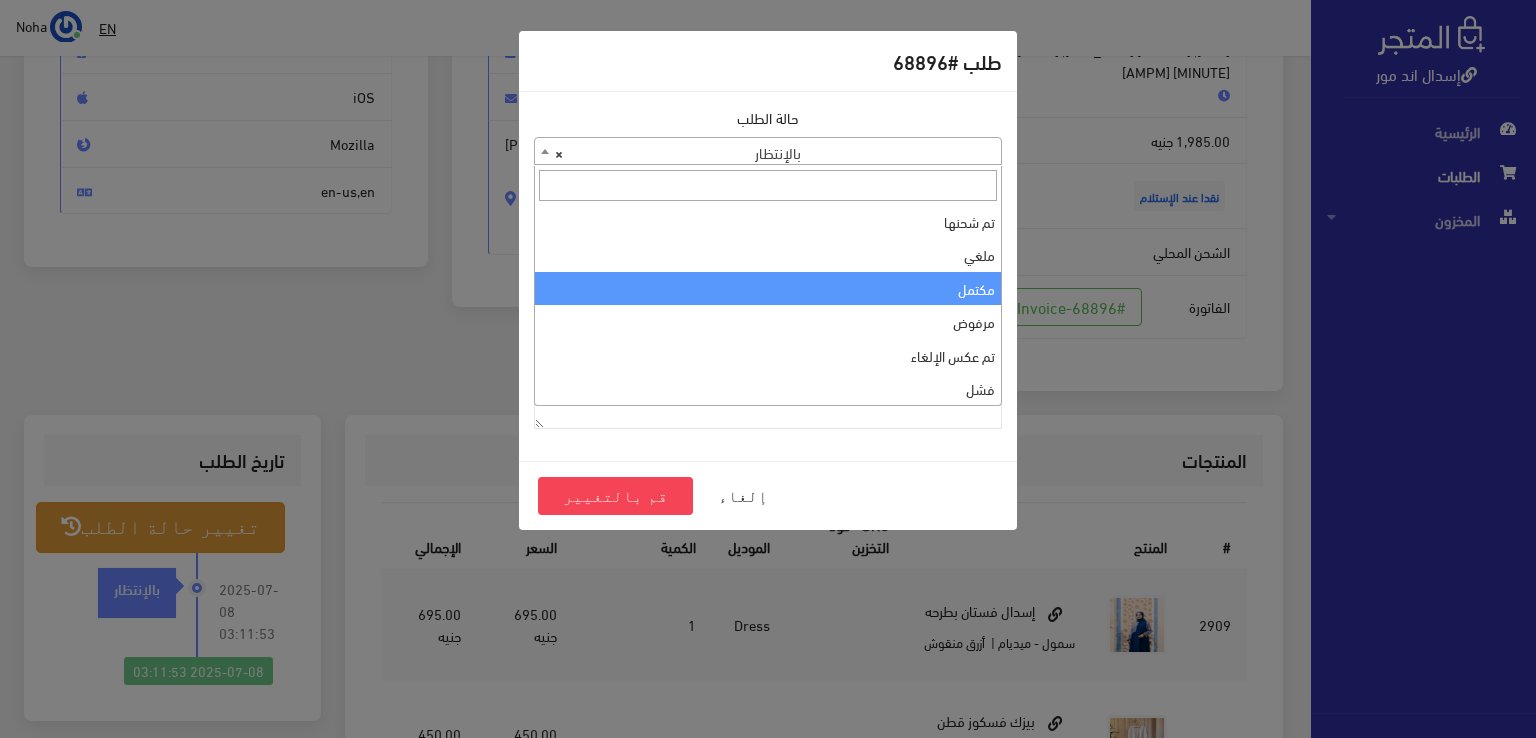scroll, scrollTop: 0, scrollLeft: 0, axis: both 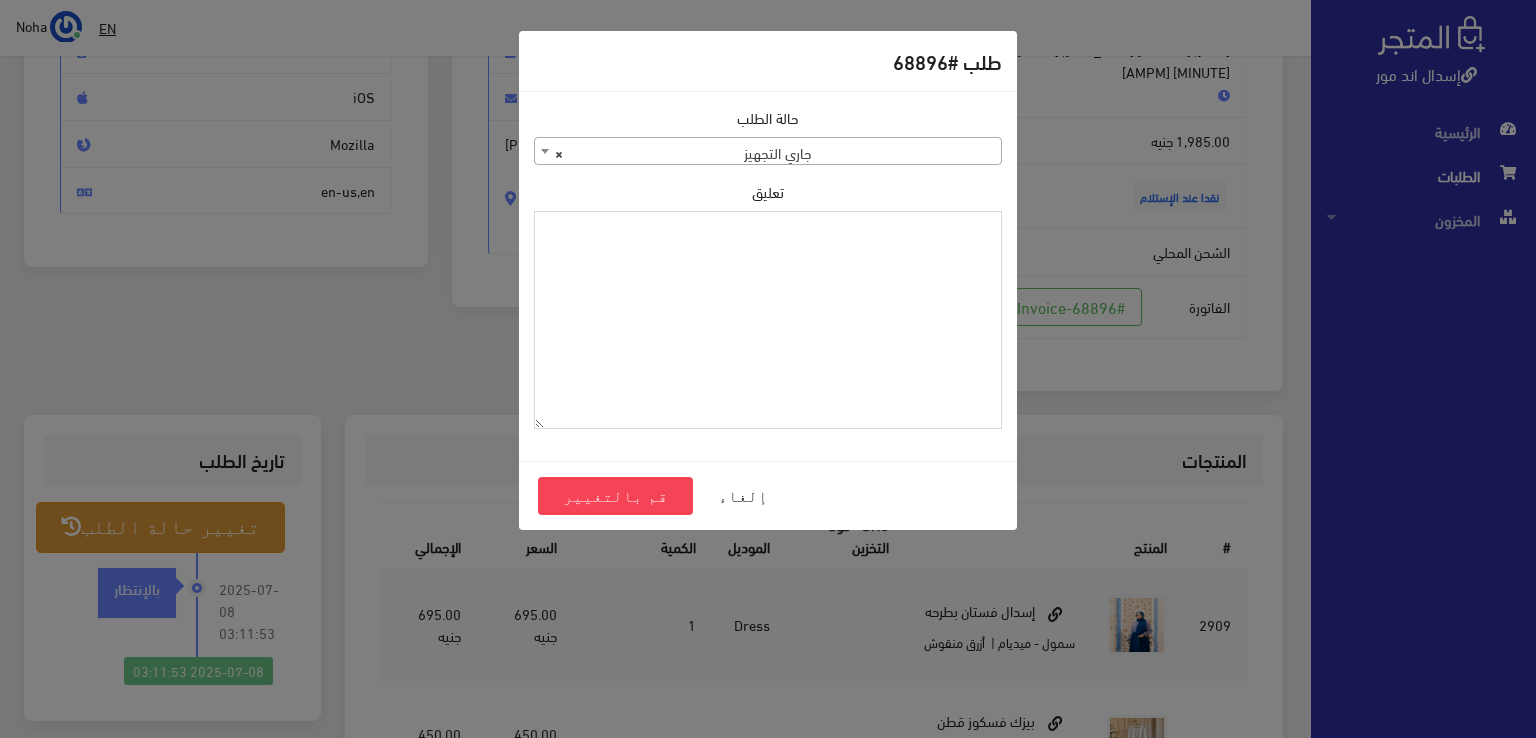 paste on "1095700" 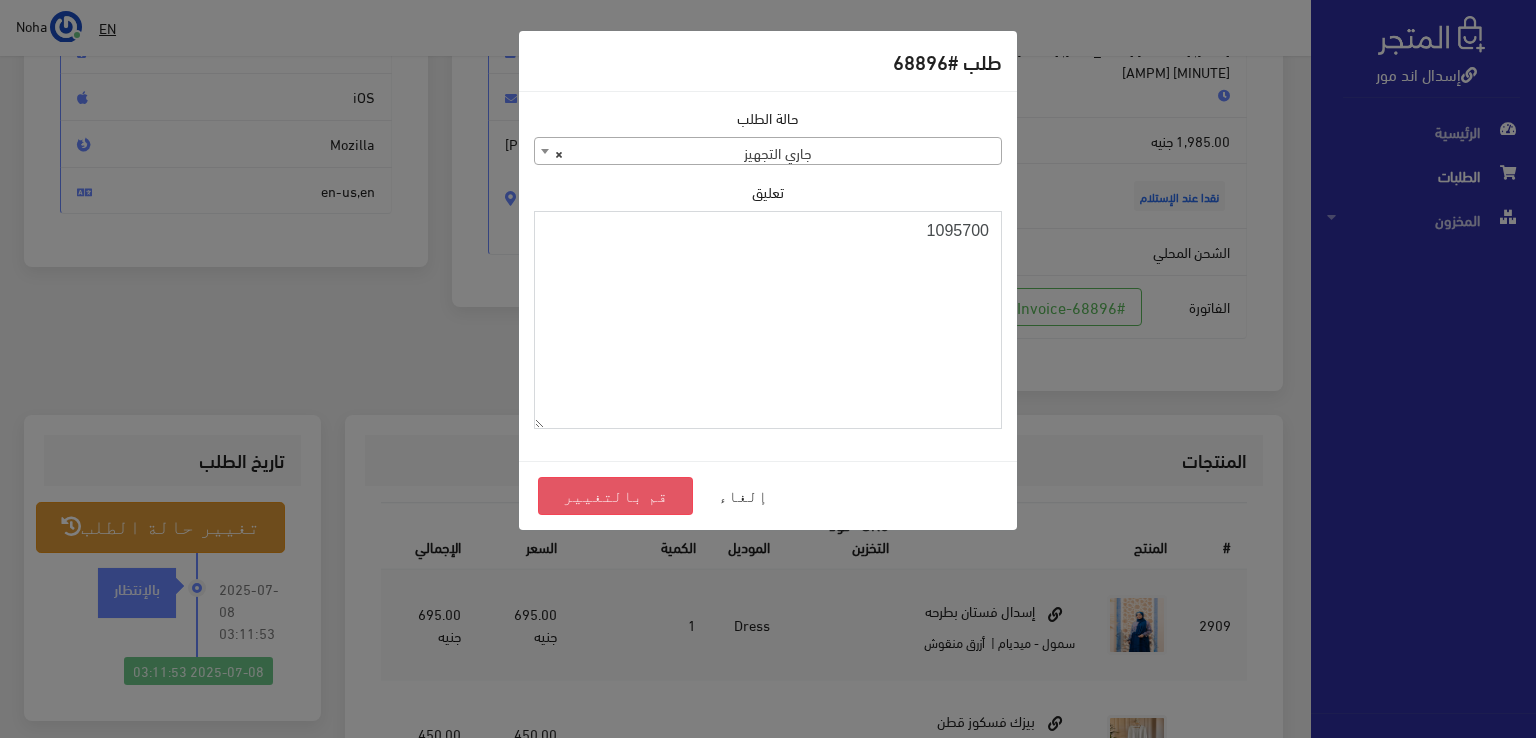 type on "1095700" 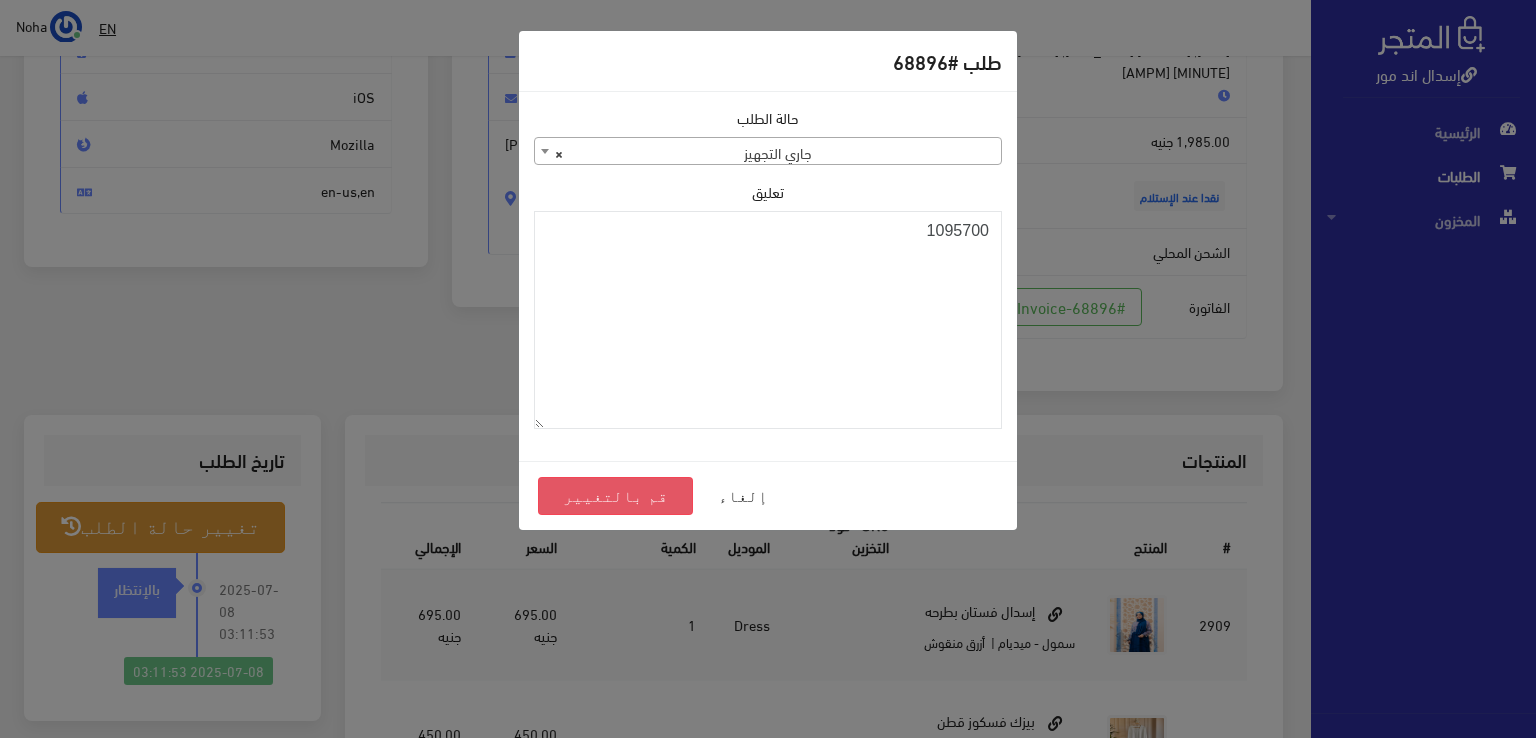 click on "قم بالتغيير" at bounding box center (615, 496) 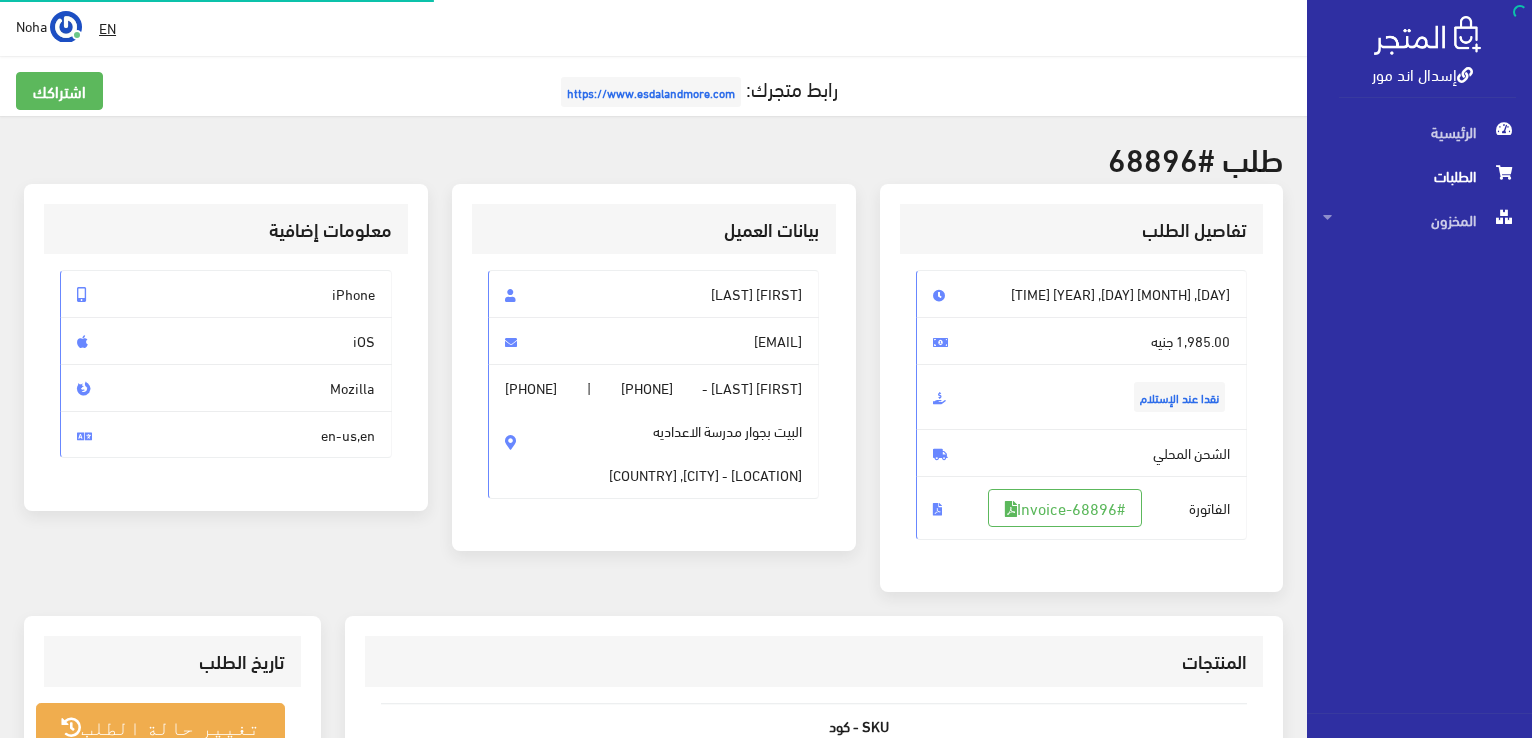 scroll, scrollTop: 0, scrollLeft: 0, axis: both 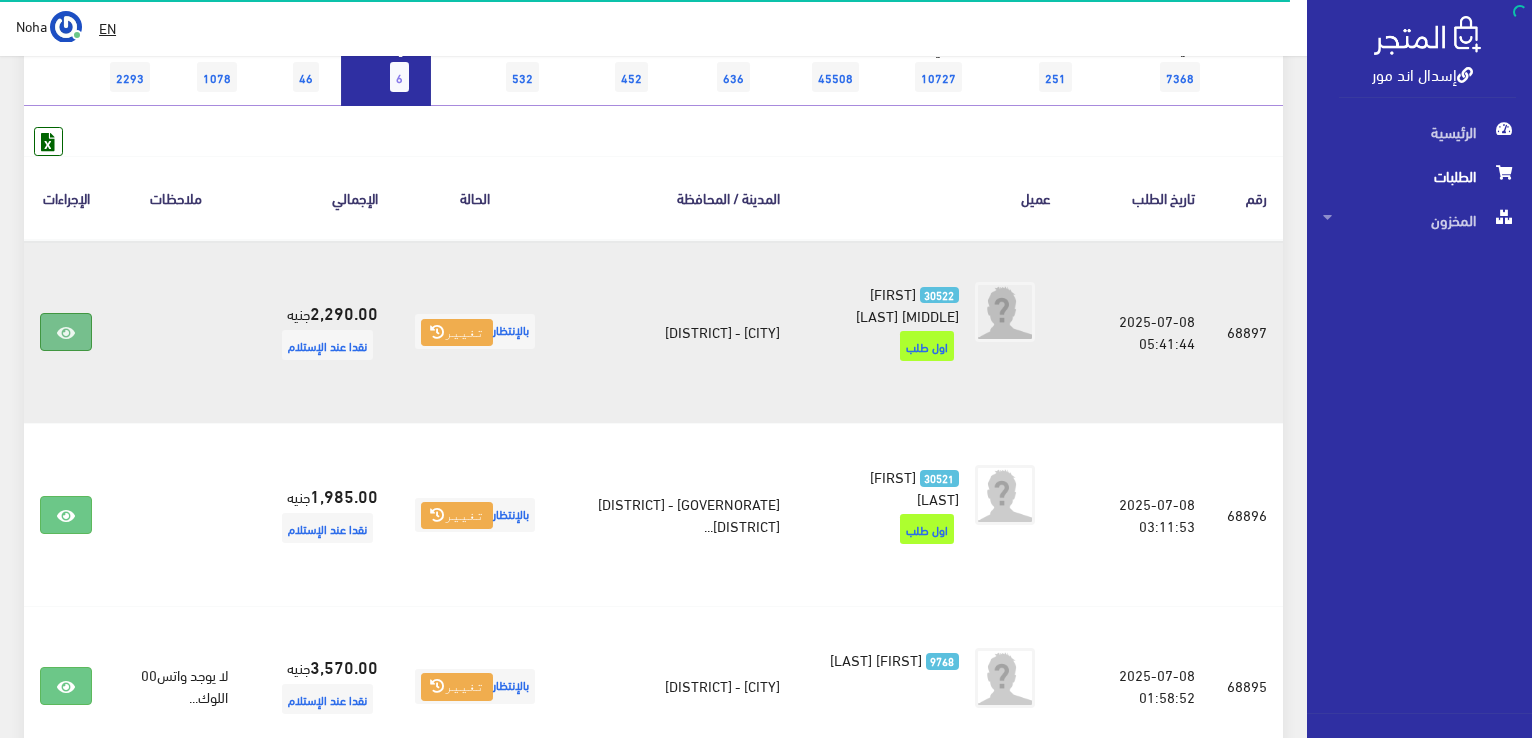 click at bounding box center (66, 332) 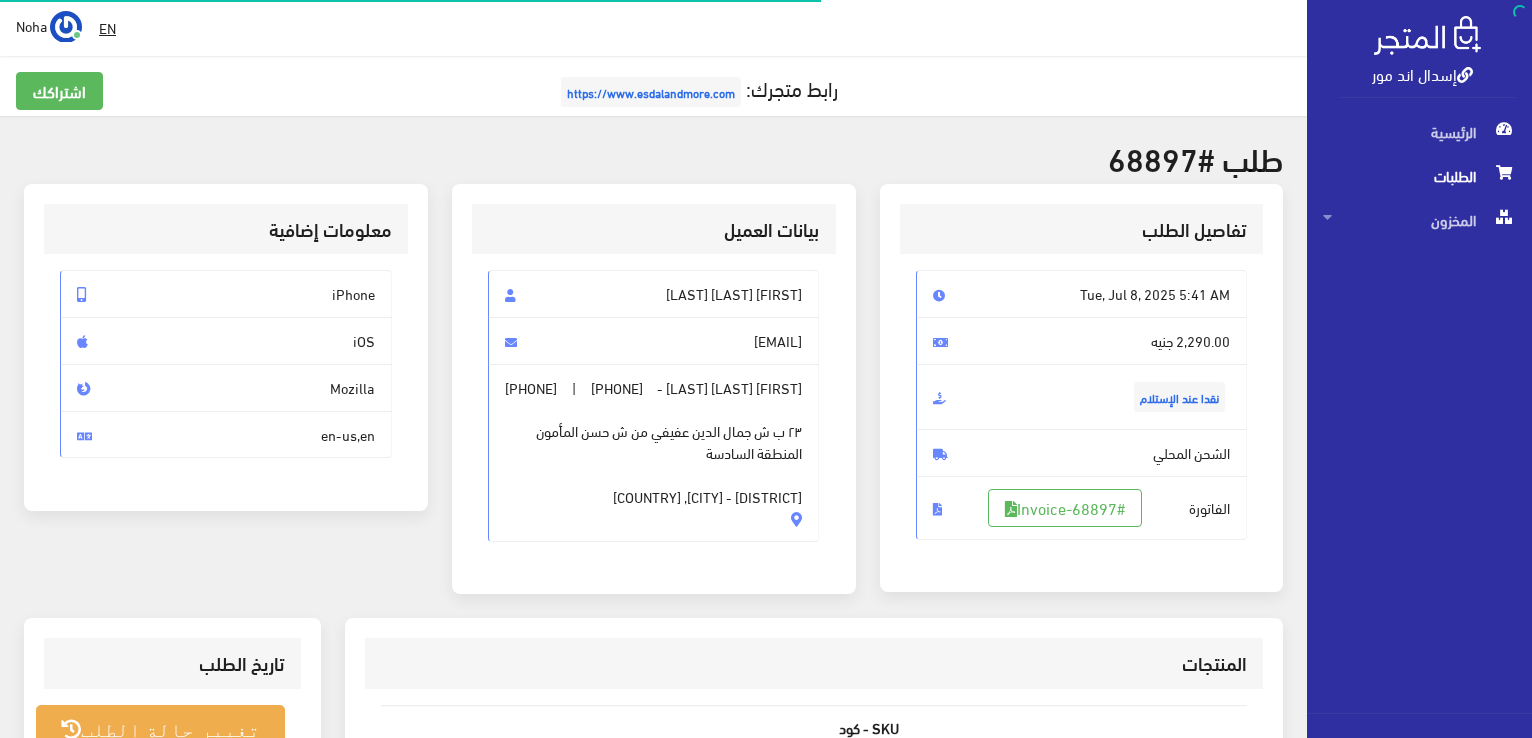 scroll, scrollTop: 0, scrollLeft: 0, axis: both 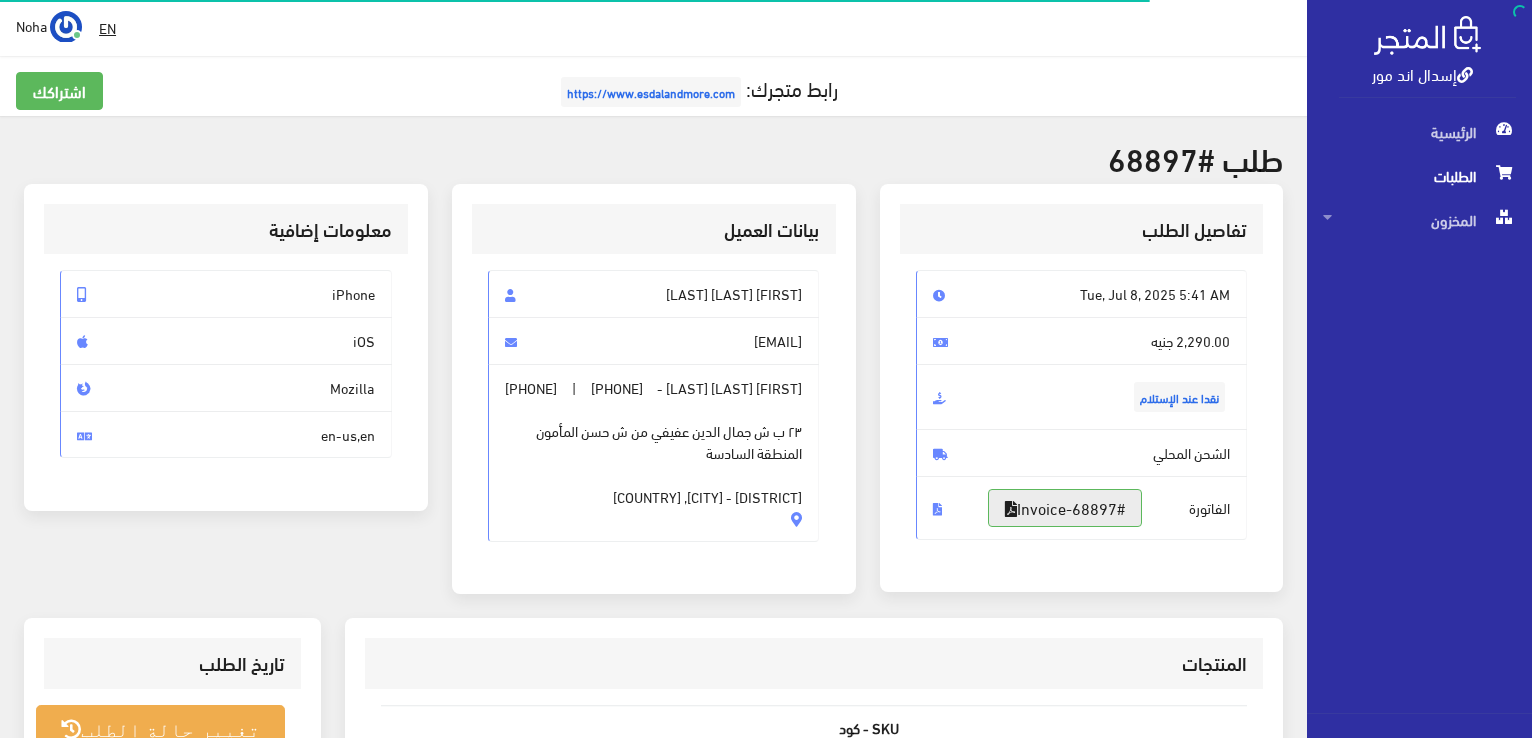 click on "#Invoice-68897" at bounding box center (1065, 508) 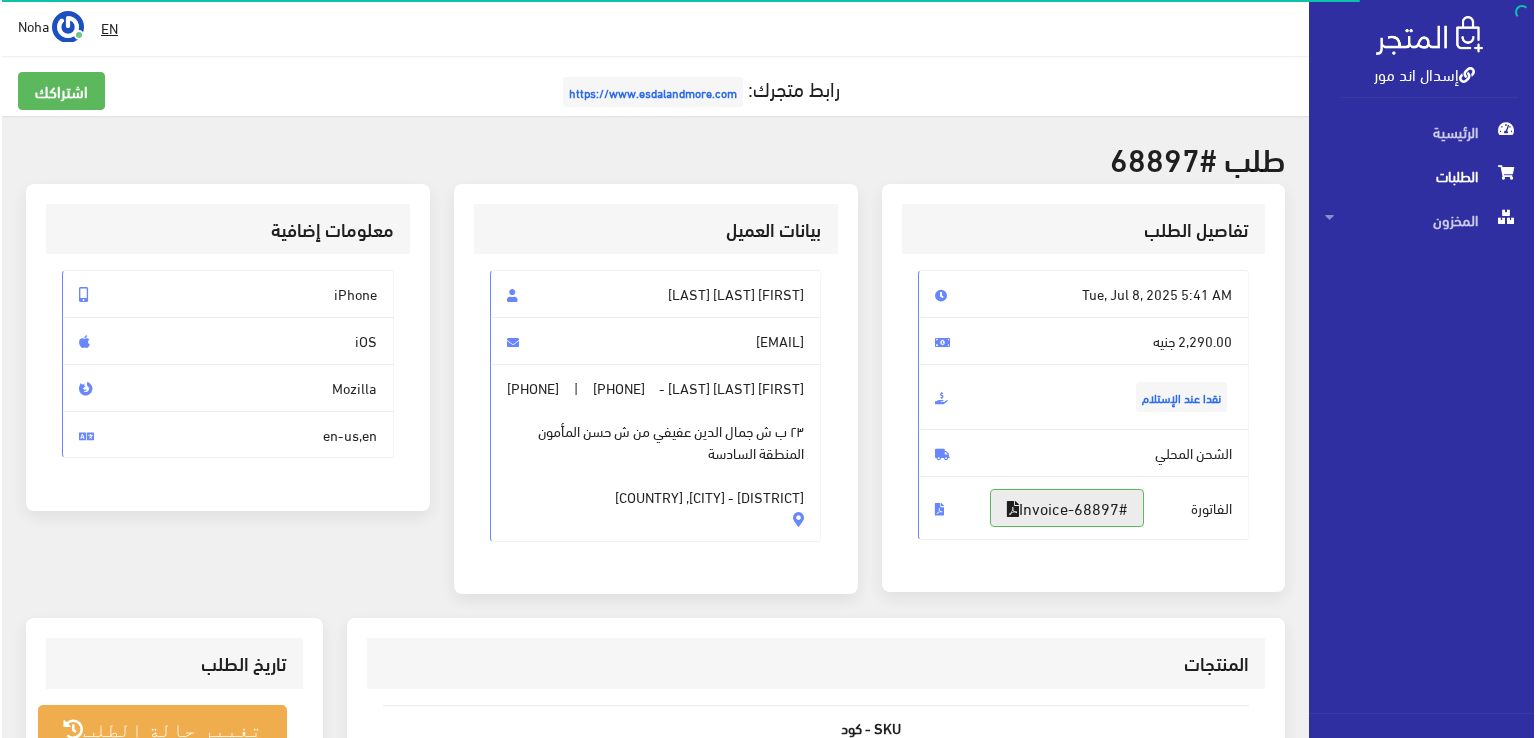 scroll, scrollTop: 644, scrollLeft: 0, axis: vertical 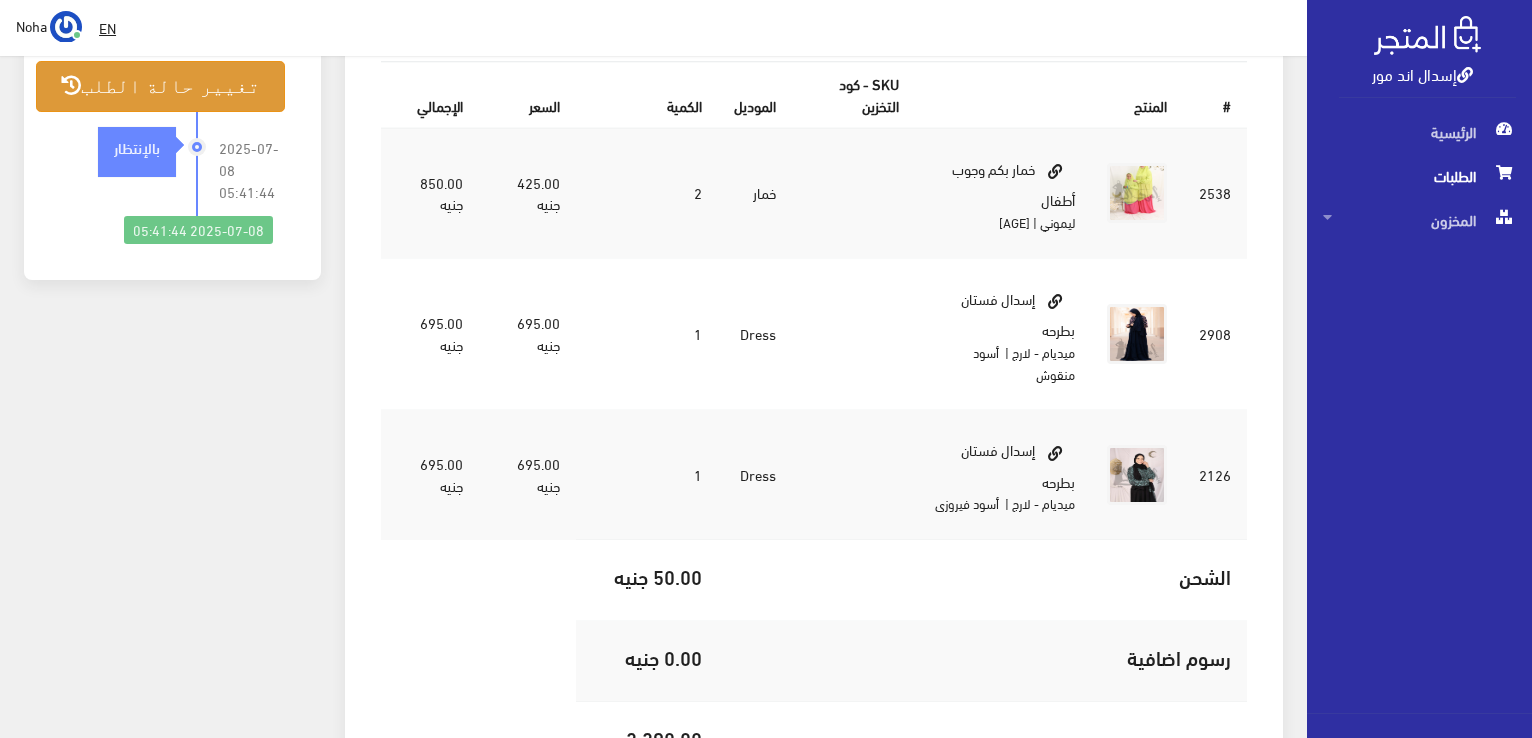 click on "تغيير حالة الطلب" at bounding box center [160, 86] 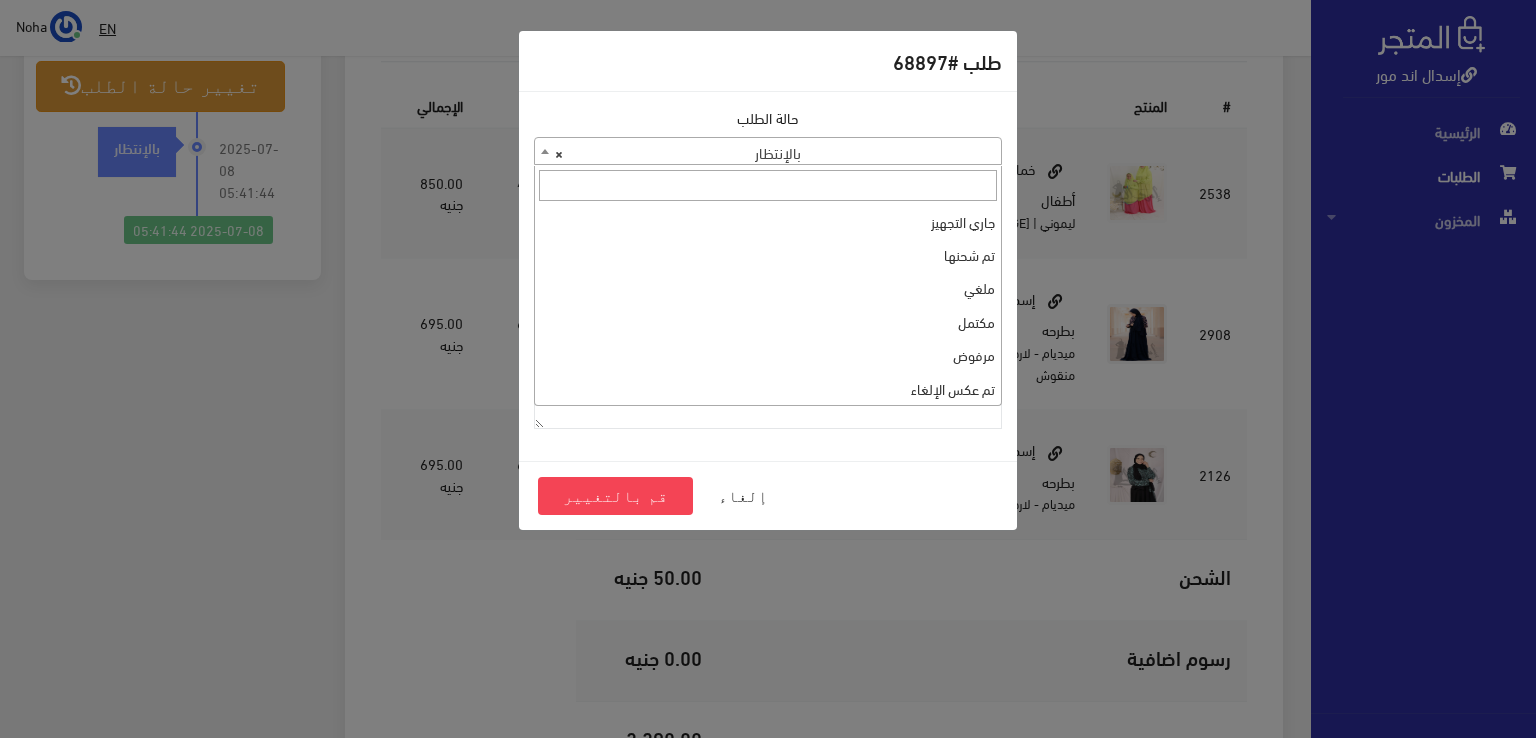 click on "× بالإنتظار" at bounding box center [768, 152] 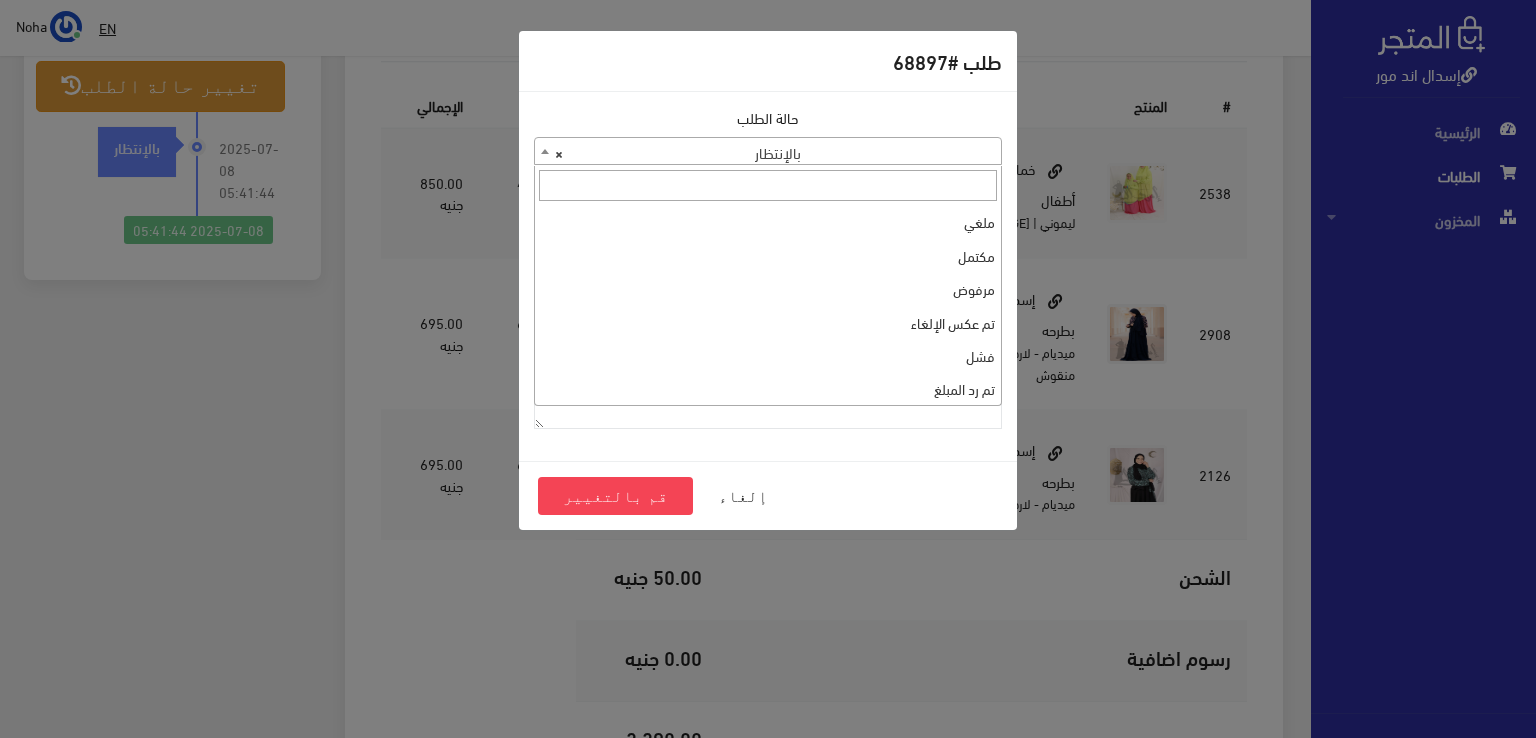 scroll, scrollTop: 0, scrollLeft: 0, axis: both 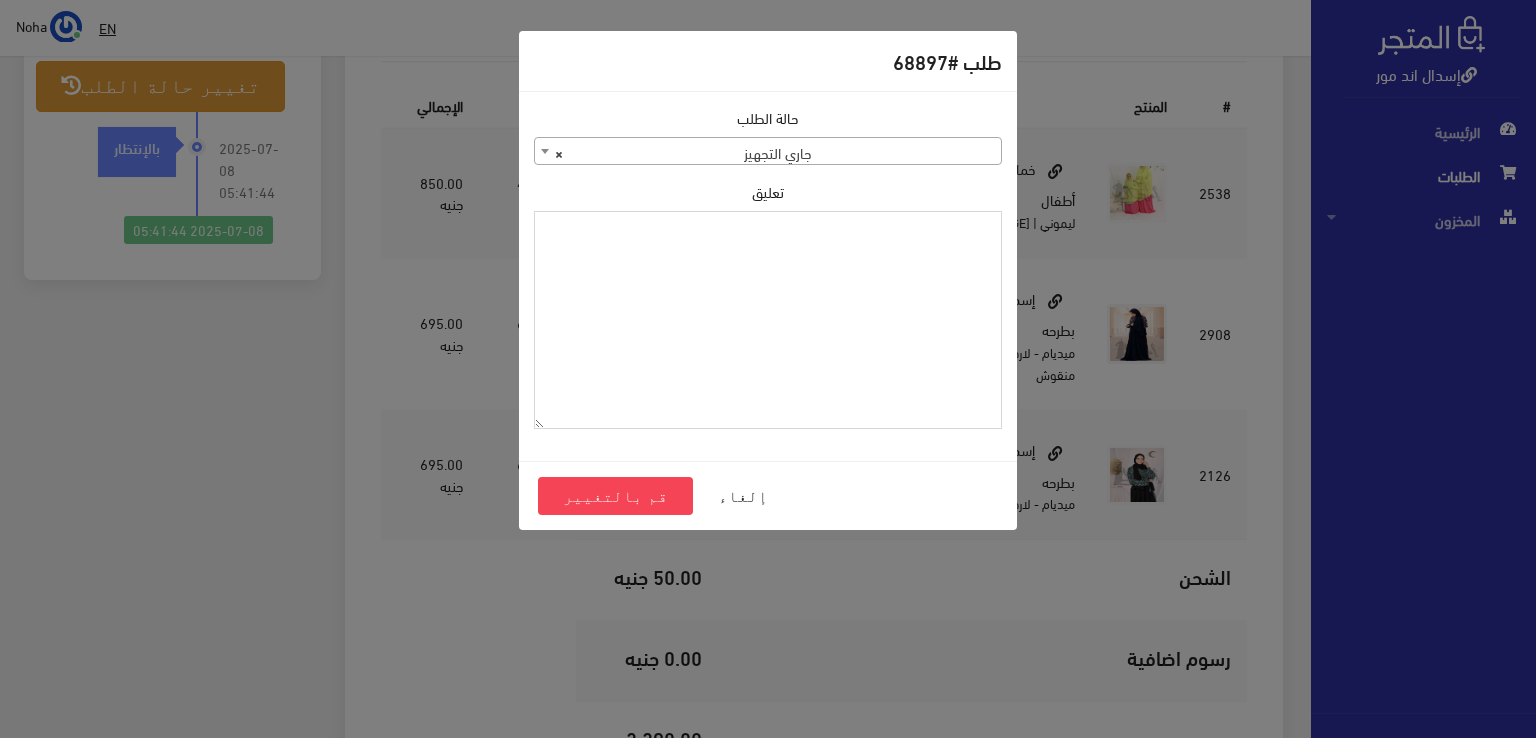 paste on "1095700" 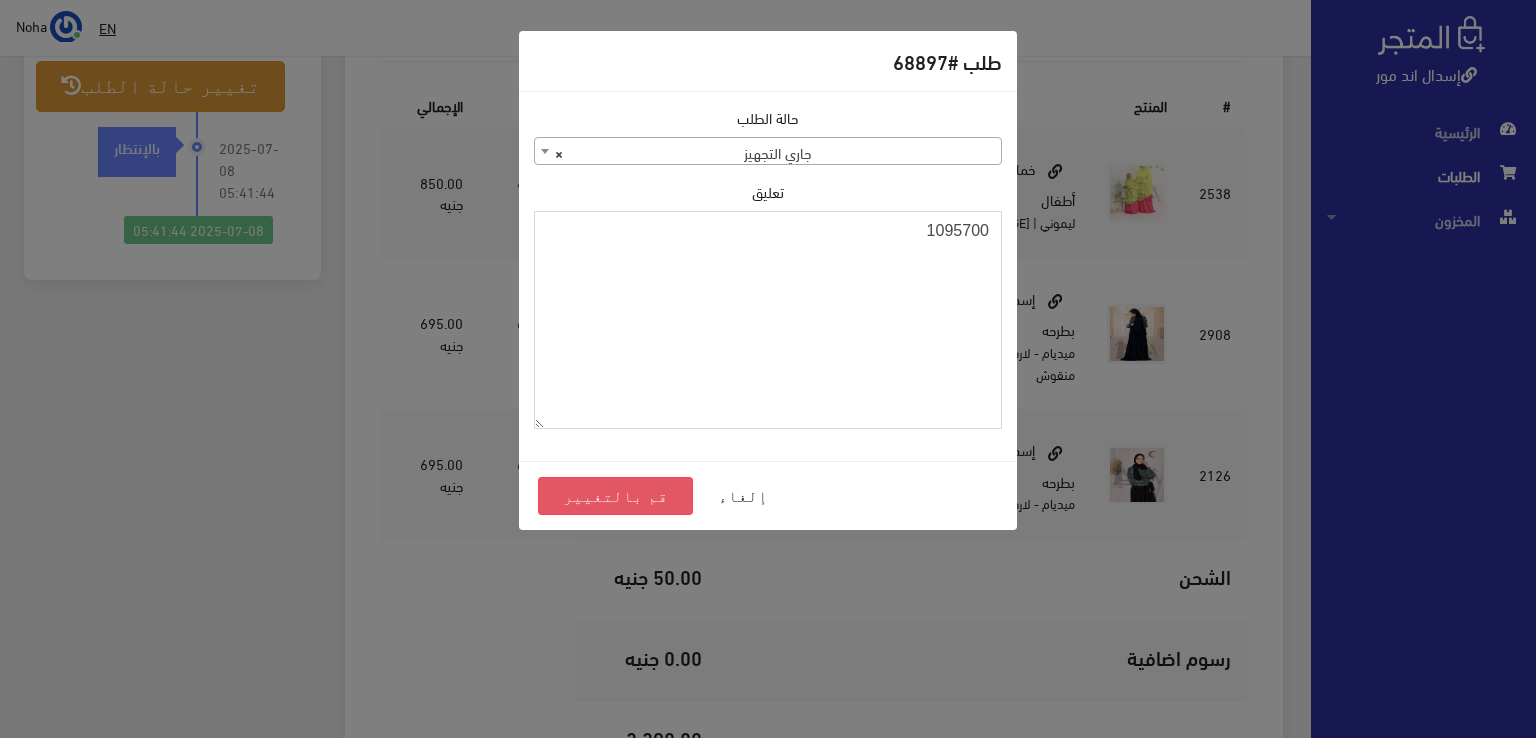 type on "1095700" 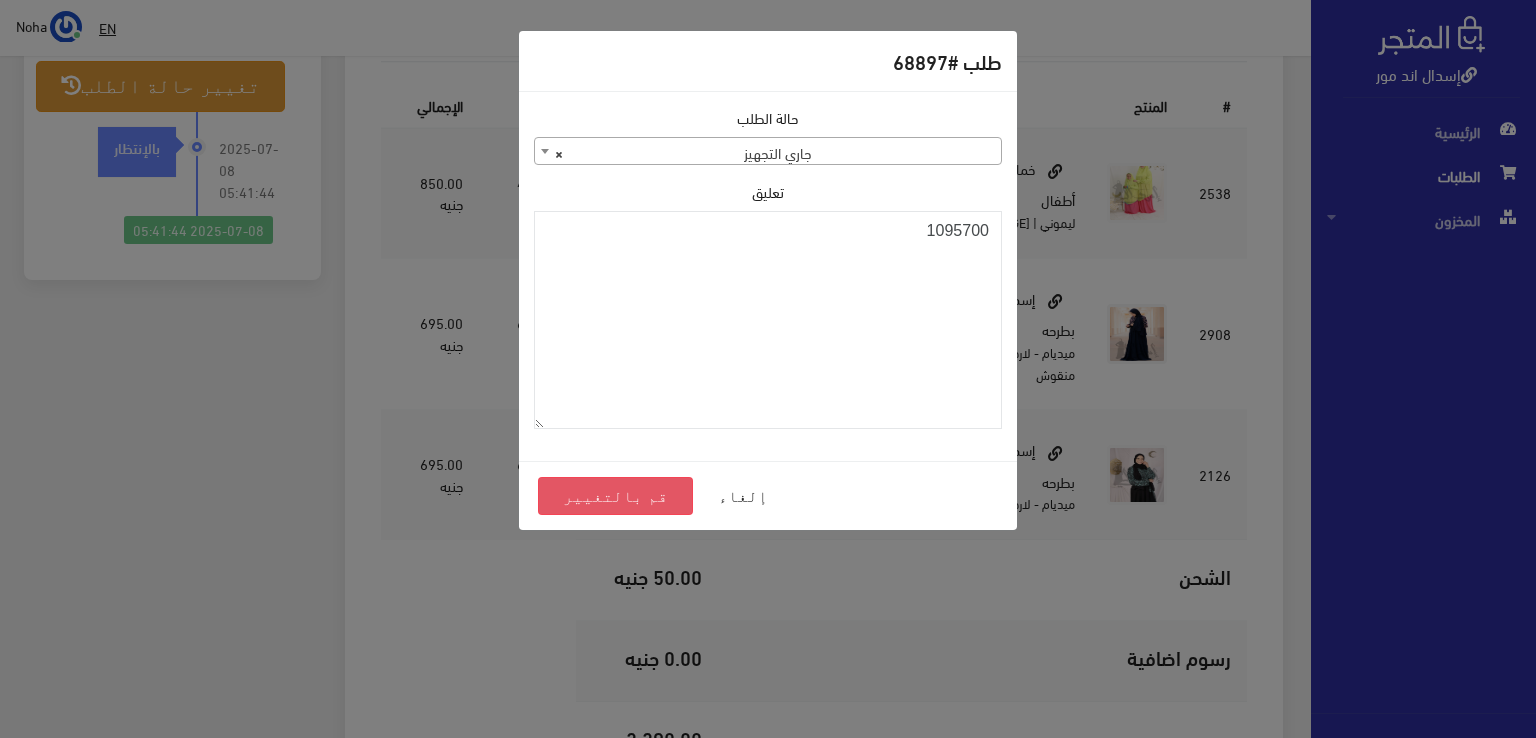 click on "قم بالتغيير" at bounding box center [615, 496] 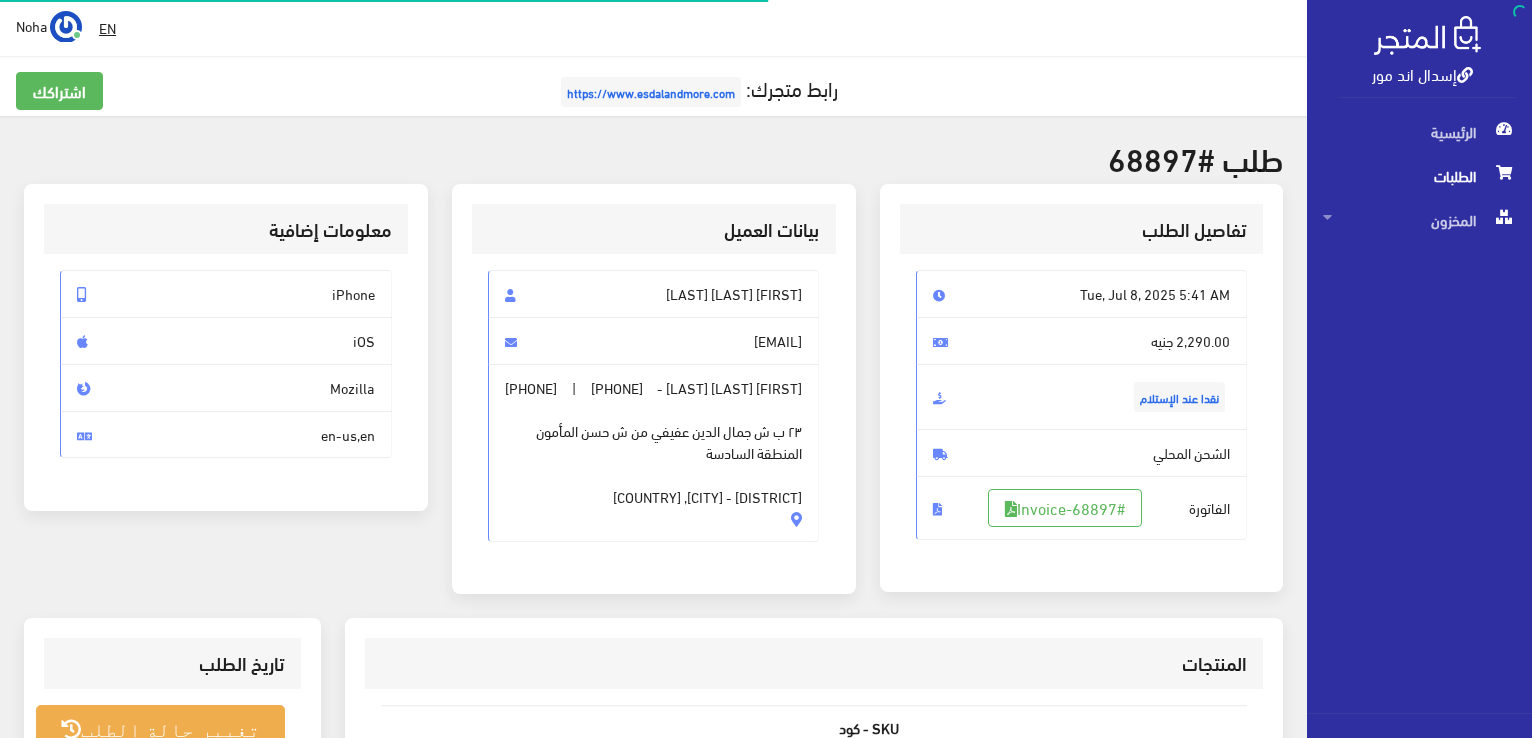 scroll, scrollTop: 0, scrollLeft: 0, axis: both 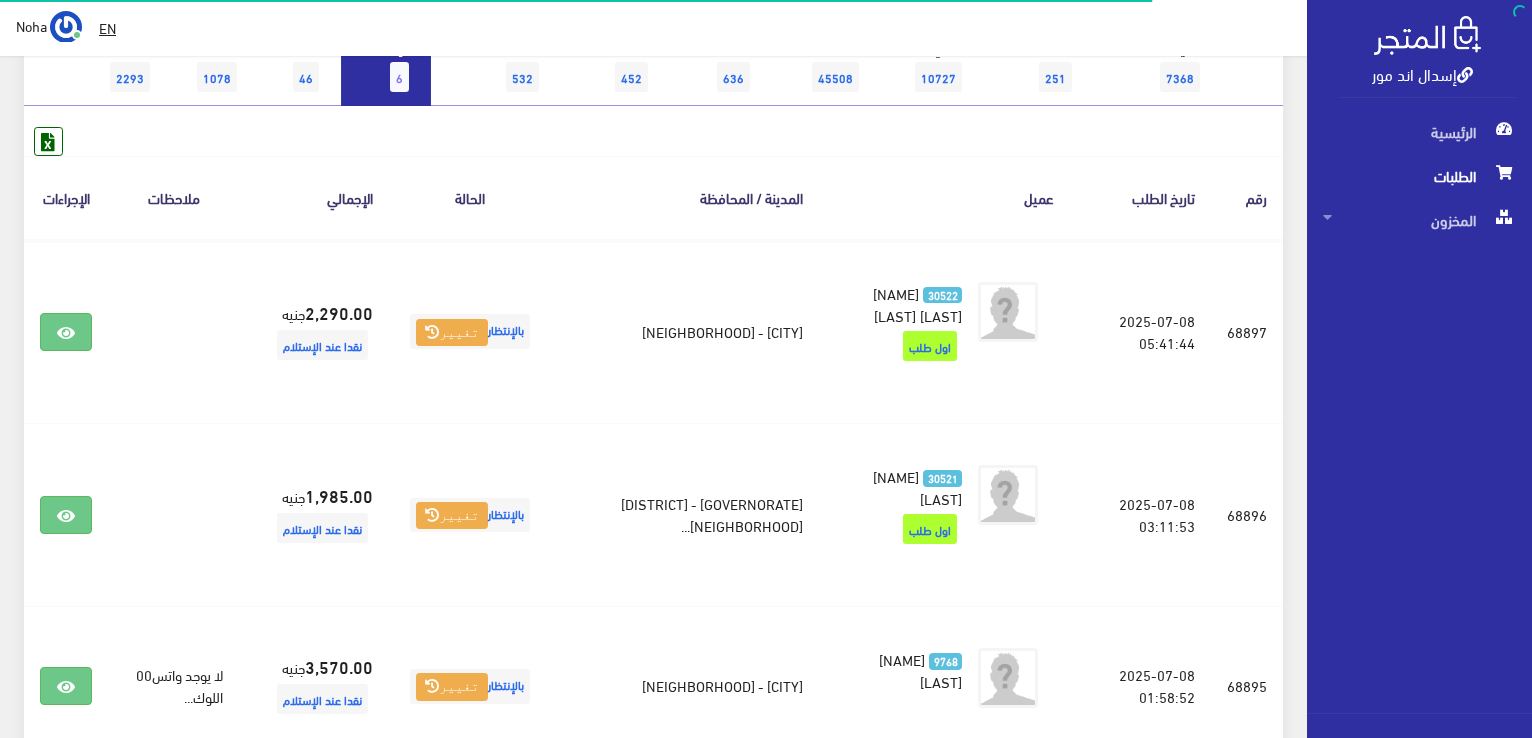 click on "بالإنتظار
6" at bounding box center [386, 65] 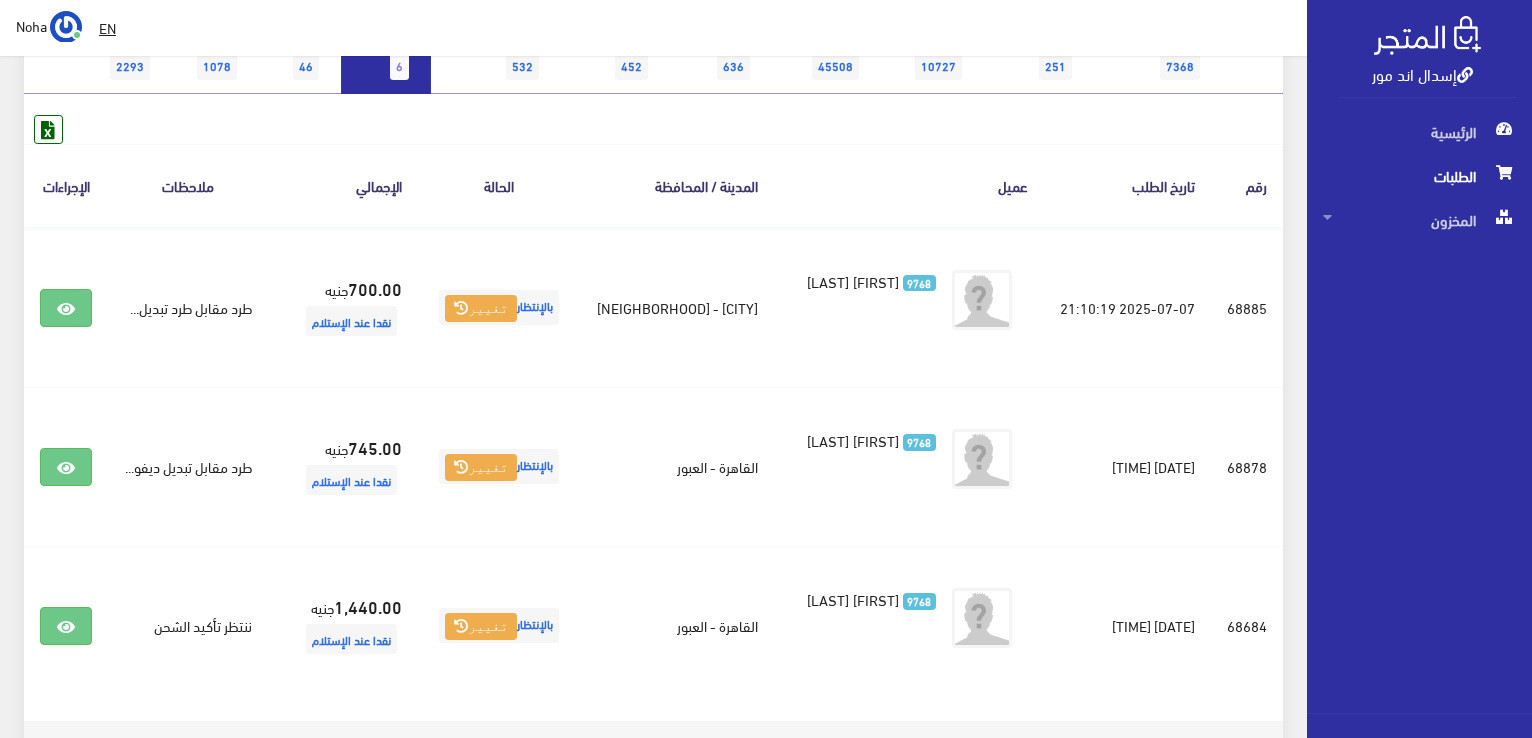 scroll, scrollTop: 257, scrollLeft: 0, axis: vertical 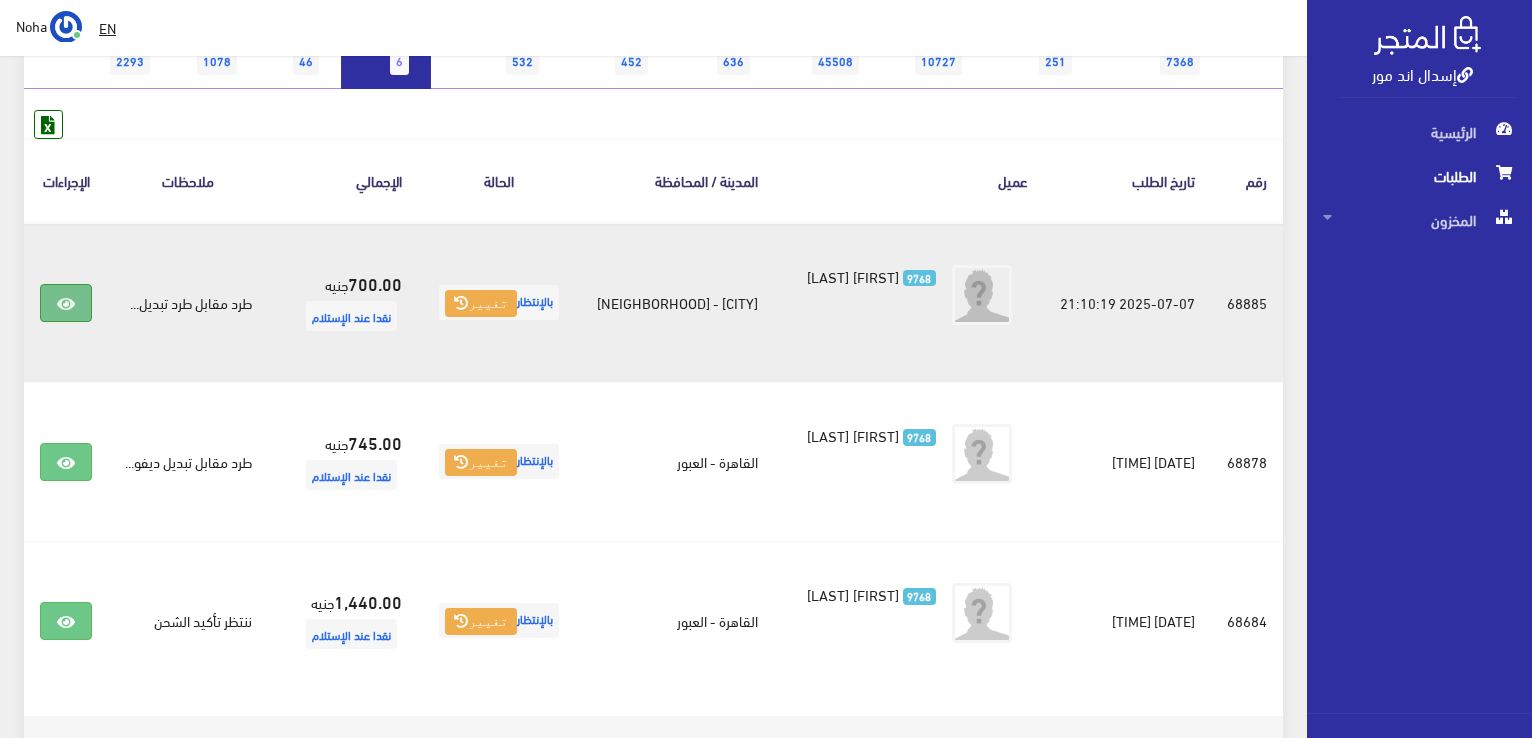 click at bounding box center (66, 303) 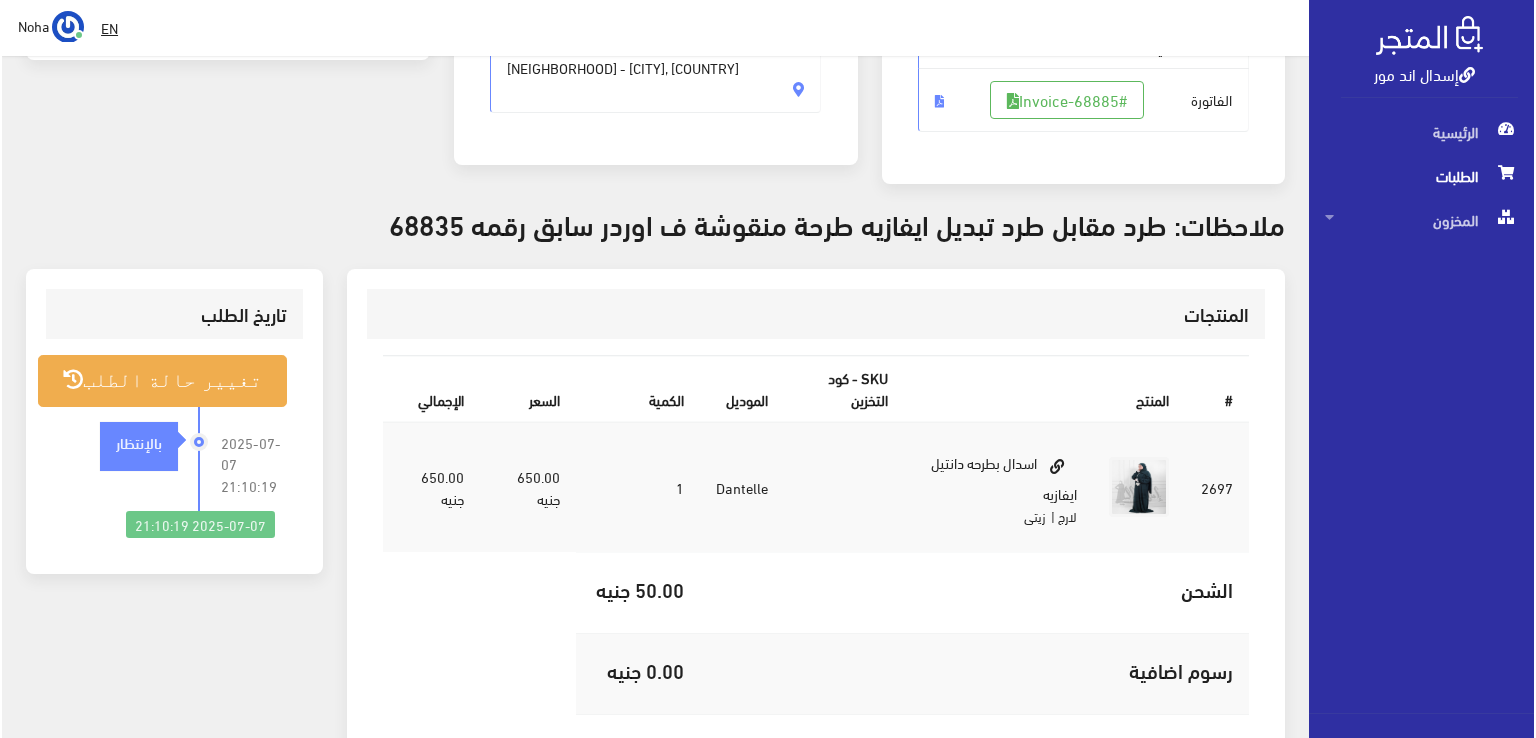 scroll, scrollTop: 368, scrollLeft: 0, axis: vertical 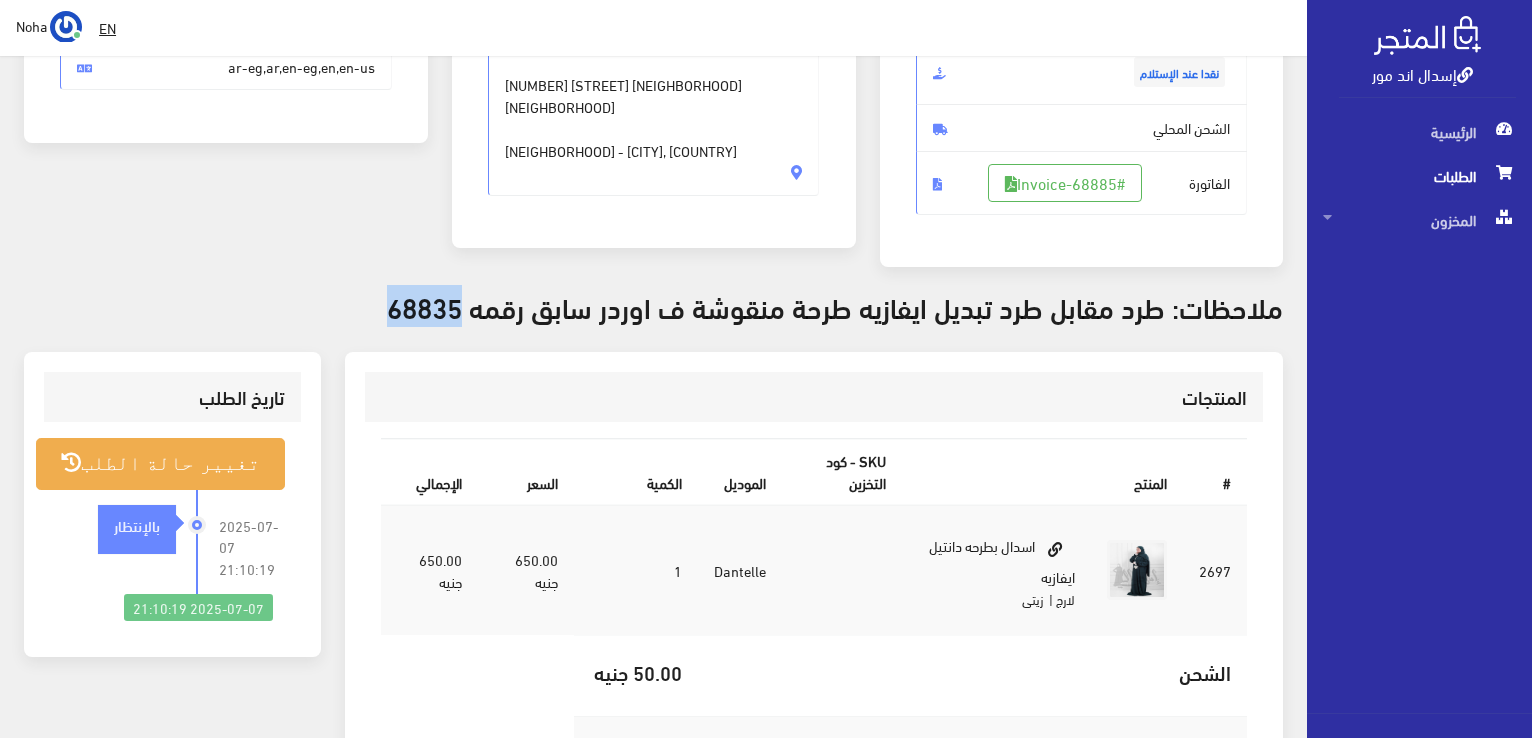drag, startPoint x: 471, startPoint y: 261, endPoint x: 395, endPoint y: 268, distance: 76.321686 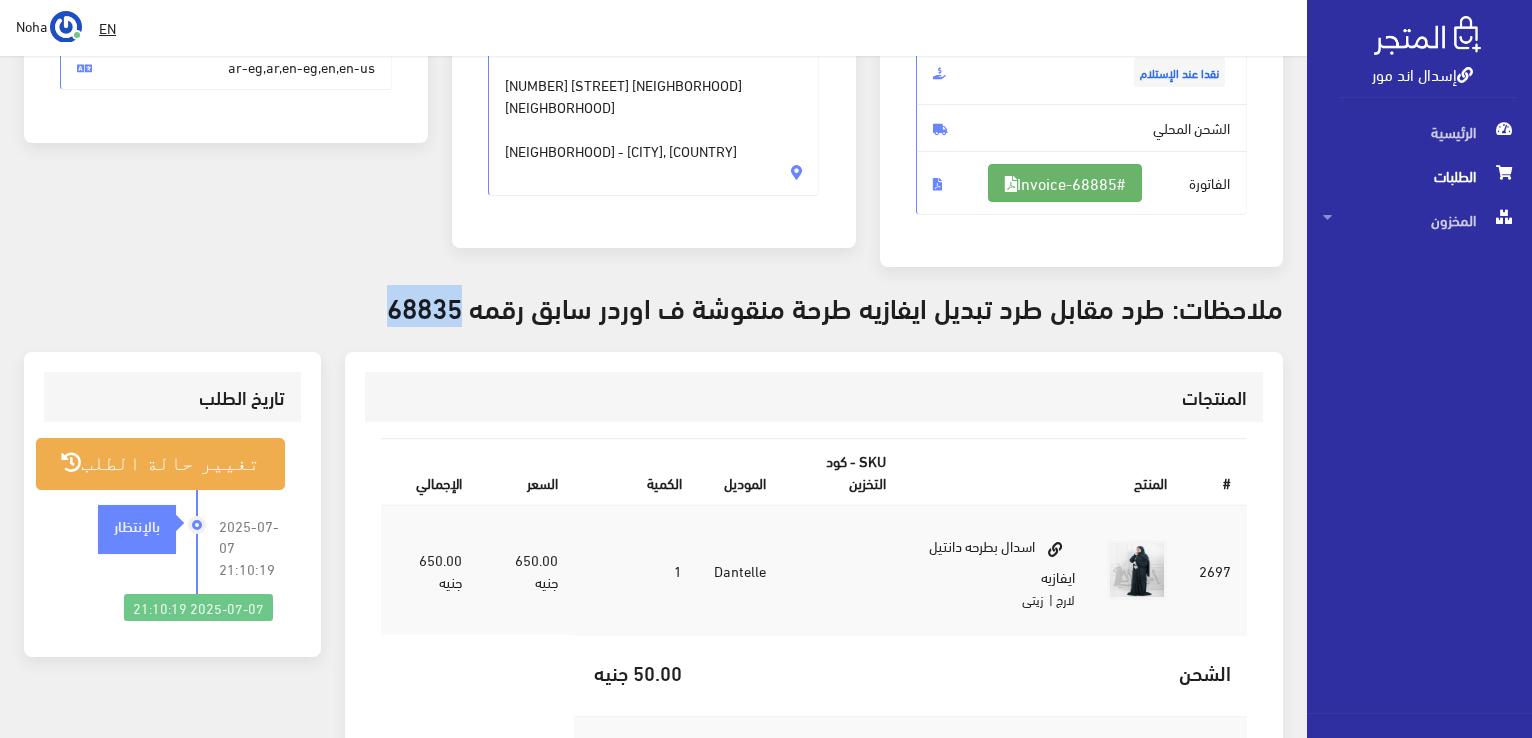 click on "#Invoice-68885" at bounding box center (1065, 183) 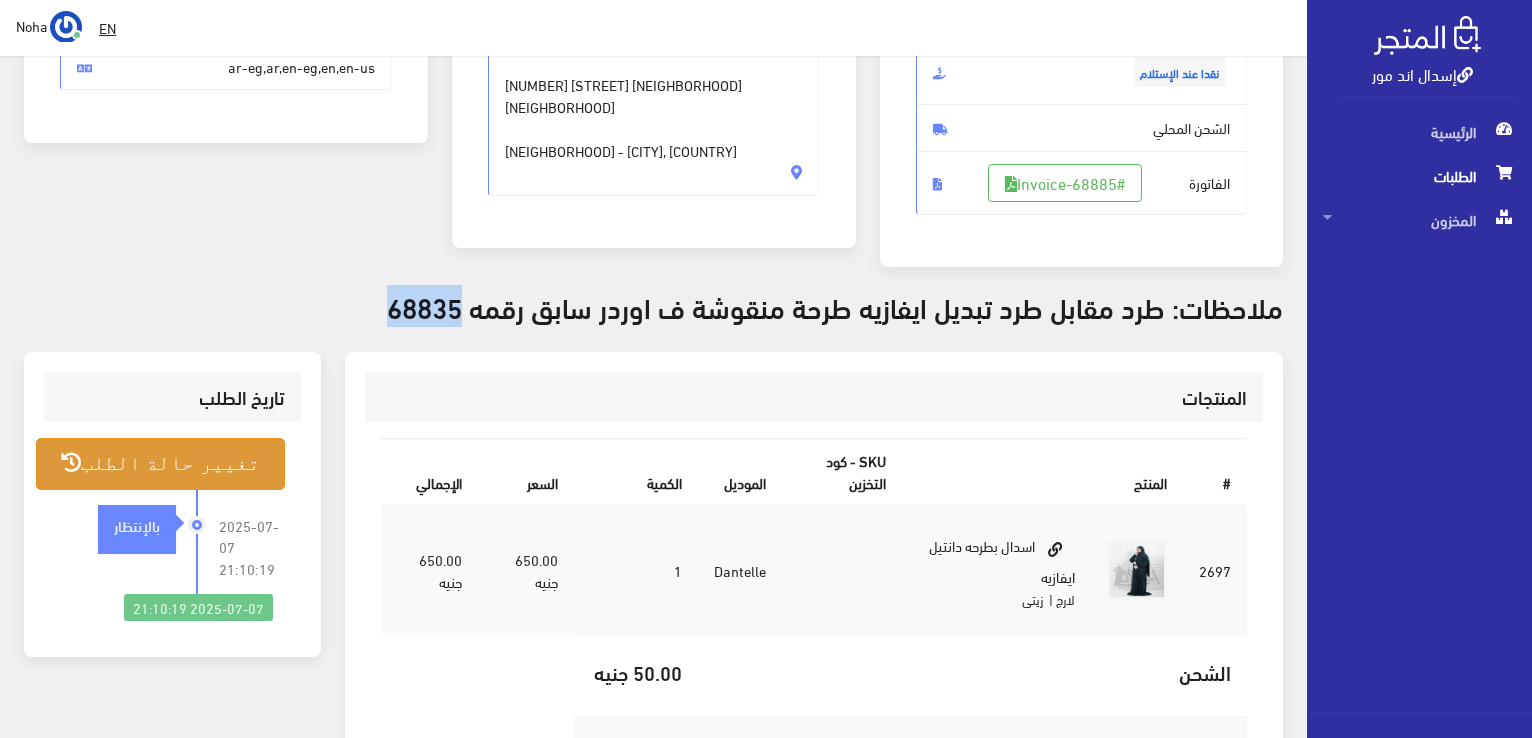 click on "تغيير حالة الطلب" at bounding box center [160, 463] 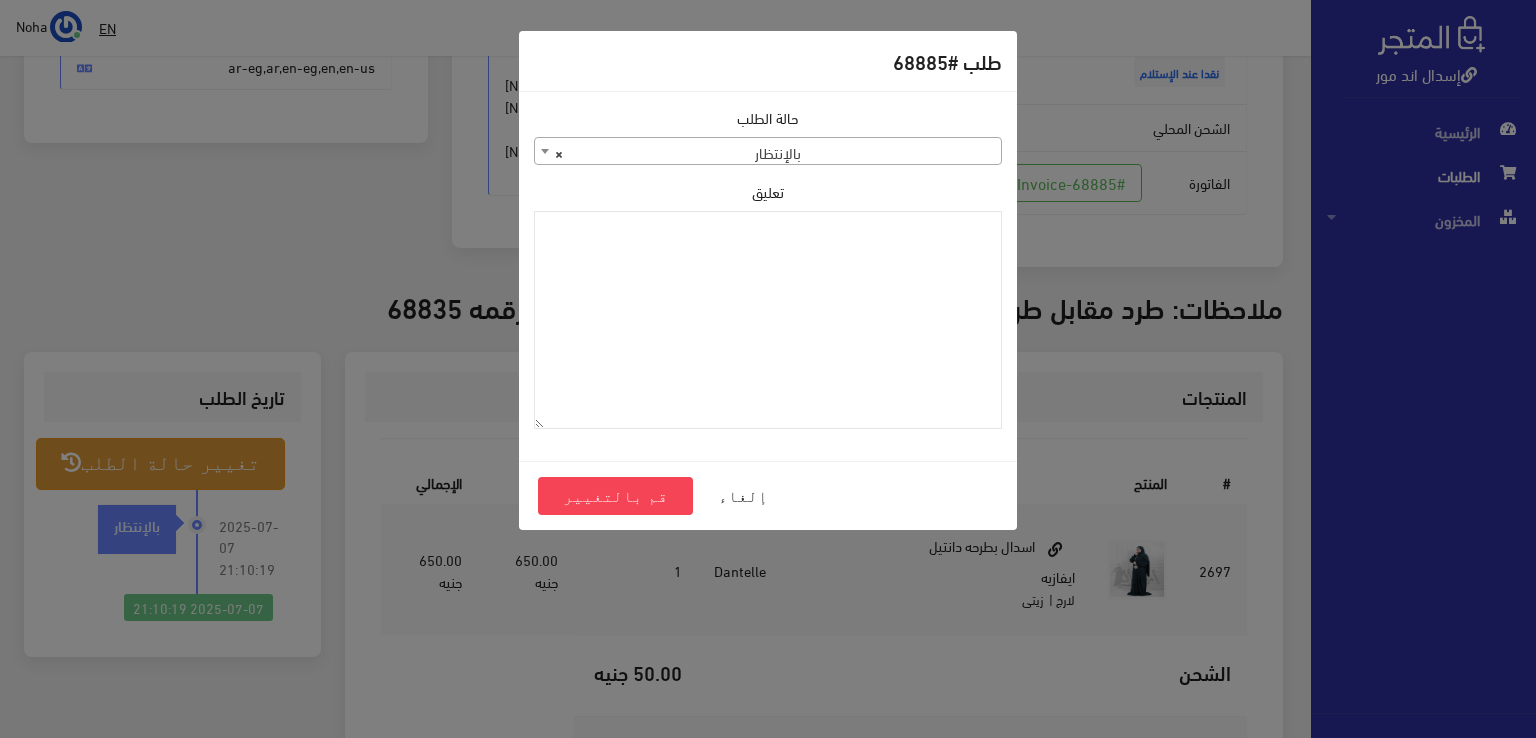 drag, startPoint x: 609, startPoint y: 133, endPoint x: 613, endPoint y: 143, distance: 10.770329 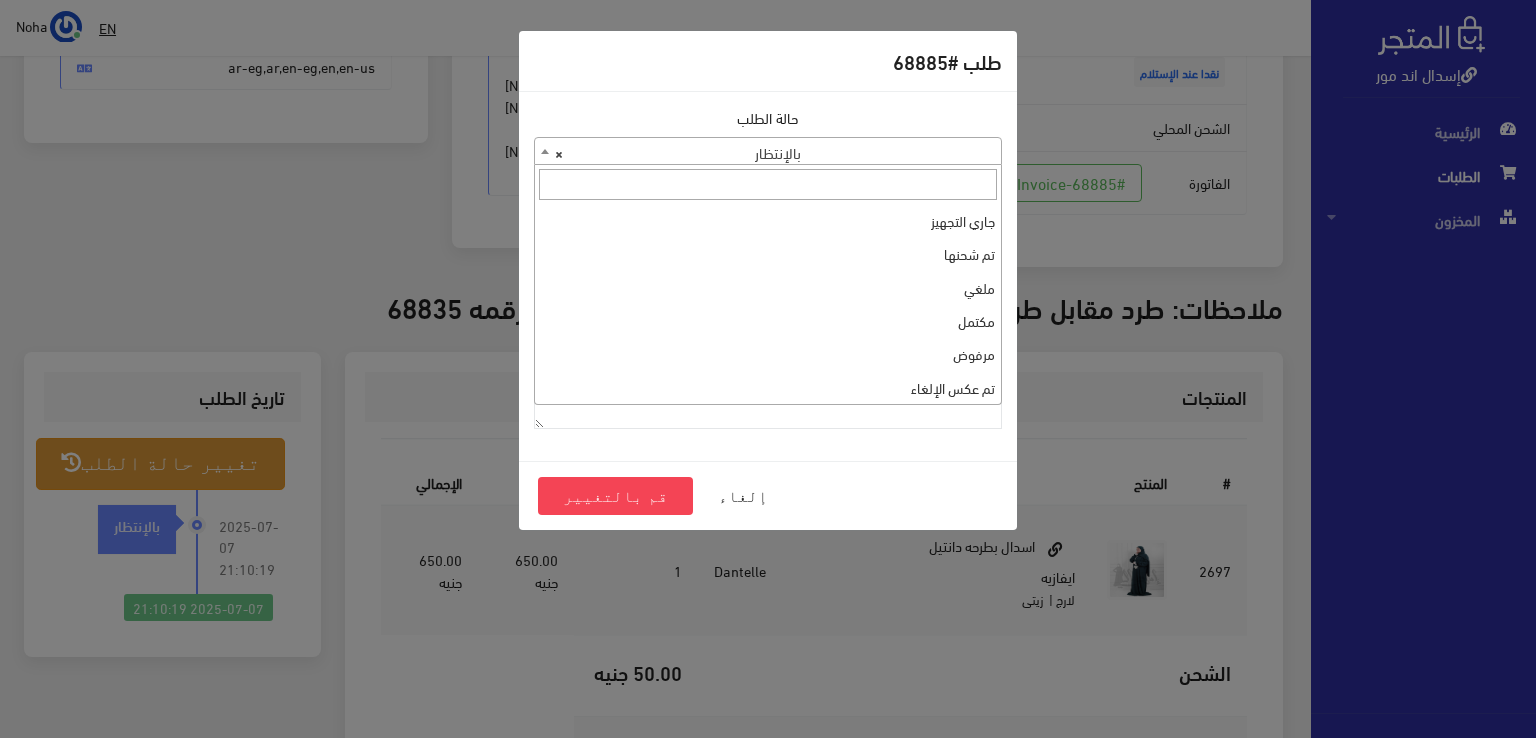 scroll, scrollTop: 267, scrollLeft: 0, axis: vertical 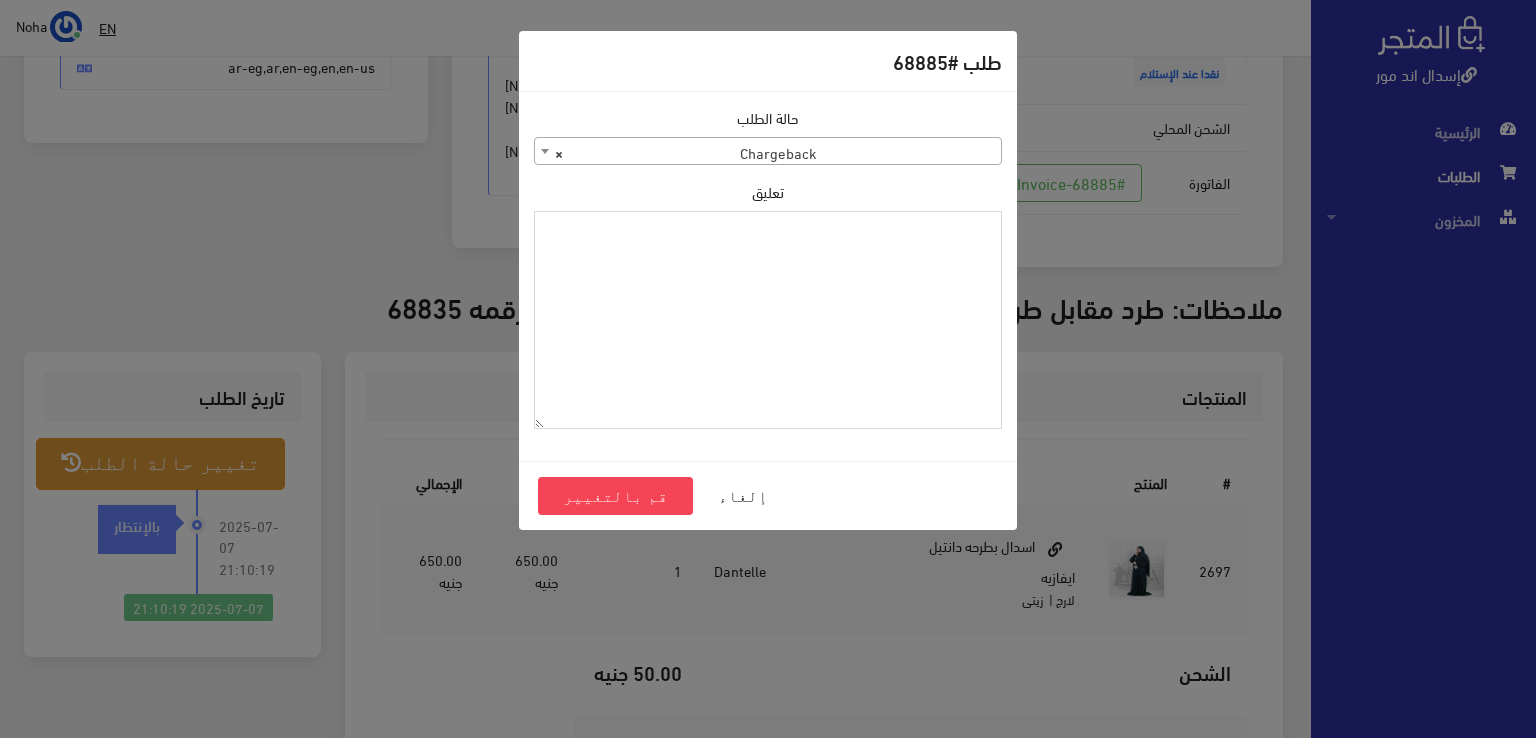 paste on "1095700" 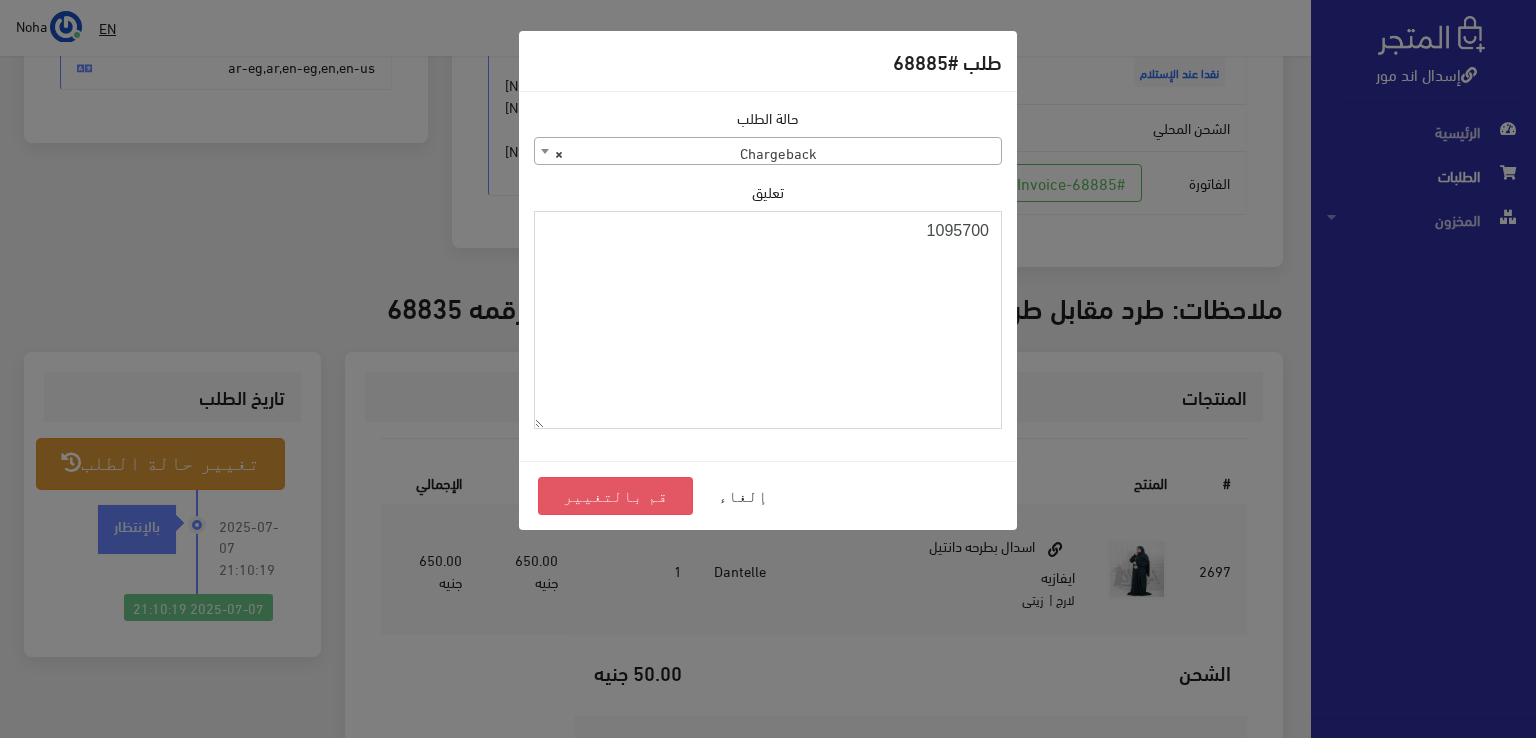 type on "1095700" 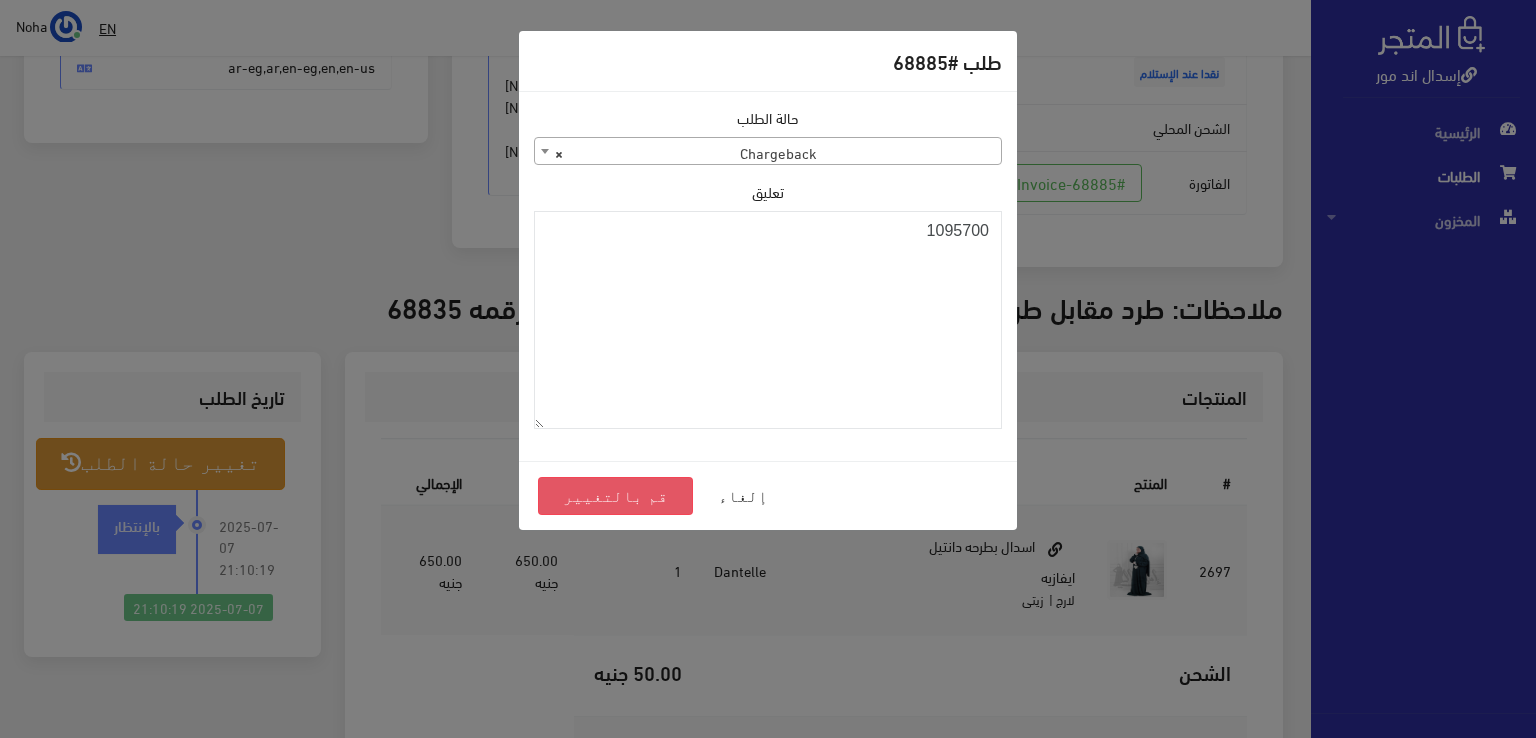 click on "قم بالتغيير" at bounding box center [615, 496] 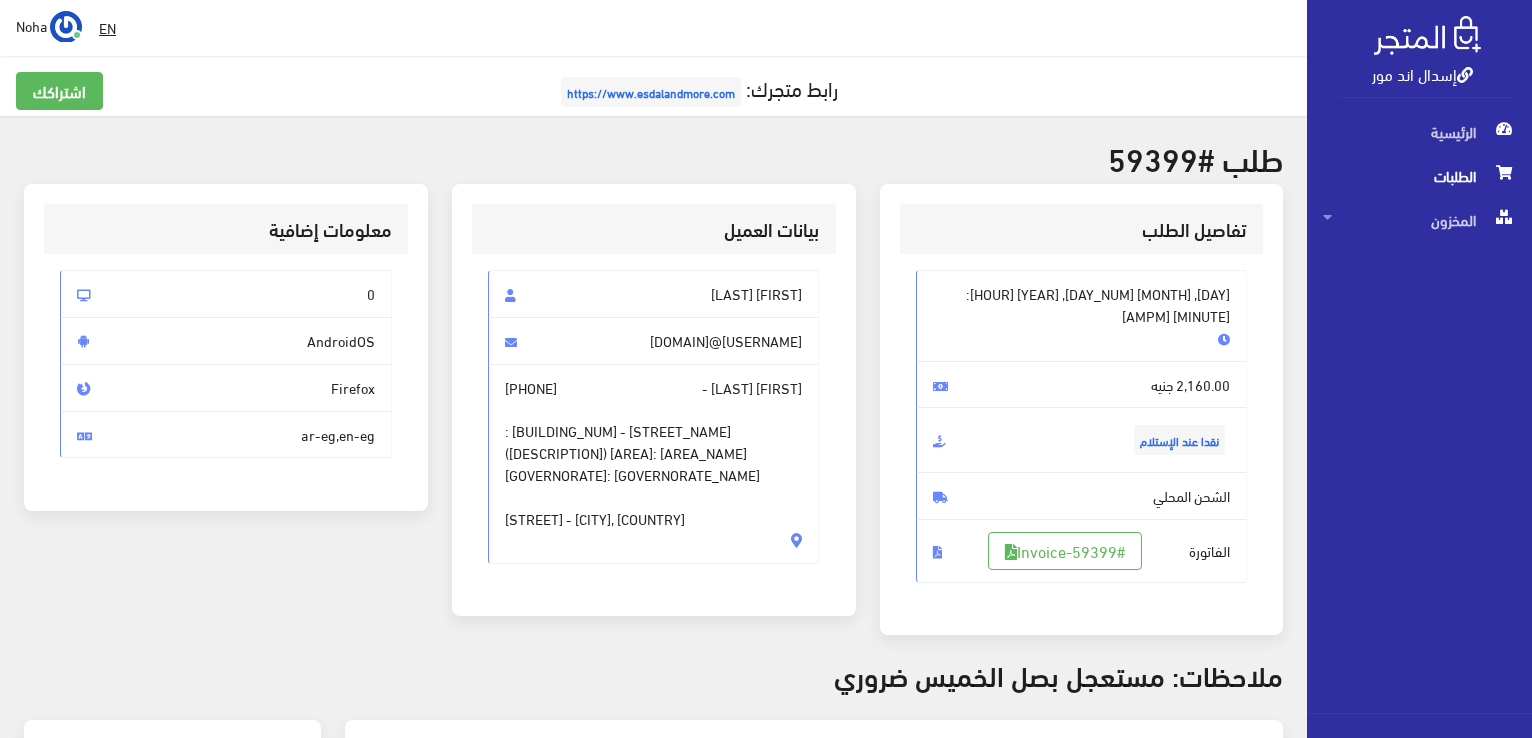 scroll, scrollTop: 720, scrollLeft: 0, axis: vertical 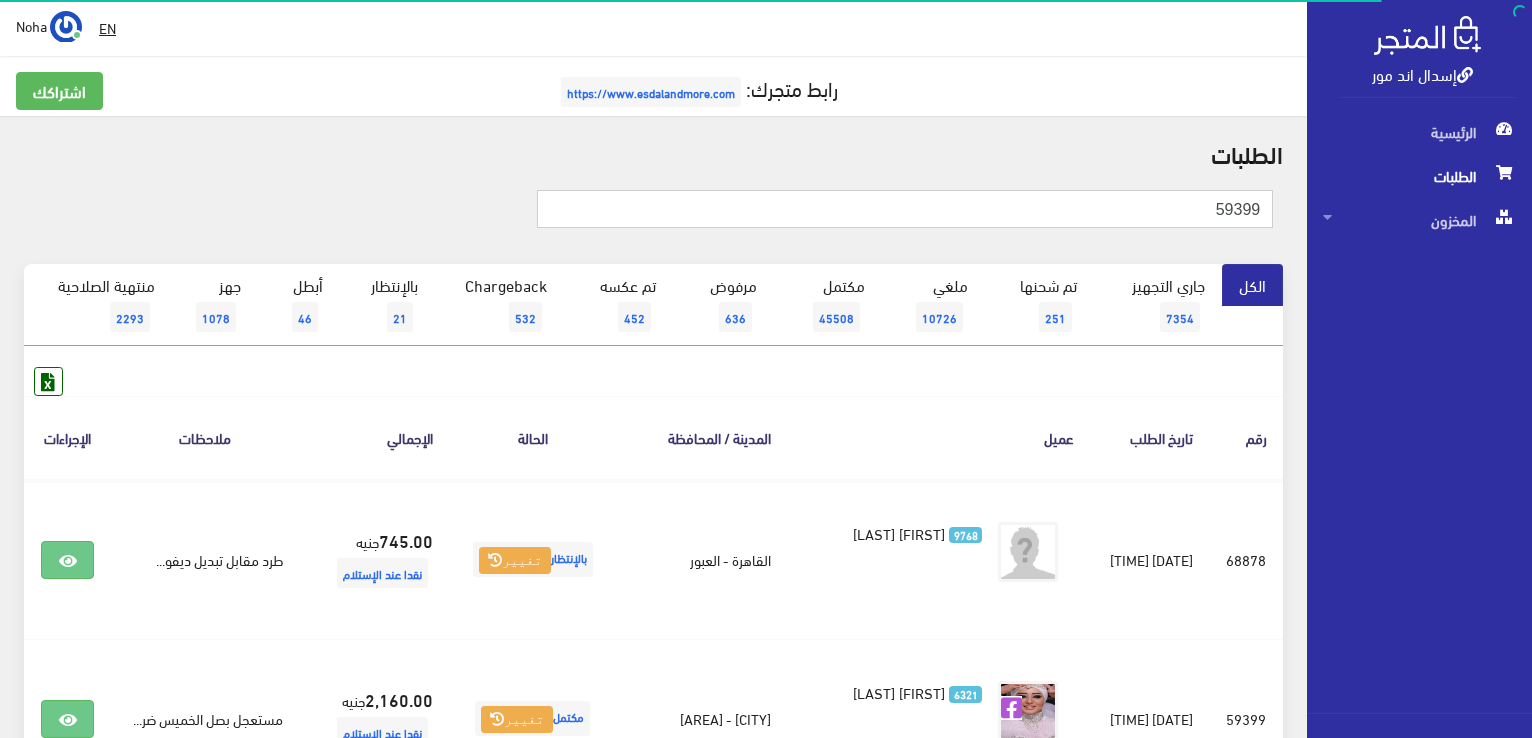 click on "59399" at bounding box center (905, 209) 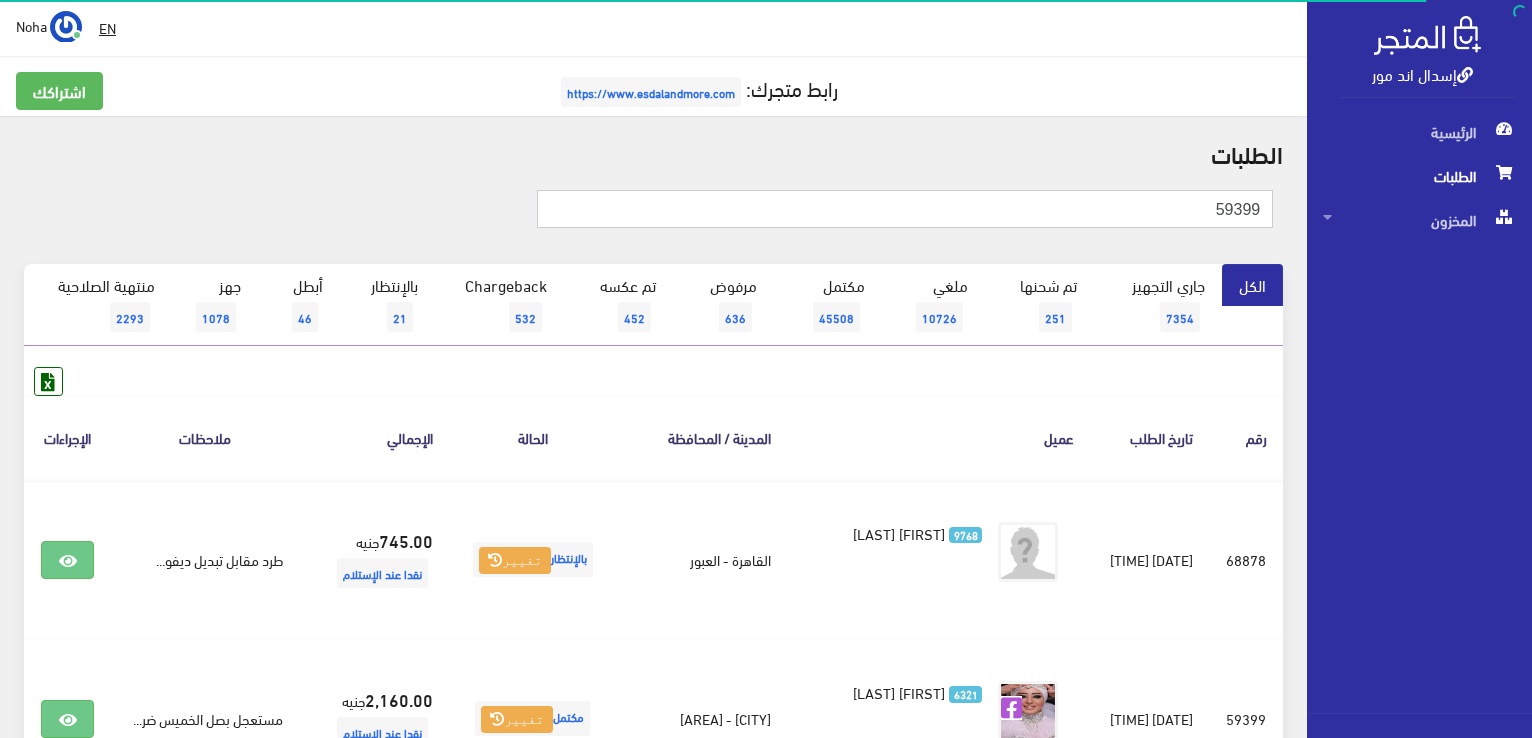 click on "59399" at bounding box center (905, 209) 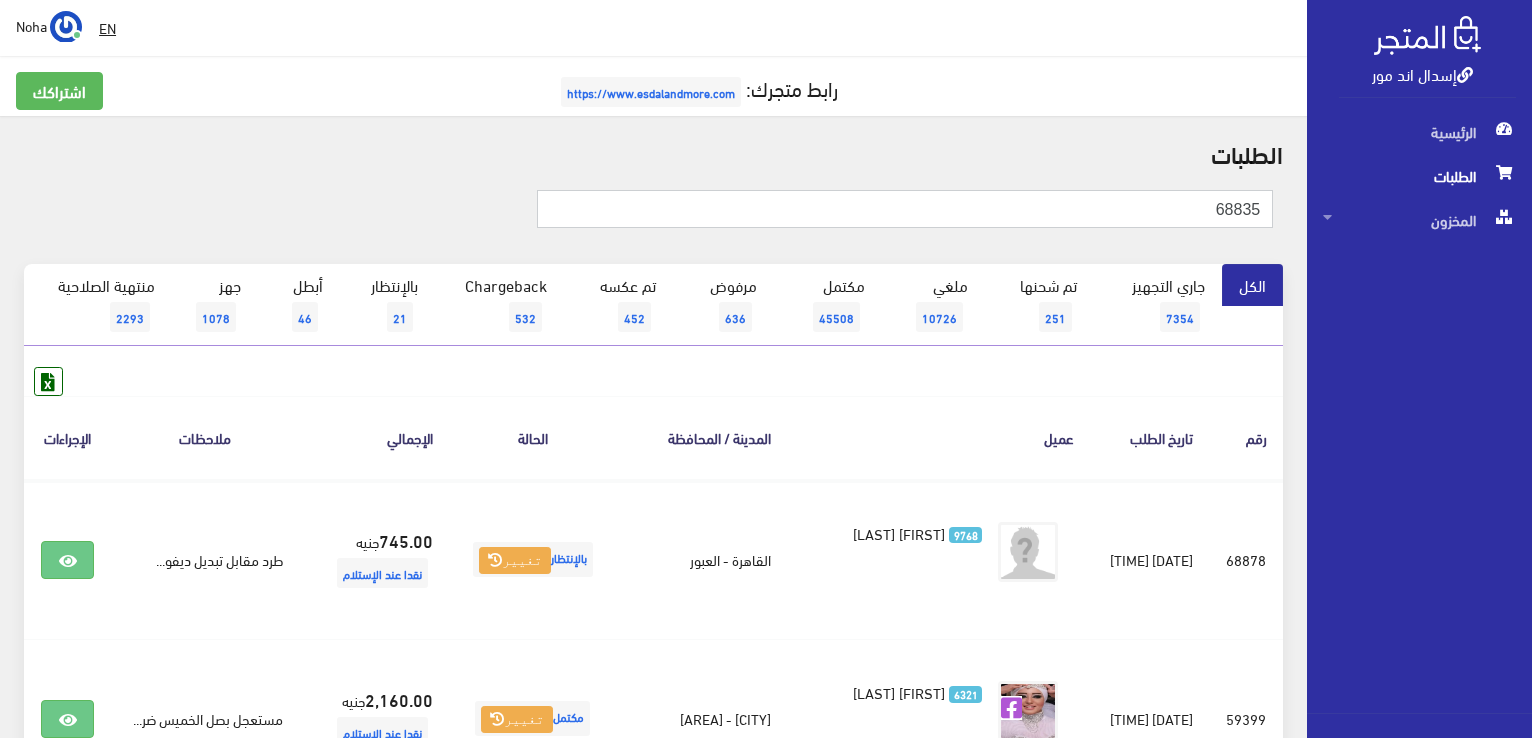 type on "68835" 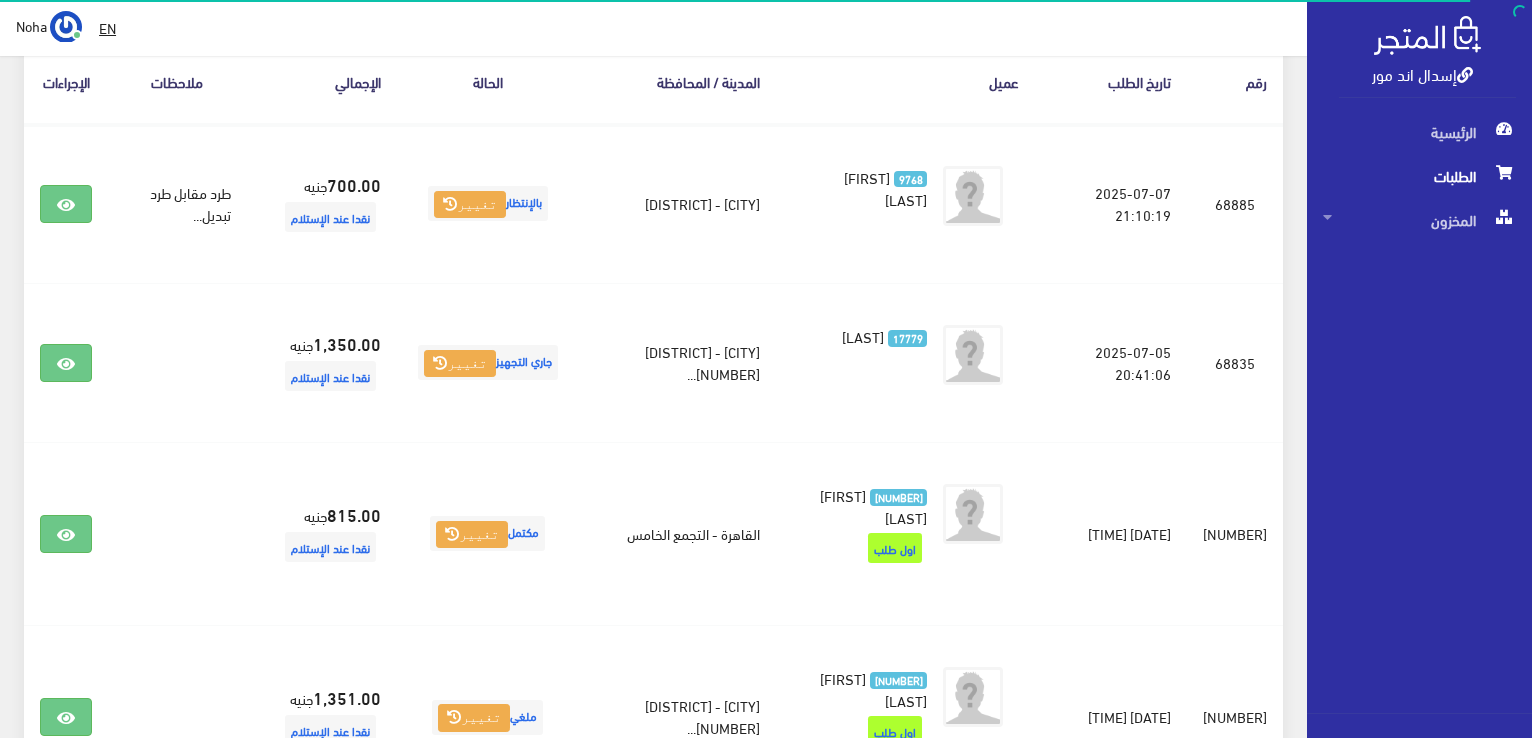scroll, scrollTop: 360, scrollLeft: 0, axis: vertical 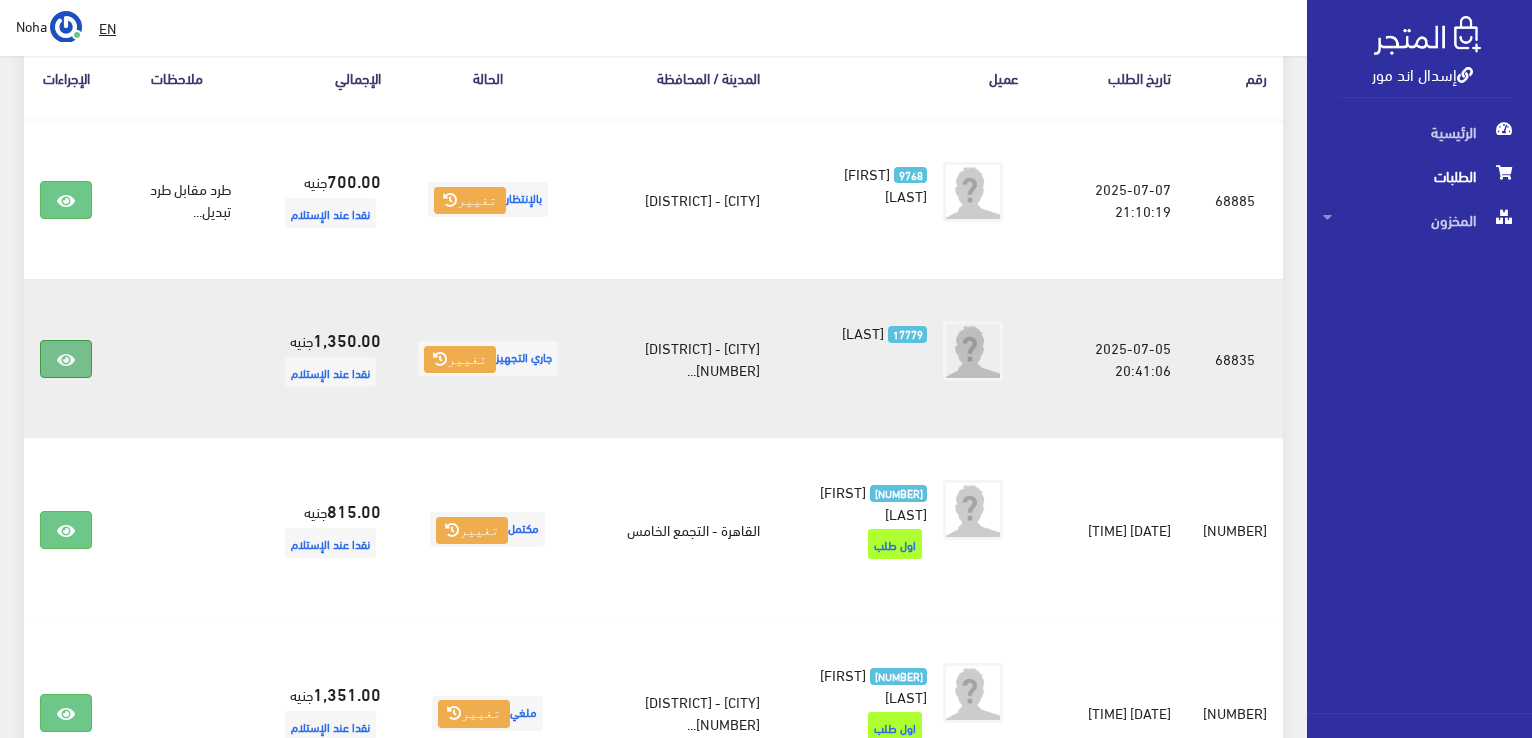 click at bounding box center (66, 360) 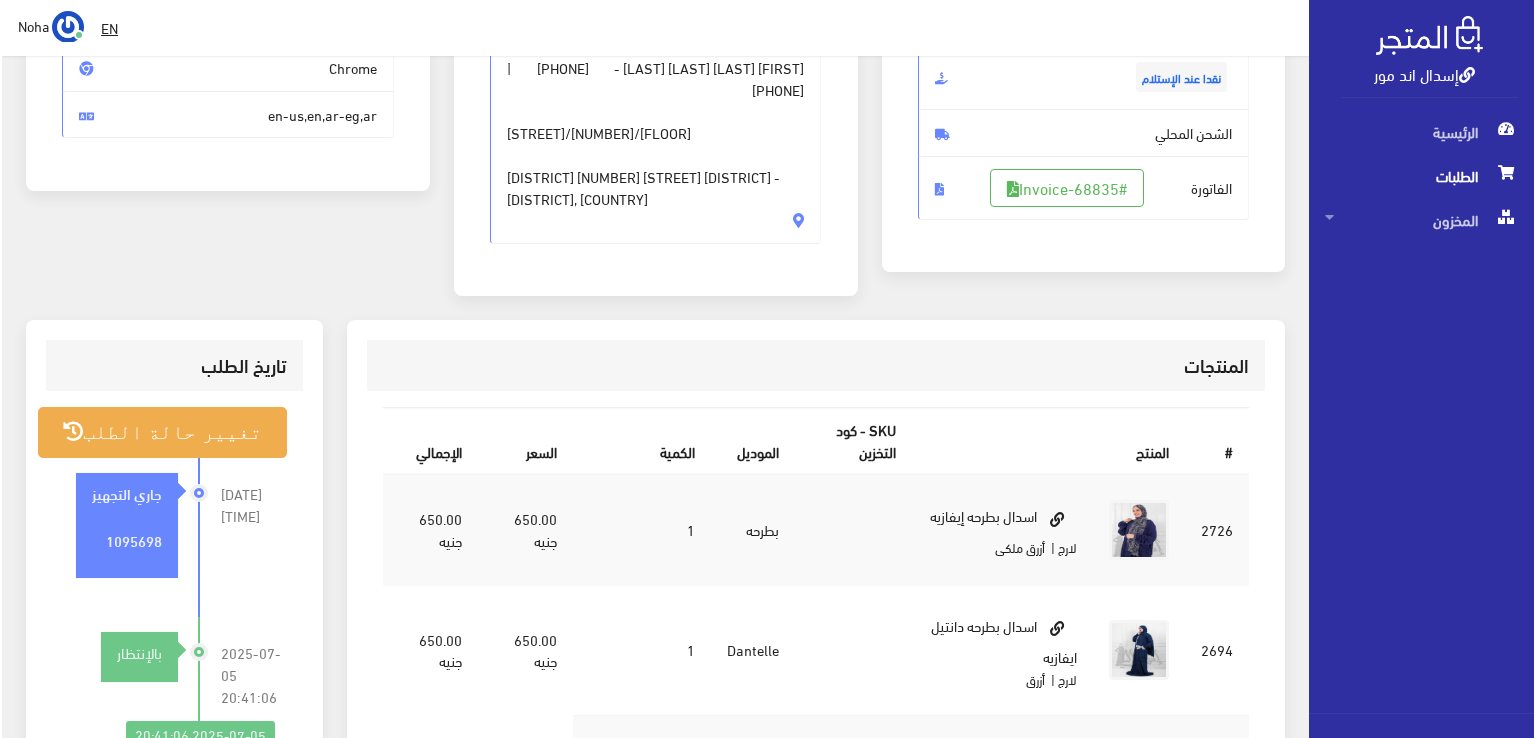 scroll, scrollTop: 400, scrollLeft: 0, axis: vertical 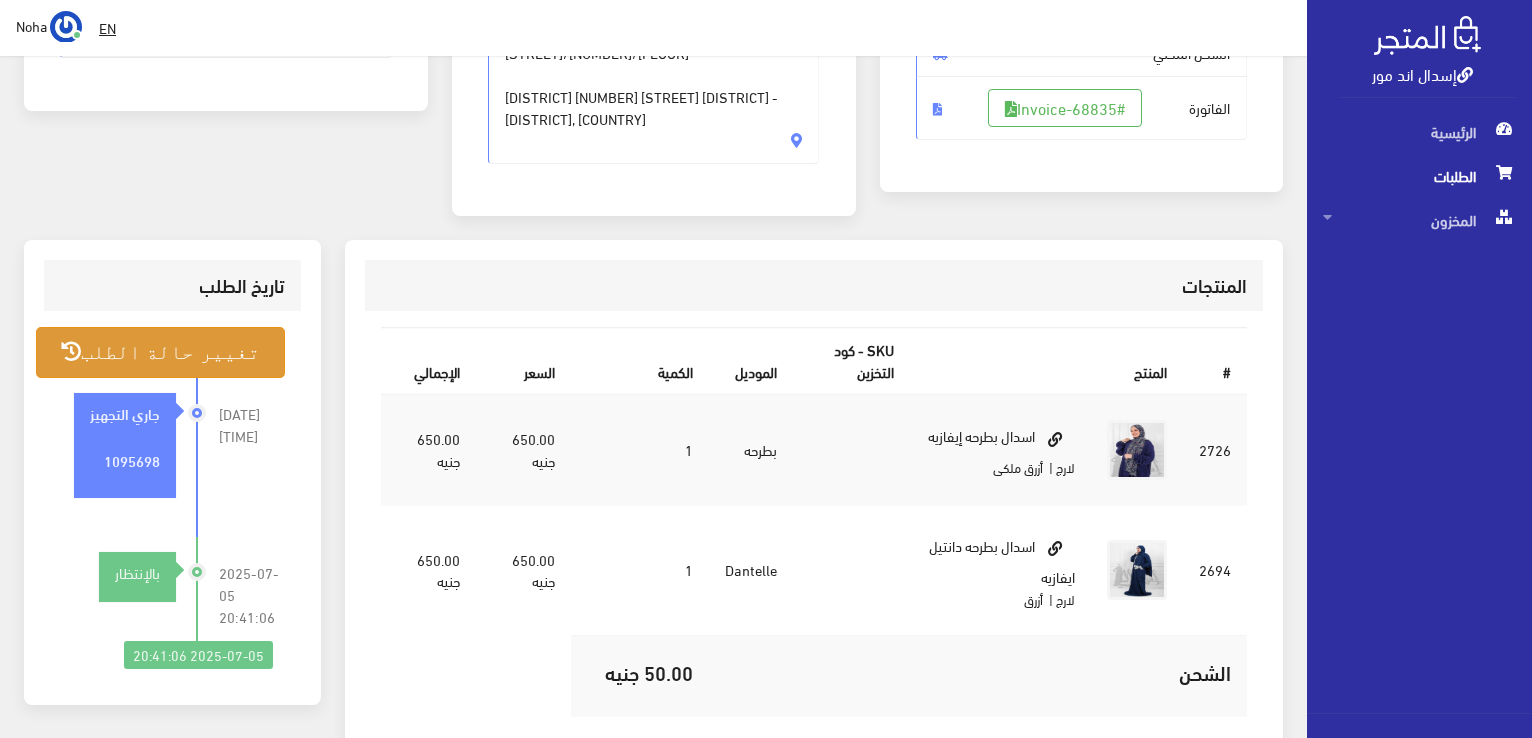 click on "تغيير حالة الطلب" at bounding box center [160, 352] 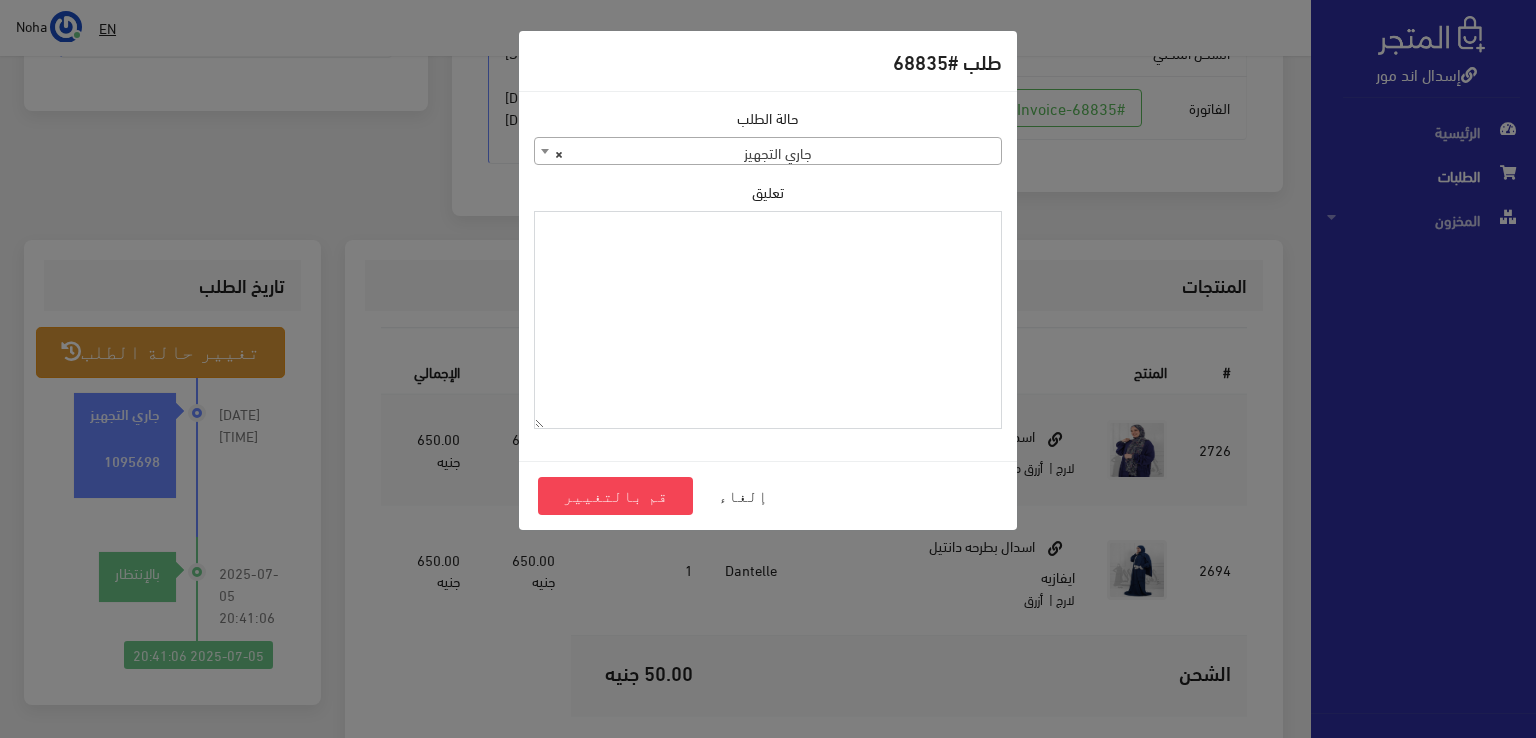 click on "تعليق" at bounding box center (768, 320) 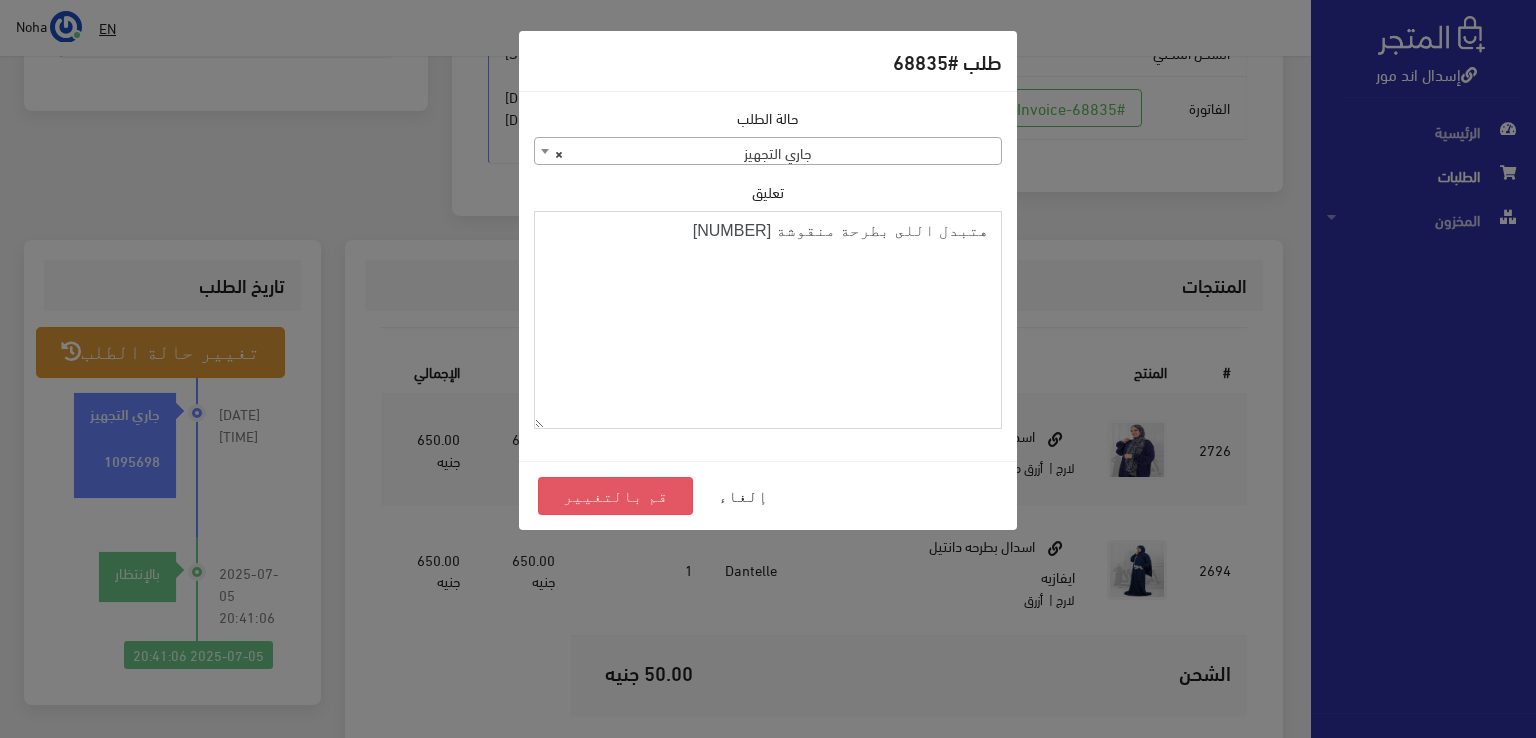 type on "هتبدل اللى بطرحة منقوشة 68885" 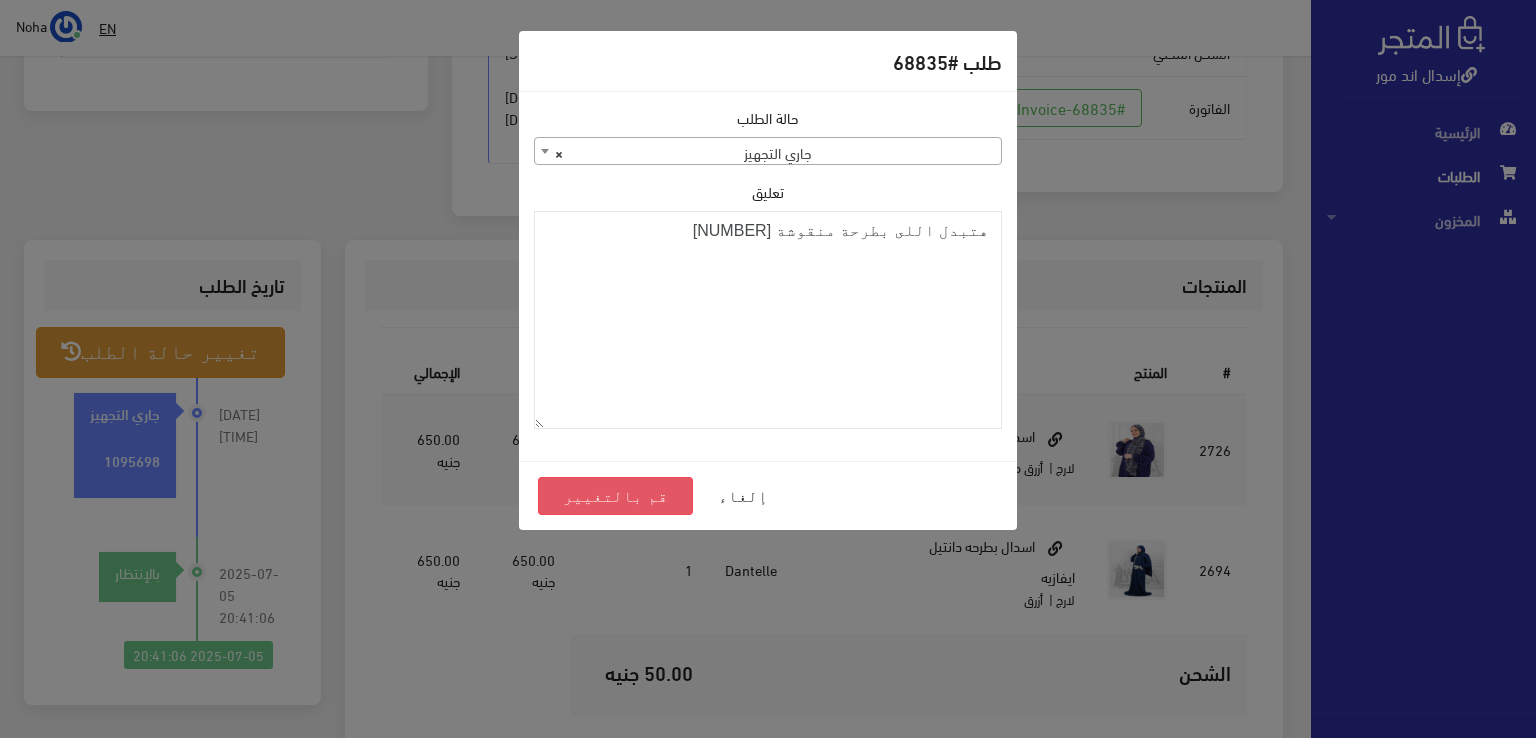 click on "قم بالتغيير" at bounding box center [615, 496] 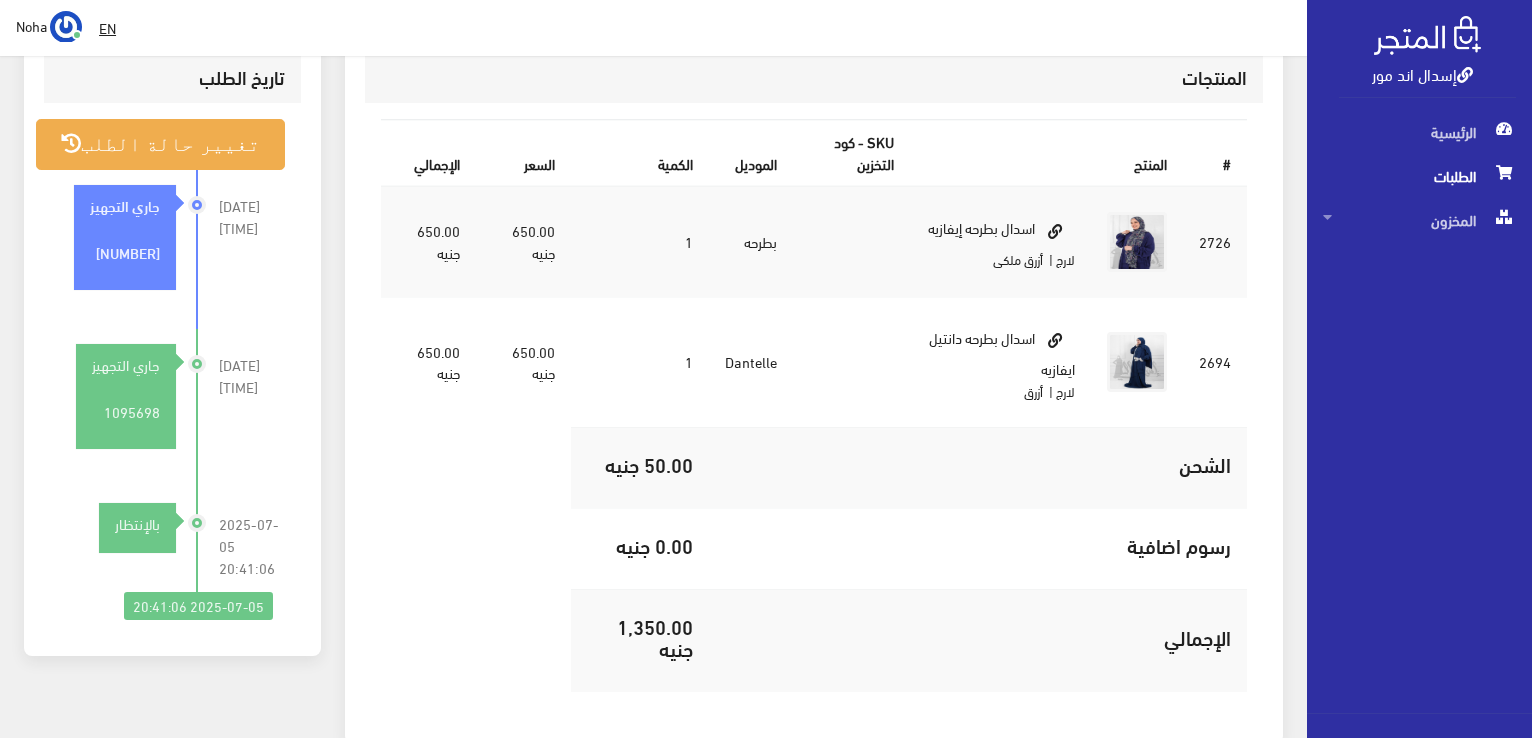 scroll, scrollTop: 644, scrollLeft: 0, axis: vertical 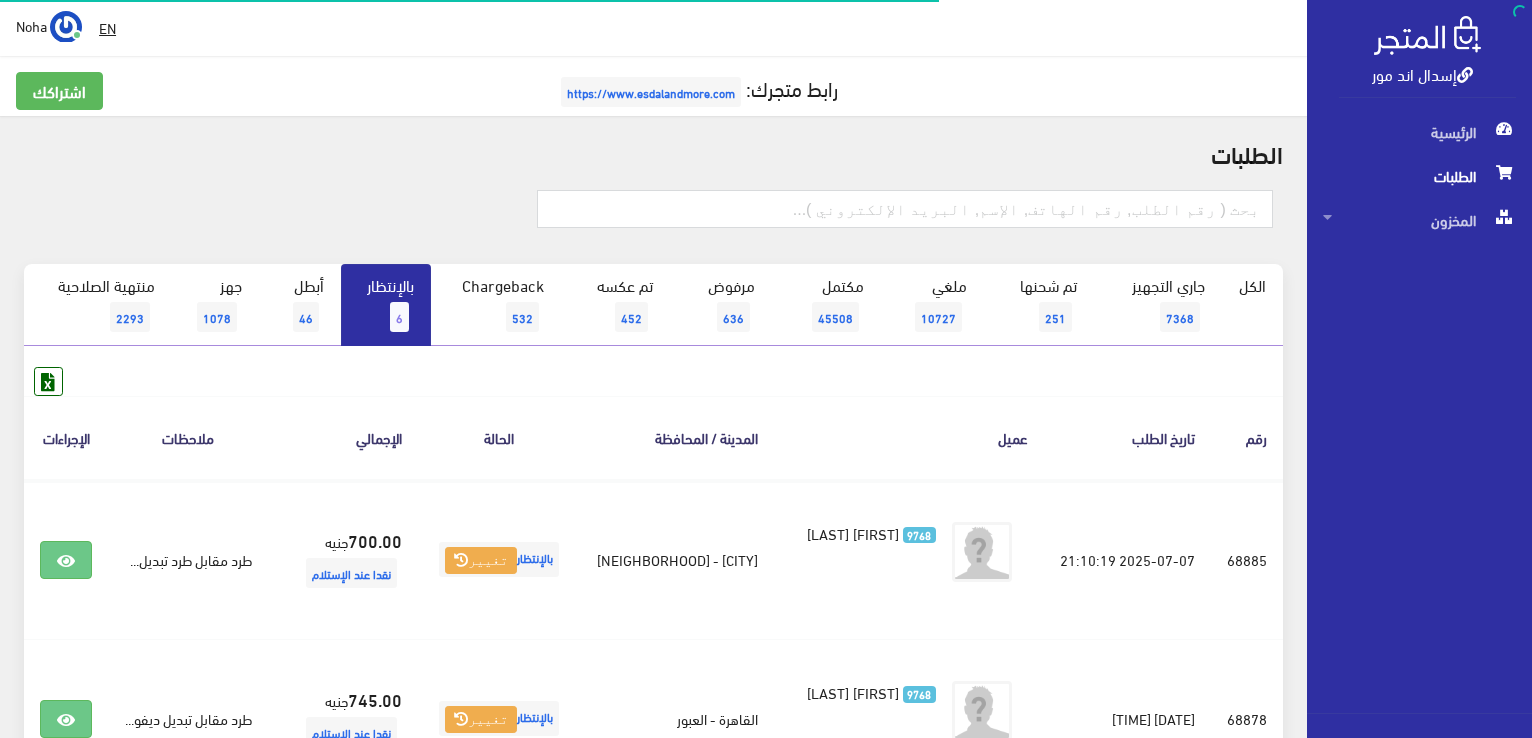 click on "بالإنتظار
6" at bounding box center (386, 305) 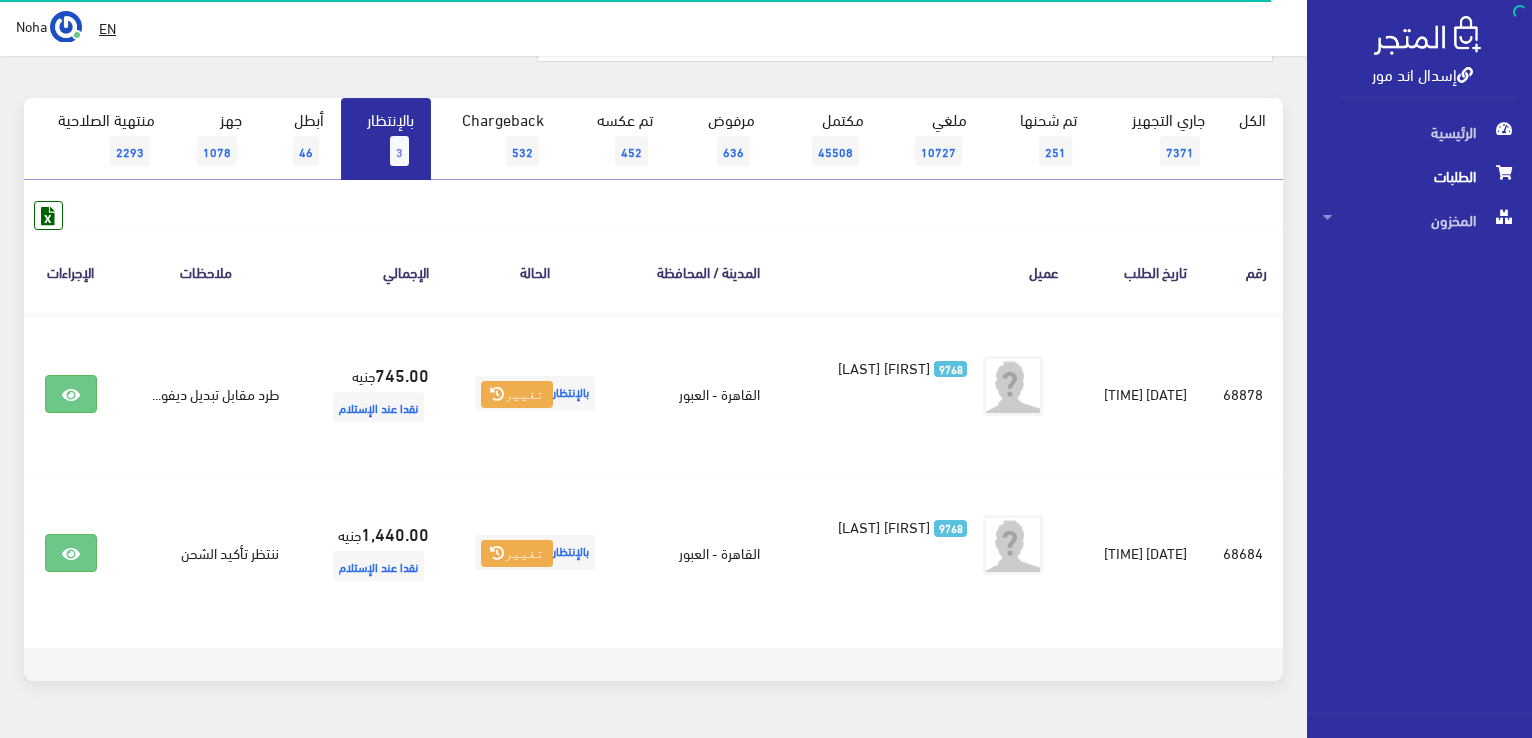 scroll, scrollTop: 200, scrollLeft: 0, axis: vertical 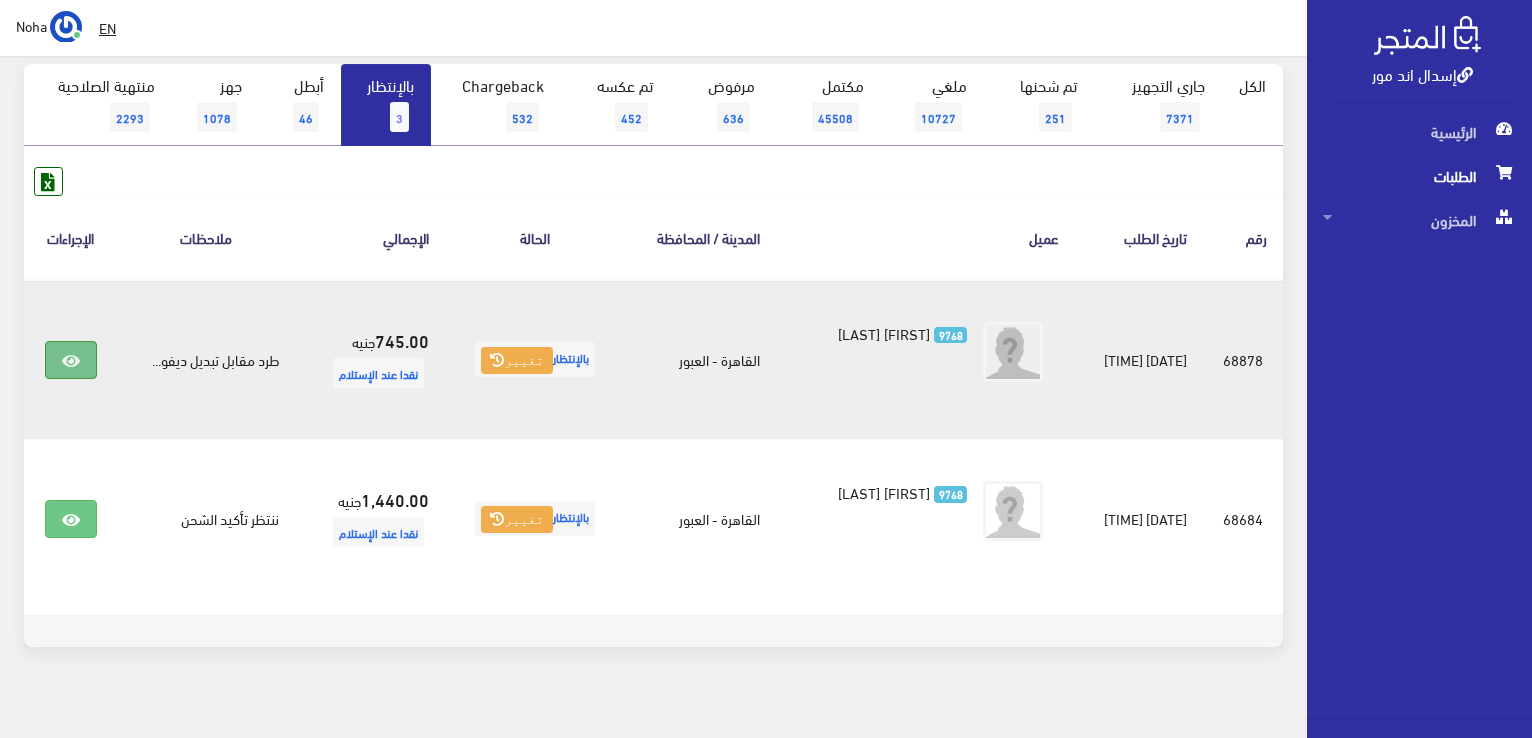 click at bounding box center [71, 361] 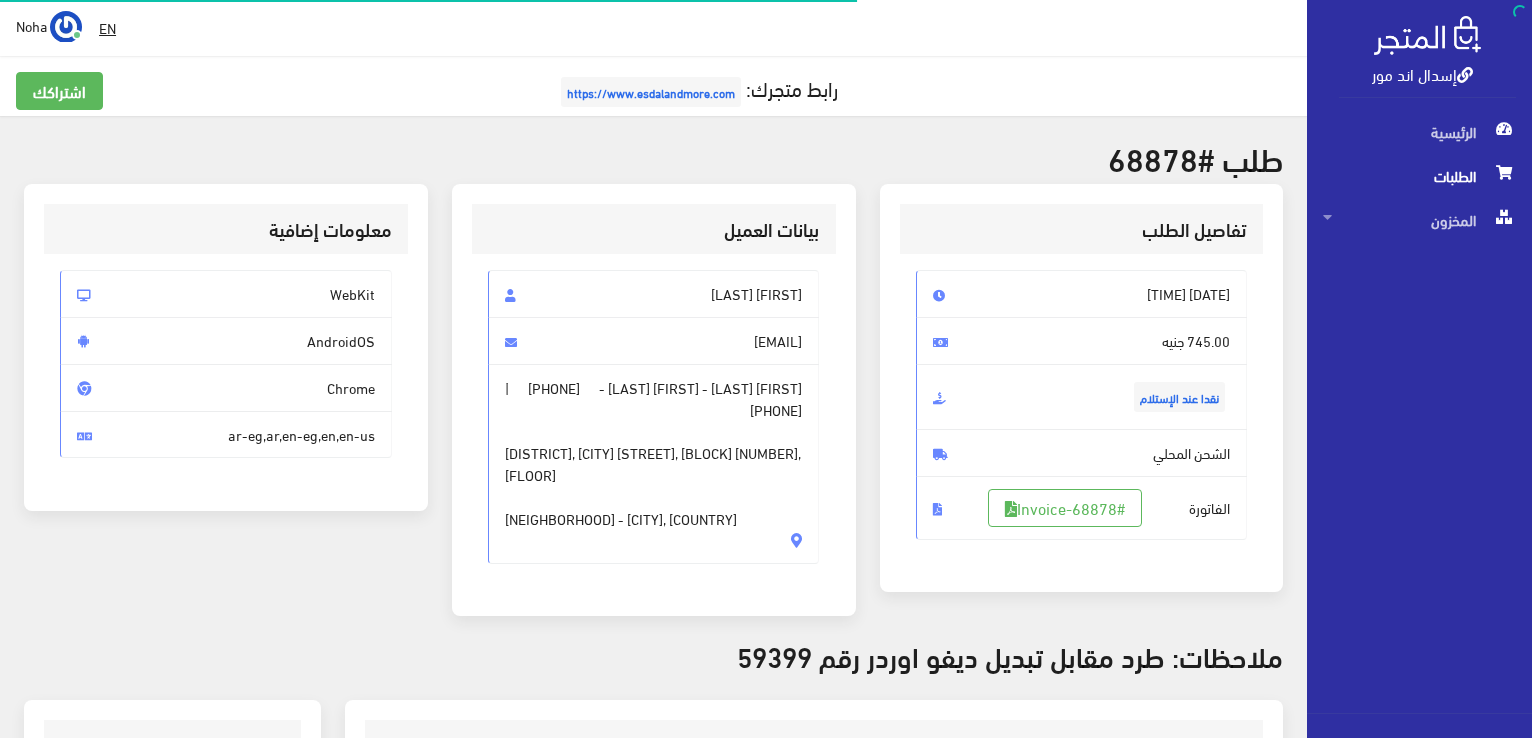 scroll, scrollTop: 0, scrollLeft: 0, axis: both 